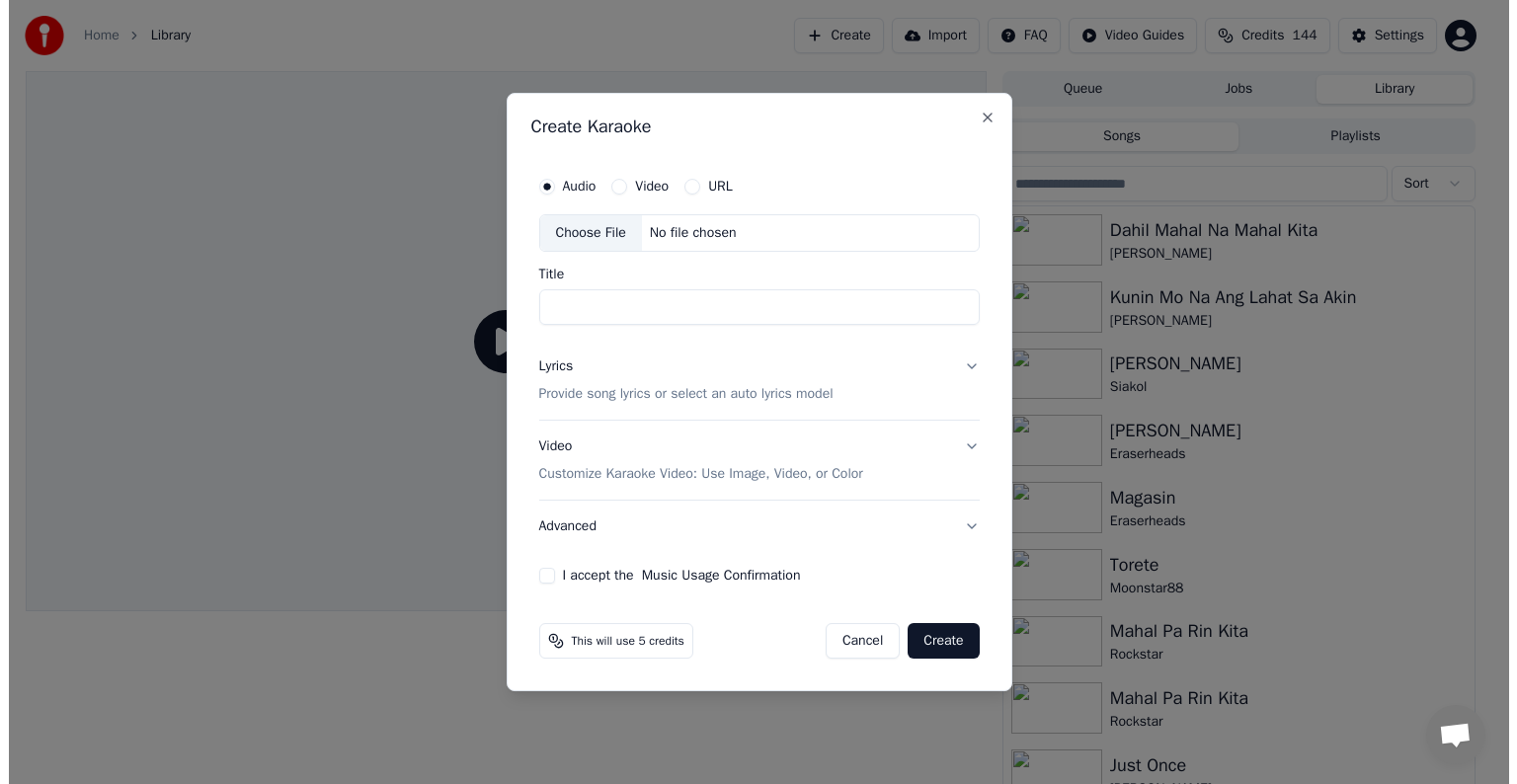 scroll, scrollTop: 0, scrollLeft: 0, axis: both 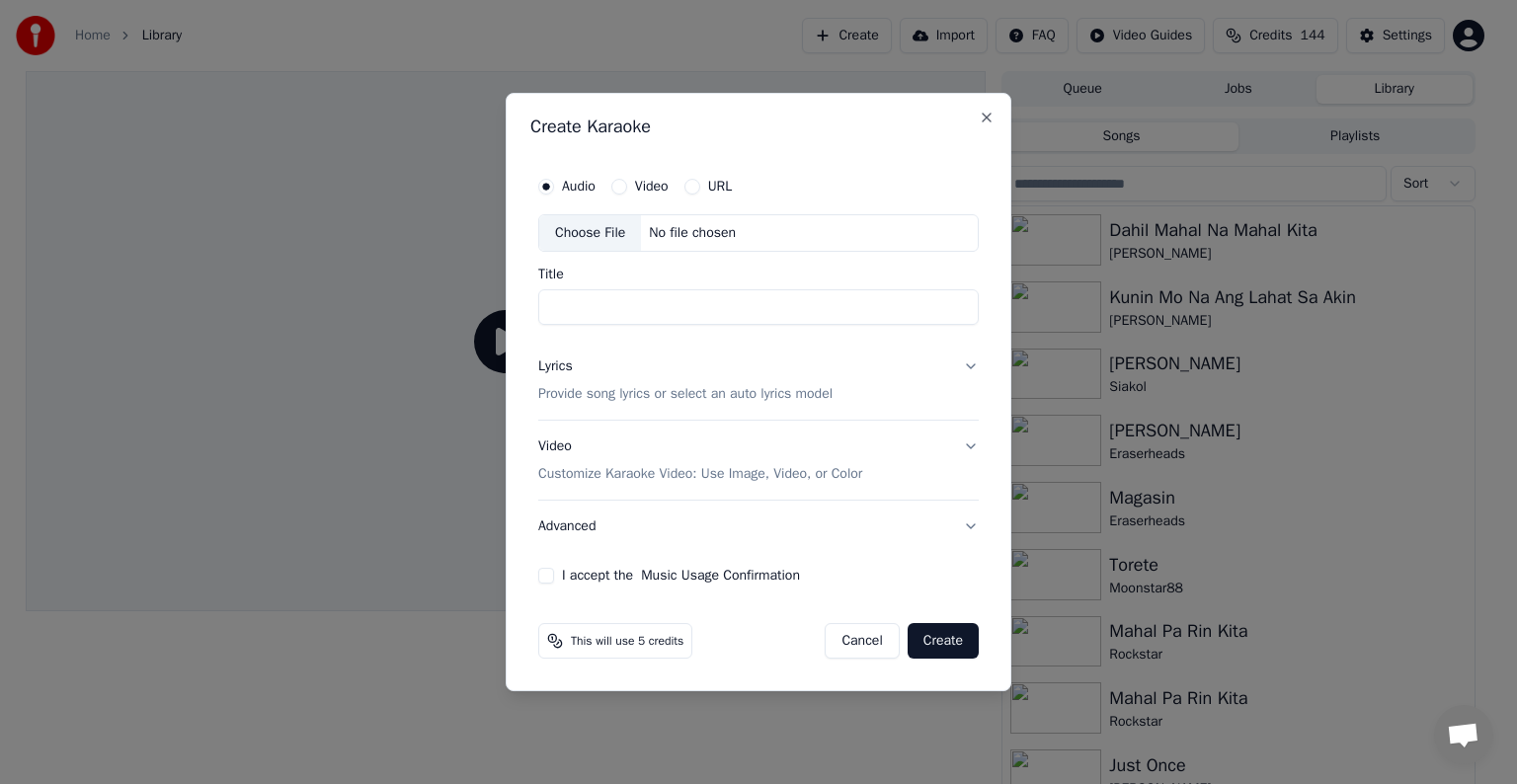 click on "Choose File" at bounding box center [590, 233] 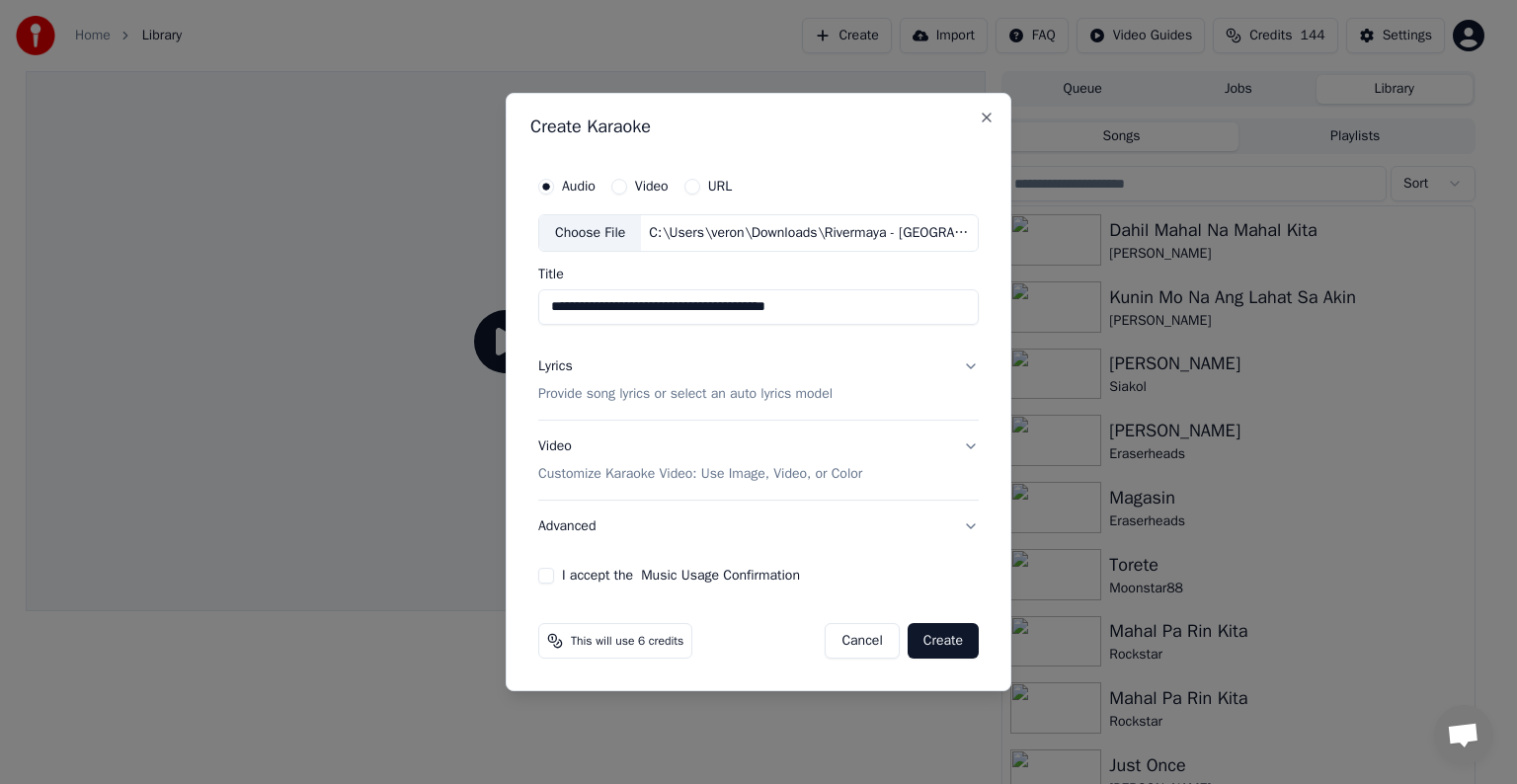 drag, startPoint x: 626, startPoint y: 305, endPoint x: 400, endPoint y: 285, distance: 226.8832 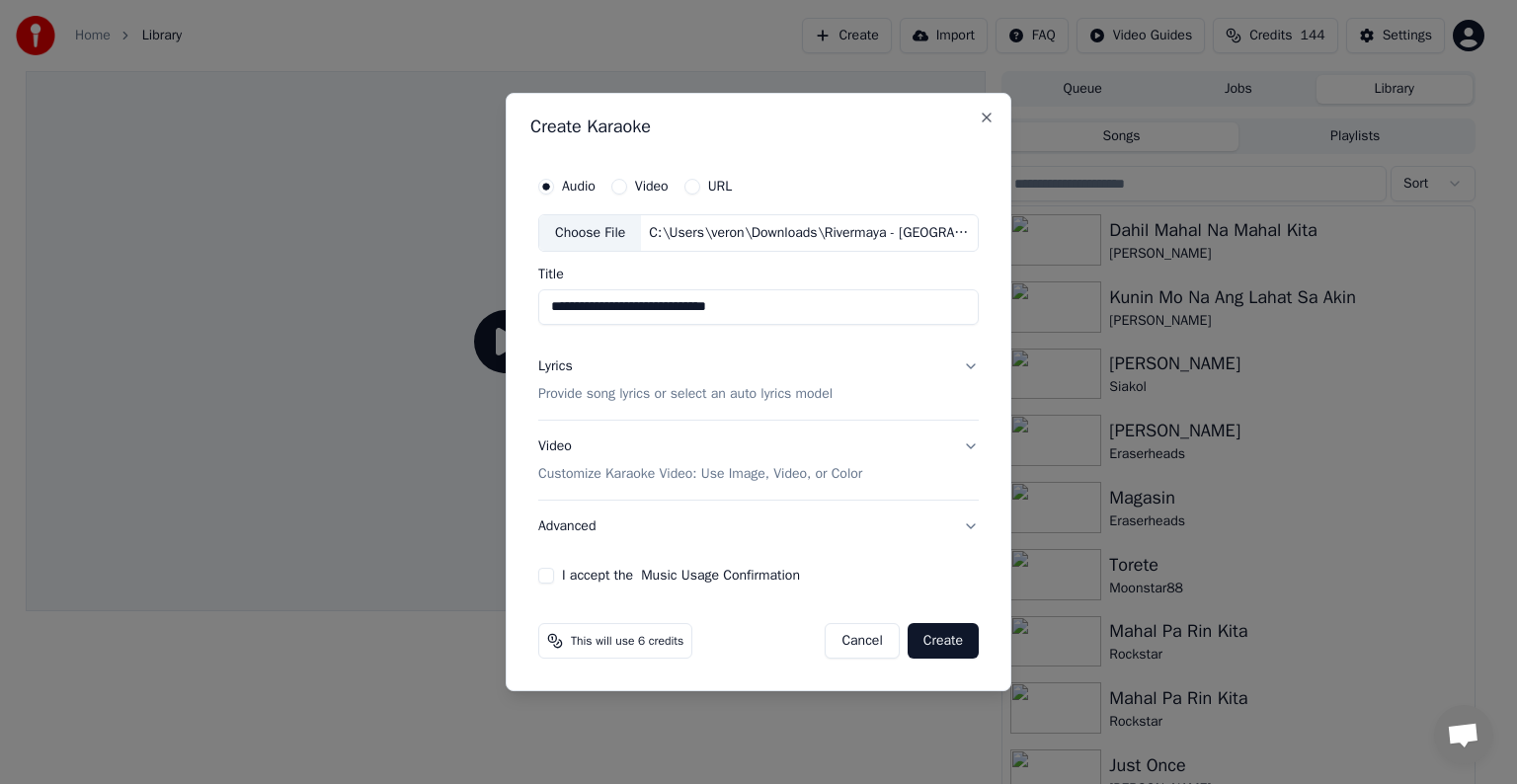 drag, startPoint x: 640, startPoint y: 305, endPoint x: 961, endPoint y: 320, distance: 321.35028 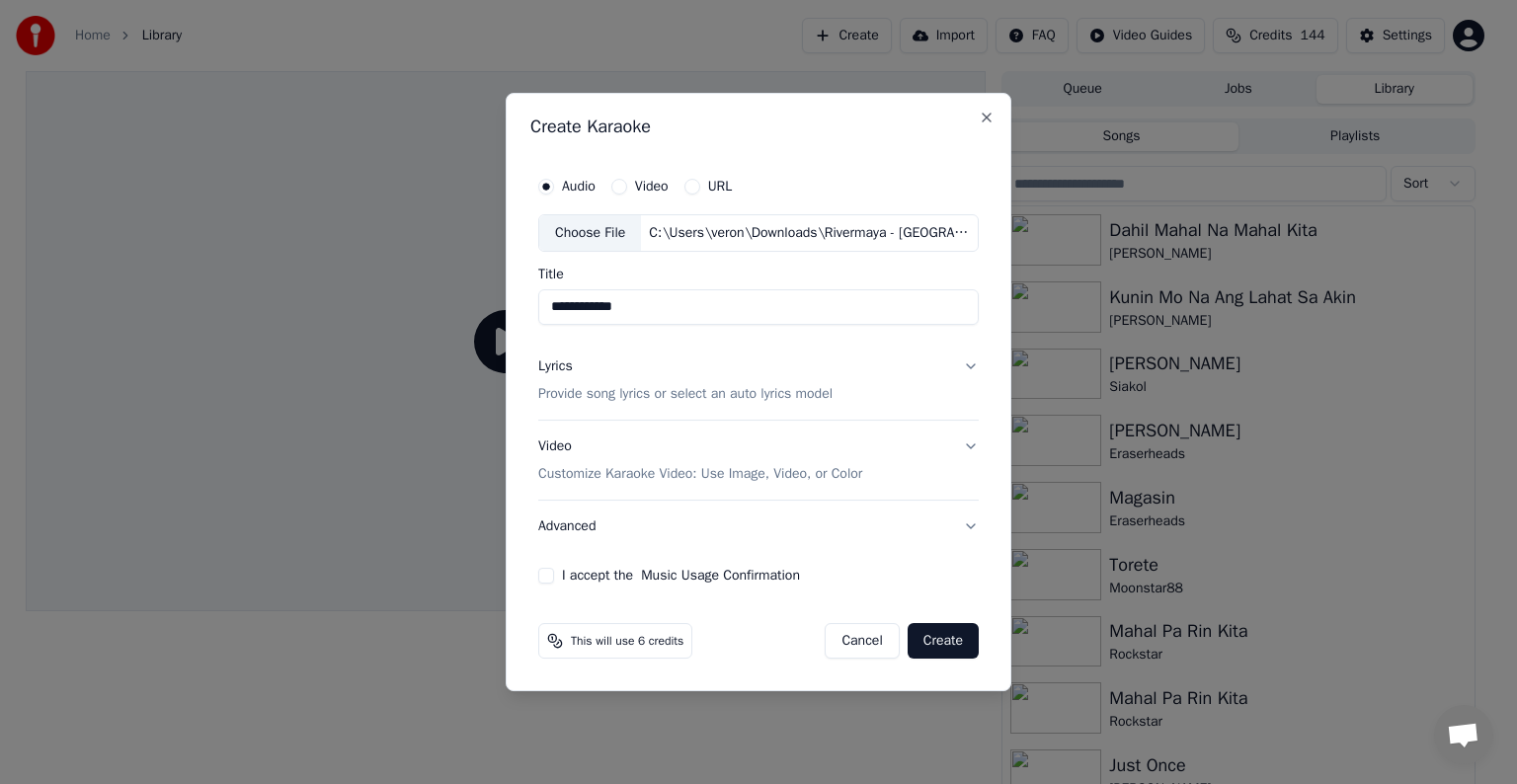 paste on "**********" 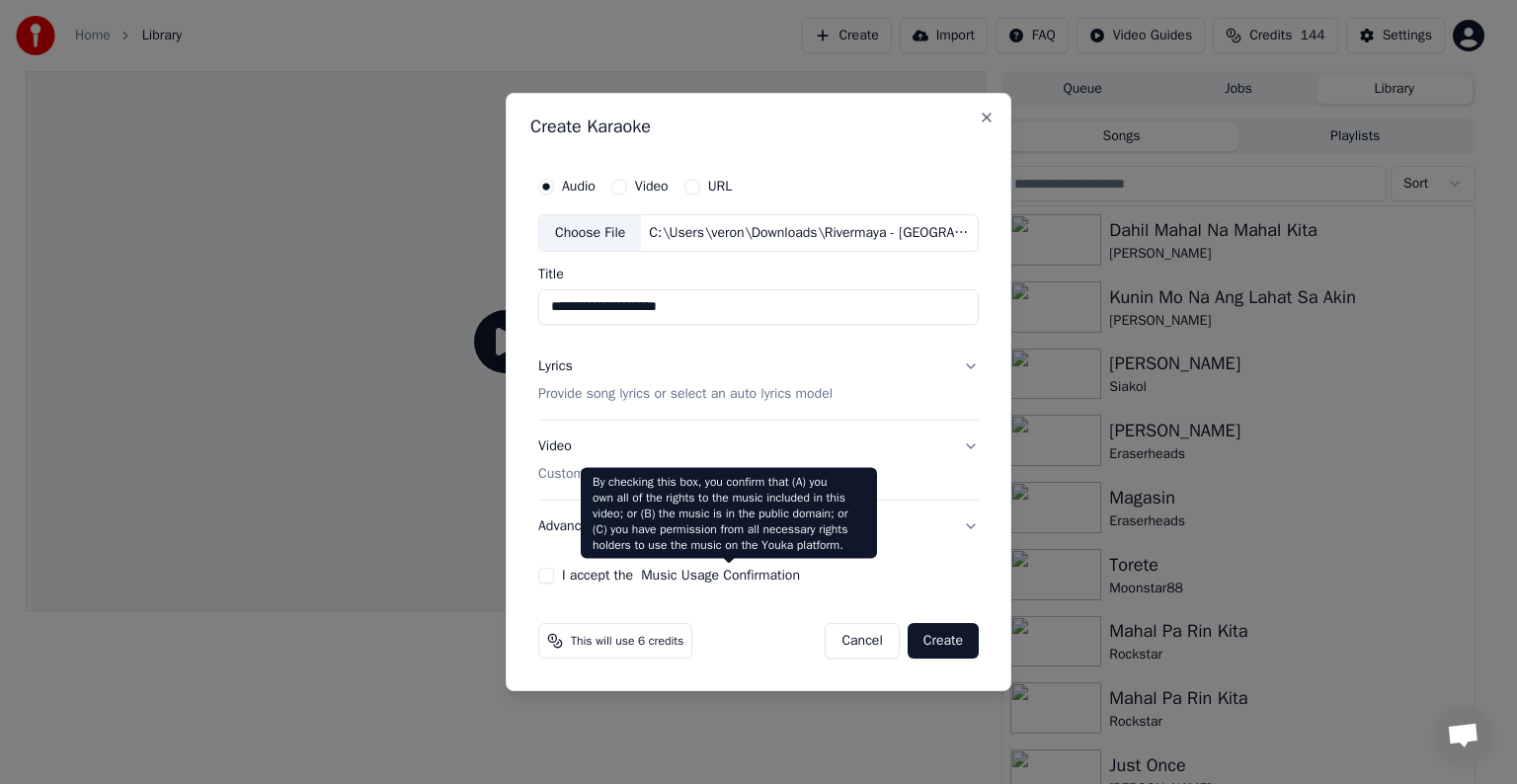 type on "**********" 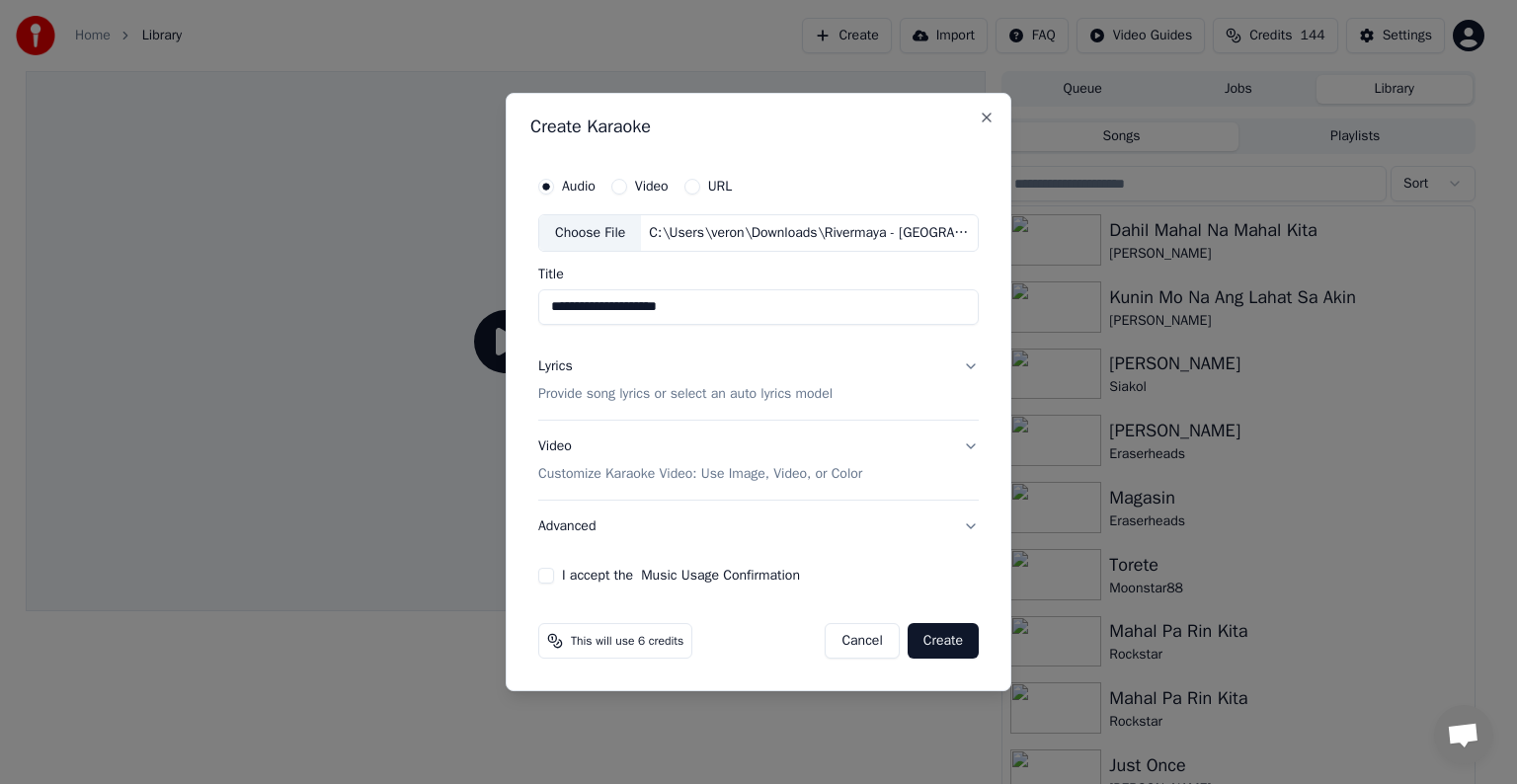 click on "Provide song lyrics or select an auto lyrics model" at bounding box center (685, 394) 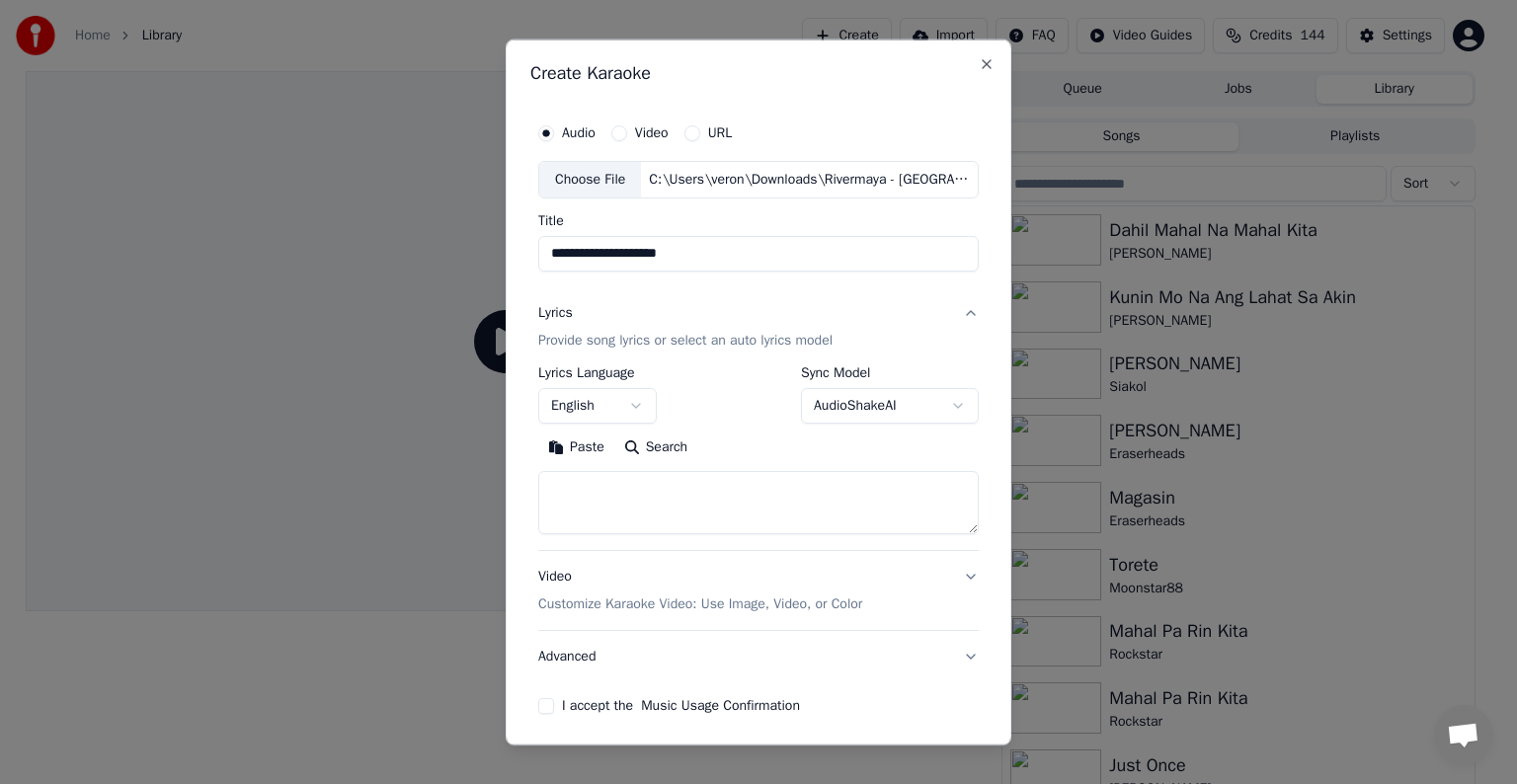 type 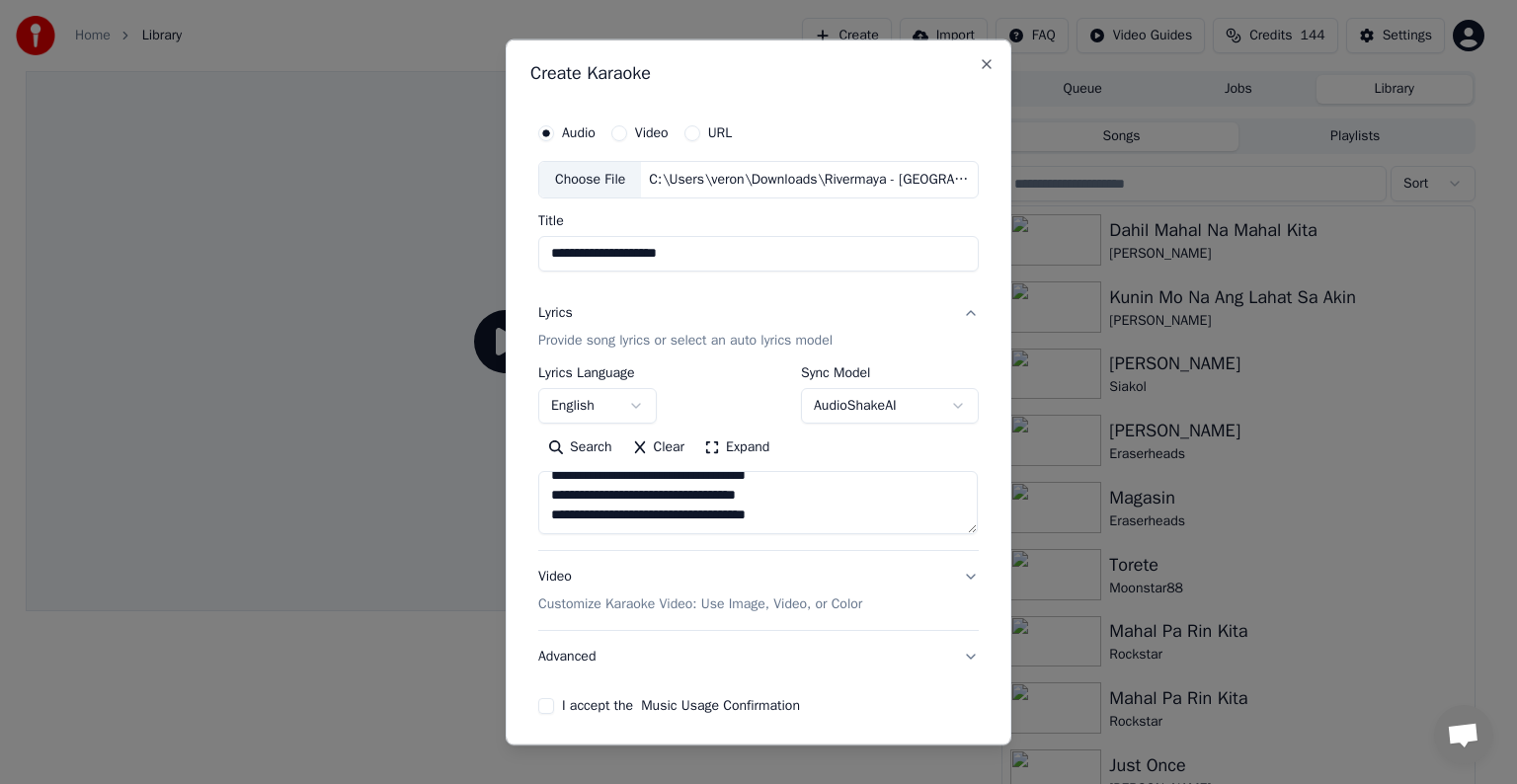 scroll, scrollTop: 63, scrollLeft: 0, axis: vertical 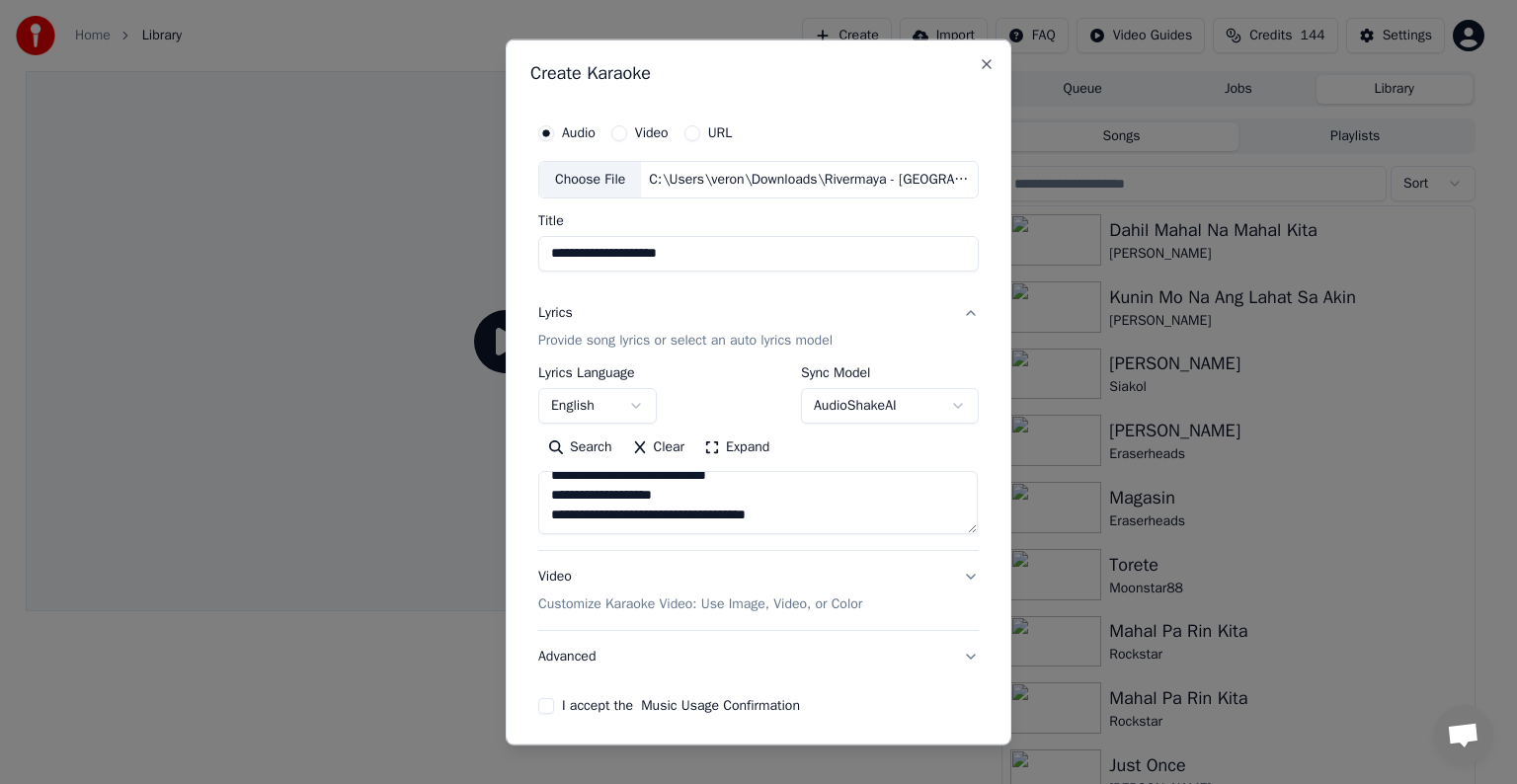 paste on "**********" 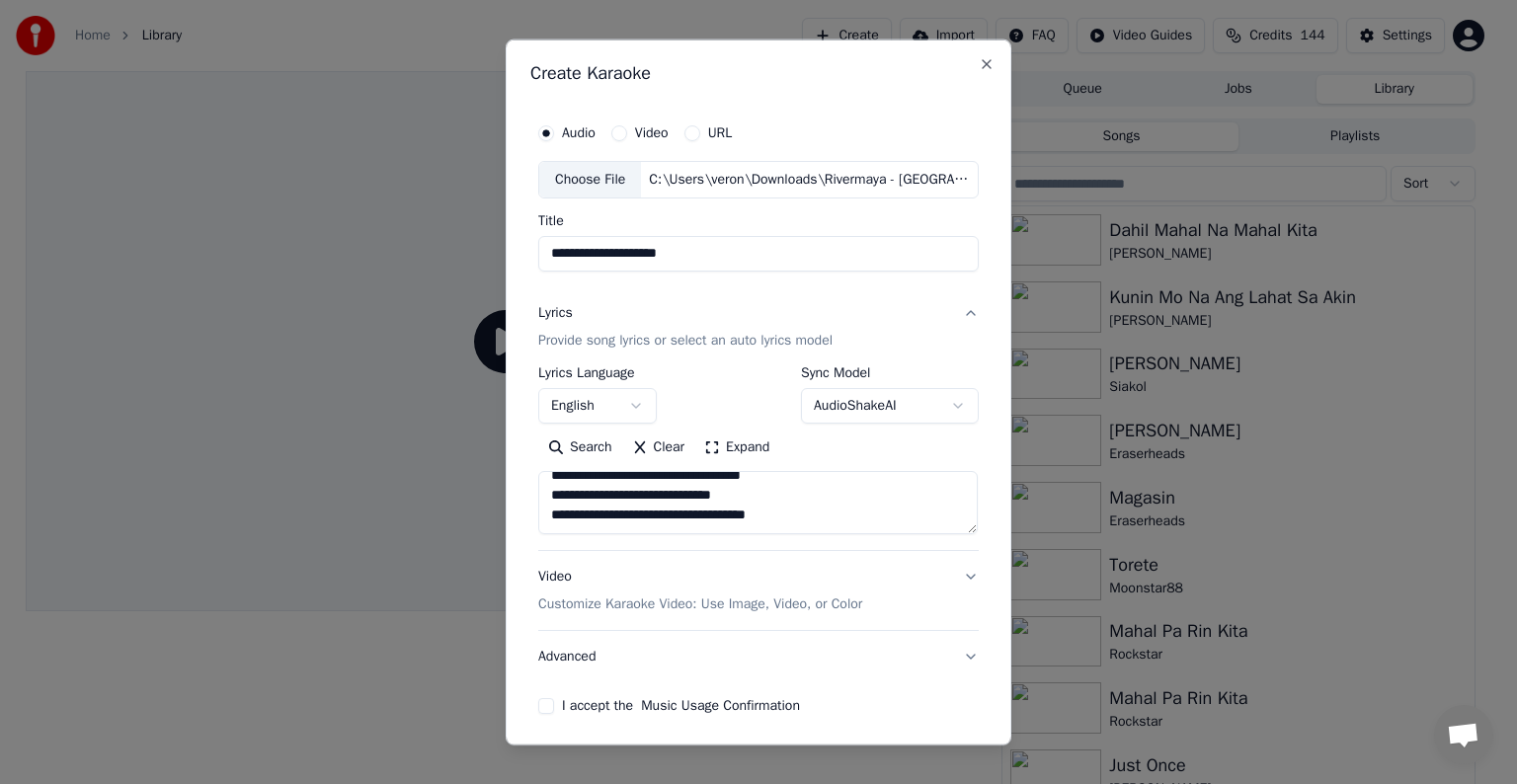 scroll, scrollTop: 300, scrollLeft: 0, axis: vertical 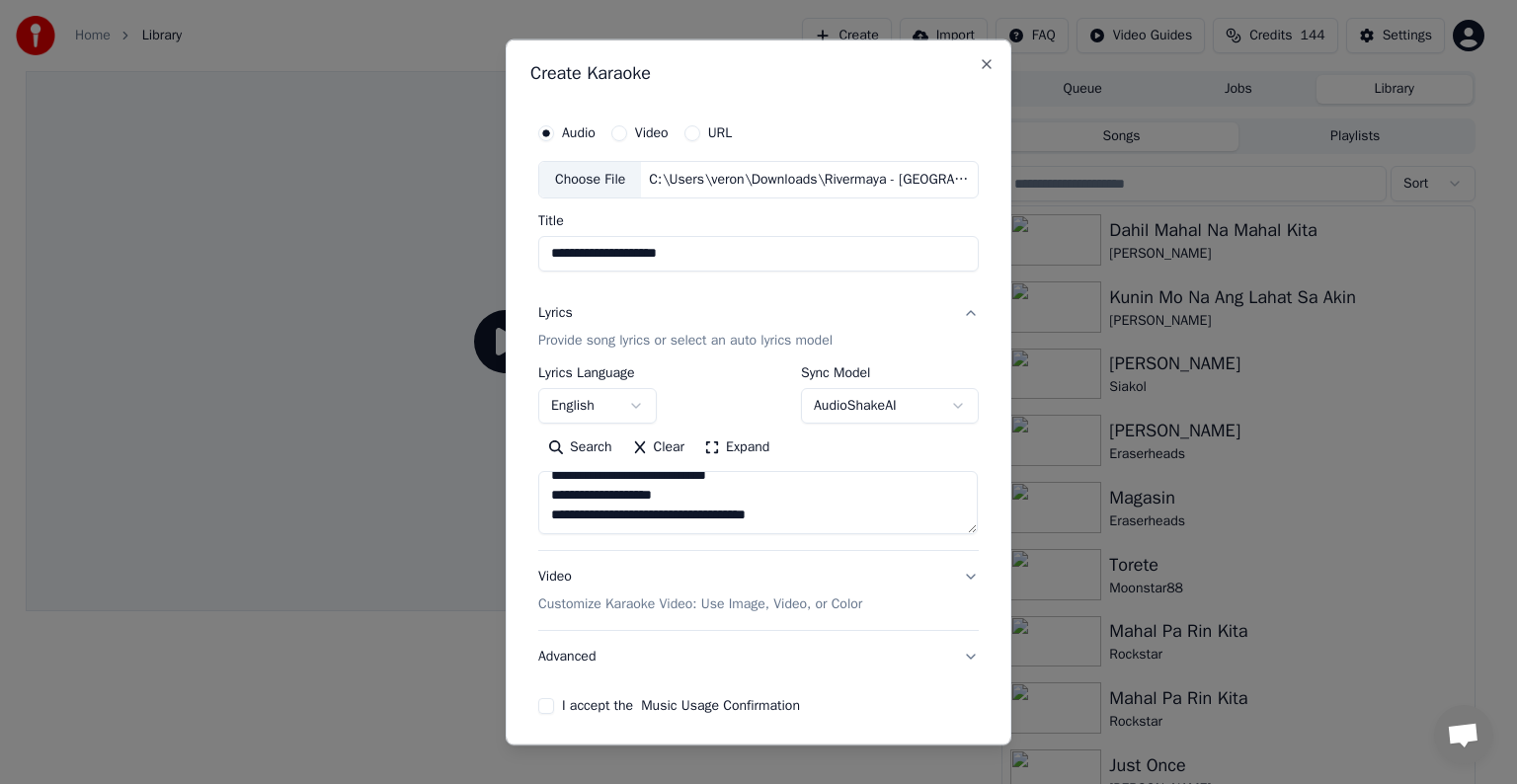 paste on "**********" 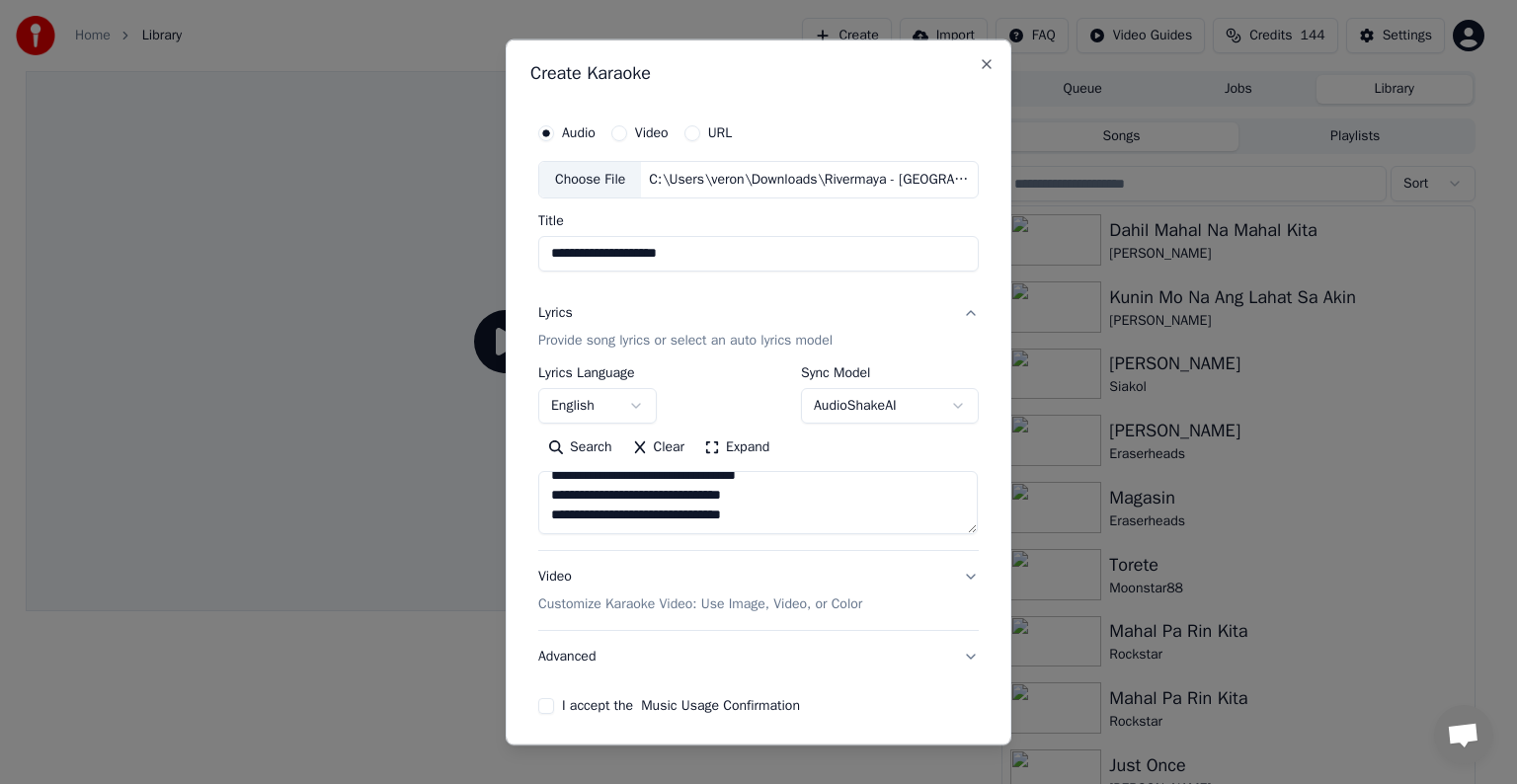 scroll, scrollTop: 537, scrollLeft: 0, axis: vertical 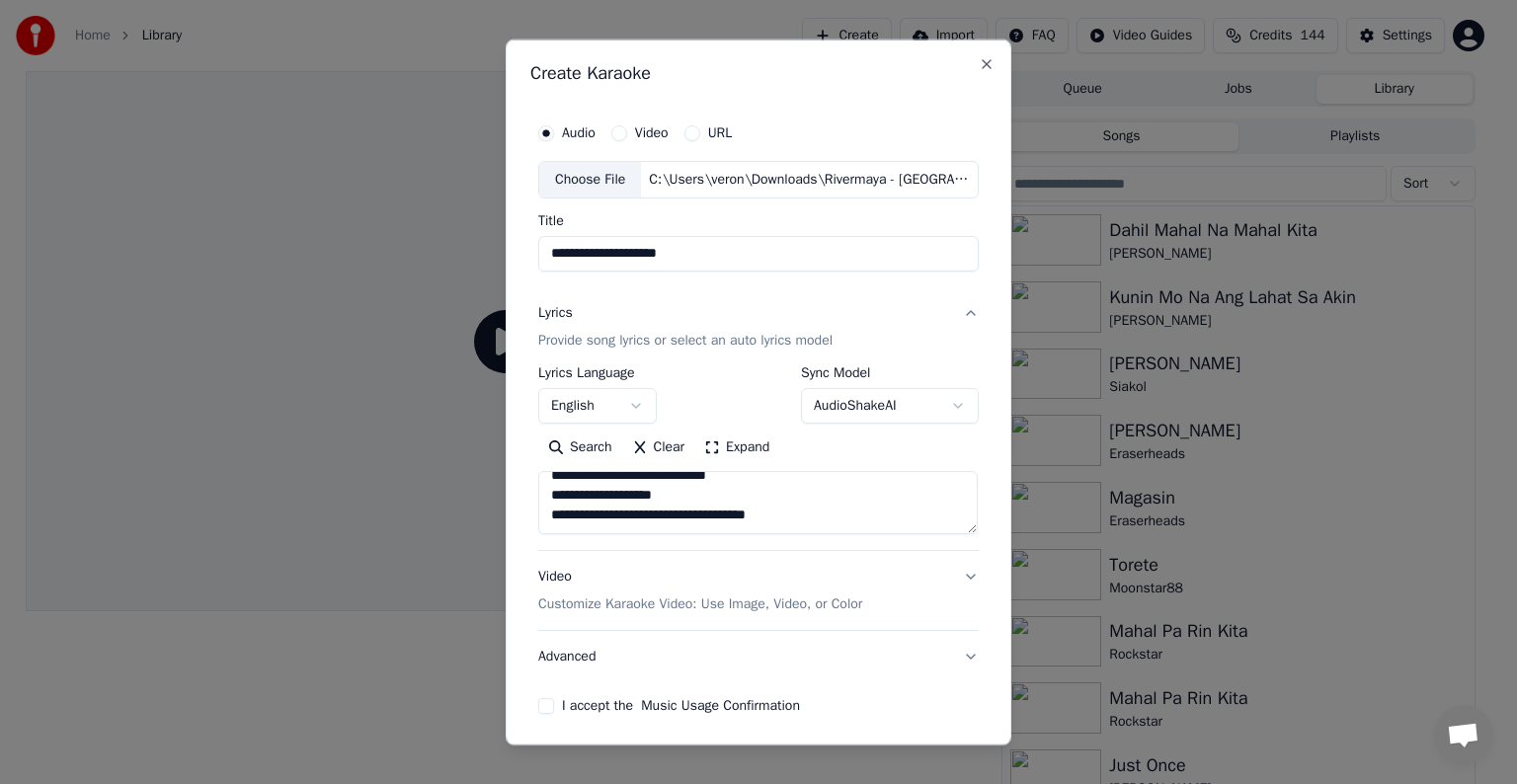 paste on "**********" 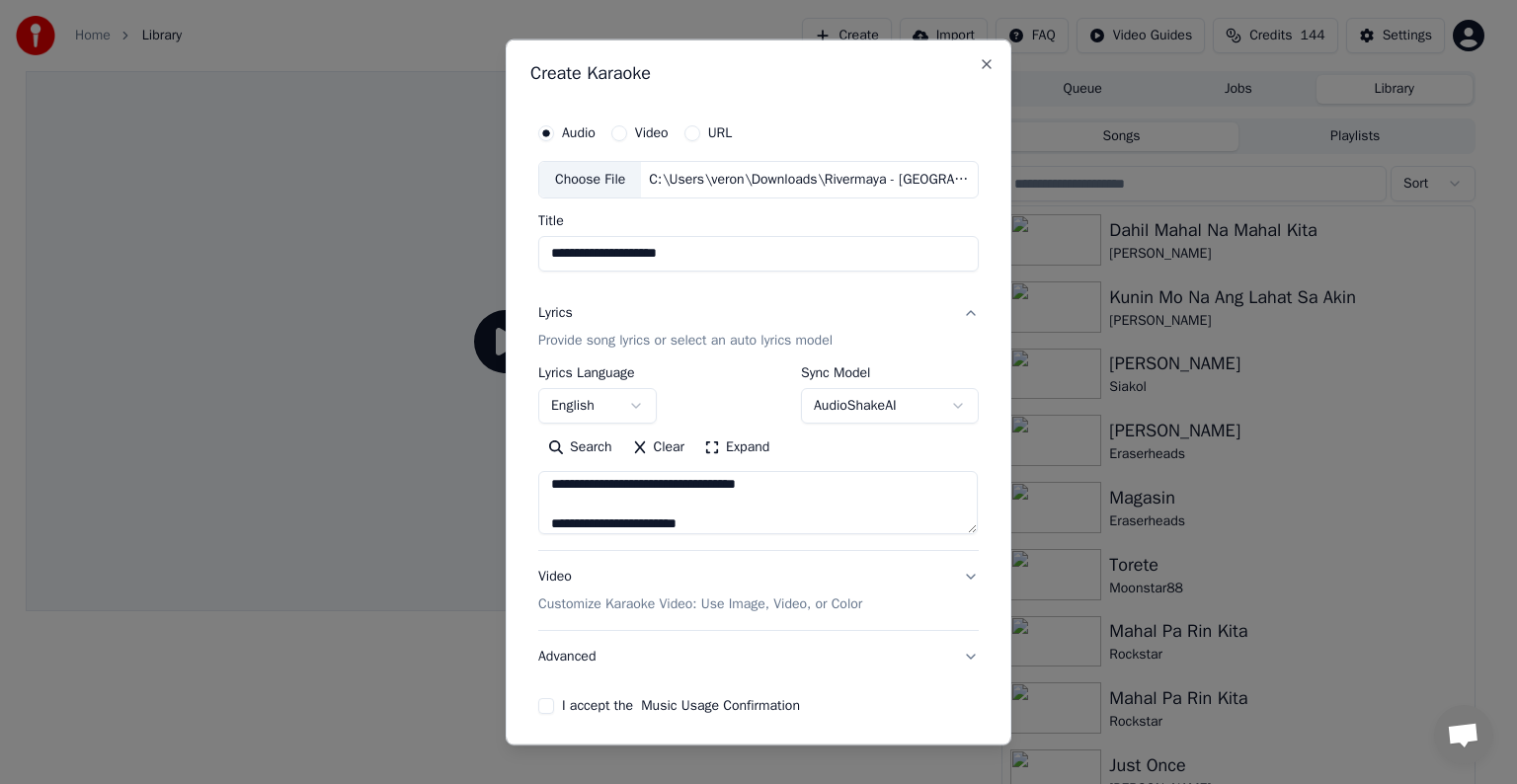scroll, scrollTop: 715, scrollLeft: 0, axis: vertical 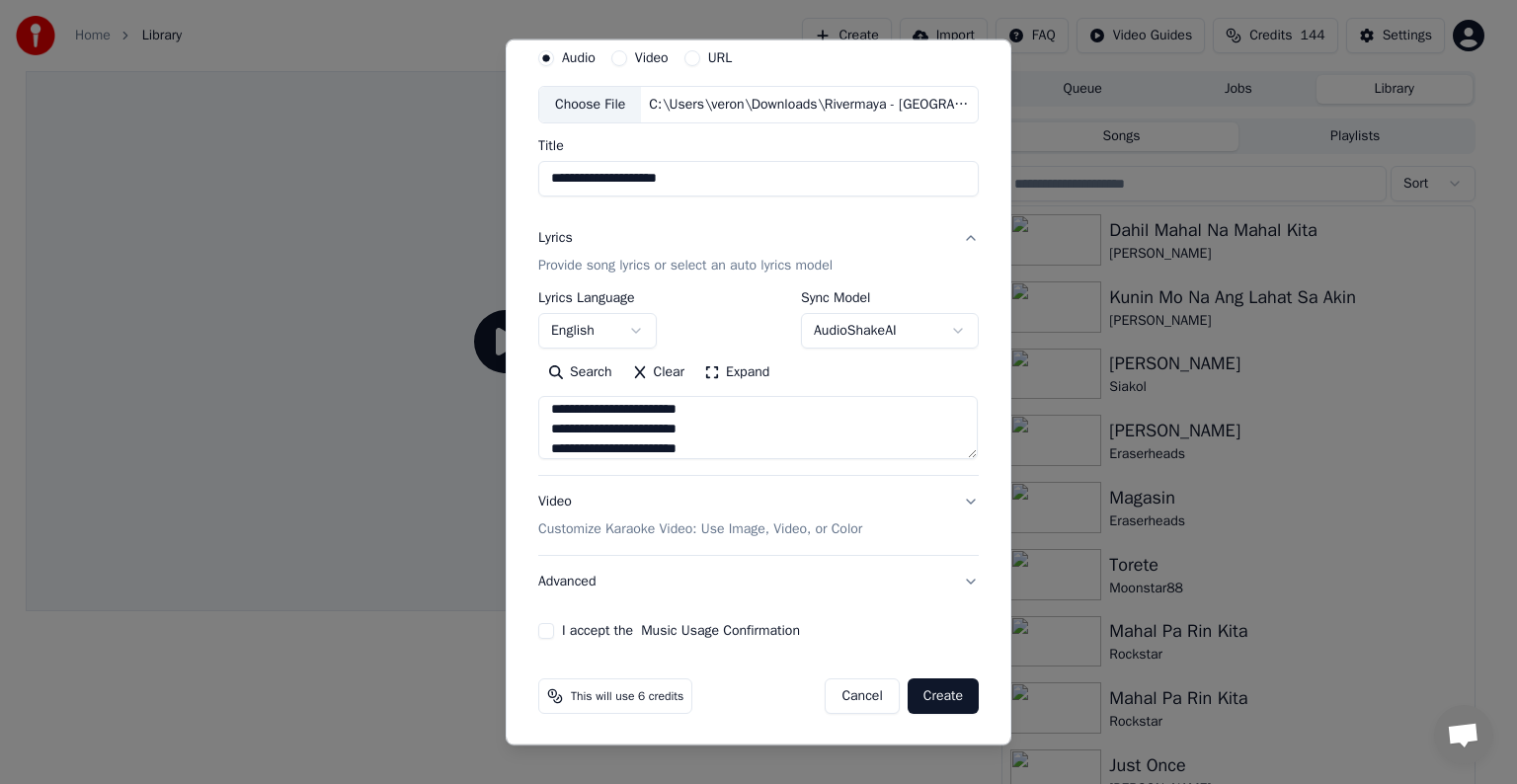 type on "**********" 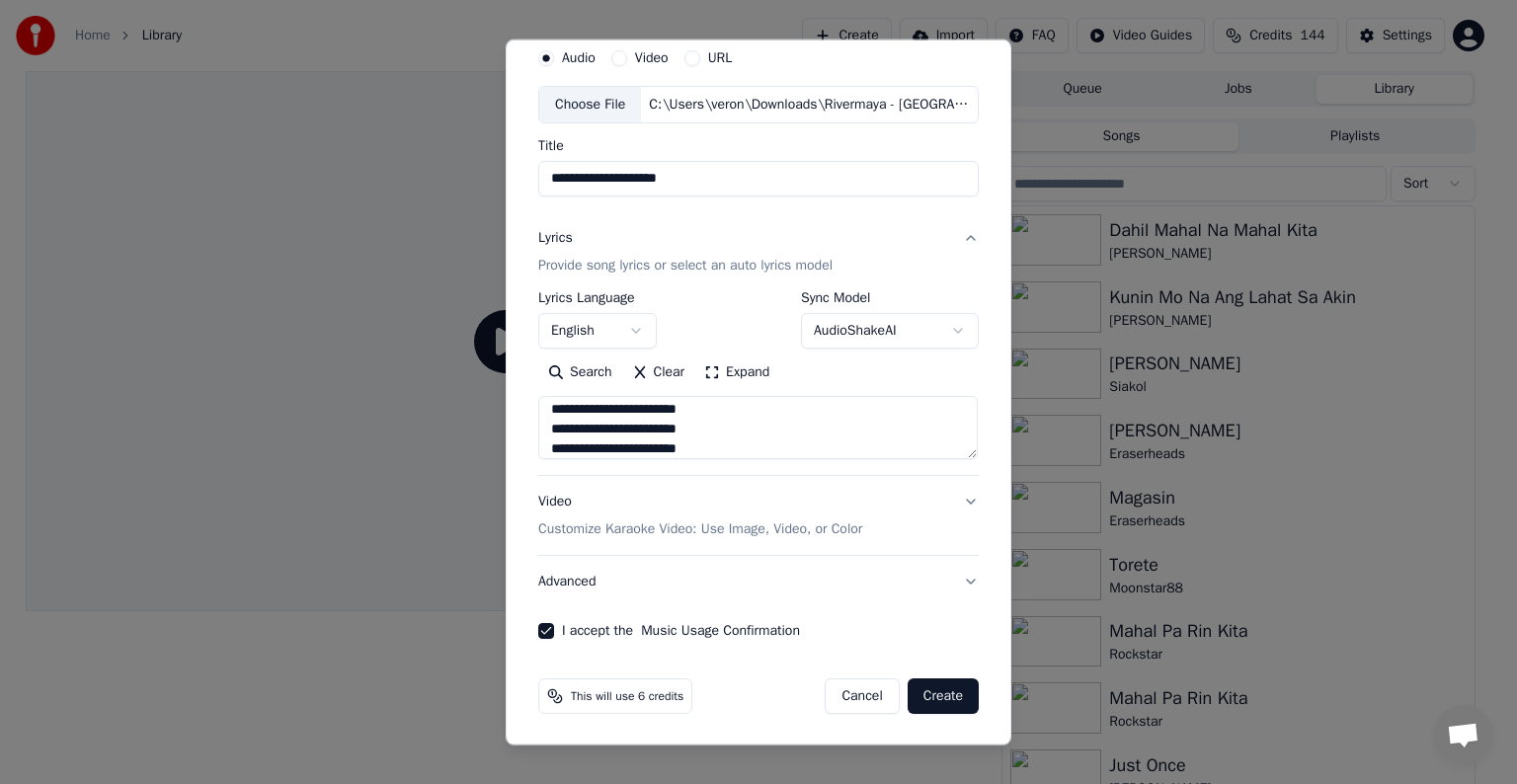 click on "Create" at bounding box center [943, 696] 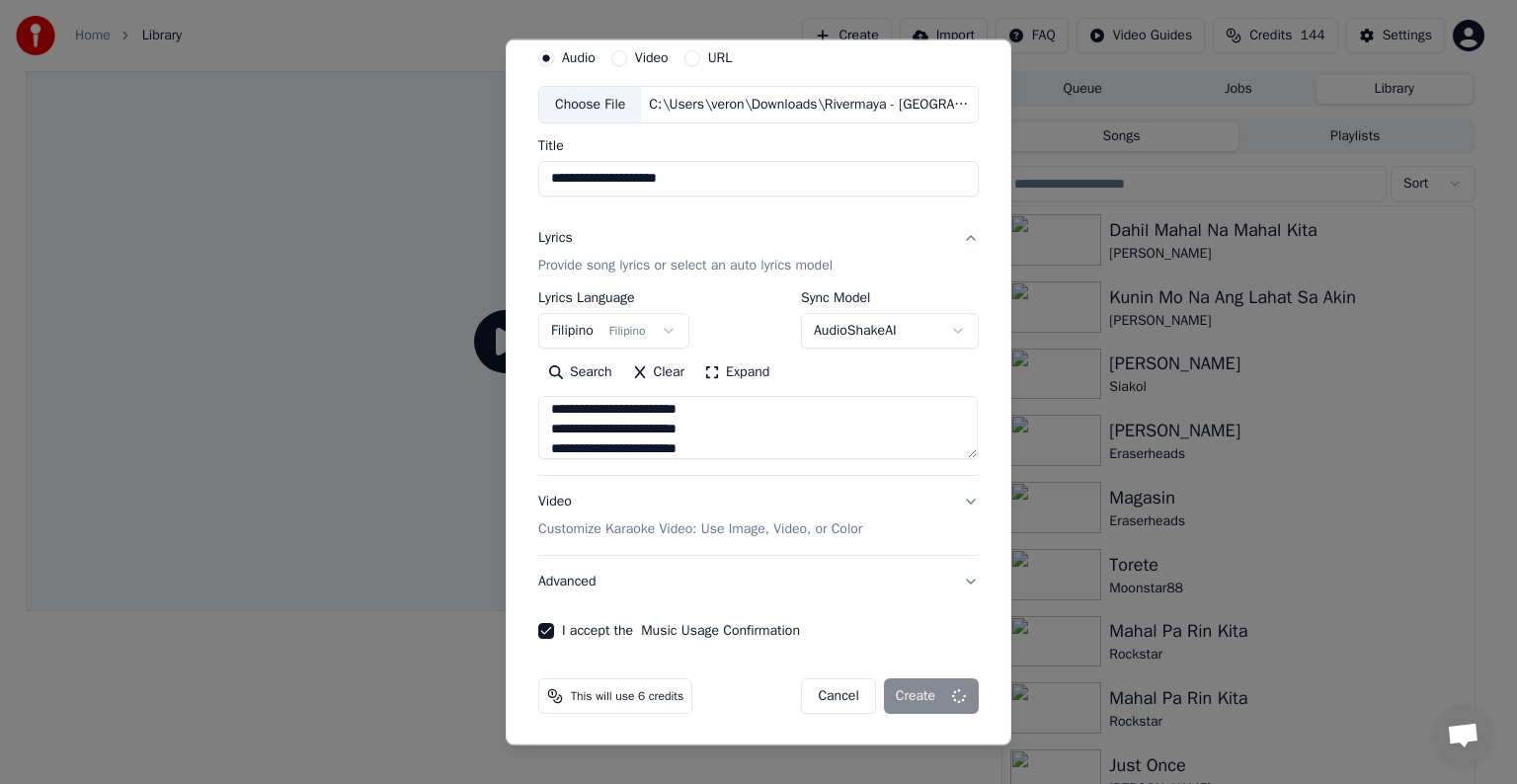 select 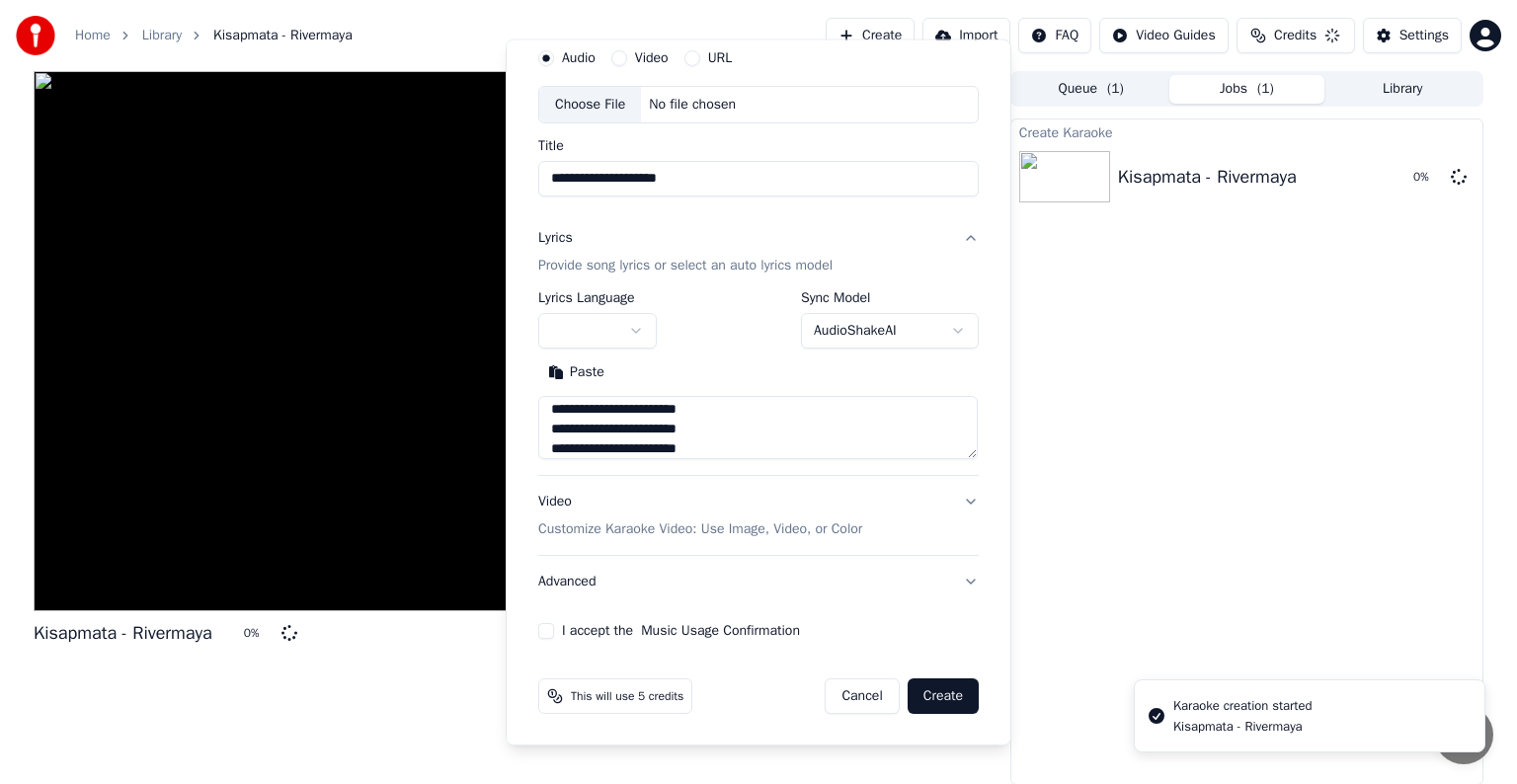 type 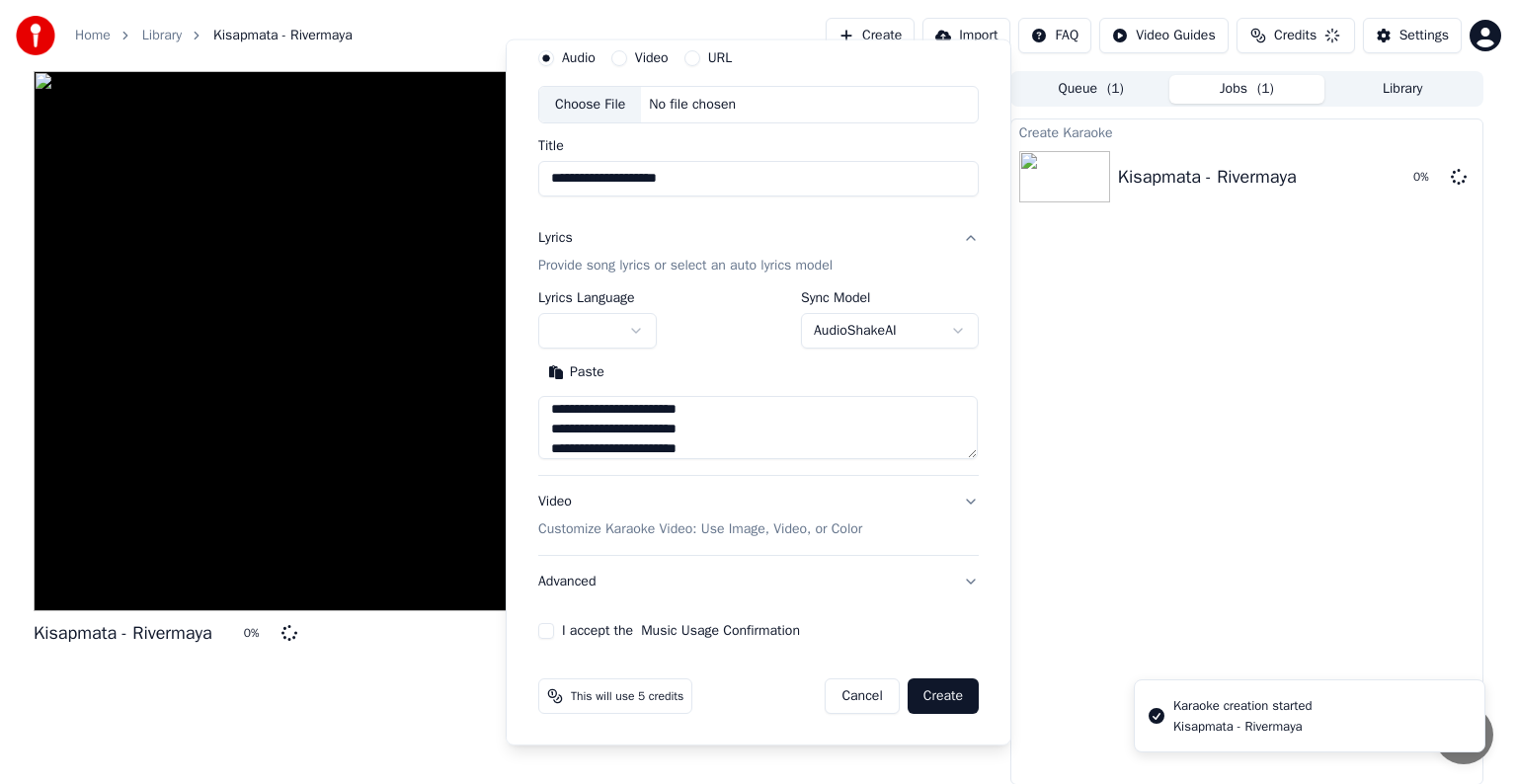 type 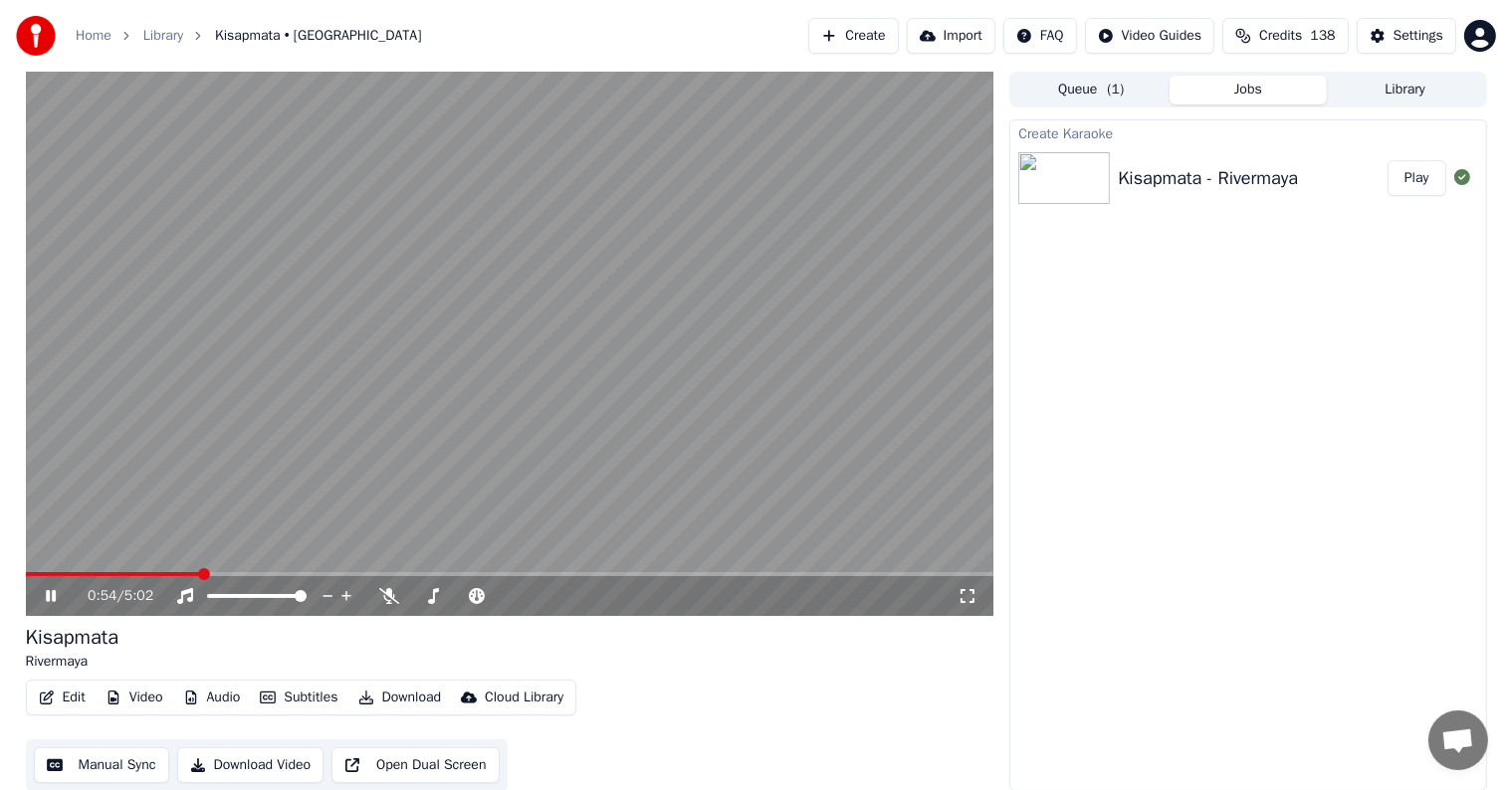 click 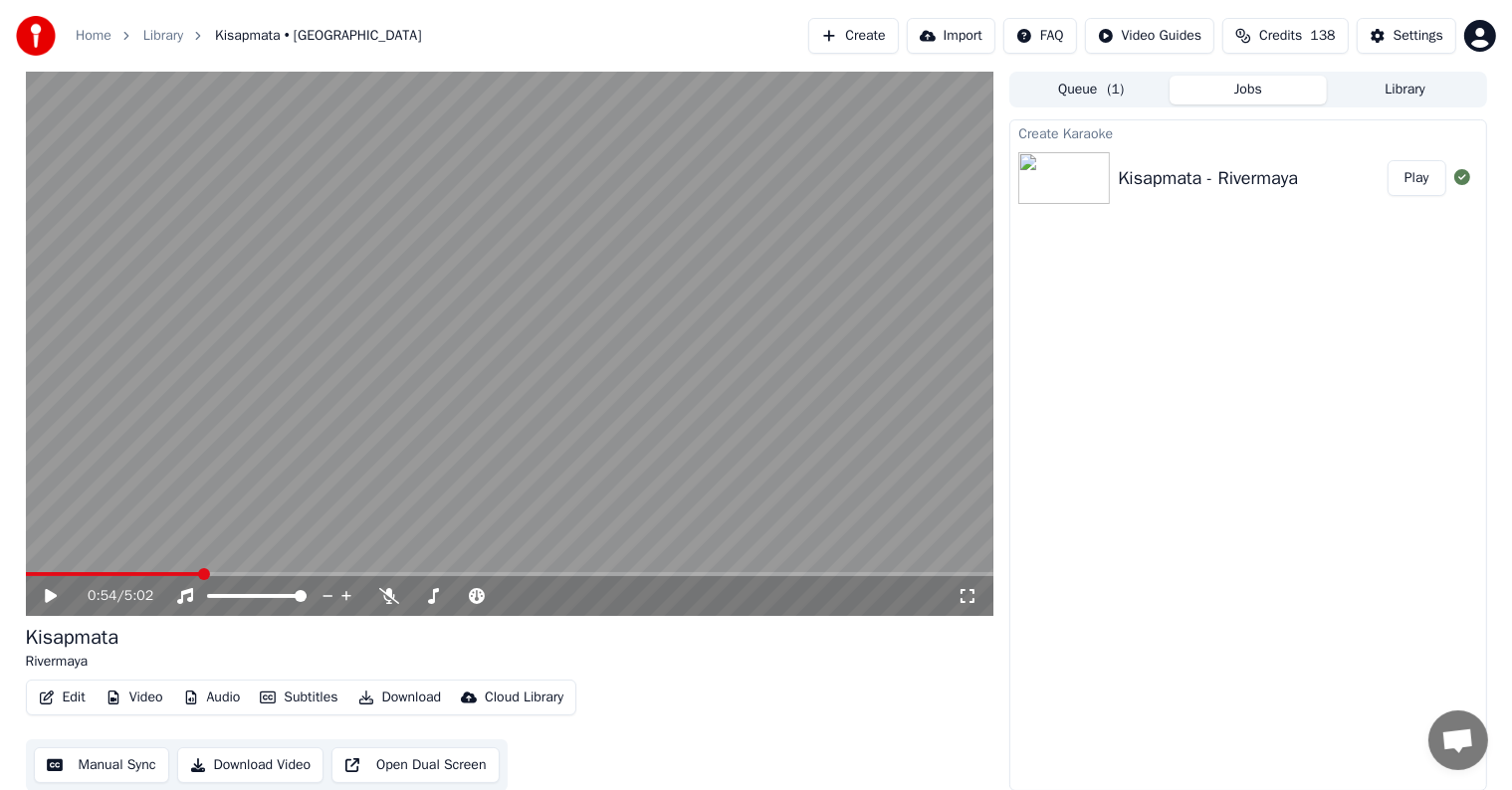 click on "Create" at bounding box center (853, 36) 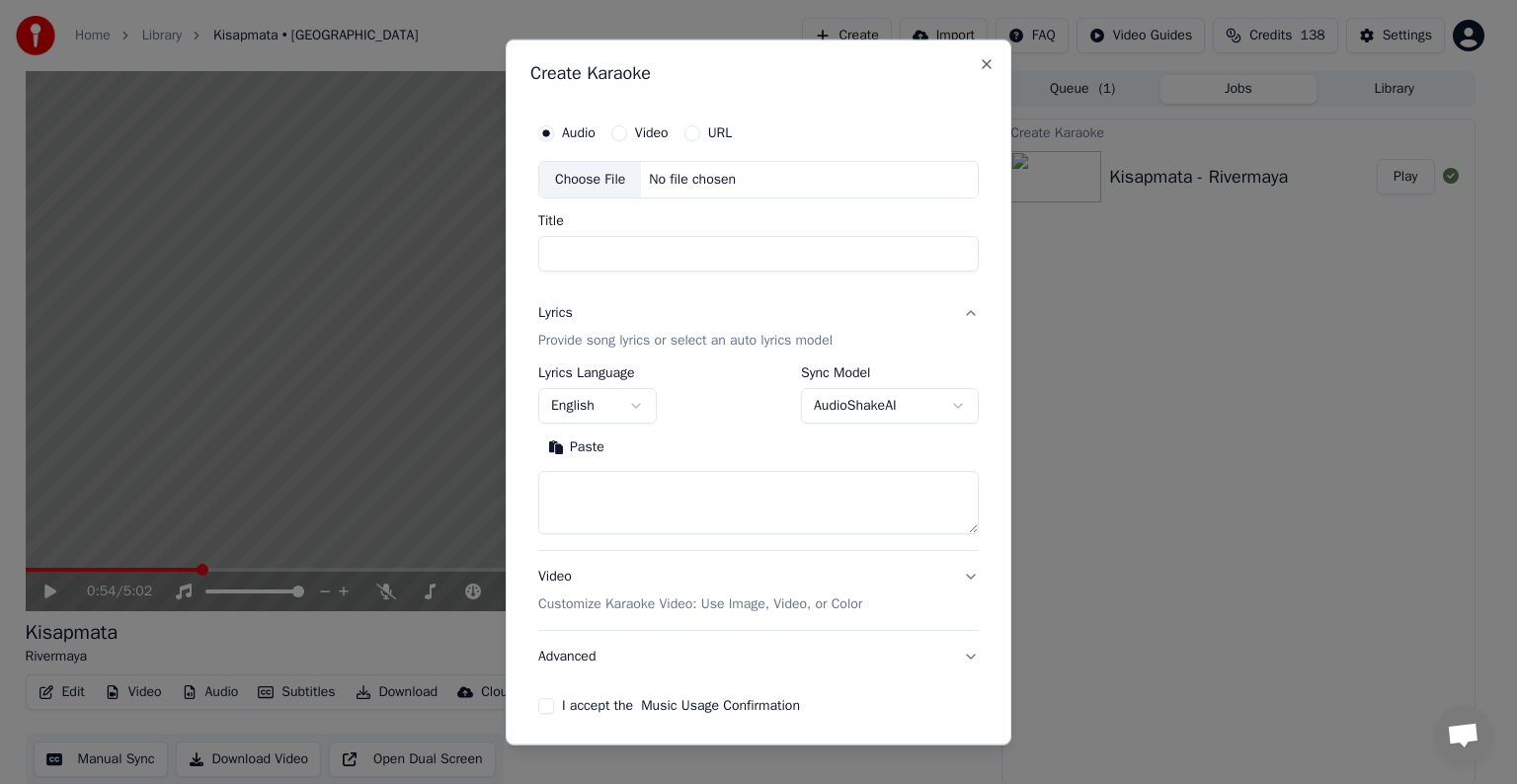 click on "Choose File" at bounding box center [590, 180] 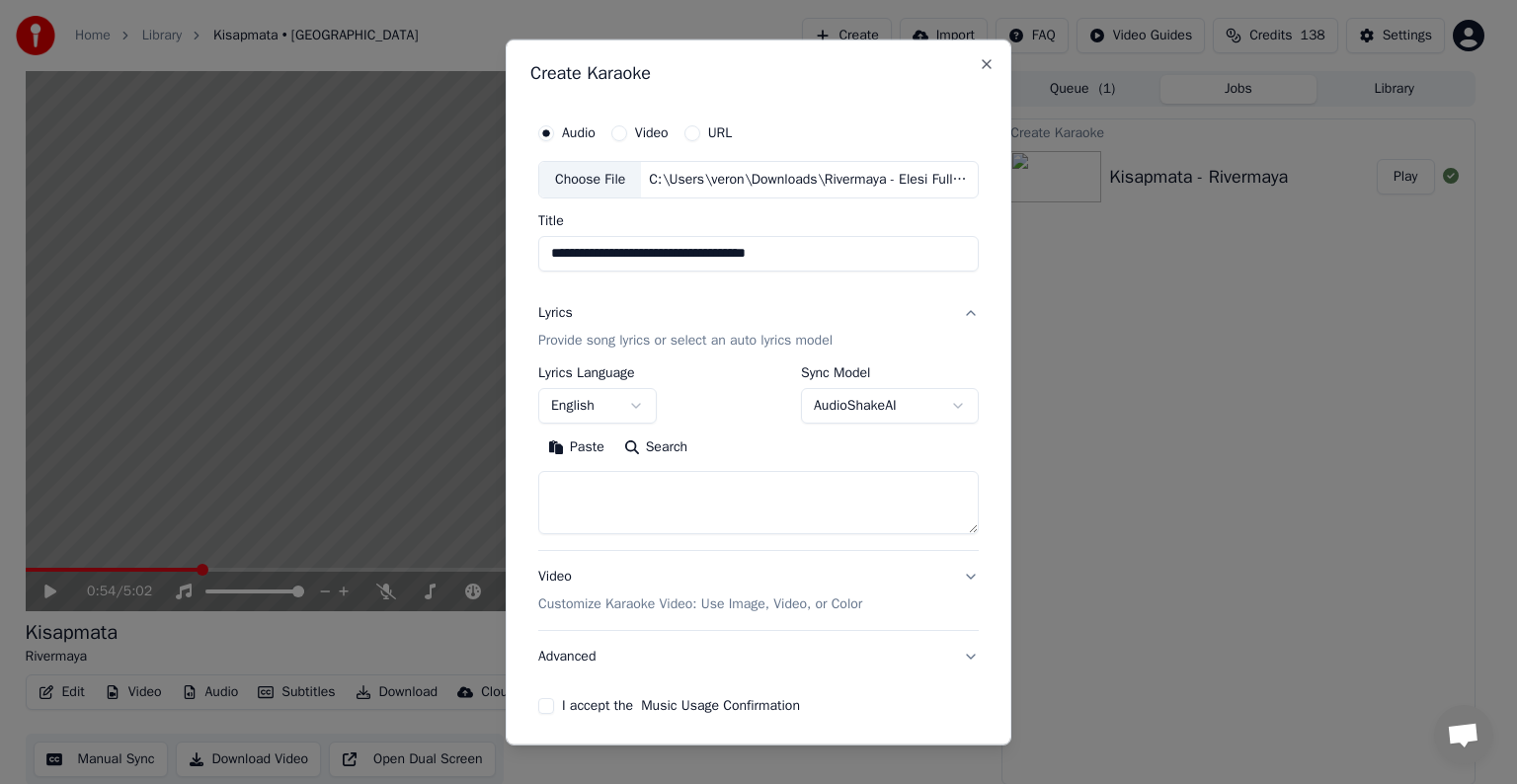 drag, startPoint x: 649, startPoint y: 253, endPoint x: 905, endPoint y: 260, distance: 256.09569 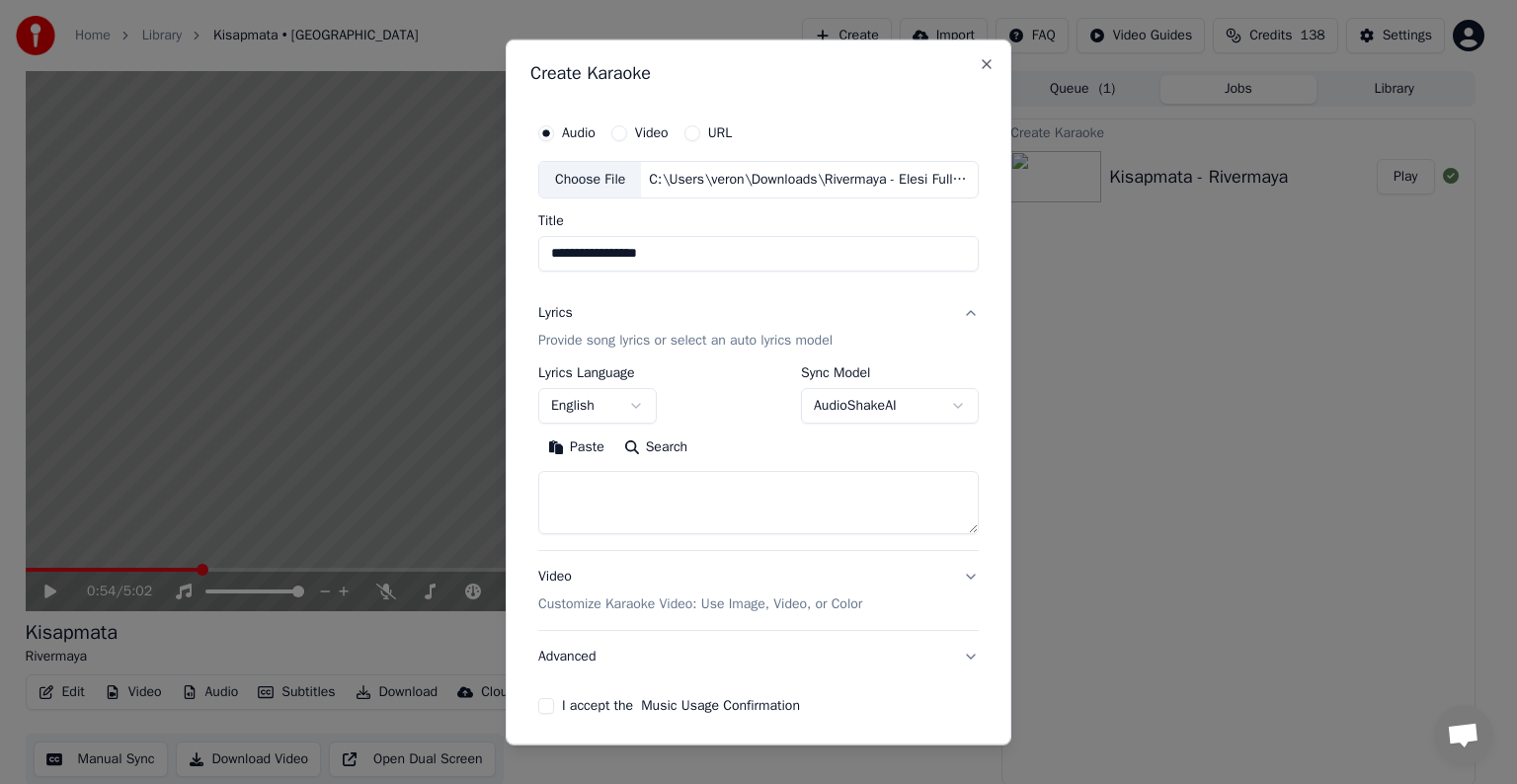 drag, startPoint x: 620, startPoint y: 255, endPoint x: 362, endPoint y: 220, distance: 260.36321 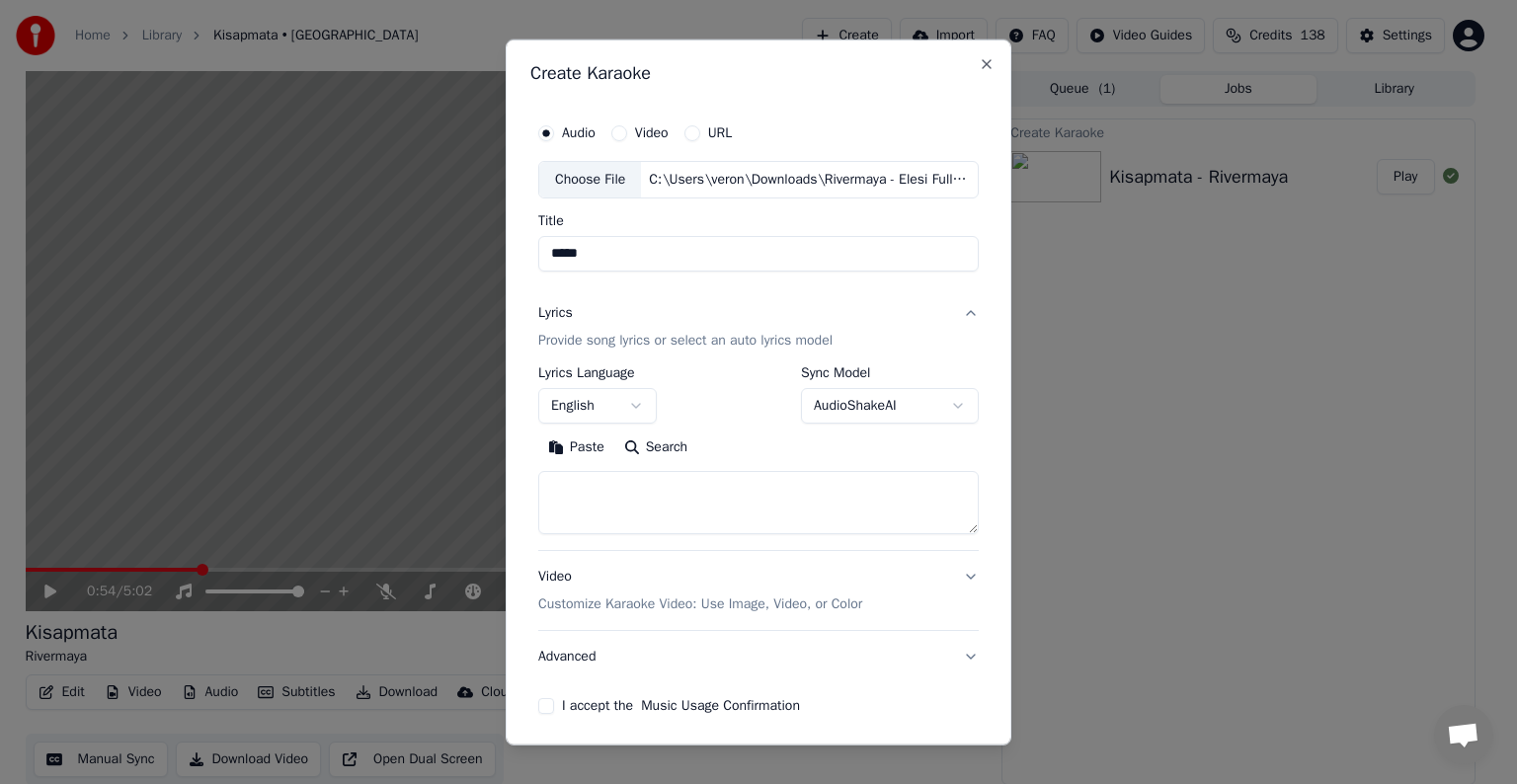 click on "*****" at bounding box center (758, 254) 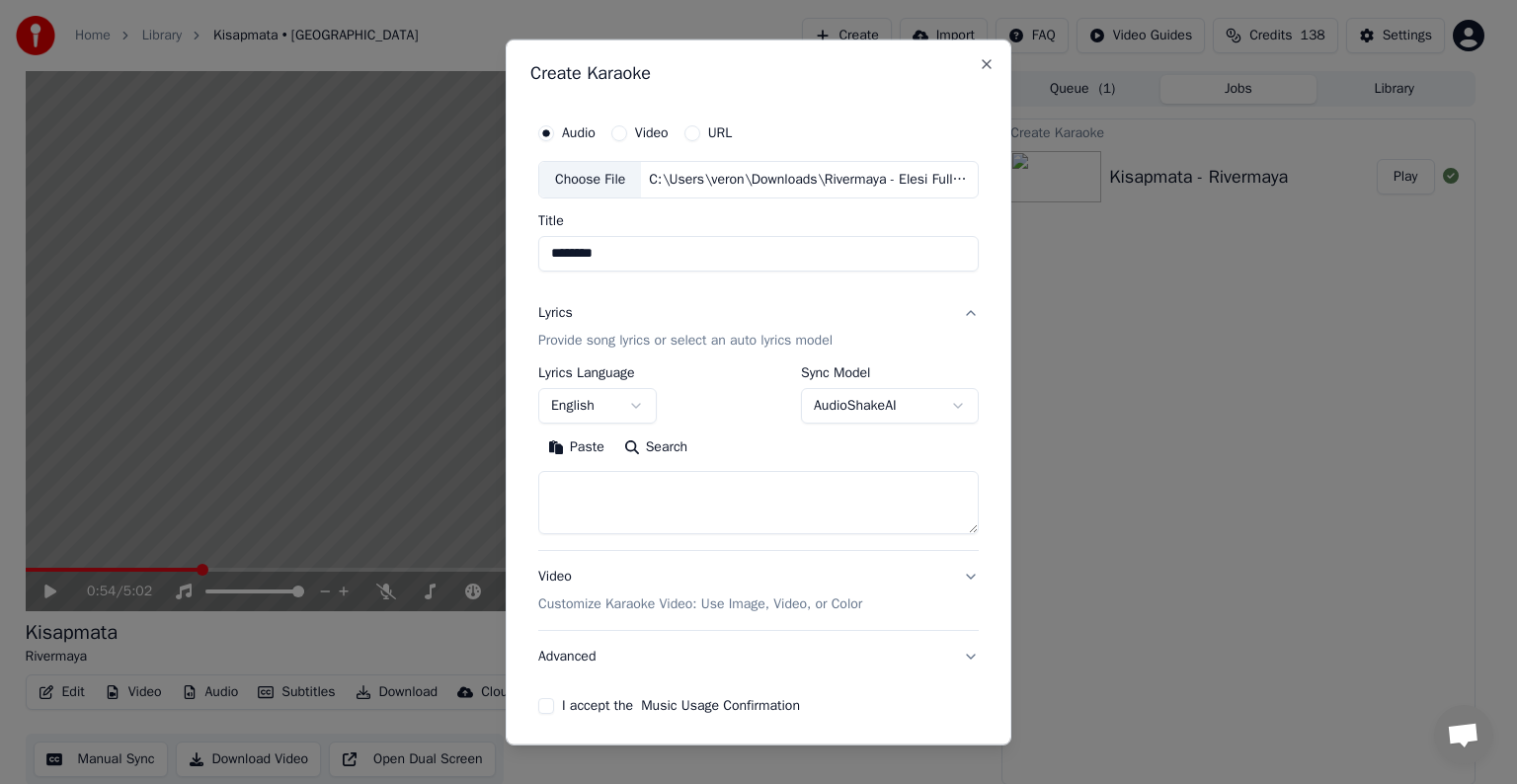 paste on "**********" 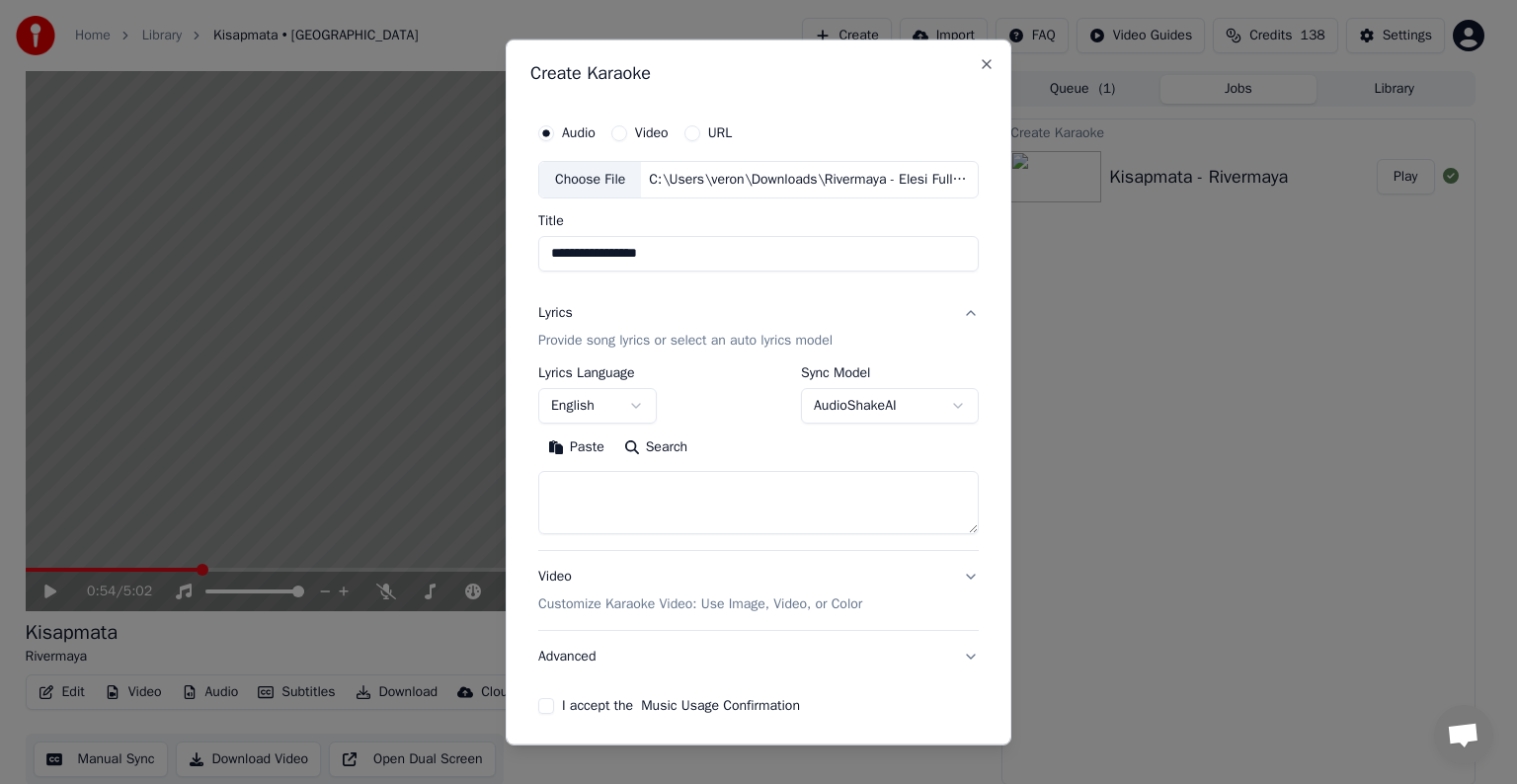 scroll, scrollTop: 75, scrollLeft: 0, axis: vertical 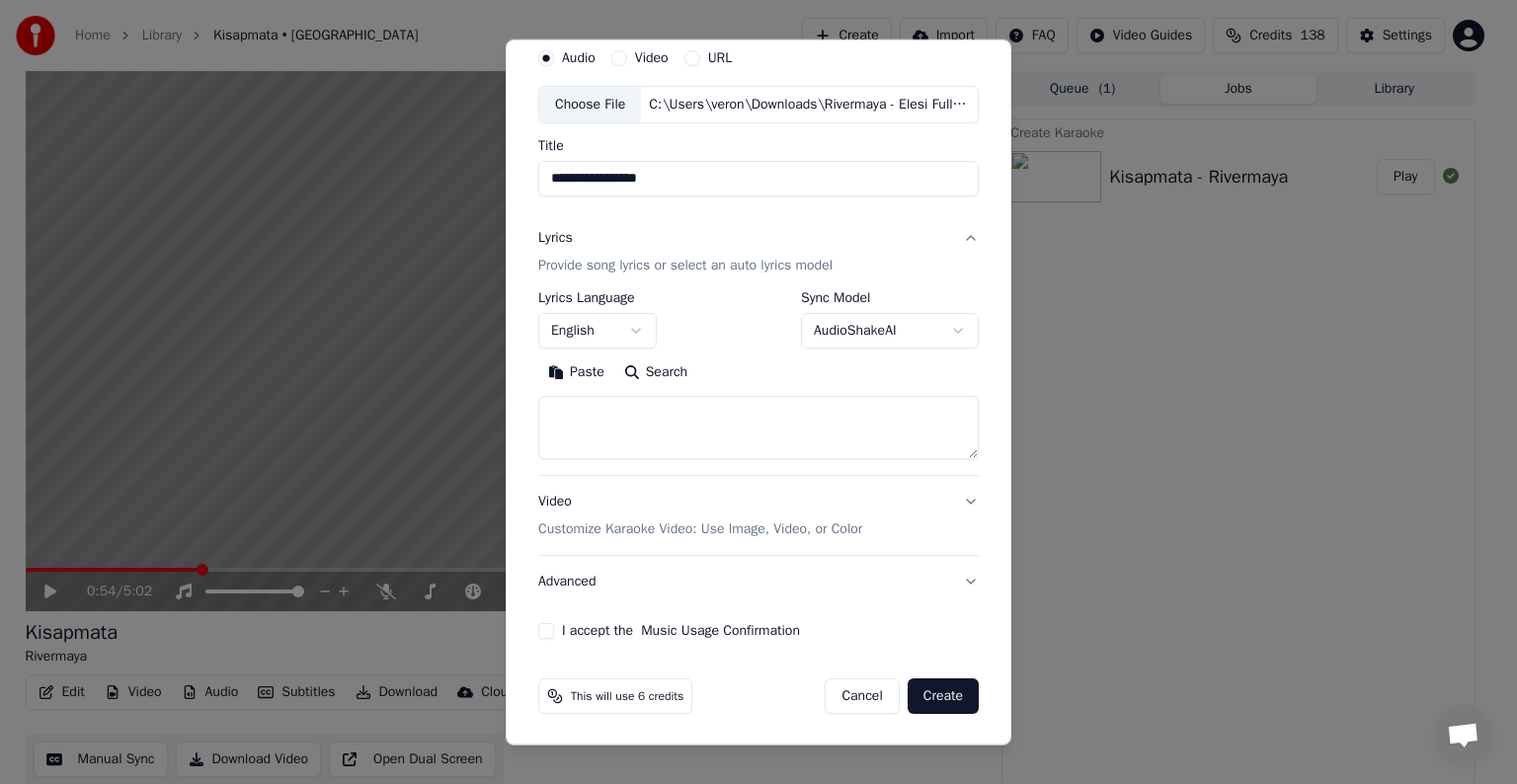 type on "**********" 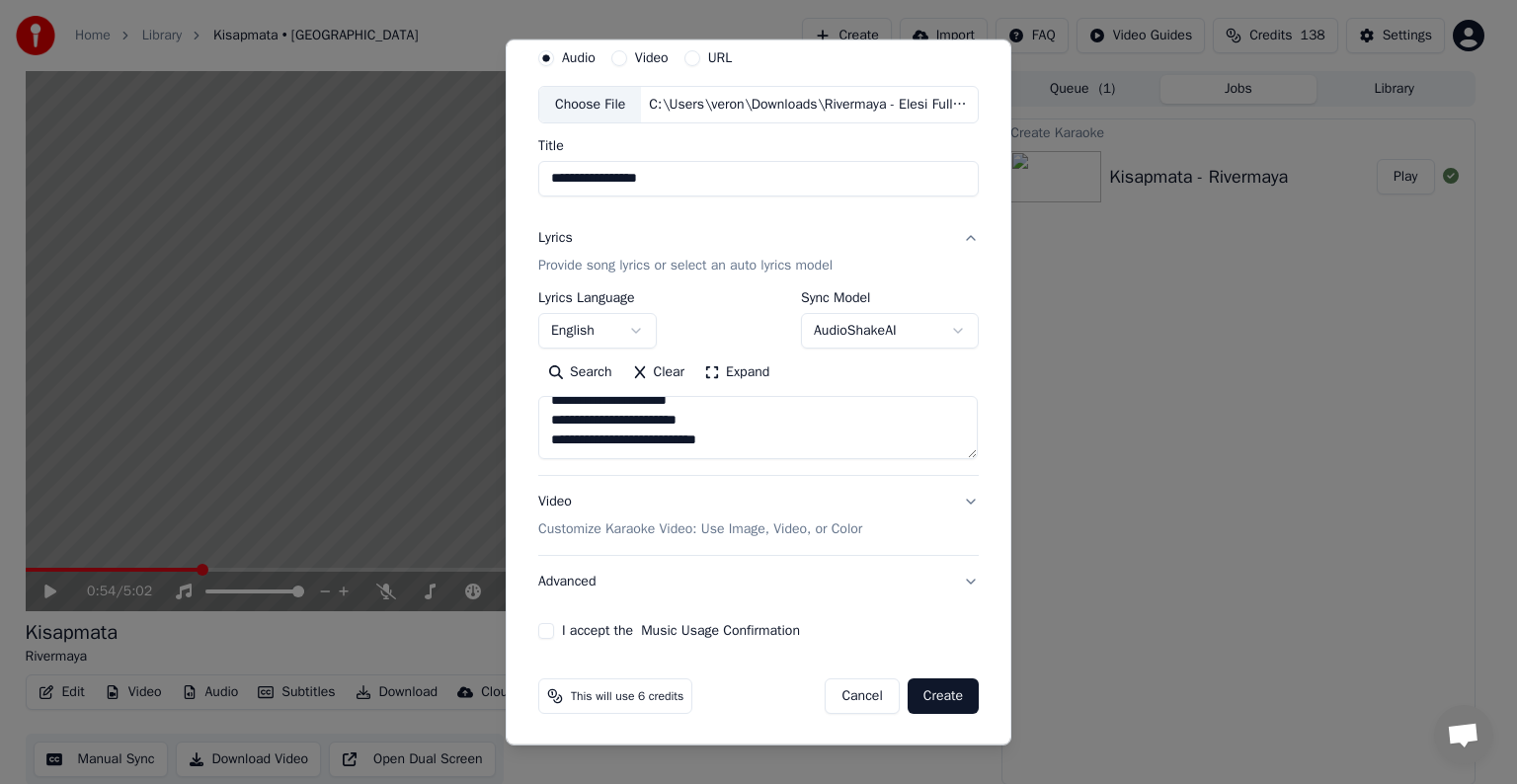scroll, scrollTop: 63, scrollLeft: 0, axis: vertical 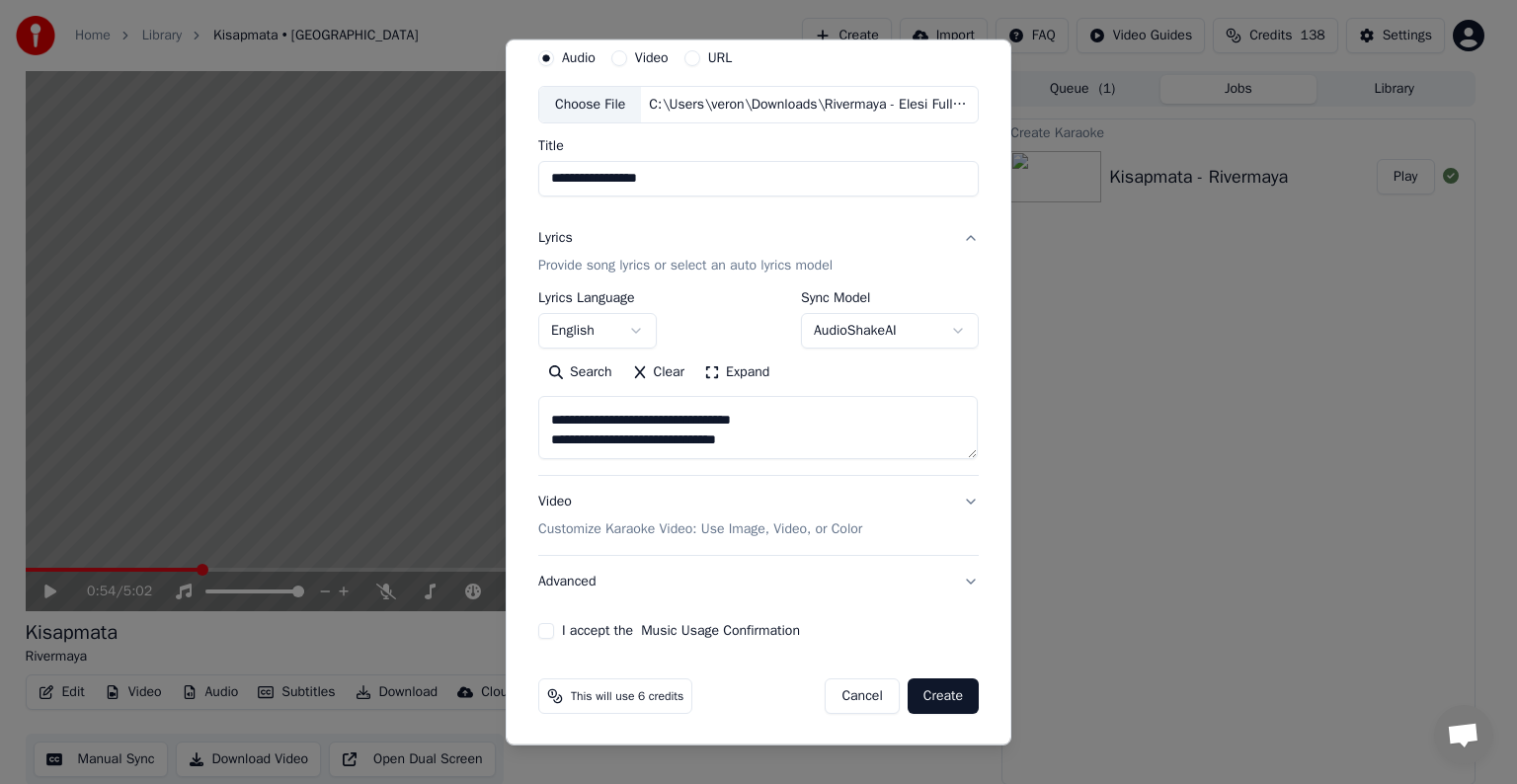 paste on "**********" 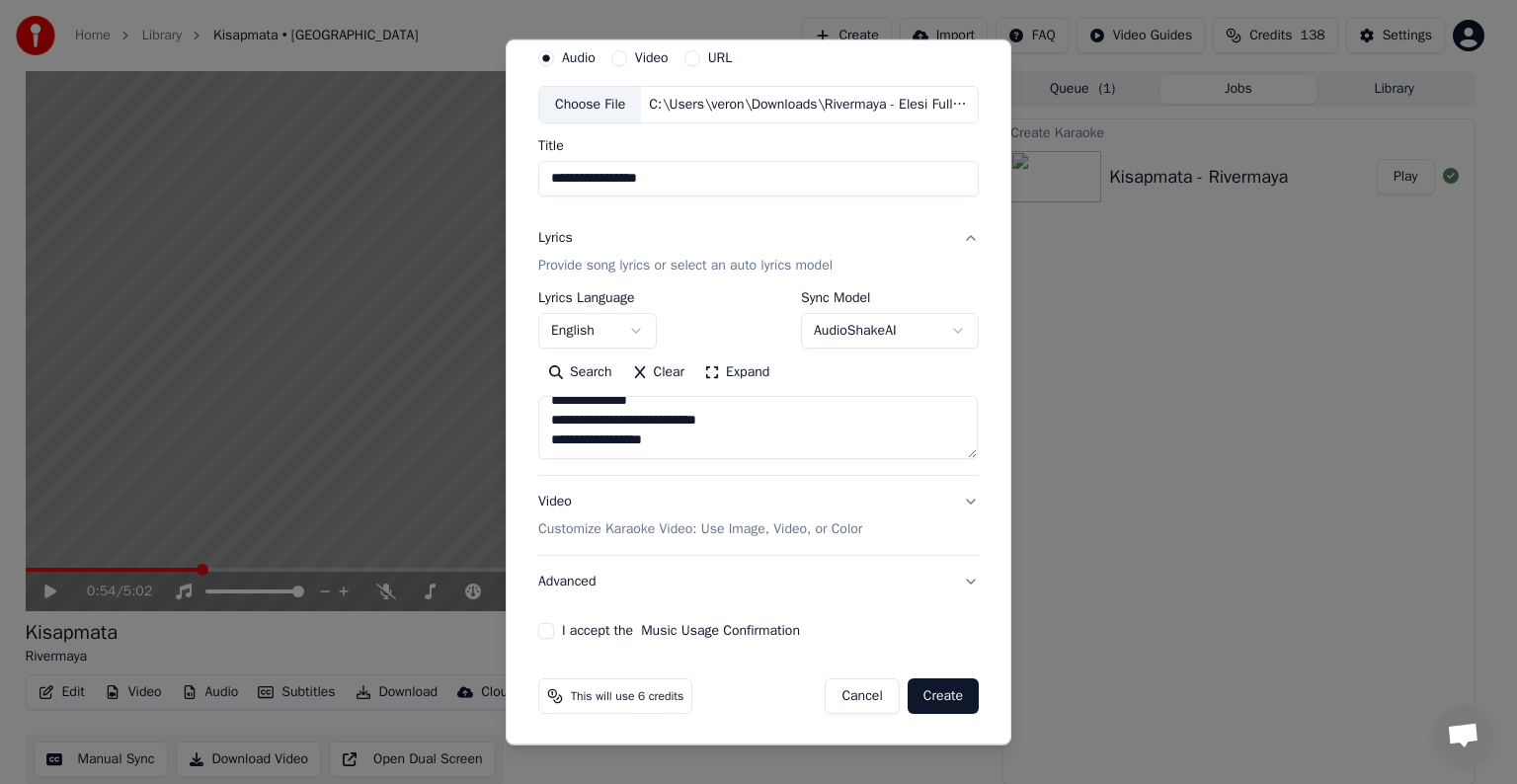 scroll, scrollTop: 221, scrollLeft: 0, axis: vertical 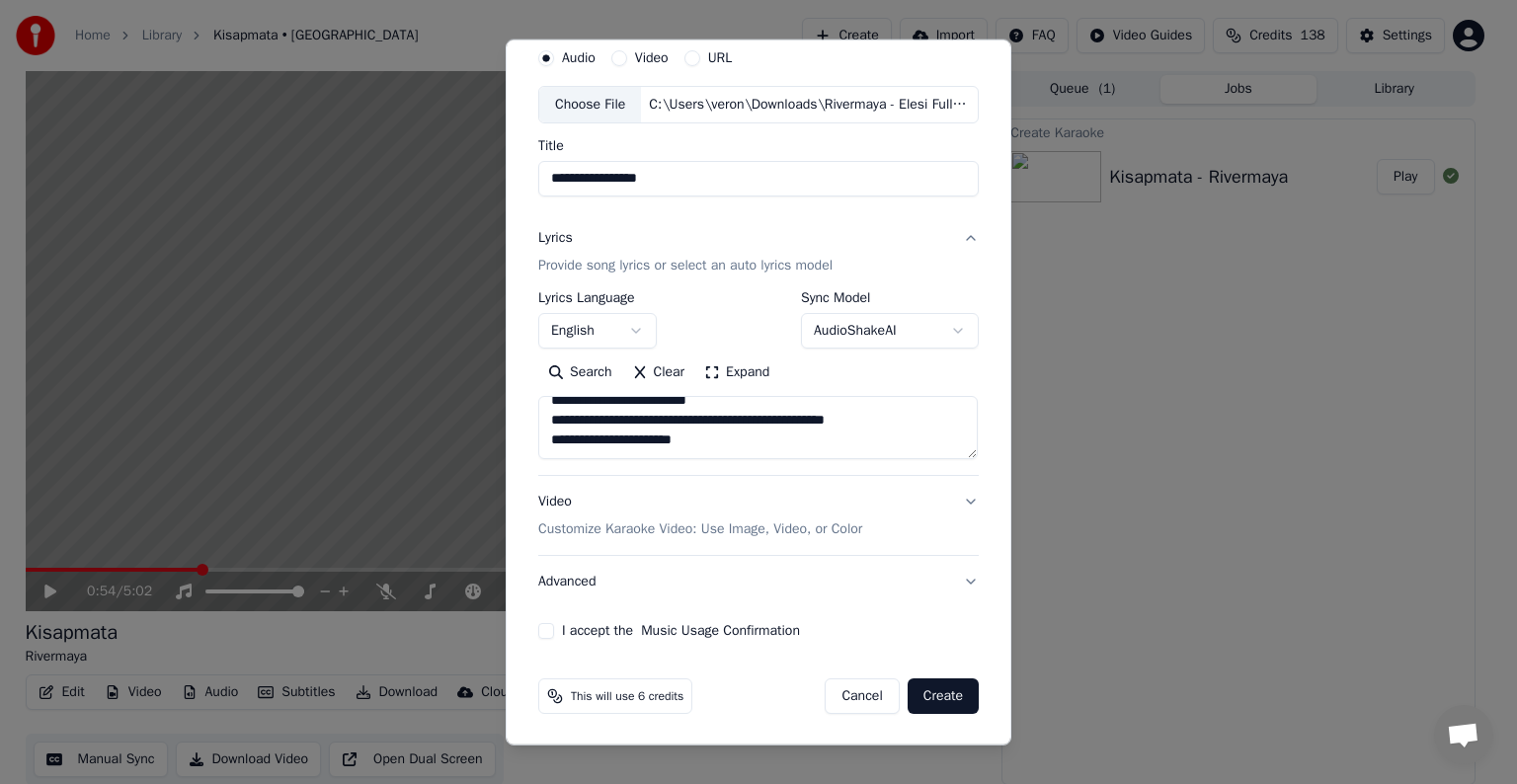 paste on "**********" 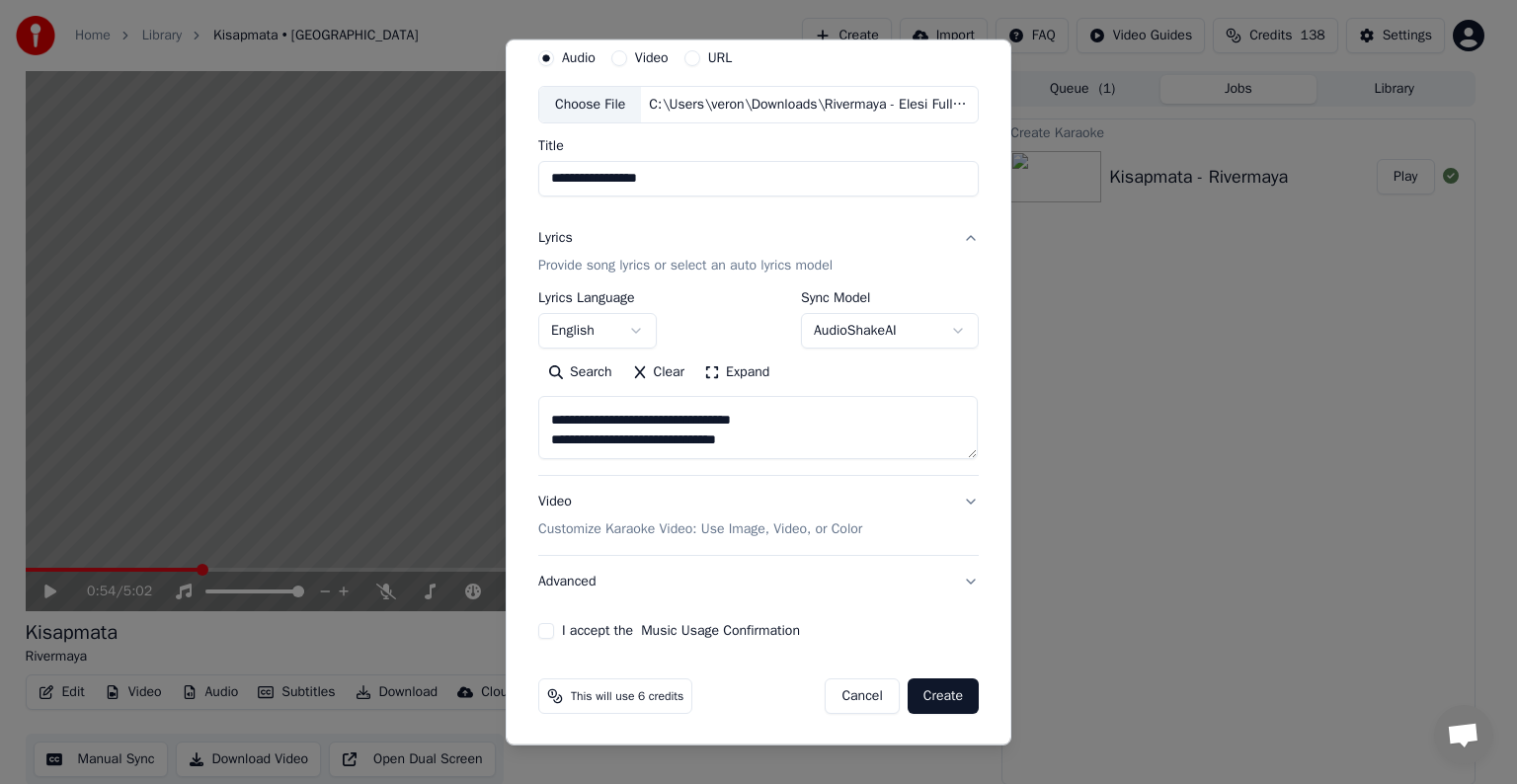 scroll, scrollTop: 379, scrollLeft: 0, axis: vertical 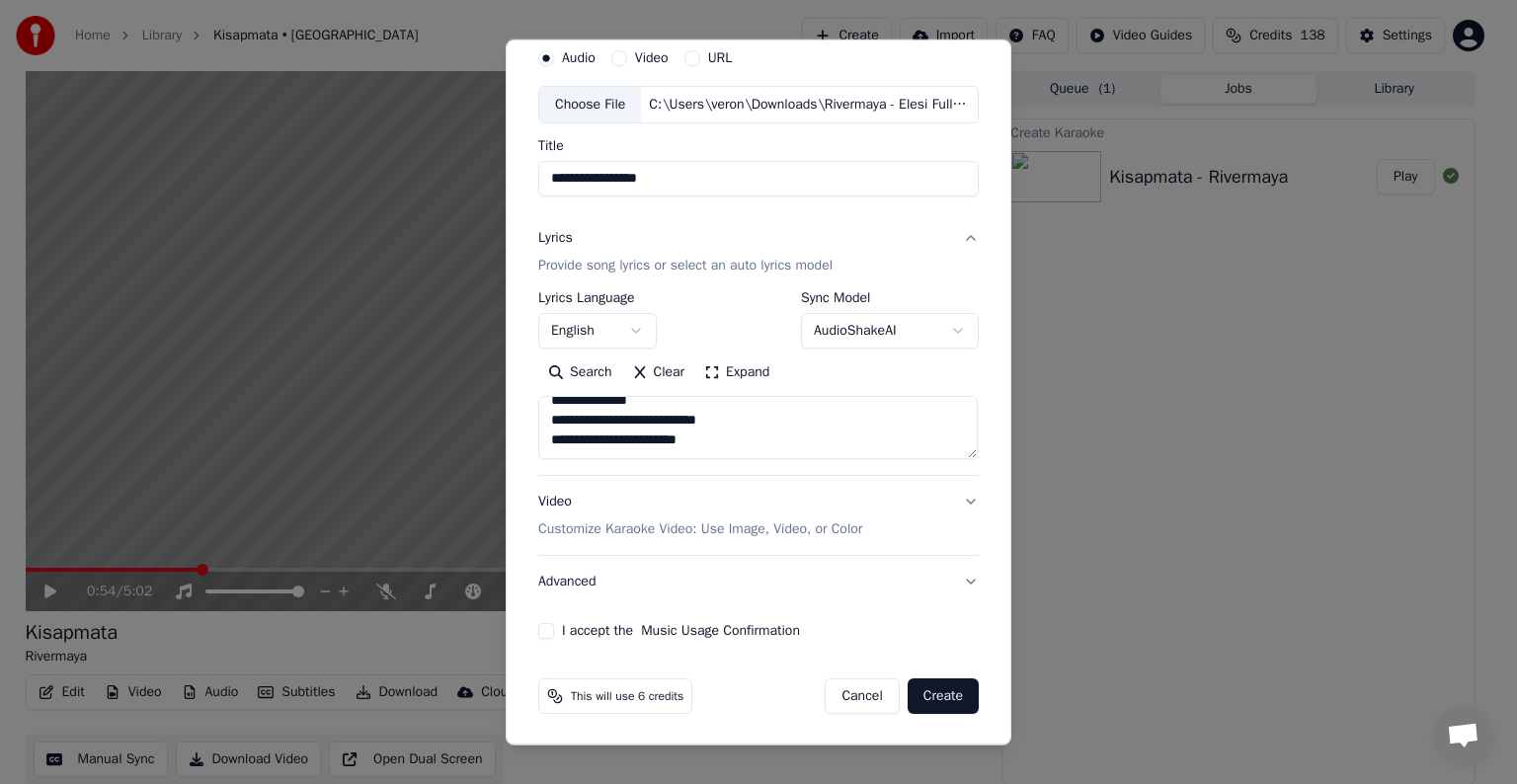 paste on "**********" 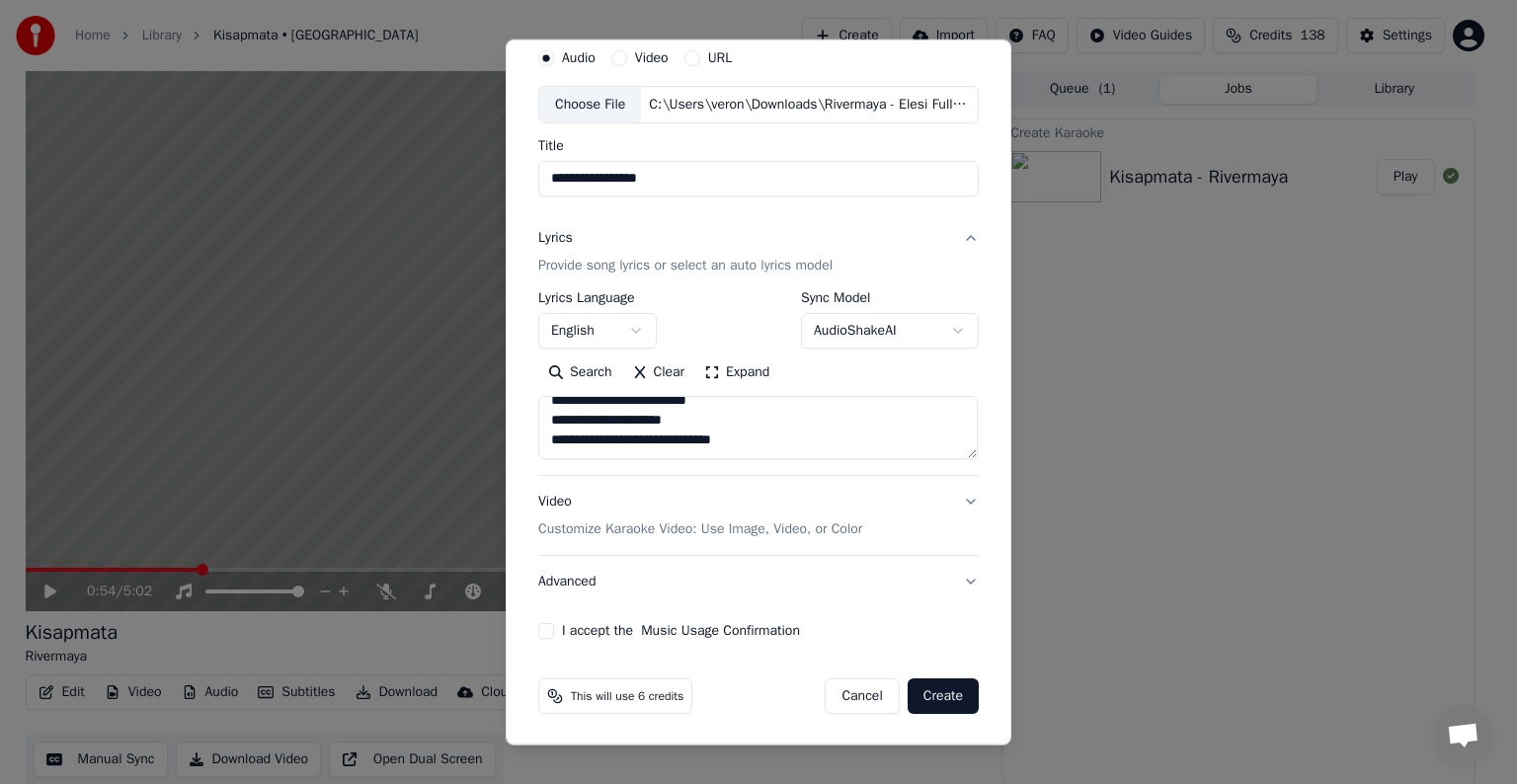scroll, scrollTop: 577, scrollLeft: 0, axis: vertical 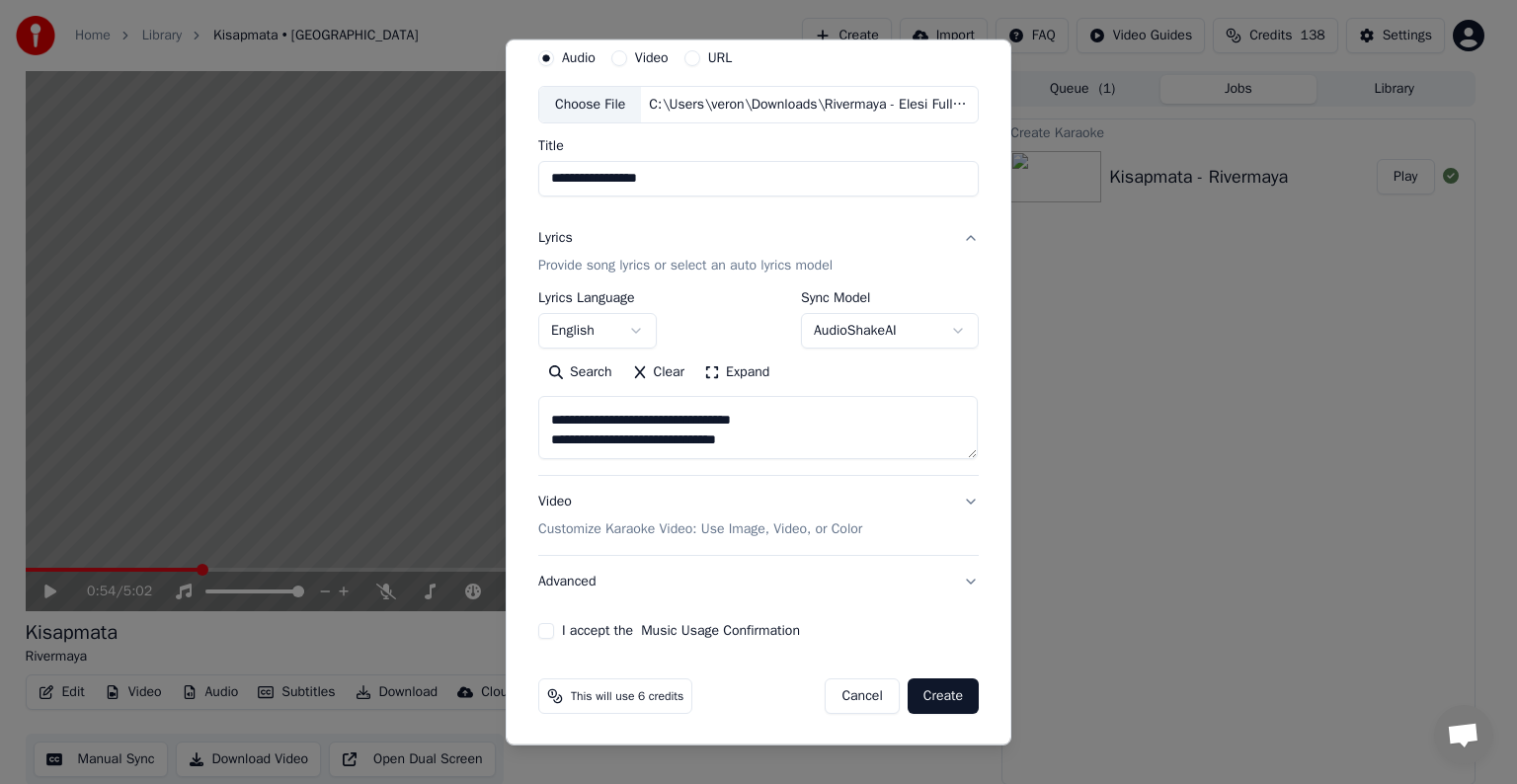 paste on "**********" 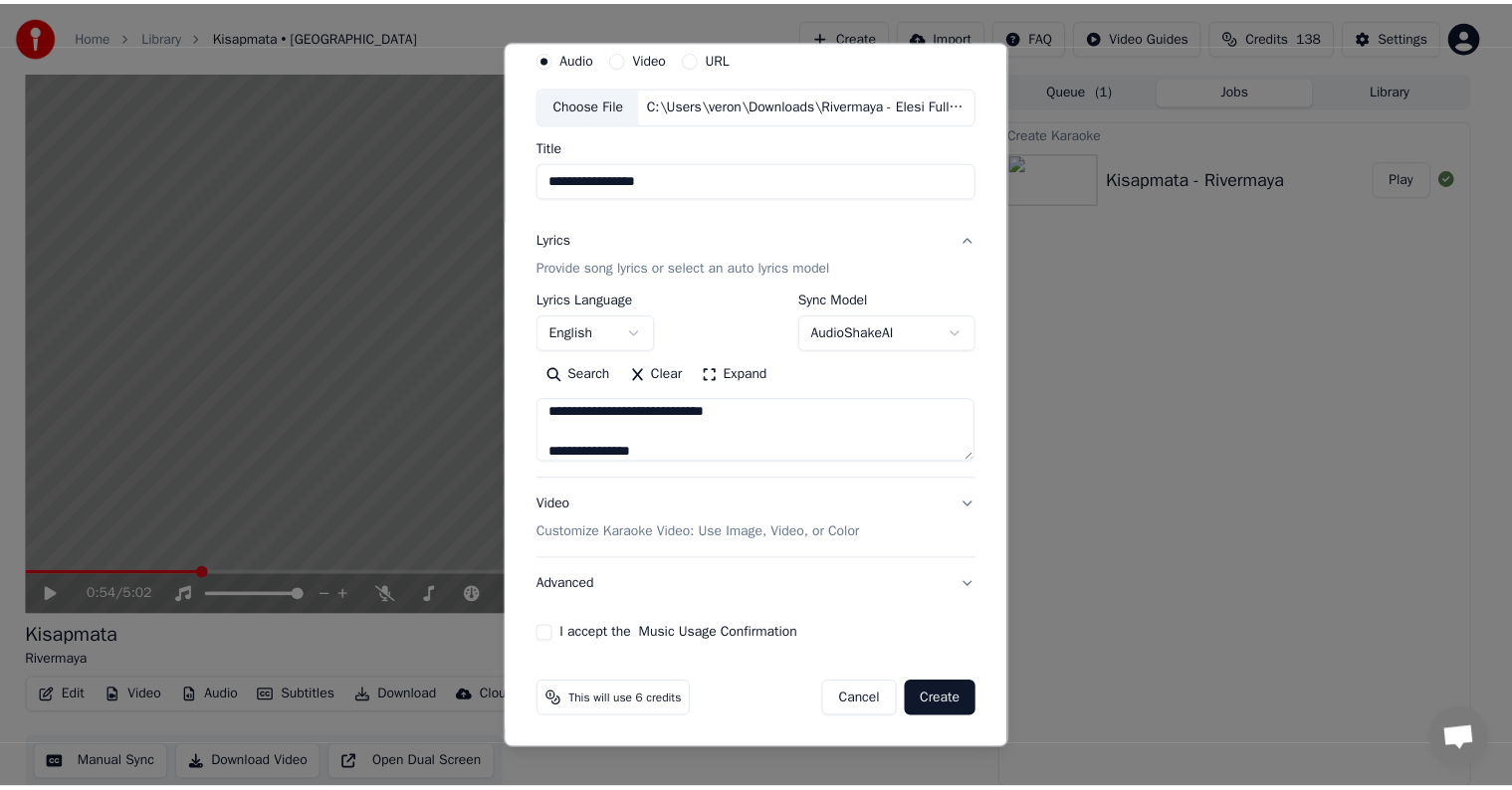 scroll, scrollTop: 700, scrollLeft: 0, axis: vertical 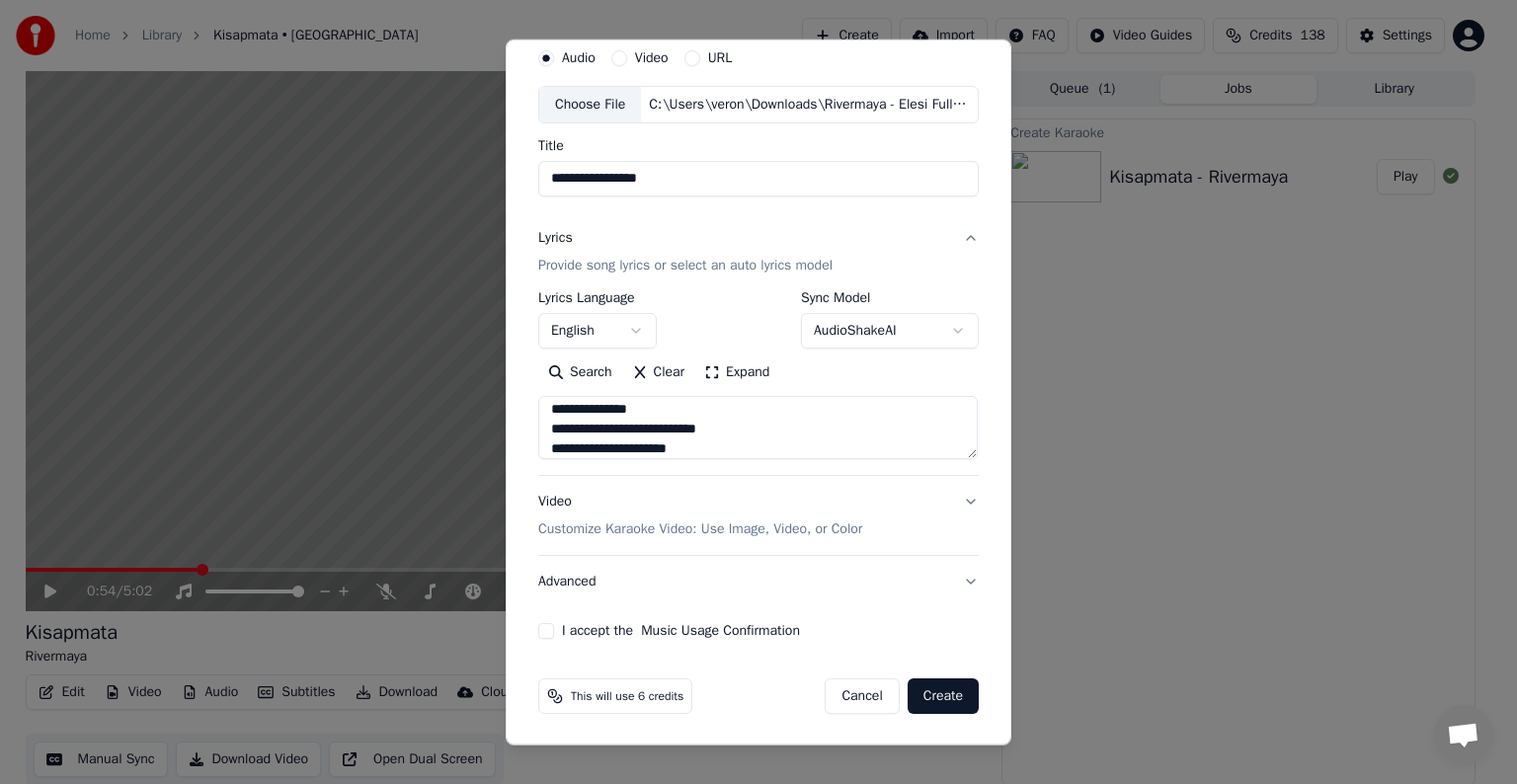 type on "**********" 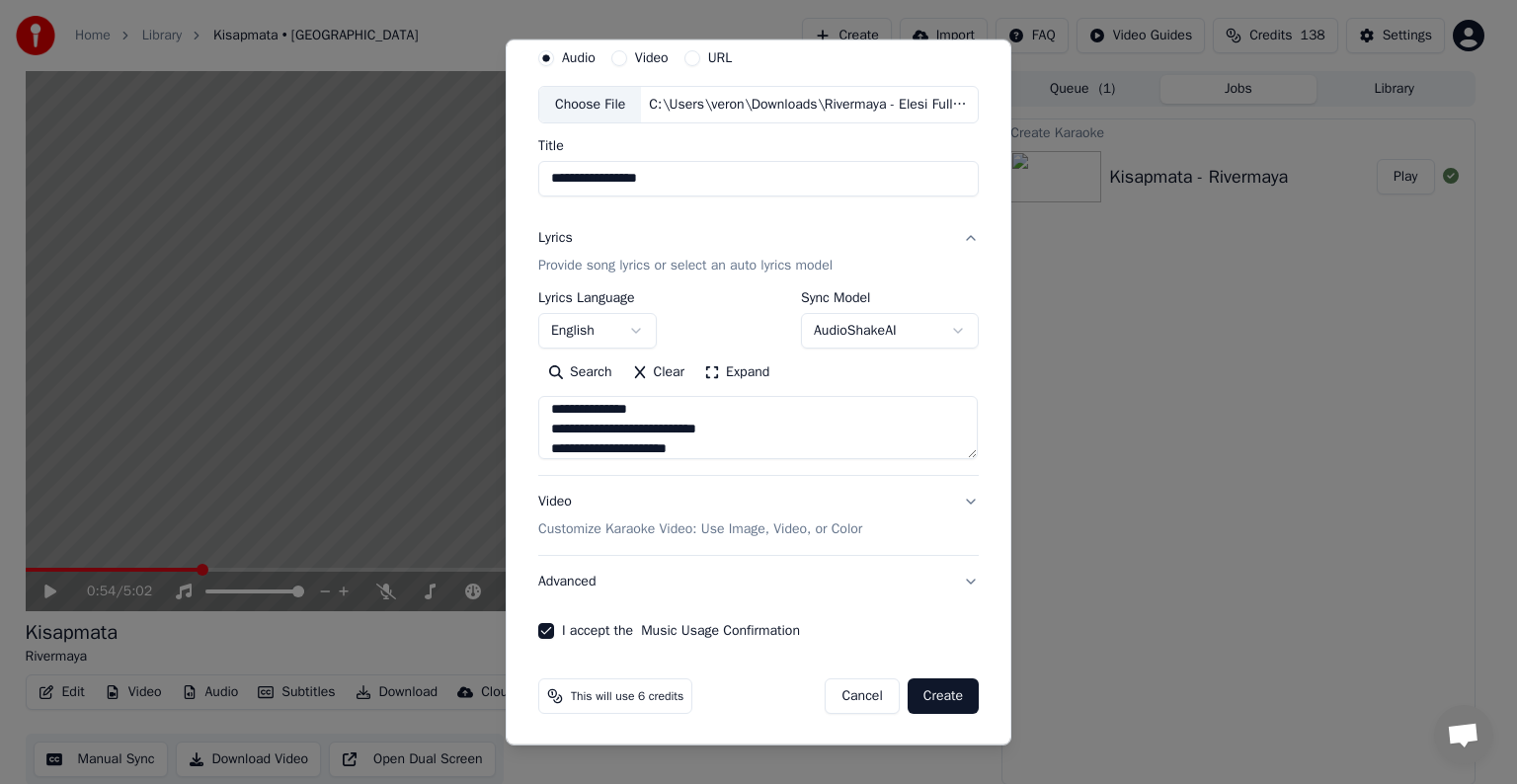 click on "Create" at bounding box center [943, 696] 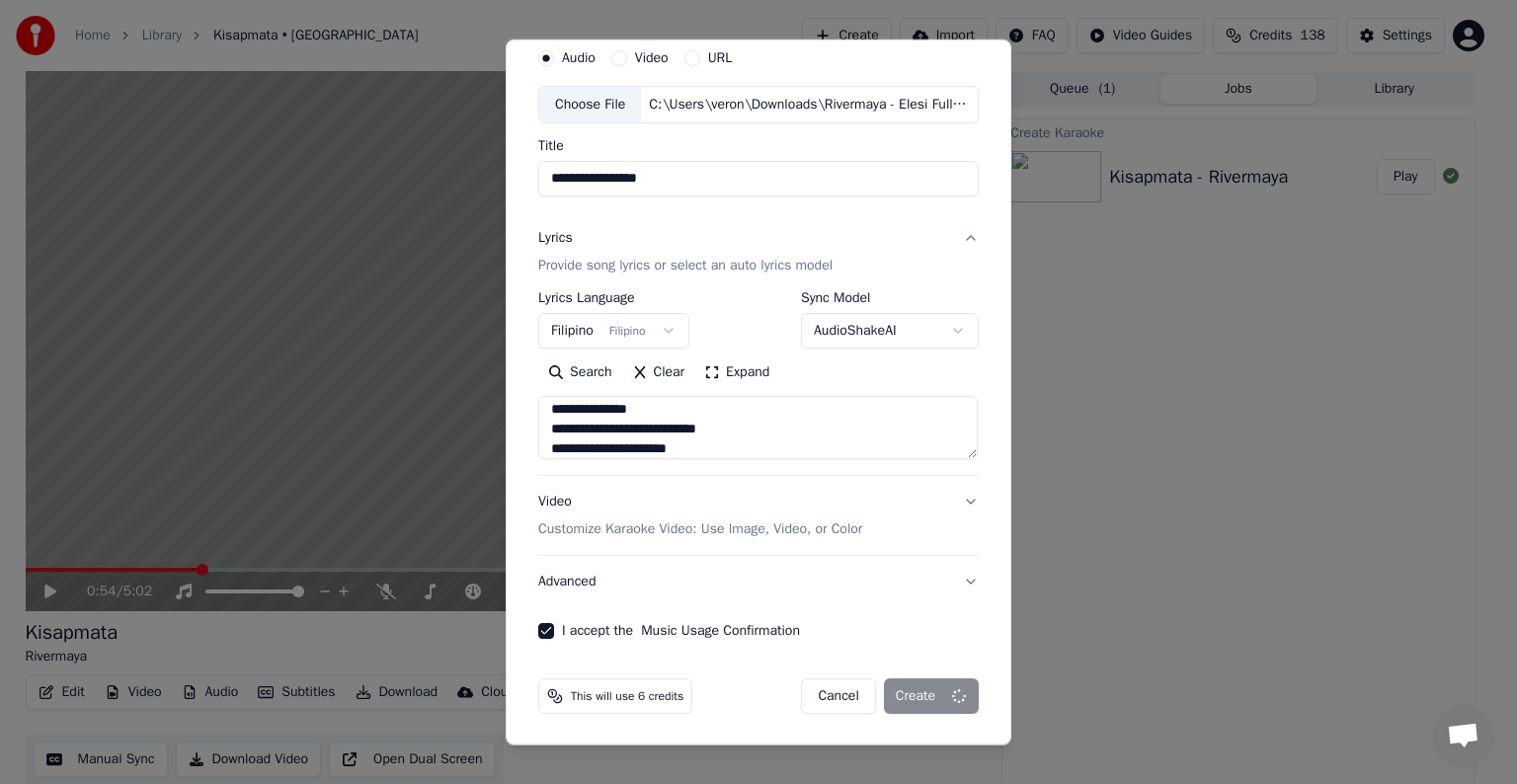 select 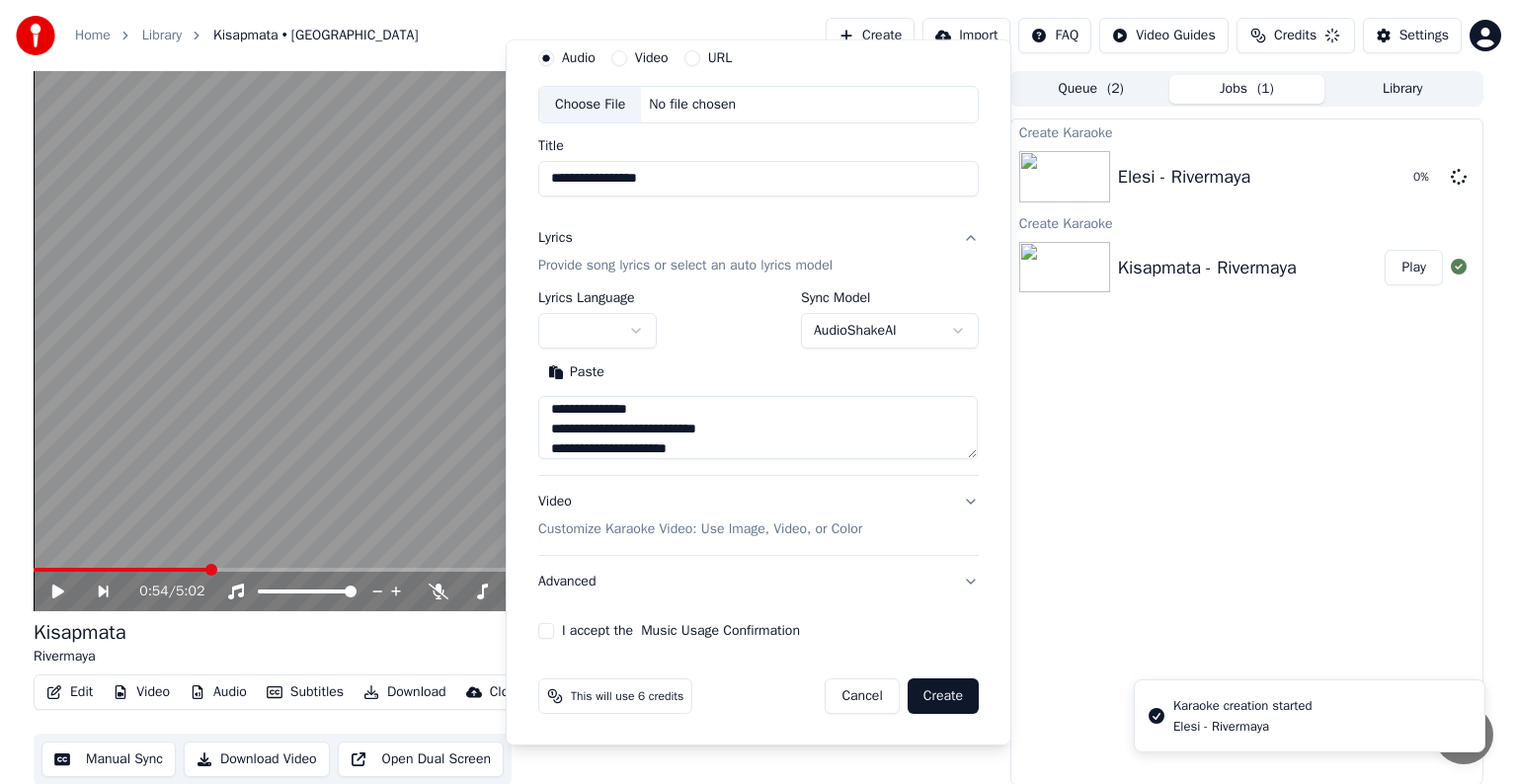 type 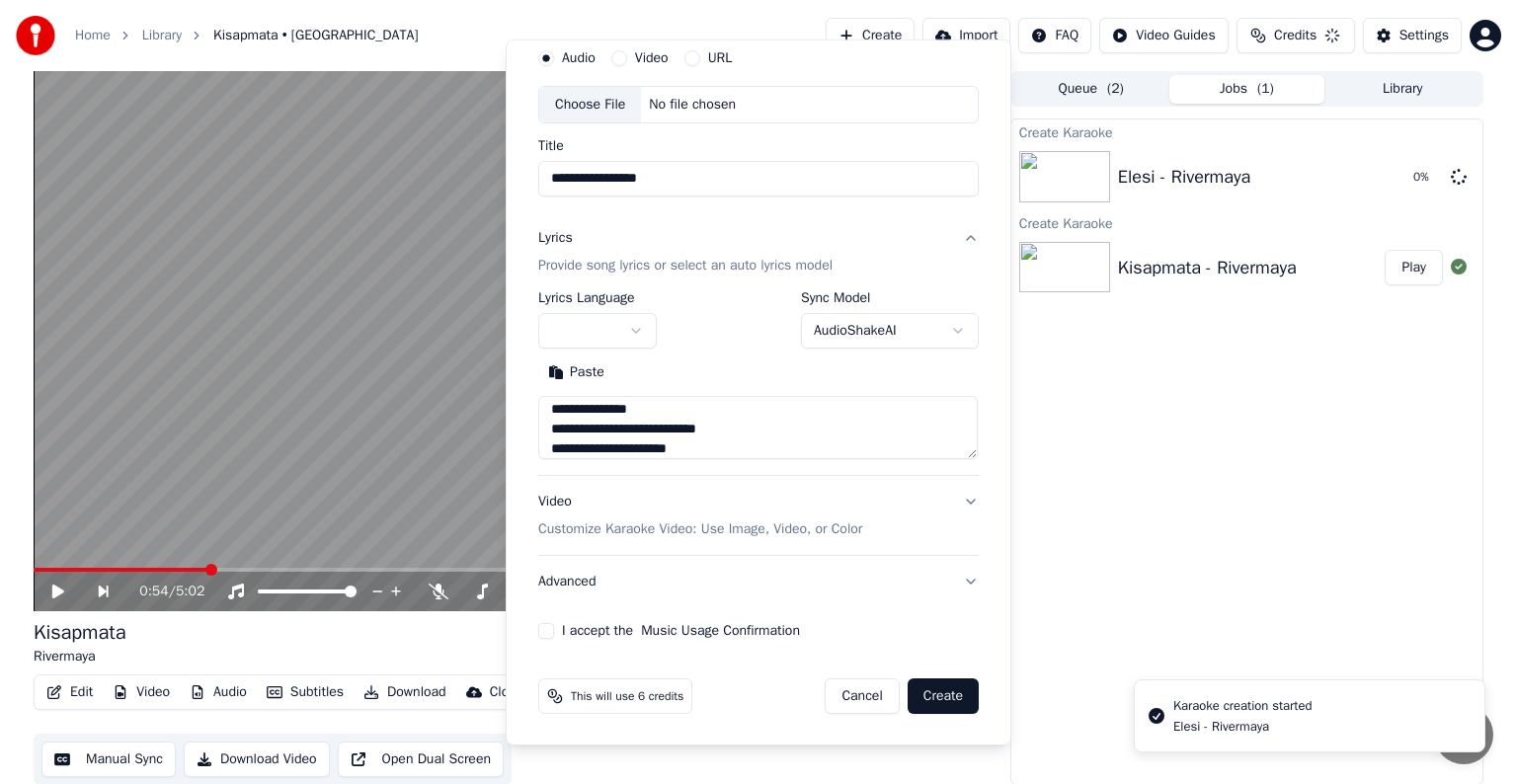 type 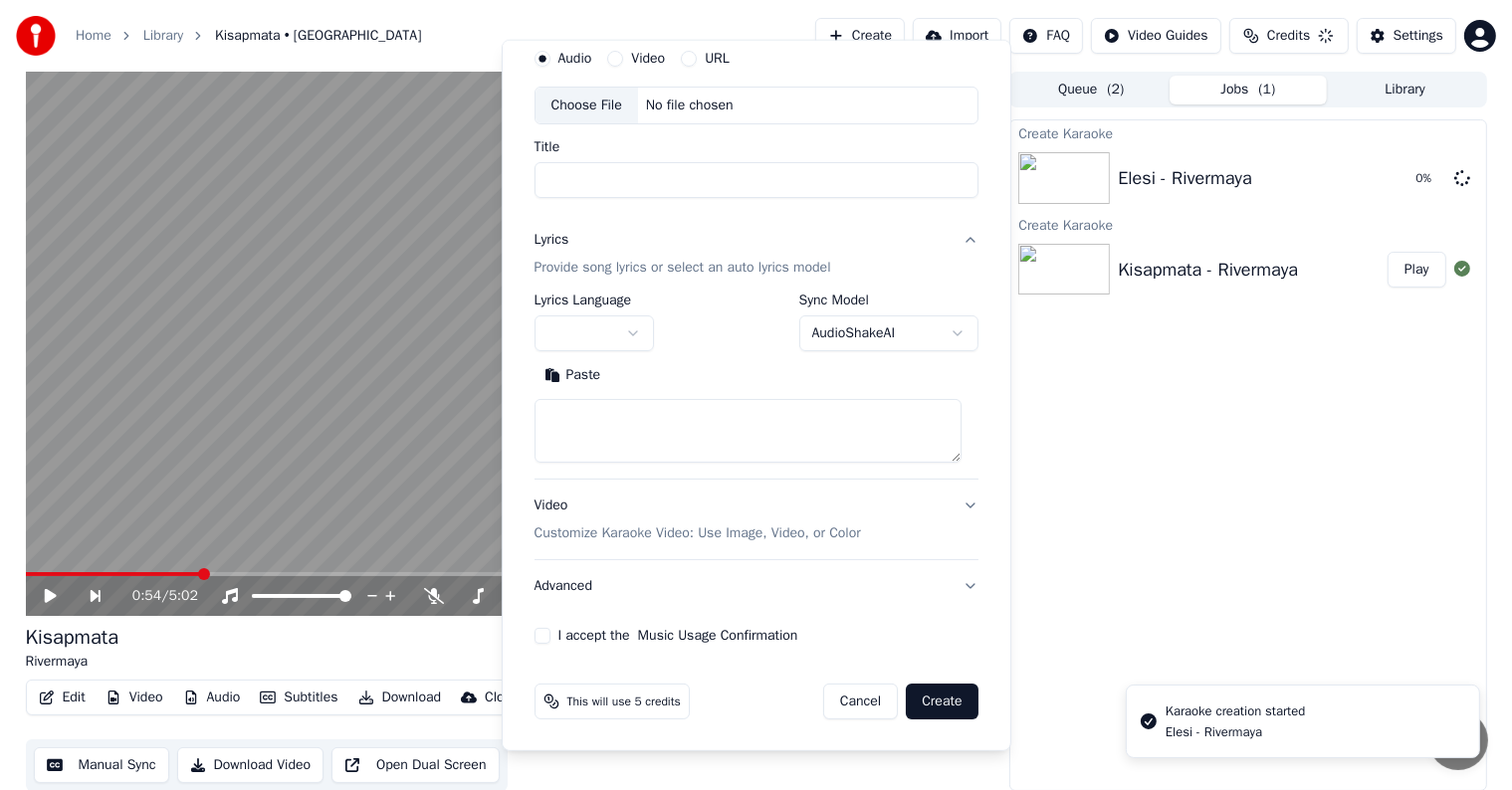 scroll, scrollTop: 0, scrollLeft: 0, axis: both 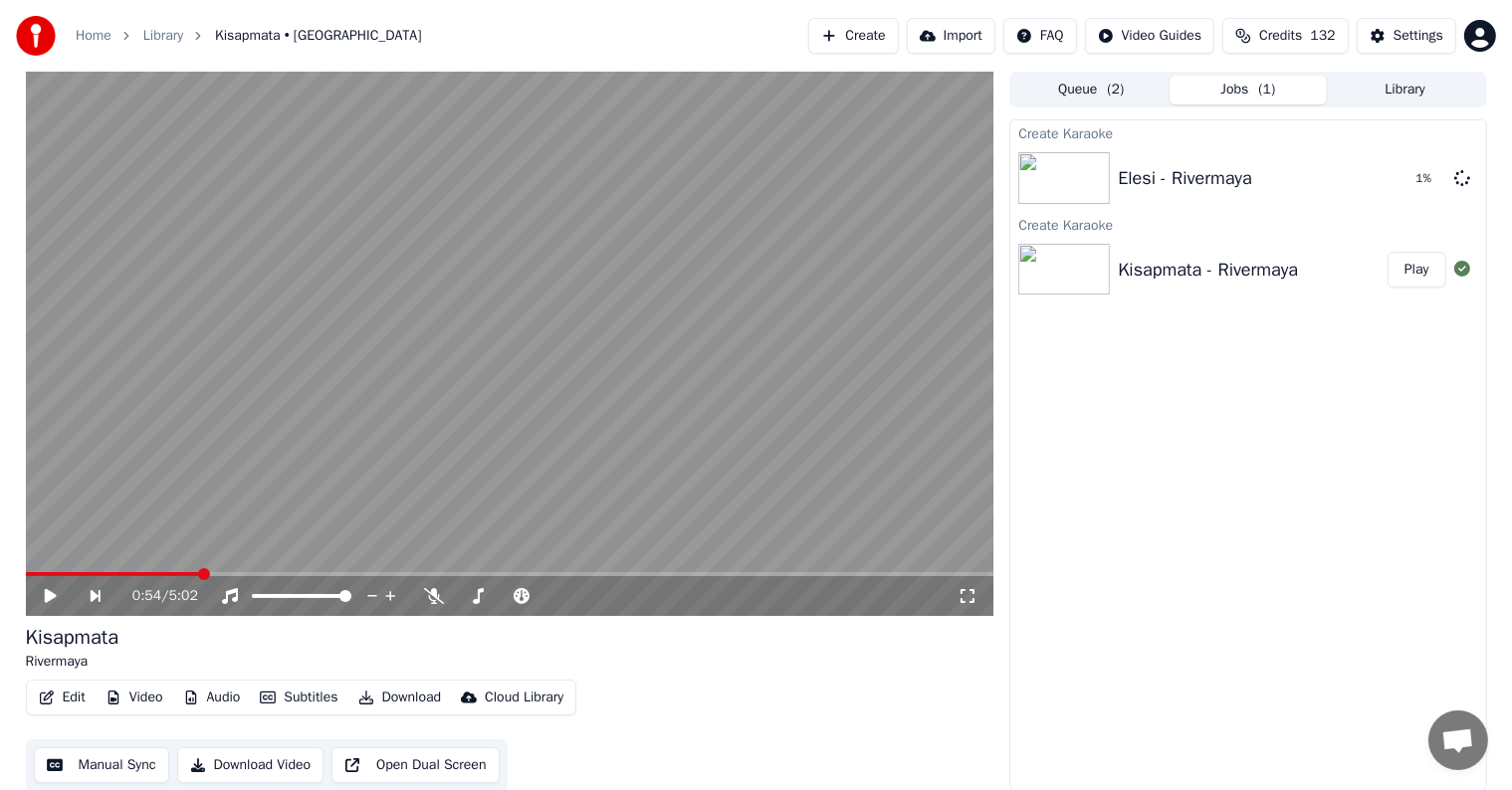 click on "Play" at bounding box center [1416, 270] 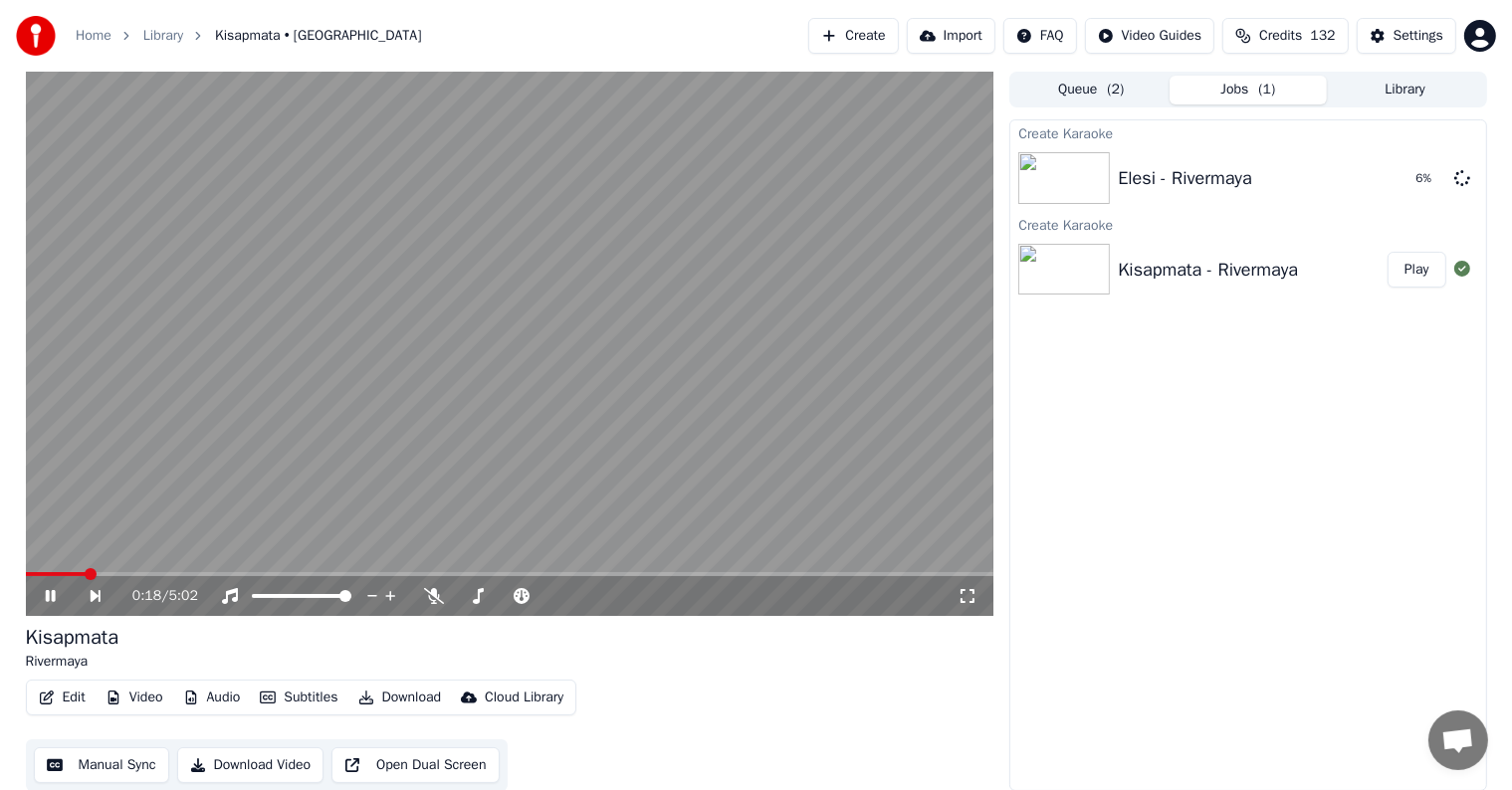 click 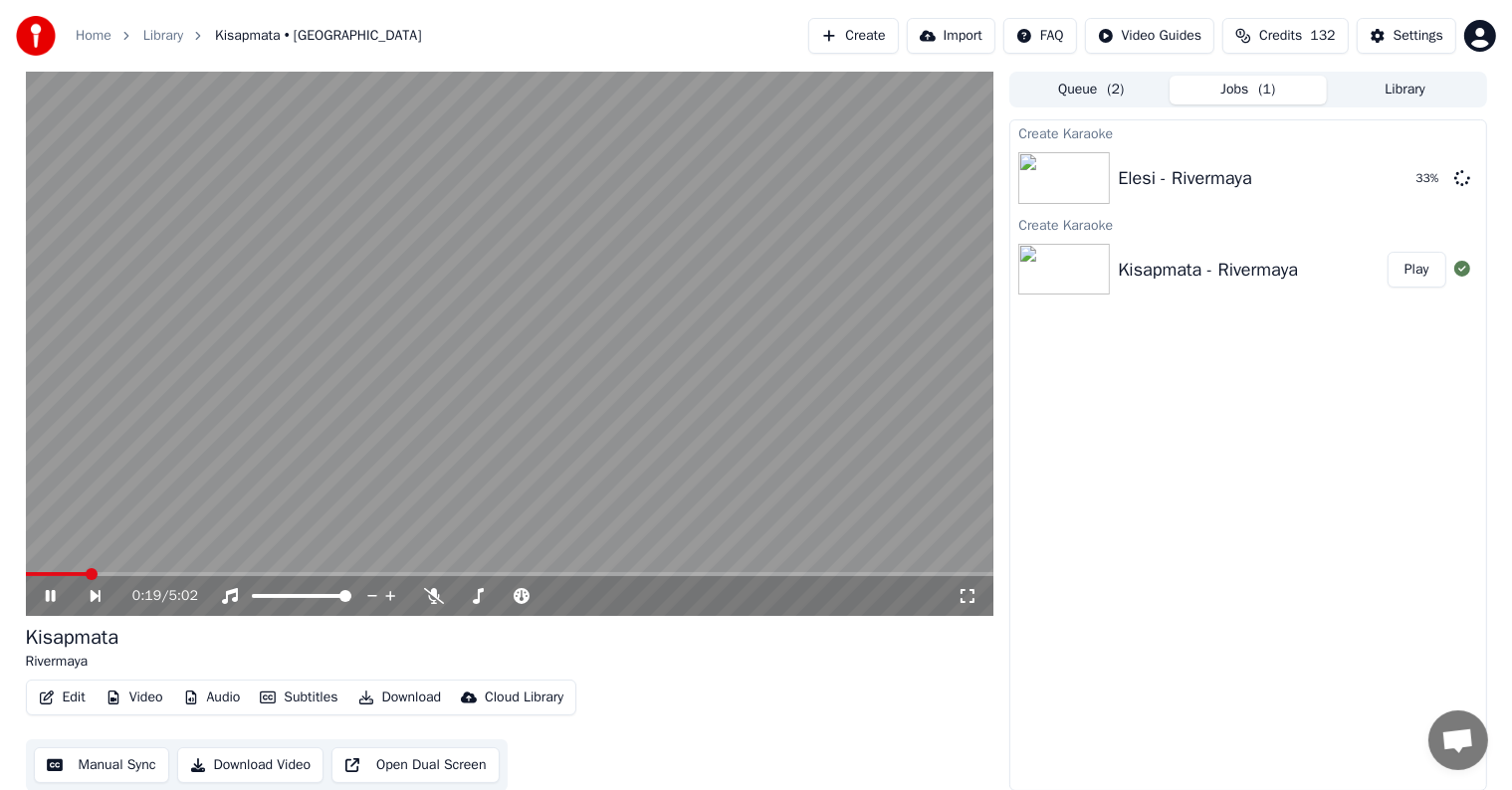 scroll, scrollTop: 1, scrollLeft: 0, axis: vertical 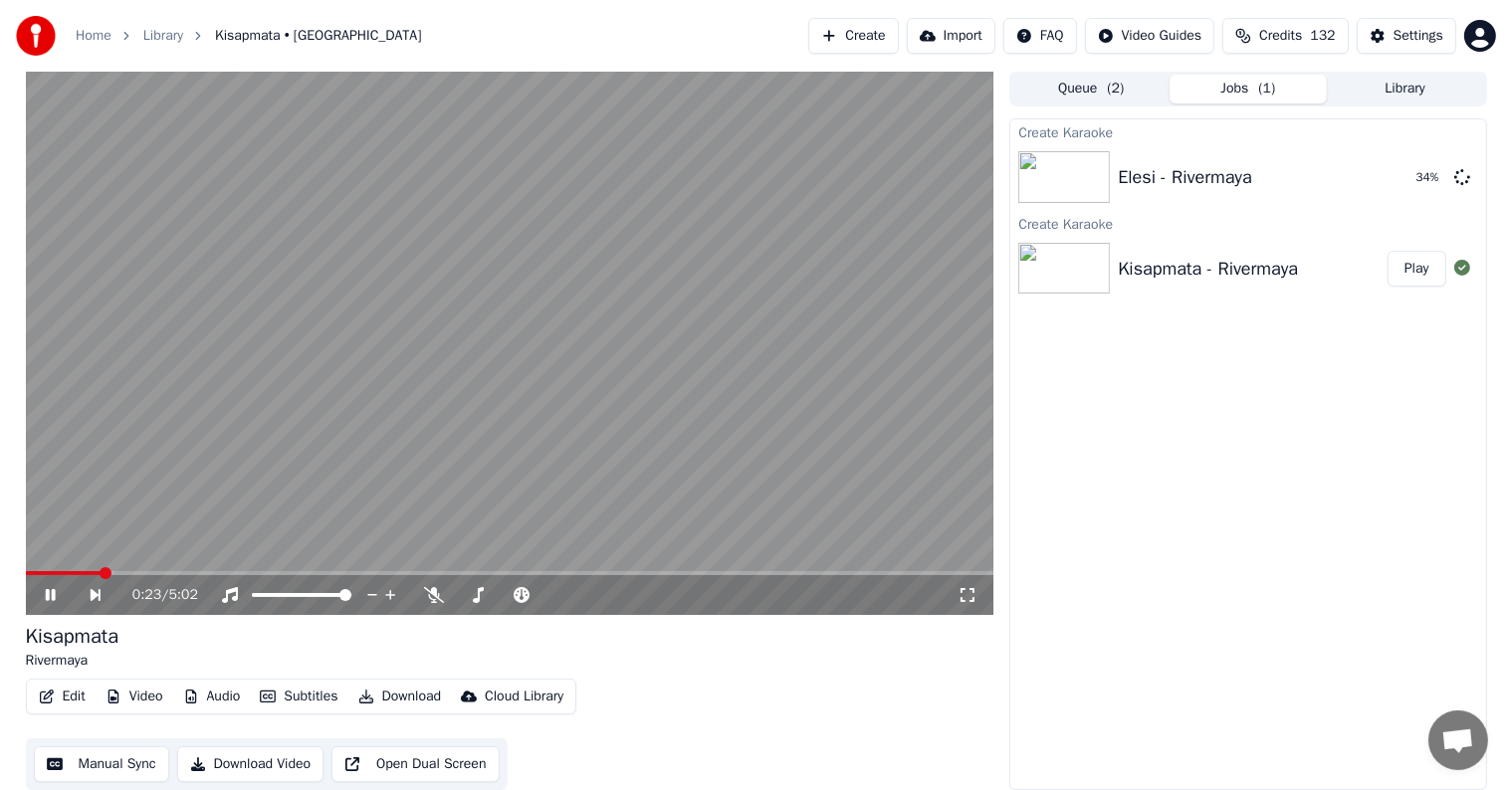 click 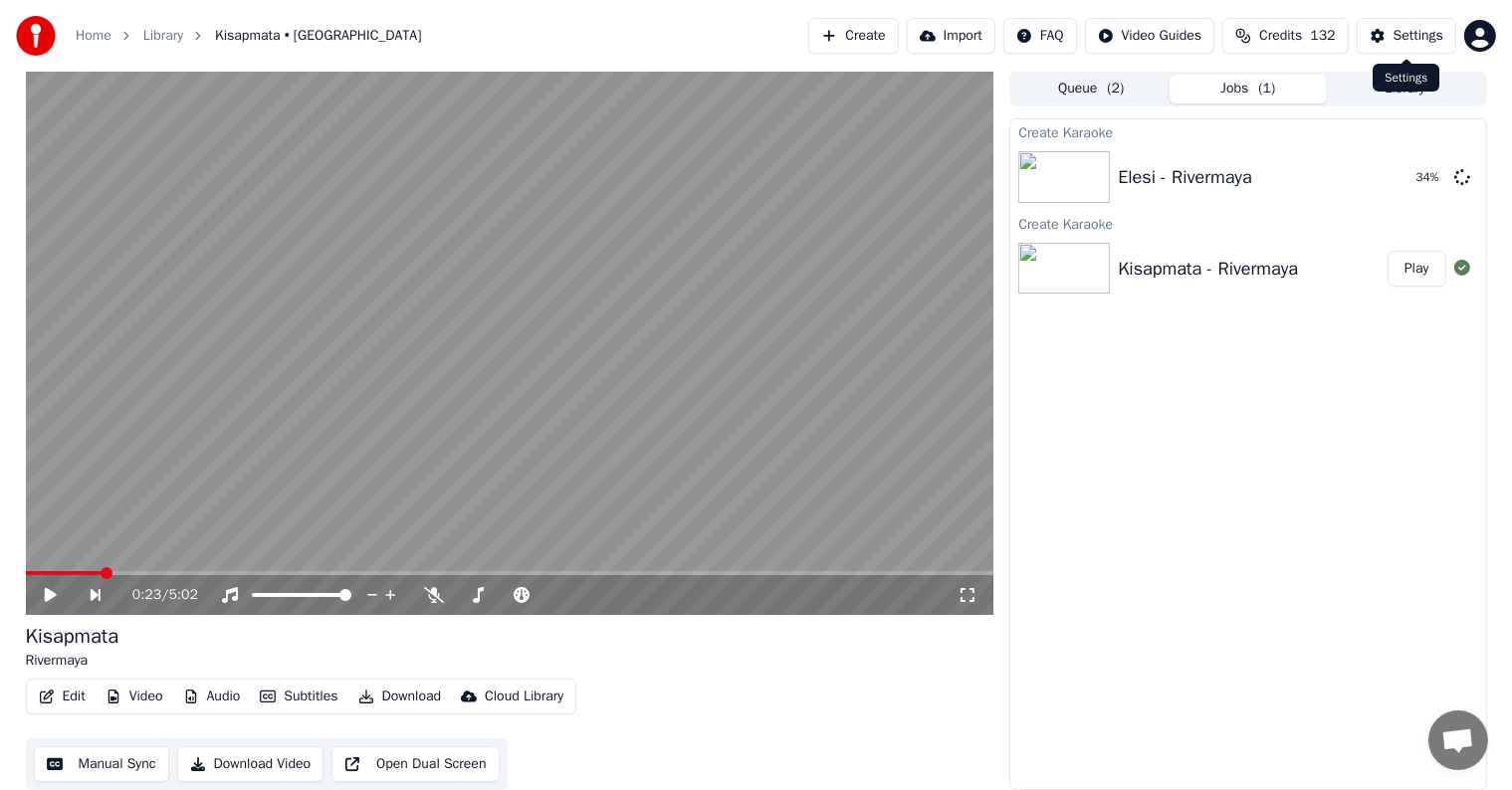click on "Settings" at bounding box center (1418, 36) 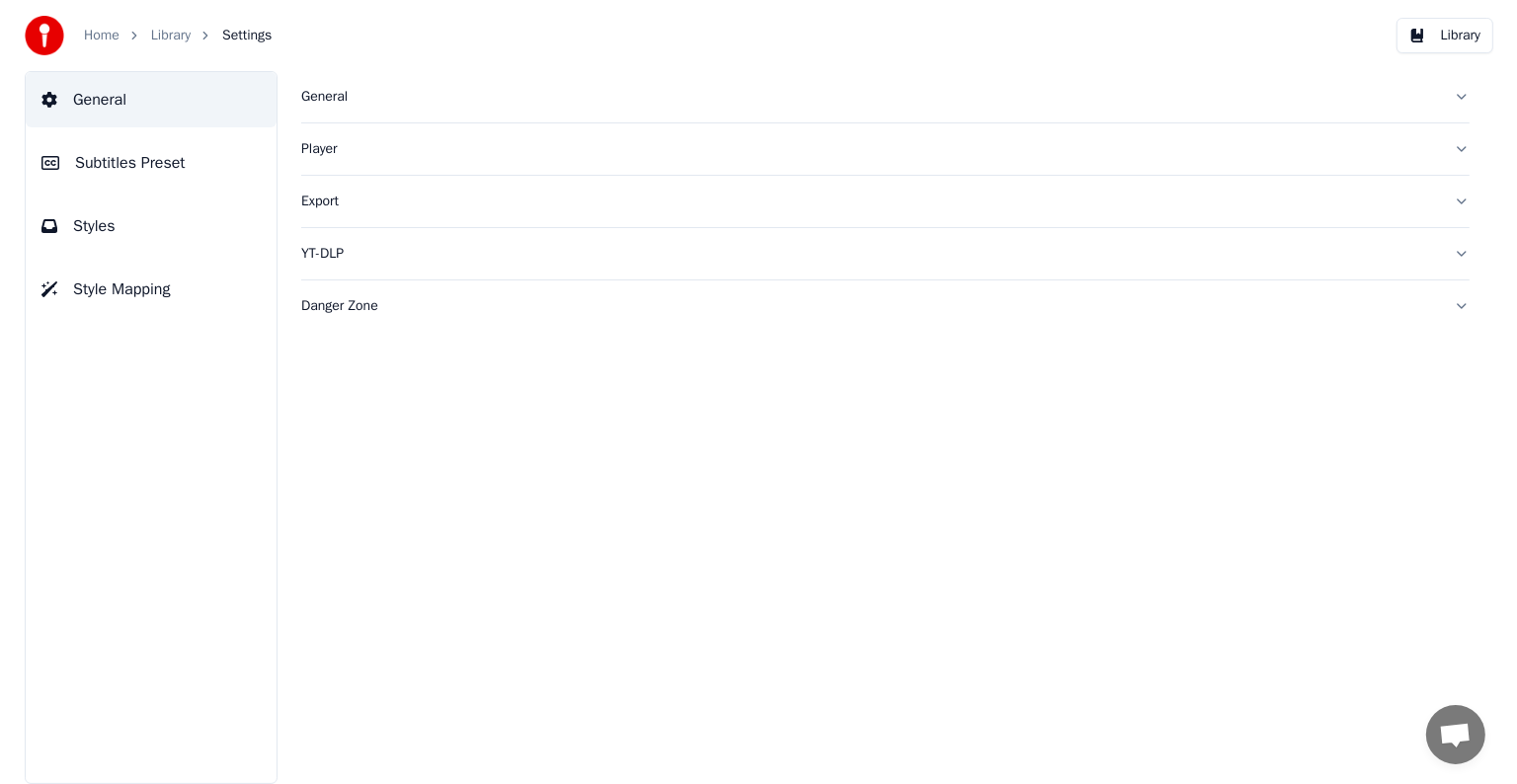 scroll, scrollTop: 0, scrollLeft: 0, axis: both 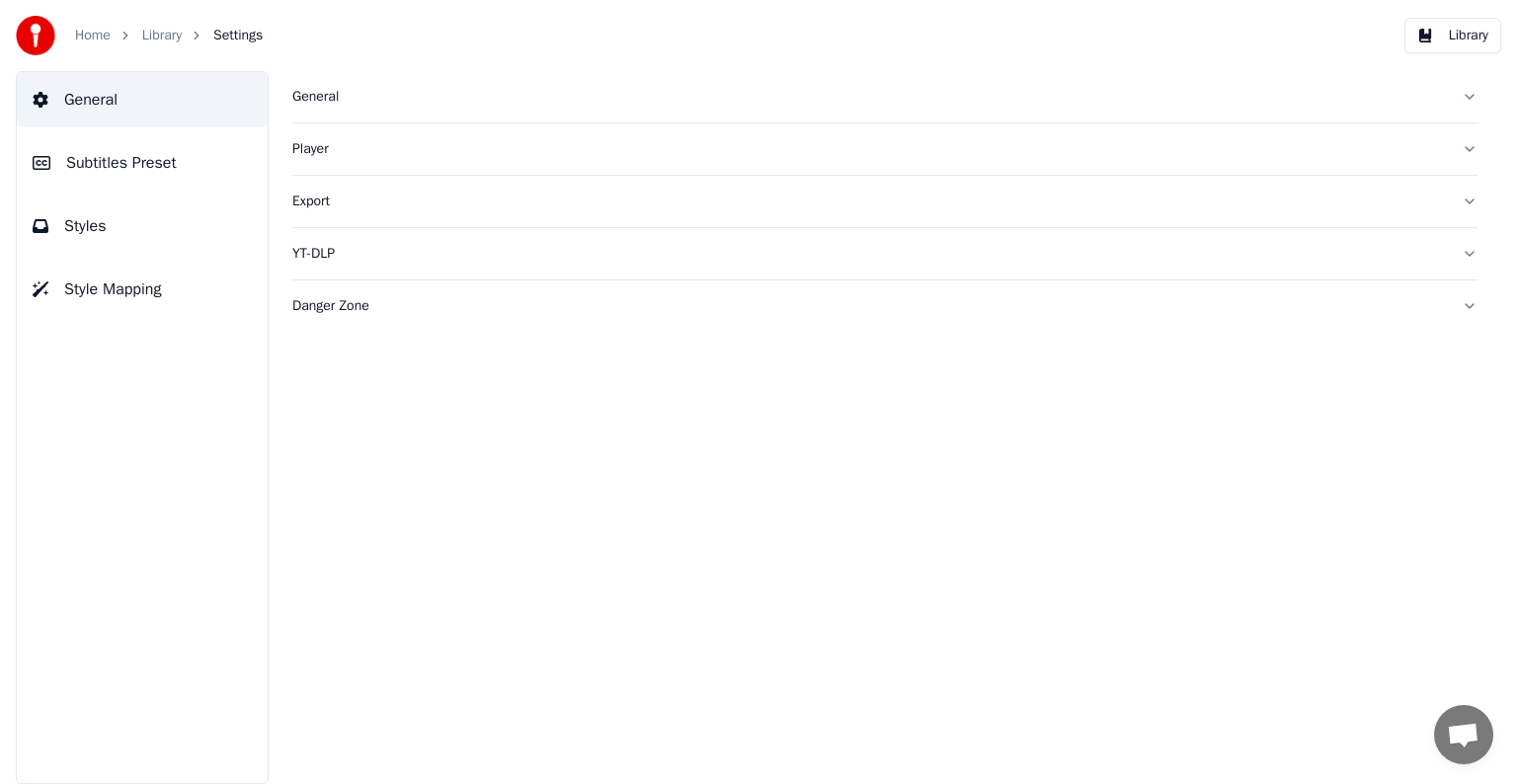 click on "Subtitles Preset" at bounding box center [121, 163] 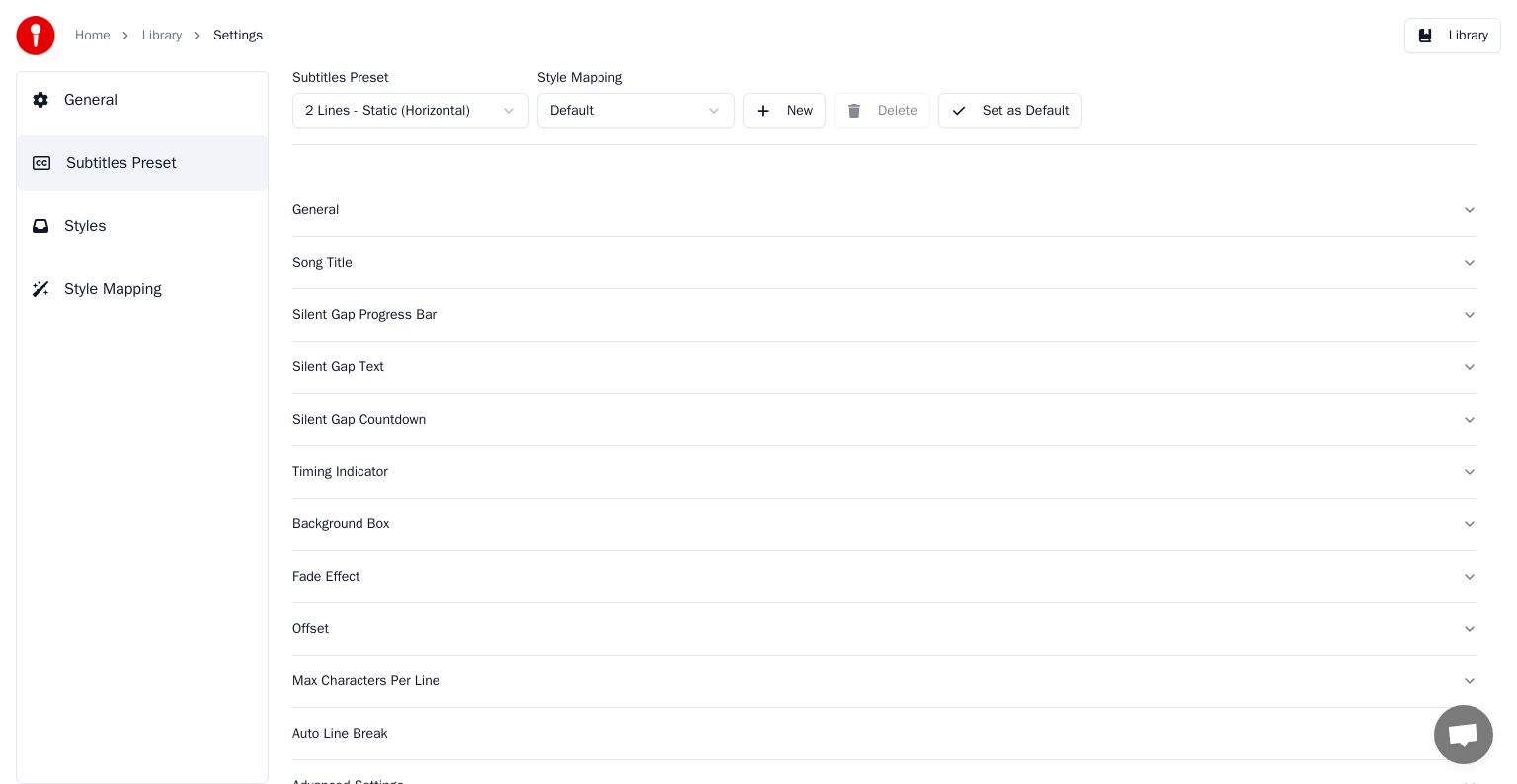 click on "Home Library Settings Library General Subtitles Preset Styles Style Mapping Subtitles Preset 2 Lines - Static (Horizontal) Style Mapping Default New Delete Set as Default General Song Title Silent Gap Progress Bar Silent Gap Text Silent Gap Countdown Timing Indicator Background Box Fade Effect Offset Max Characters Per Line Auto Line Break Advanced Settings Chat [PERSON_NAME] from Youka Desktop More channels Continue on Email Offline. Please reload the page. No messages can be received or sent for now. Youka Desktop Hello! How can I help you?  [DATE] Hi! I'ts me again. The lyrics are not appearing. Even editing to add lyrics again, it's not appearing. I already spent 22 credits for this please check [DATE] [DATE] [PERSON_NAME], credits should refunded automatically in case of failure, please let me check [DATE] yeah but credits are used again in adding the lyrics in the song that supposed to be good in the first place [DATE] Read [PERSON_NAME] added 22 more credits to your account. [DATE] Send a file" at bounding box center (758, 392) 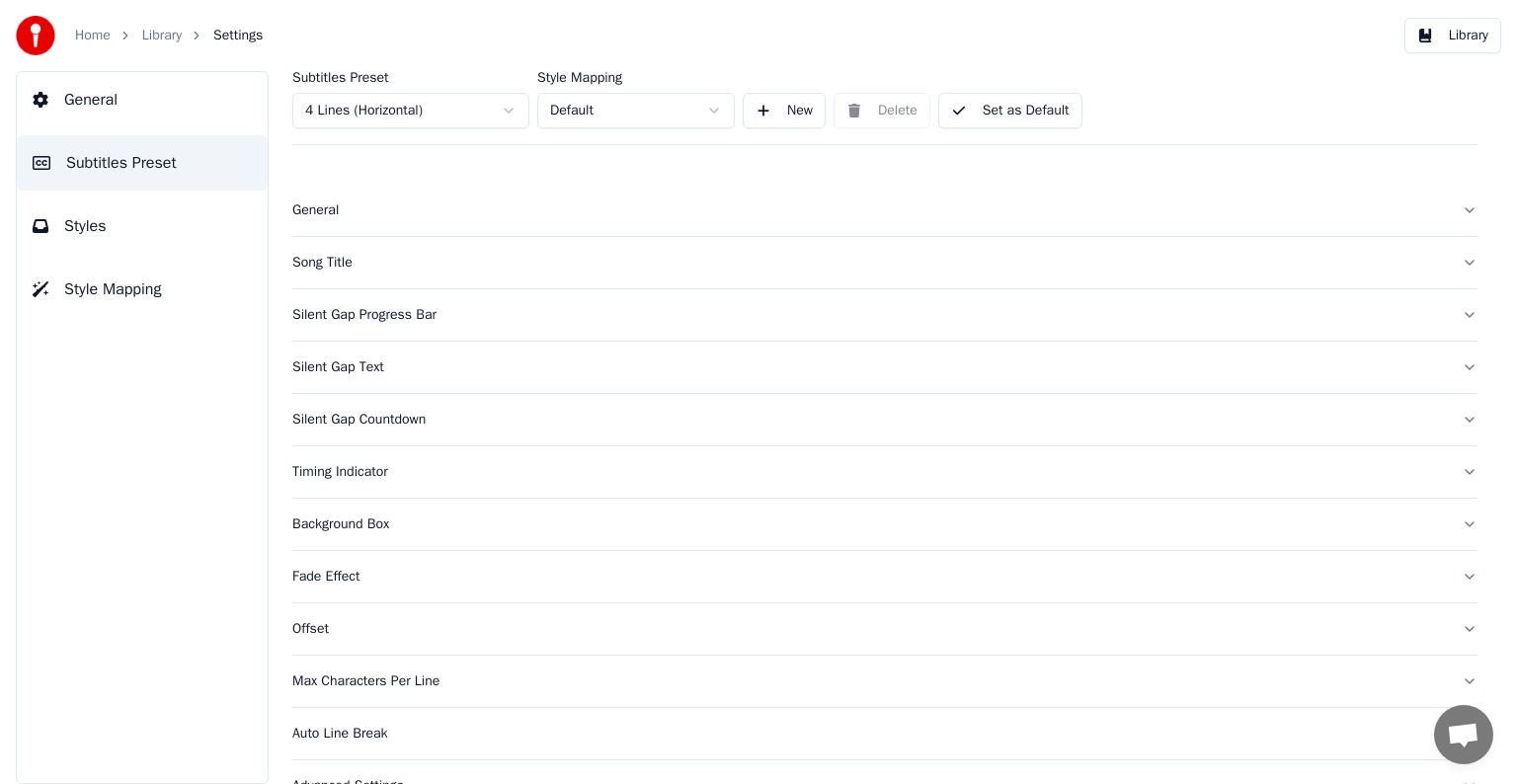 click on "Song Title" at bounding box center [869, 263] 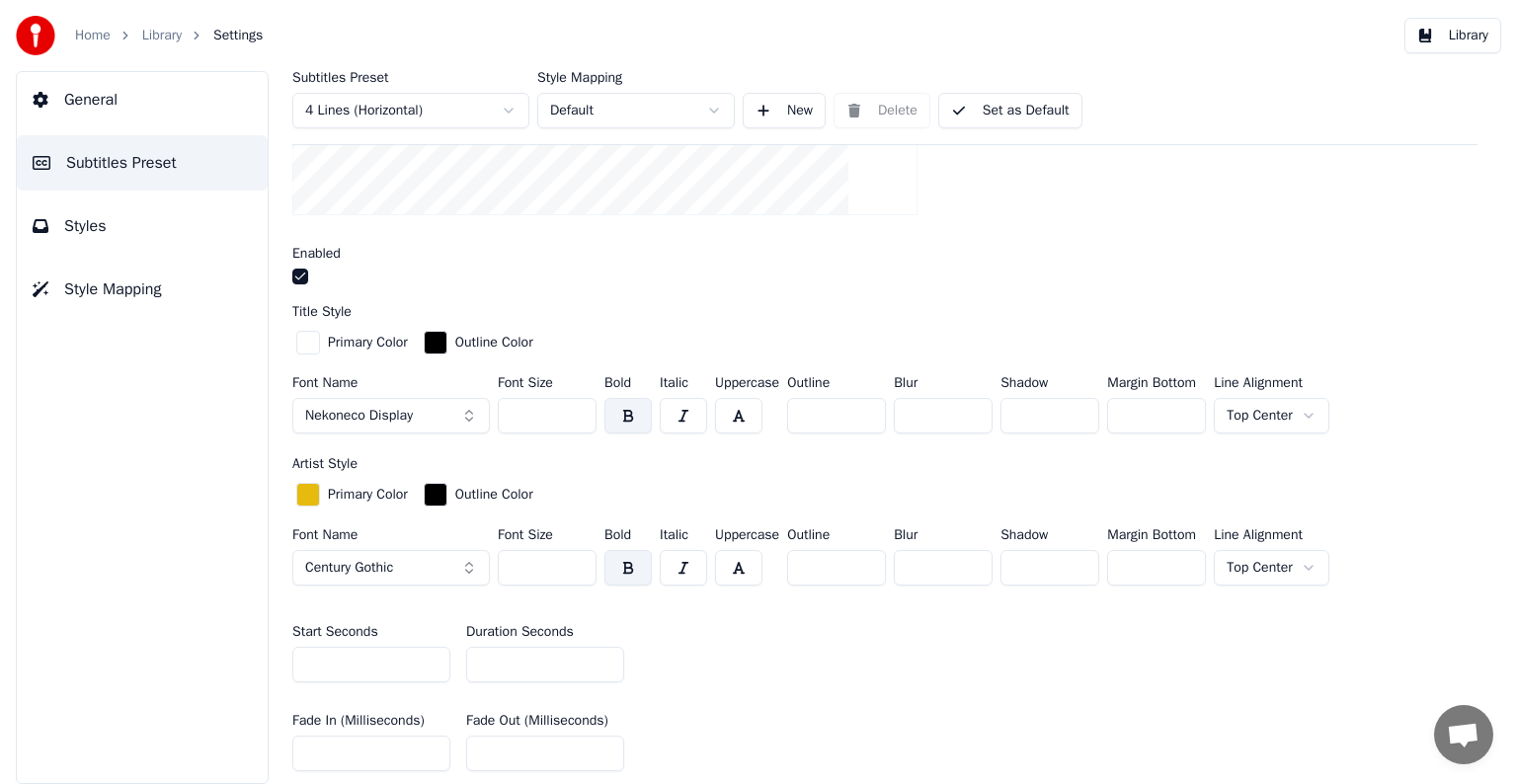 scroll, scrollTop: 592, scrollLeft: 0, axis: vertical 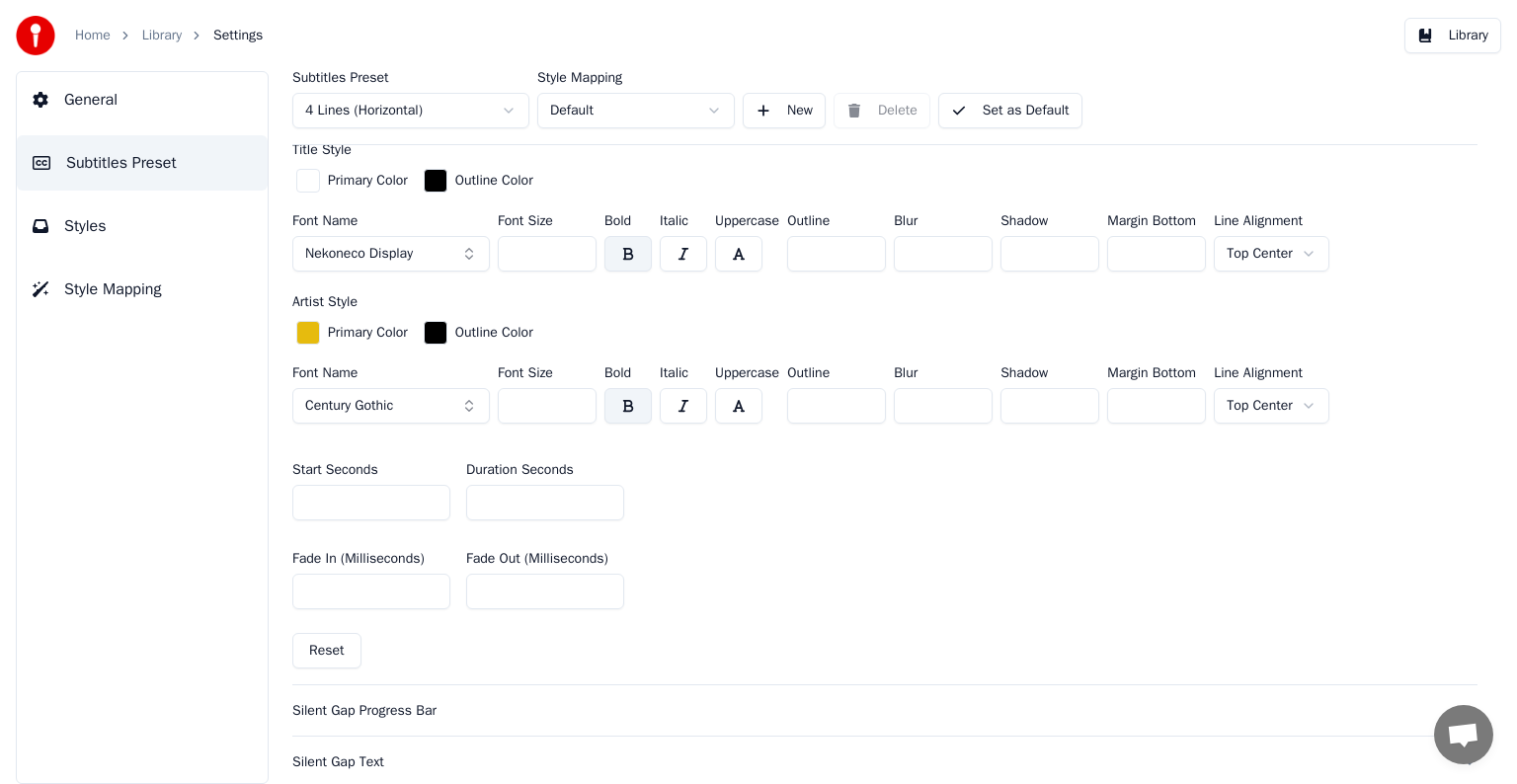 click on "**" at bounding box center [545, 503] 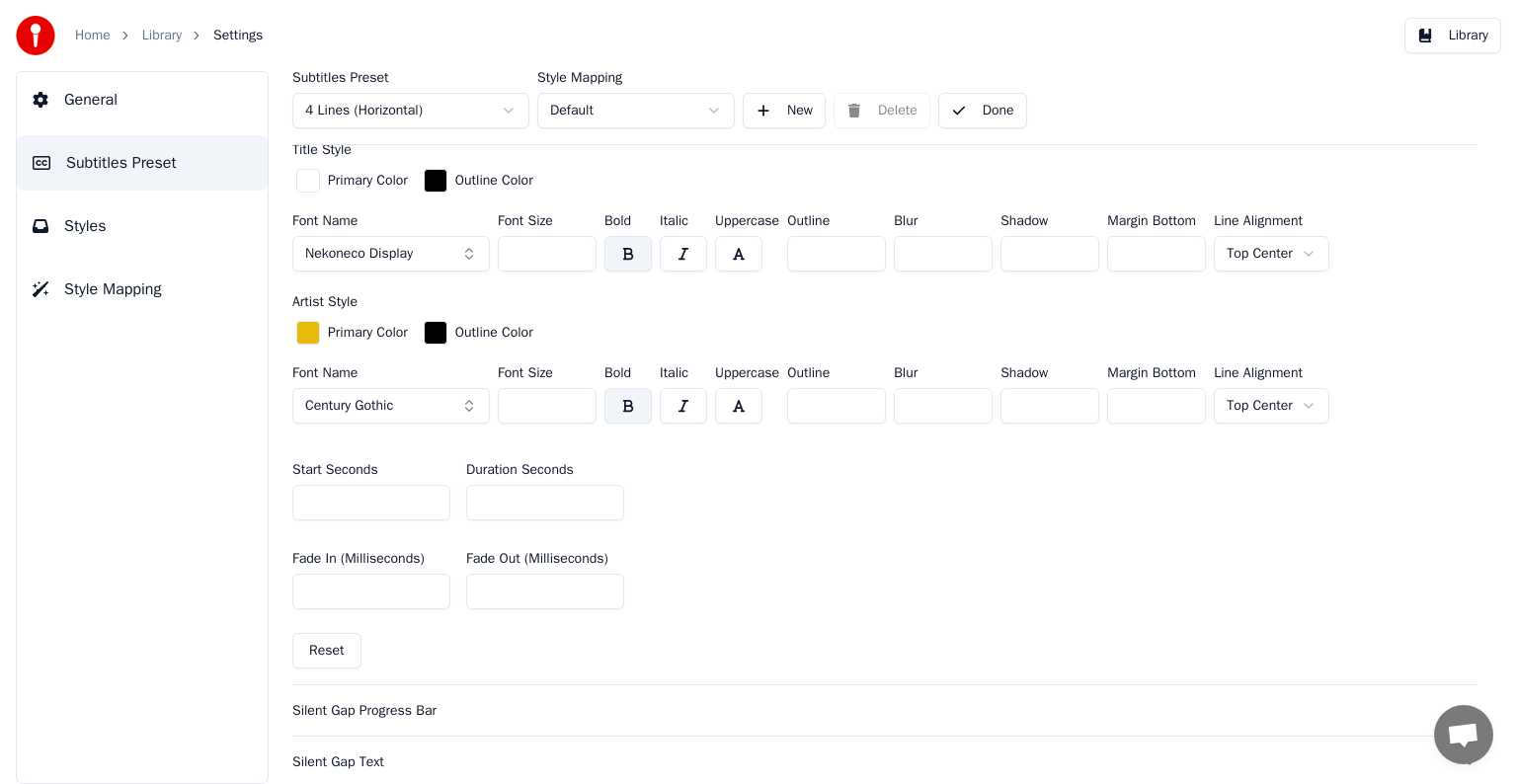 click on "Library" at bounding box center (162, 36) 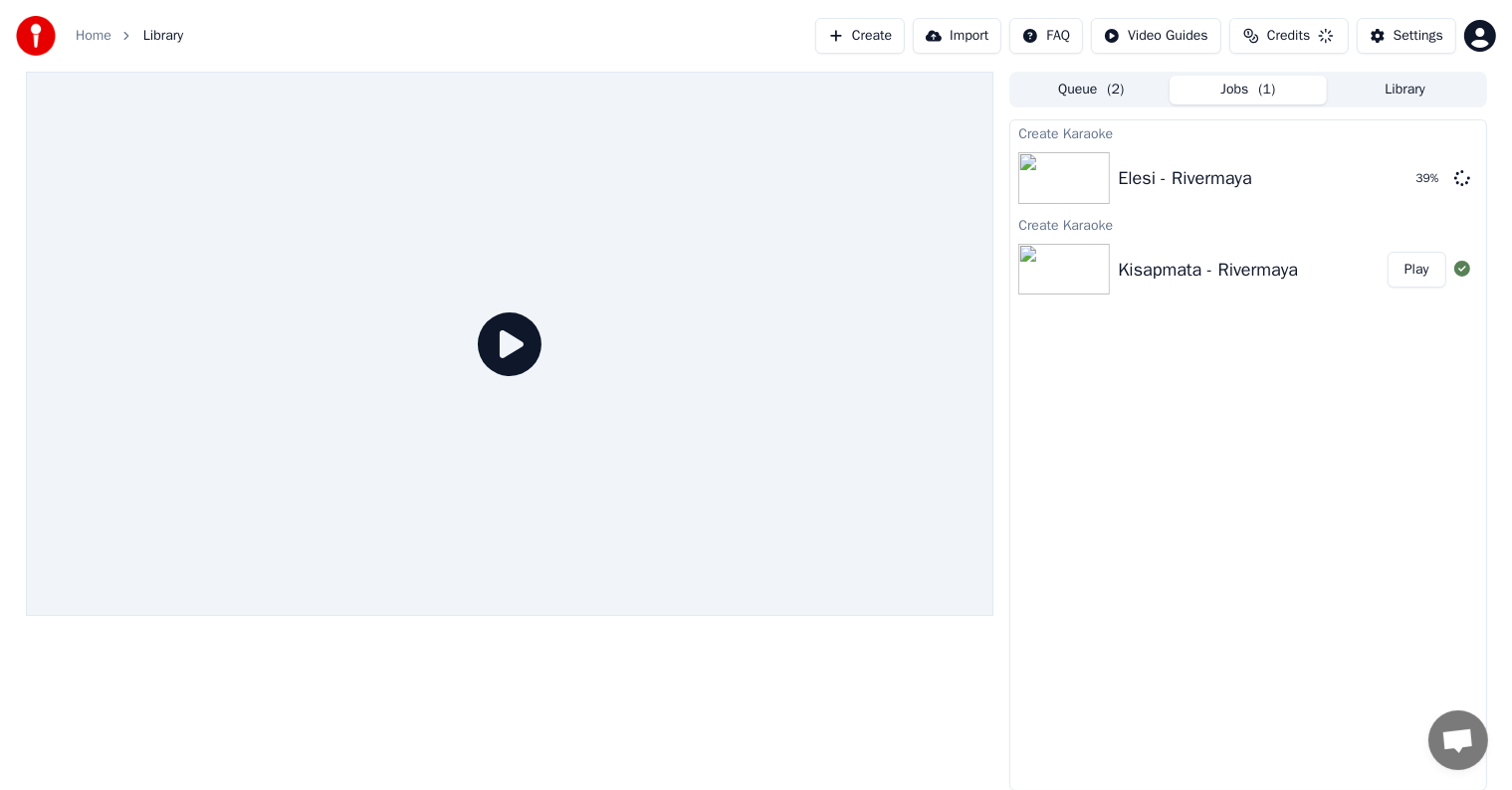 click on "Play" at bounding box center (1416, 270) 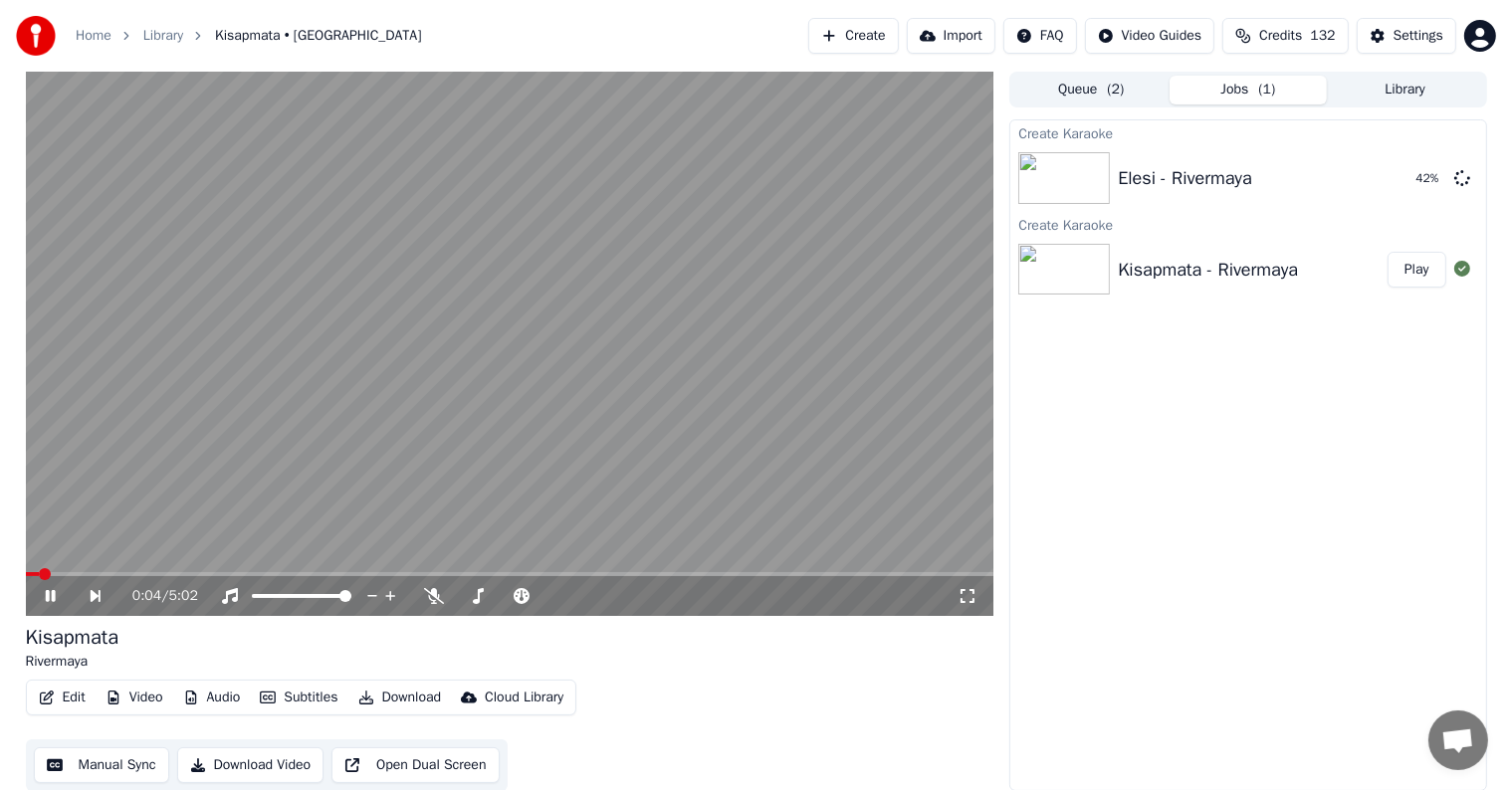 click 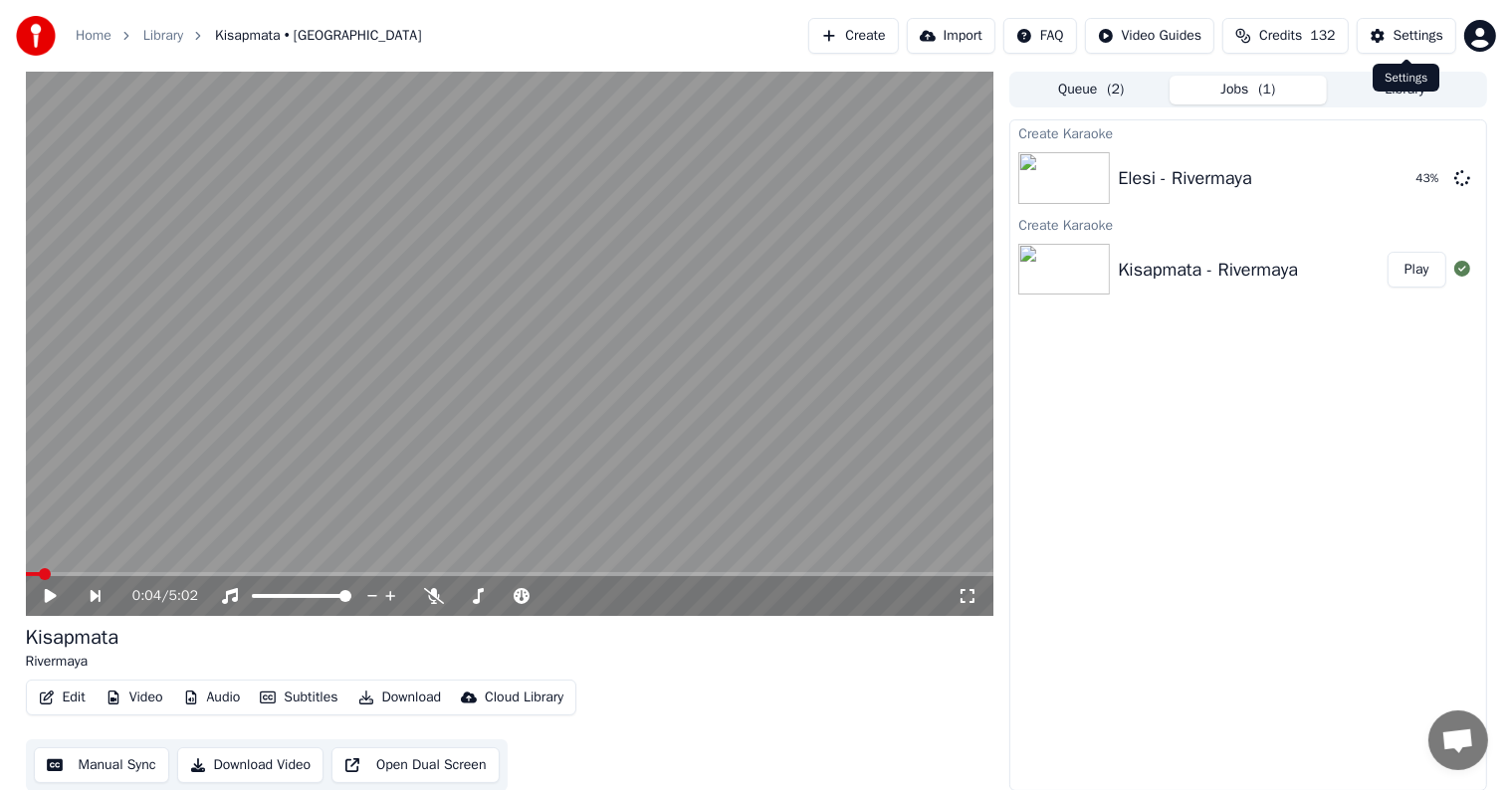 click on "Settings" at bounding box center (1418, 36) 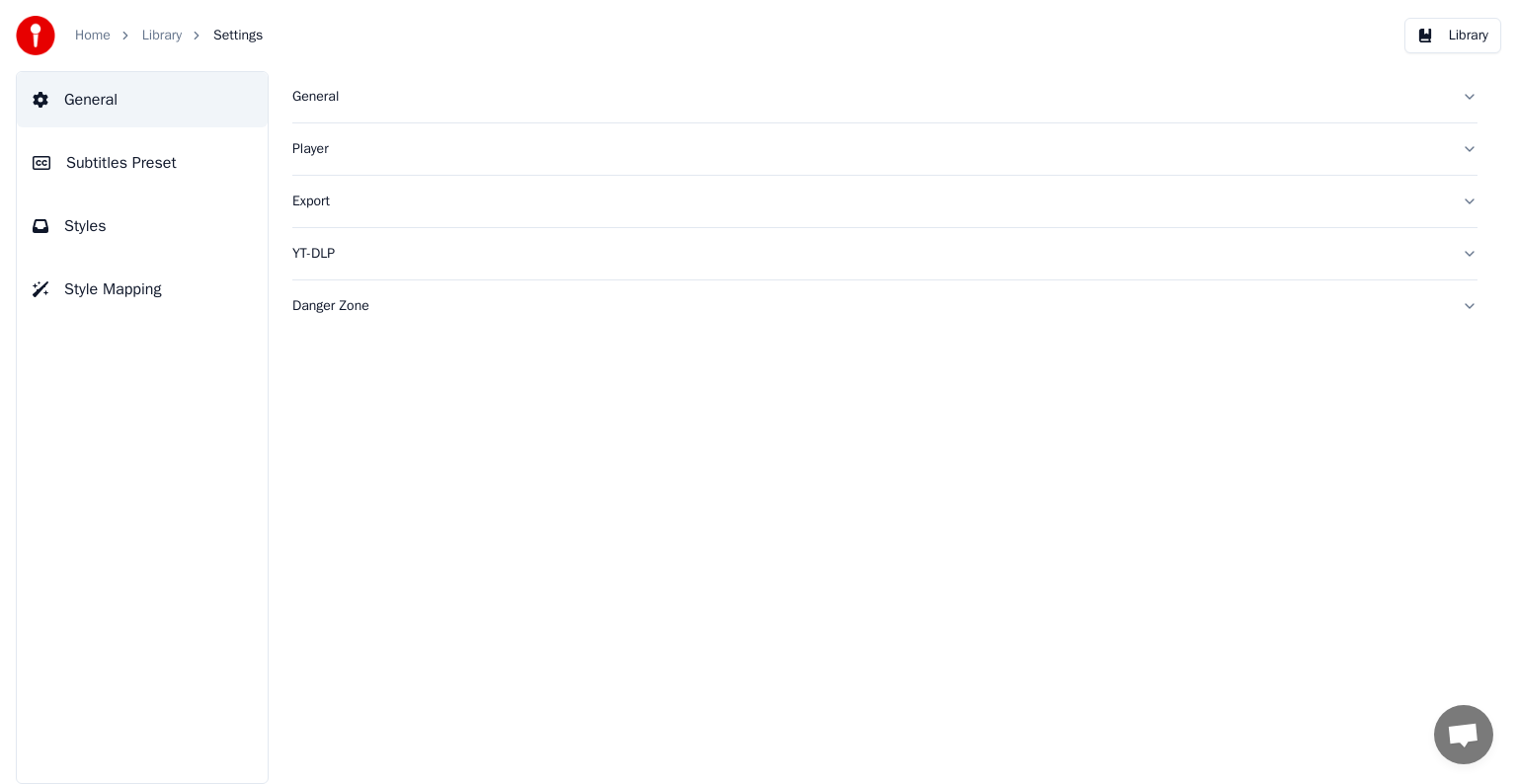 click on "Subtitles Preset" at bounding box center (142, 163) 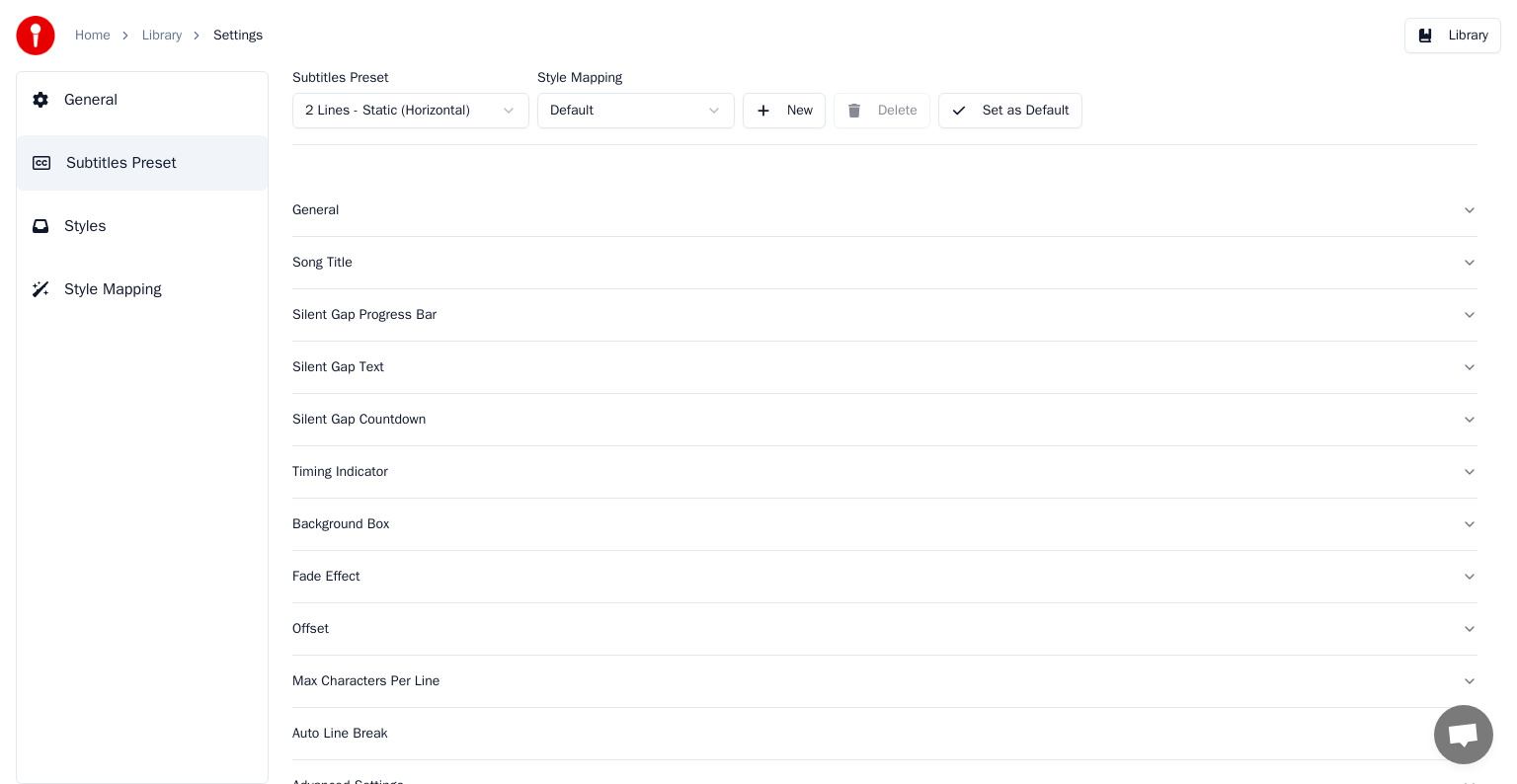 click on "Home Library Settings Library General Subtitles Preset Styles Style Mapping Subtitles Preset 2 Lines - Static (Horizontal) Style Mapping Default New Delete Set as Default General Song Title Silent Gap Progress Bar Silent Gap Text Silent Gap Countdown Timing Indicator Background Box Fade Effect Offset Max Characters Per Line Auto Line Break Advanced Settings Chat [PERSON_NAME] from Youka Desktop More channels Continue on Email Offline. Please reload the page. No messages can be received or sent for now. Youka Desktop Hello! How can I help you?  [DATE] Hi! I'ts me again. The lyrics are not appearing. Even editing to add lyrics again, it's not appearing. I already spent 22 credits for this please check [DATE] [DATE] [PERSON_NAME], credits should refunded automatically in case of failure, please let me check [DATE] yeah but credits are used again in adding the lyrics in the song that supposed to be good in the first place [DATE] Read [PERSON_NAME] added 22 more credits to your account. [DATE] Send a file" at bounding box center [758, 392] 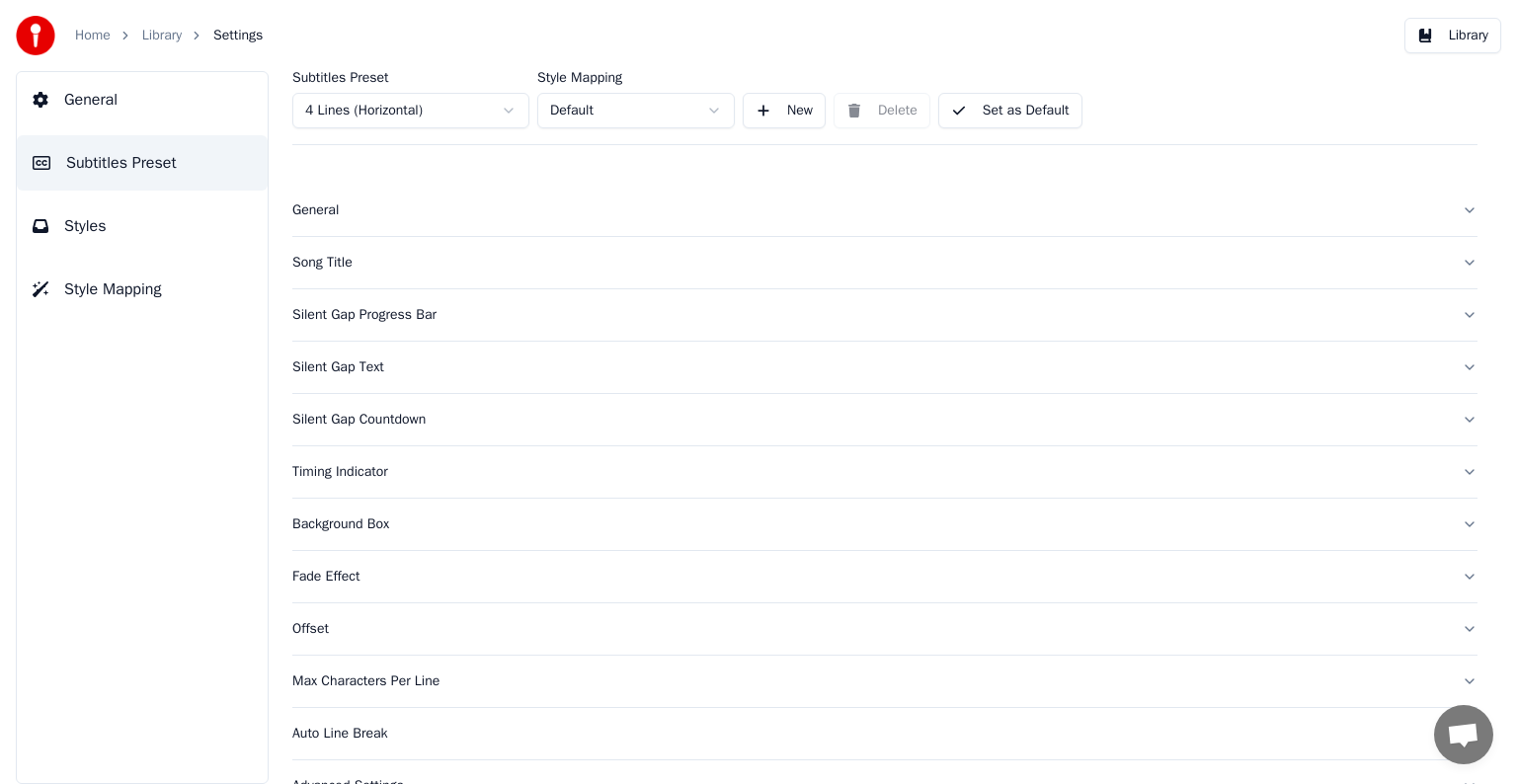 click on "Song Title" at bounding box center [869, 263] 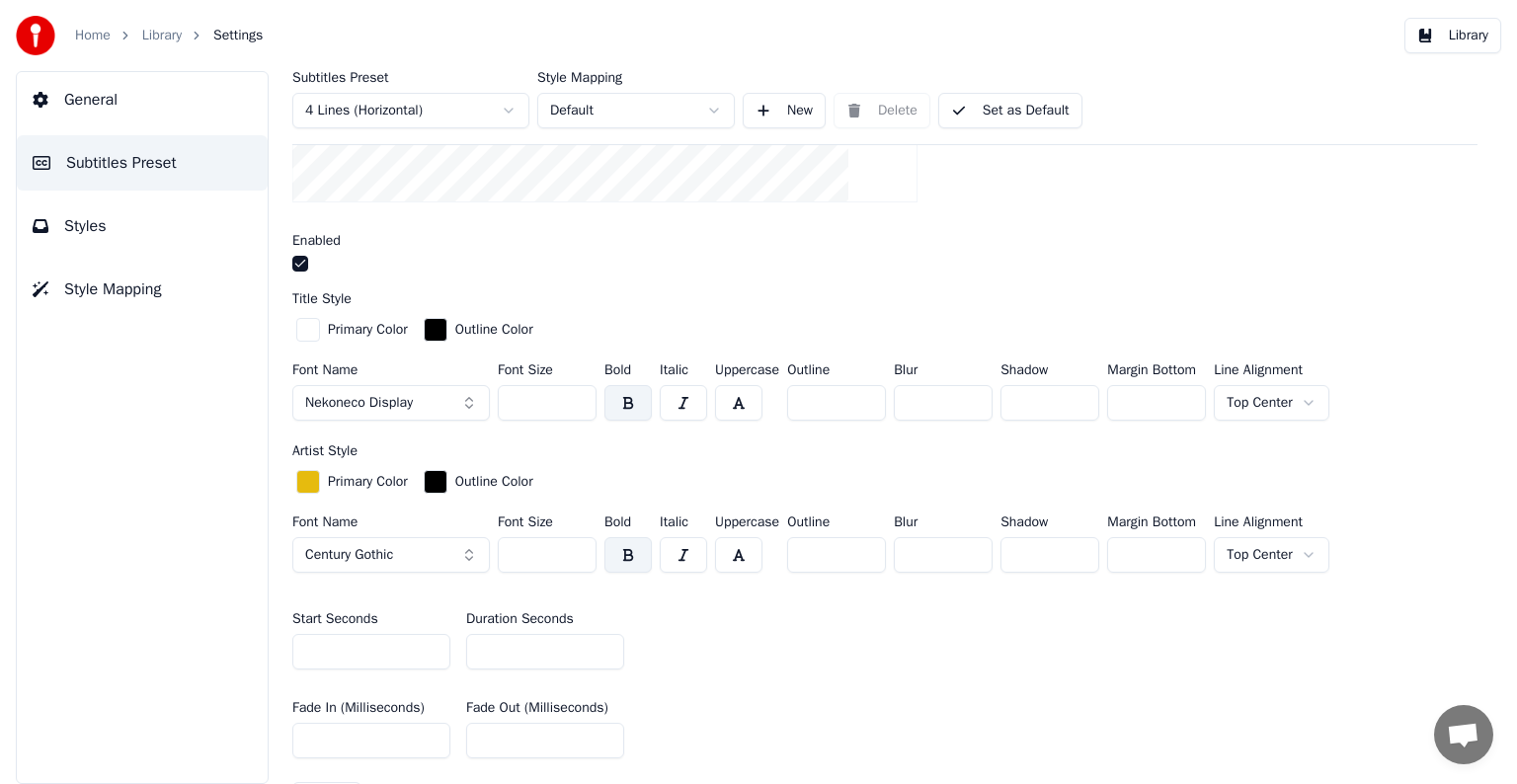 scroll, scrollTop: 494, scrollLeft: 0, axis: vertical 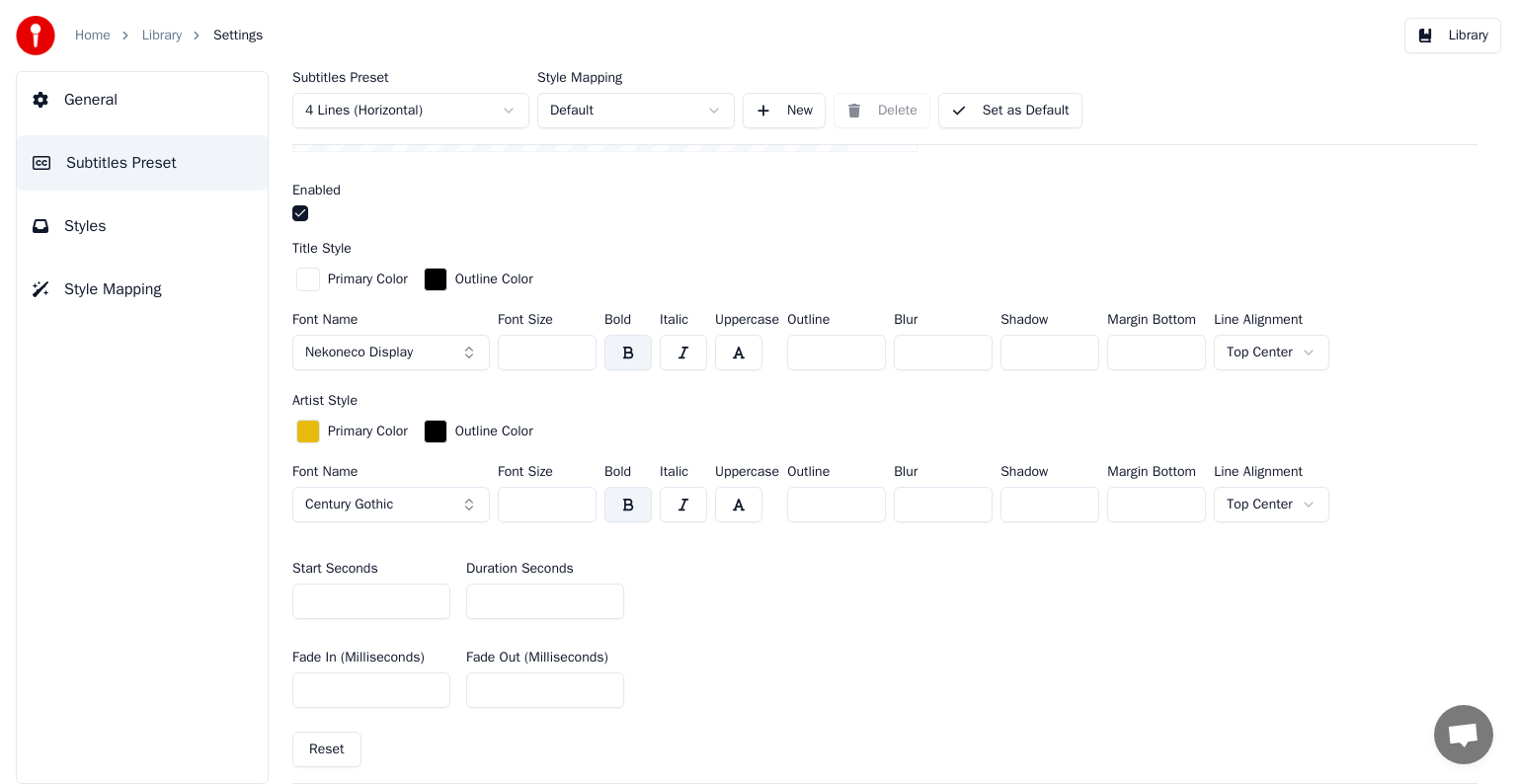 drag, startPoint x: 522, startPoint y: 353, endPoint x: 545, endPoint y: 355, distance: 23.086793 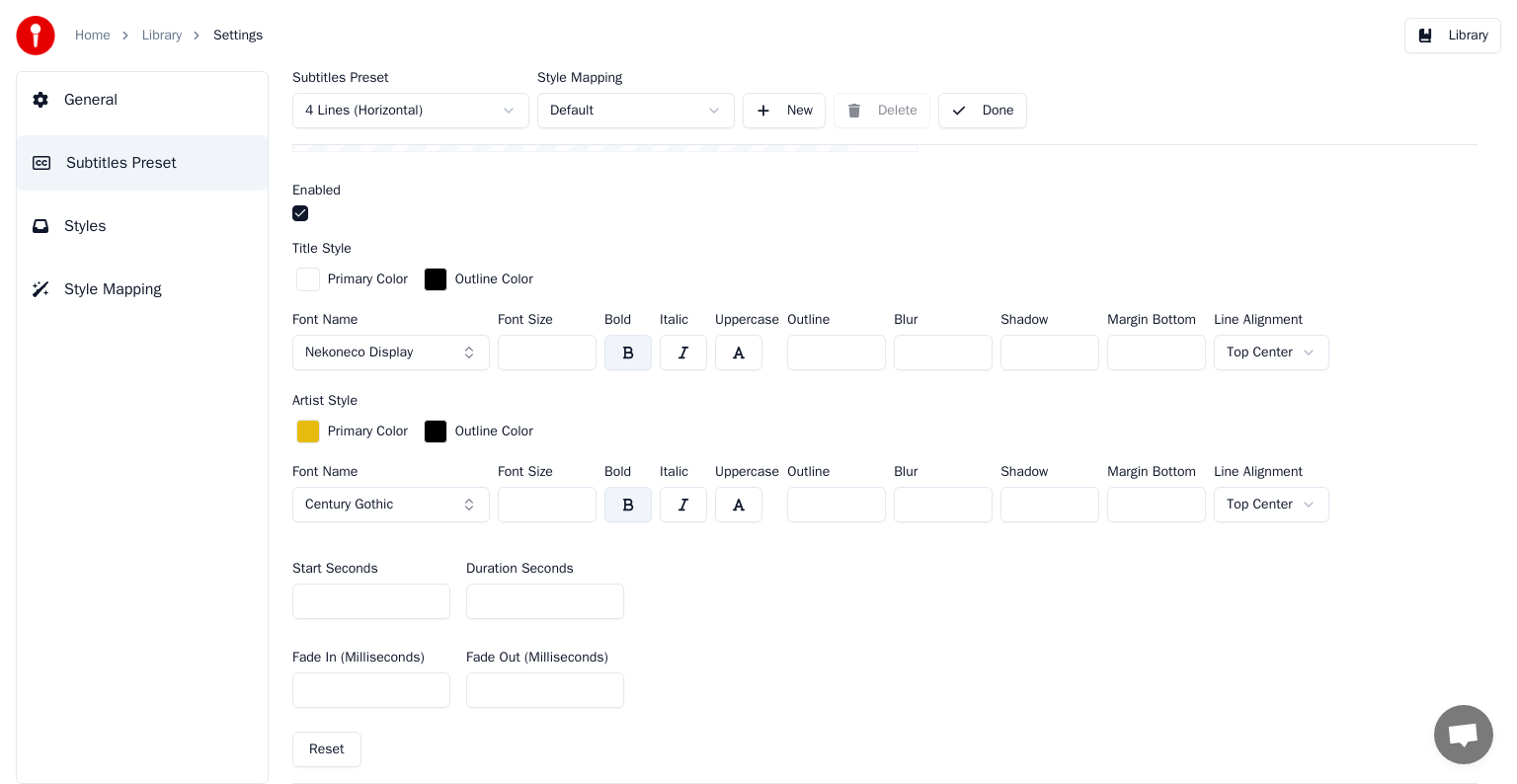 click on "Library" at bounding box center (162, 36) 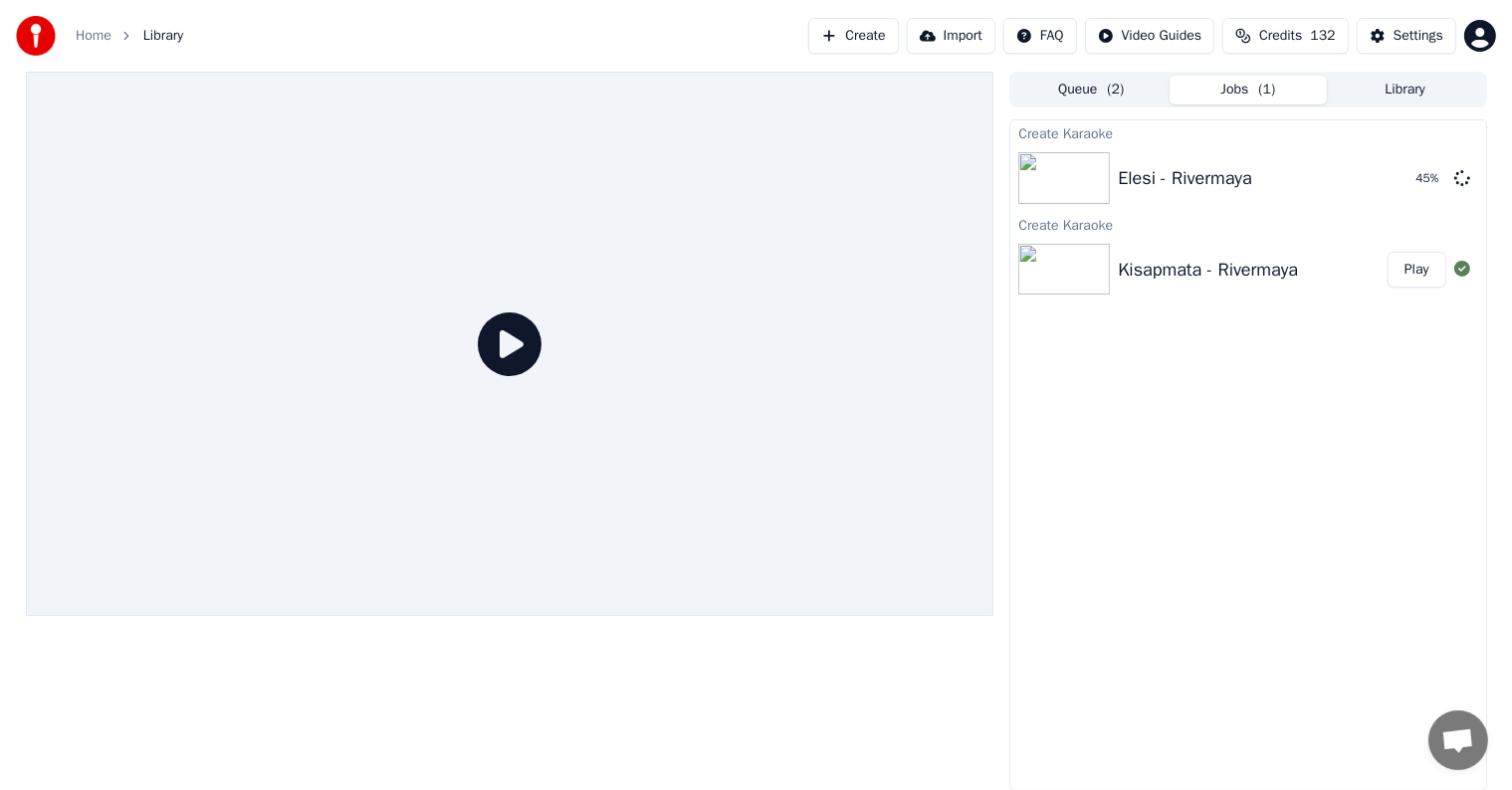 drag, startPoint x: 1376, startPoint y: 255, endPoint x: 1386, endPoint y: 260, distance: 11.18034 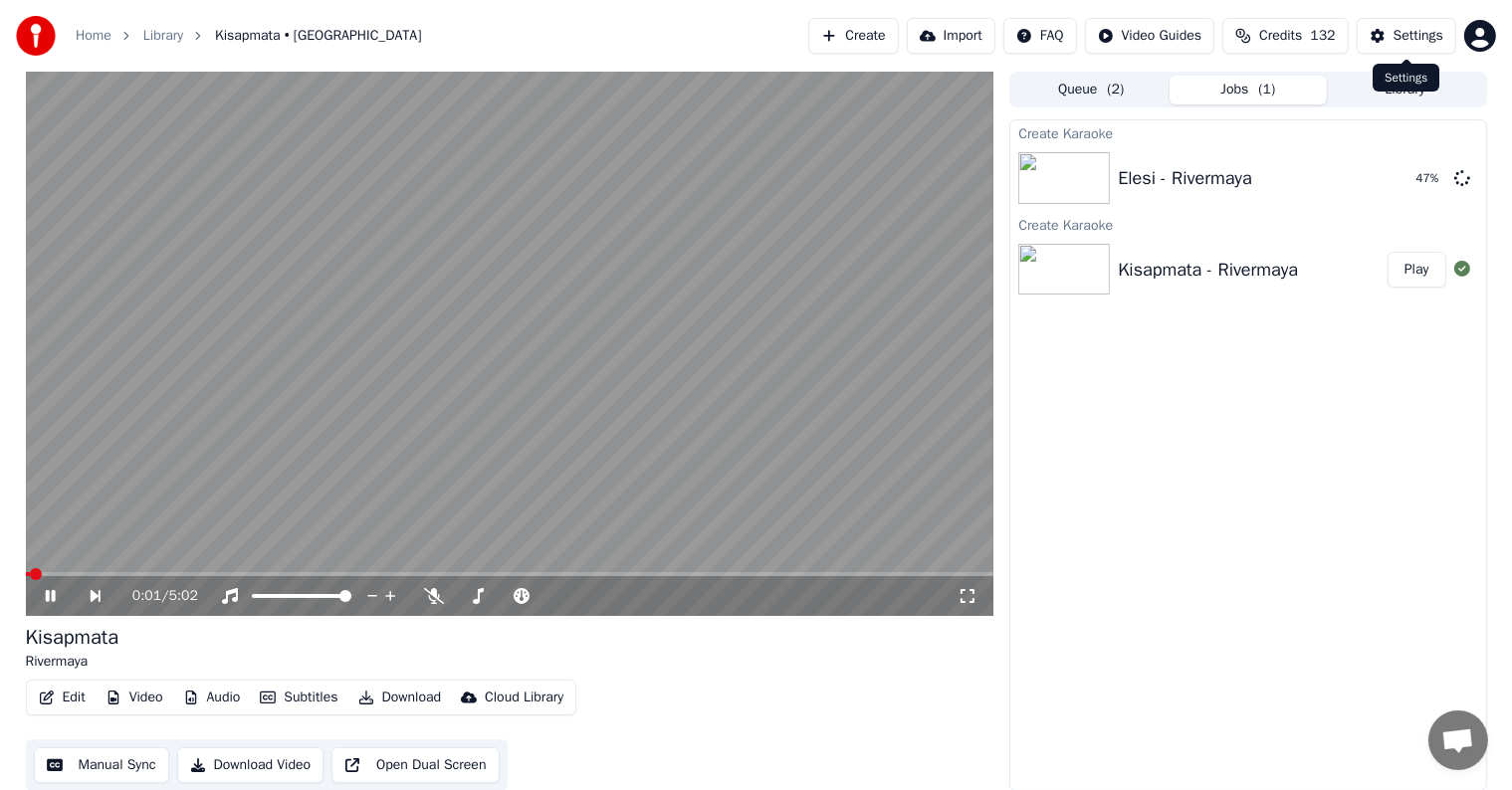 click on "Settings" at bounding box center [1418, 36] 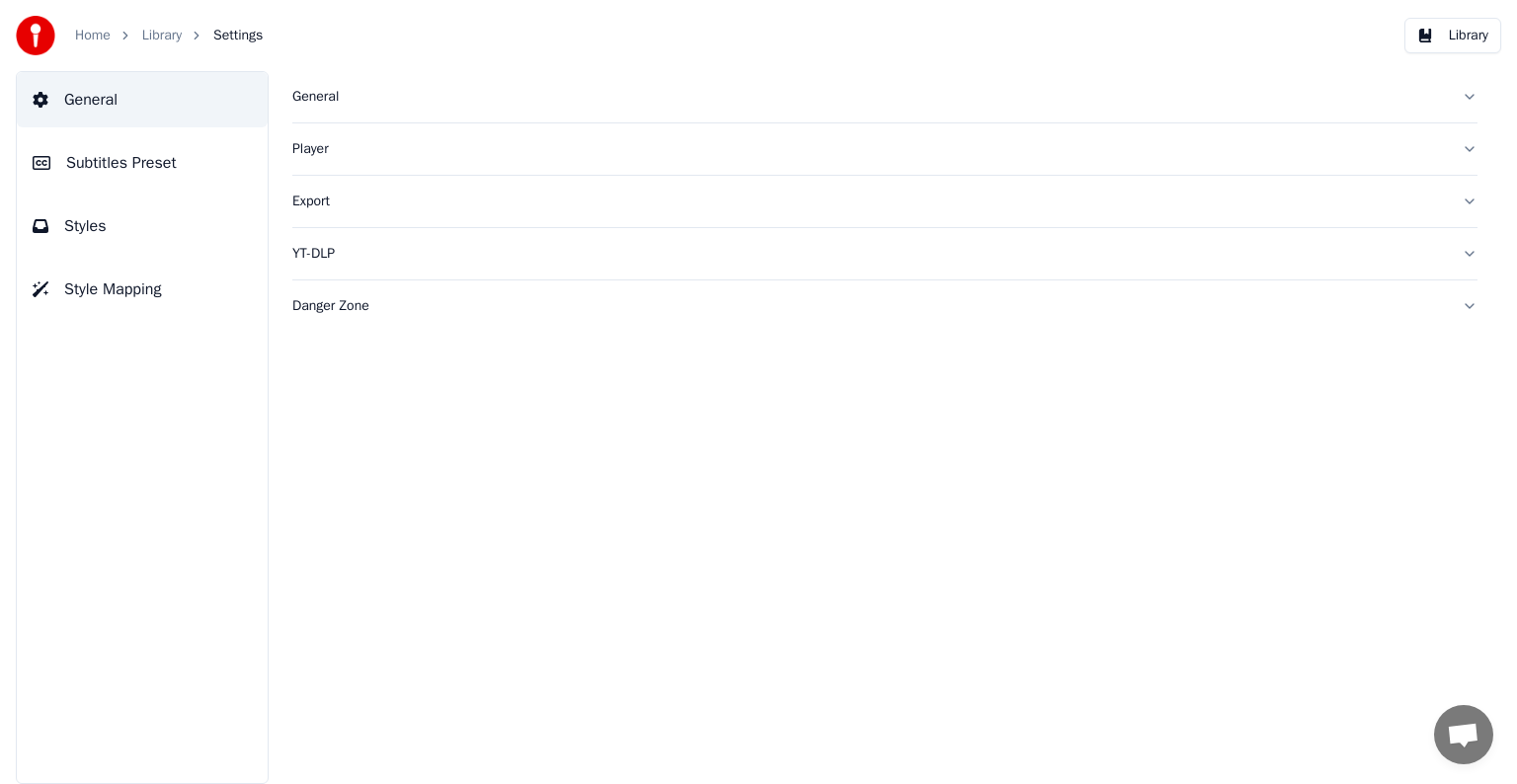 click on "Subtitles Preset" at bounding box center (121, 163) 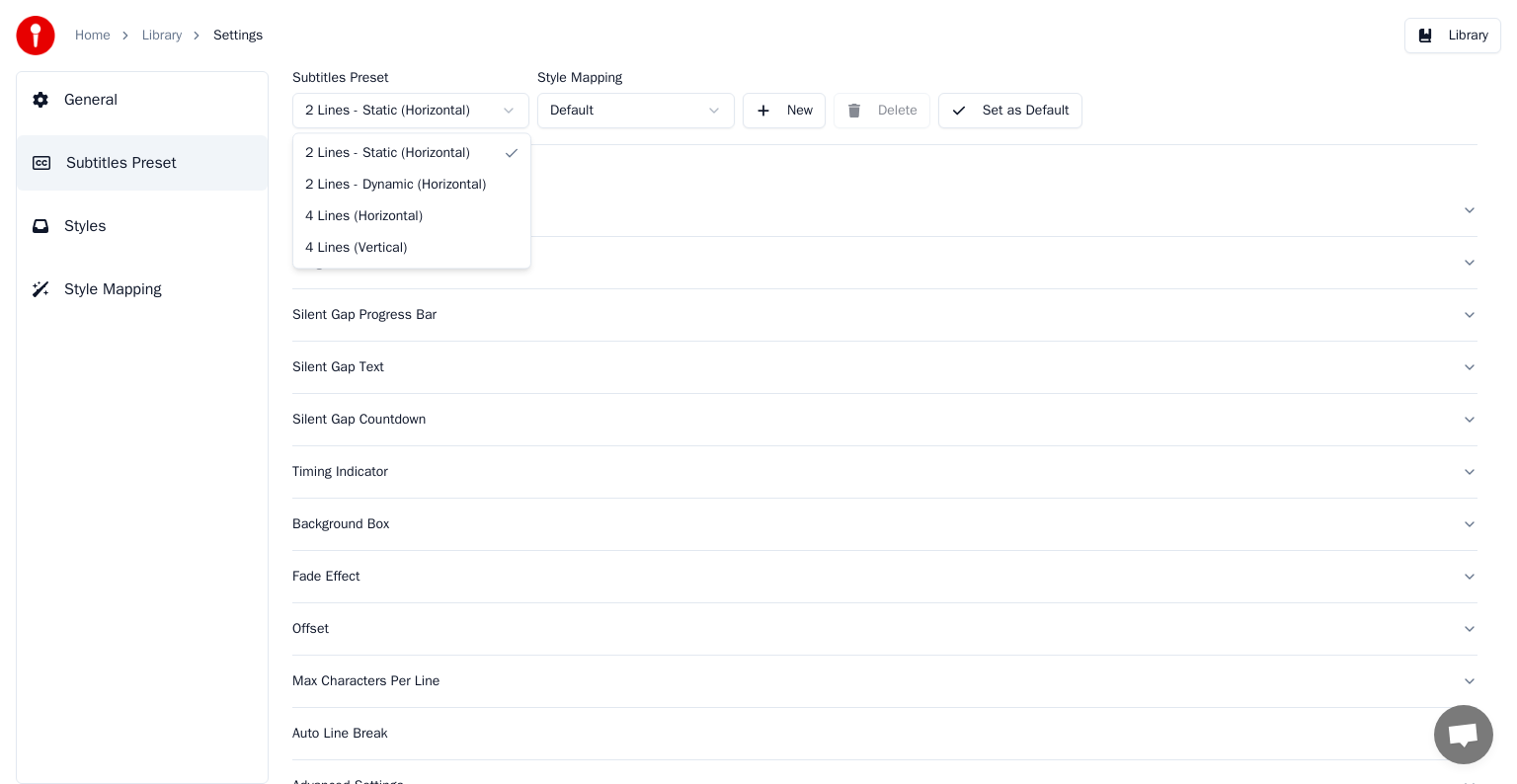 click on "Home Library Settings Library General Subtitles Preset Styles Style Mapping Subtitles Preset 2 Lines - Static (Horizontal) Style Mapping Default New Delete Set as Default General Song Title Silent Gap Progress Bar Silent Gap Text Silent Gap Countdown Timing Indicator Background Box Fade Effect Offset Max Characters Per Line Auto Line Break Advanced Settings Chat [PERSON_NAME] from Youka Desktop More channels Continue on Email Offline. Please reload the page. No messages can be received or sent for now. Youka Desktop Hello! How can I help you?  [DATE] Hi! I'ts me again. The lyrics are not appearing. Even editing to add lyrics again, it's not appearing. I already spent 22 credits for this please check [DATE] [DATE] [PERSON_NAME], credits should refunded automatically in case of failure, please let me check [DATE] yeah but credits are used again in adding the lyrics in the song that supposed to be good in the first place [DATE] Read [PERSON_NAME] added 22 more credits to your account. [DATE] Send a file" at bounding box center (758, 392) 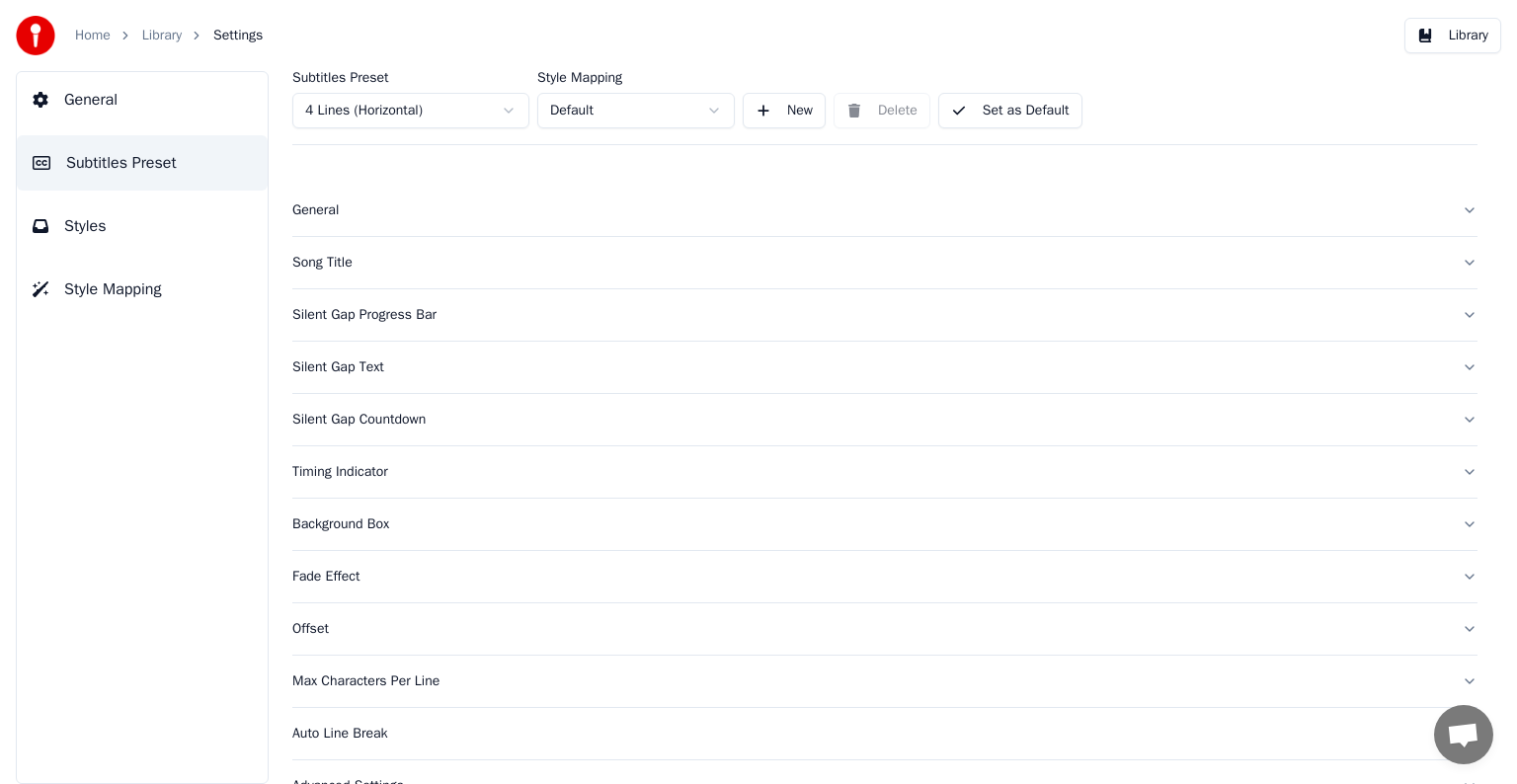 click on "Song Title" at bounding box center (869, 263) 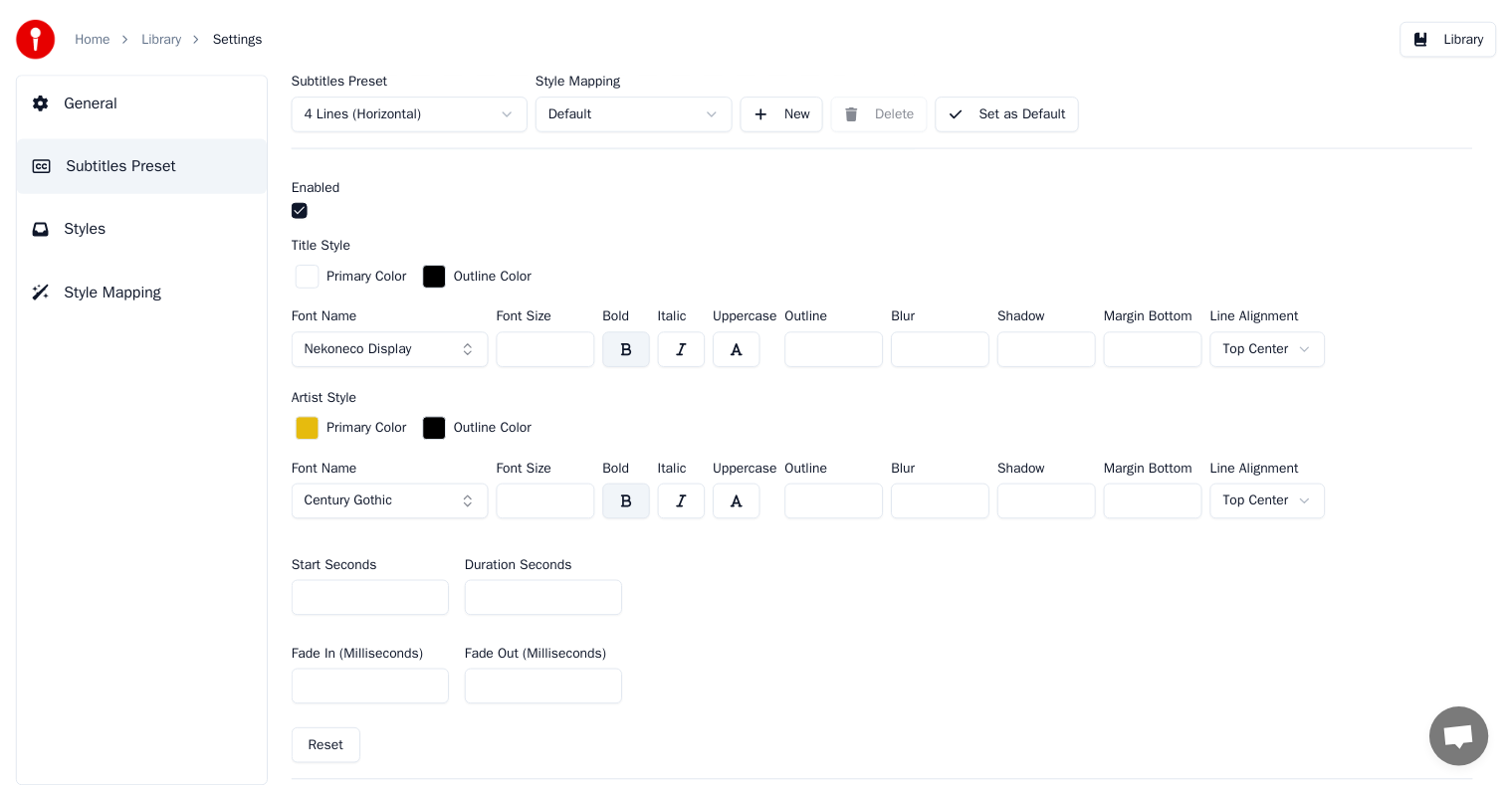 scroll, scrollTop: 597, scrollLeft: 0, axis: vertical 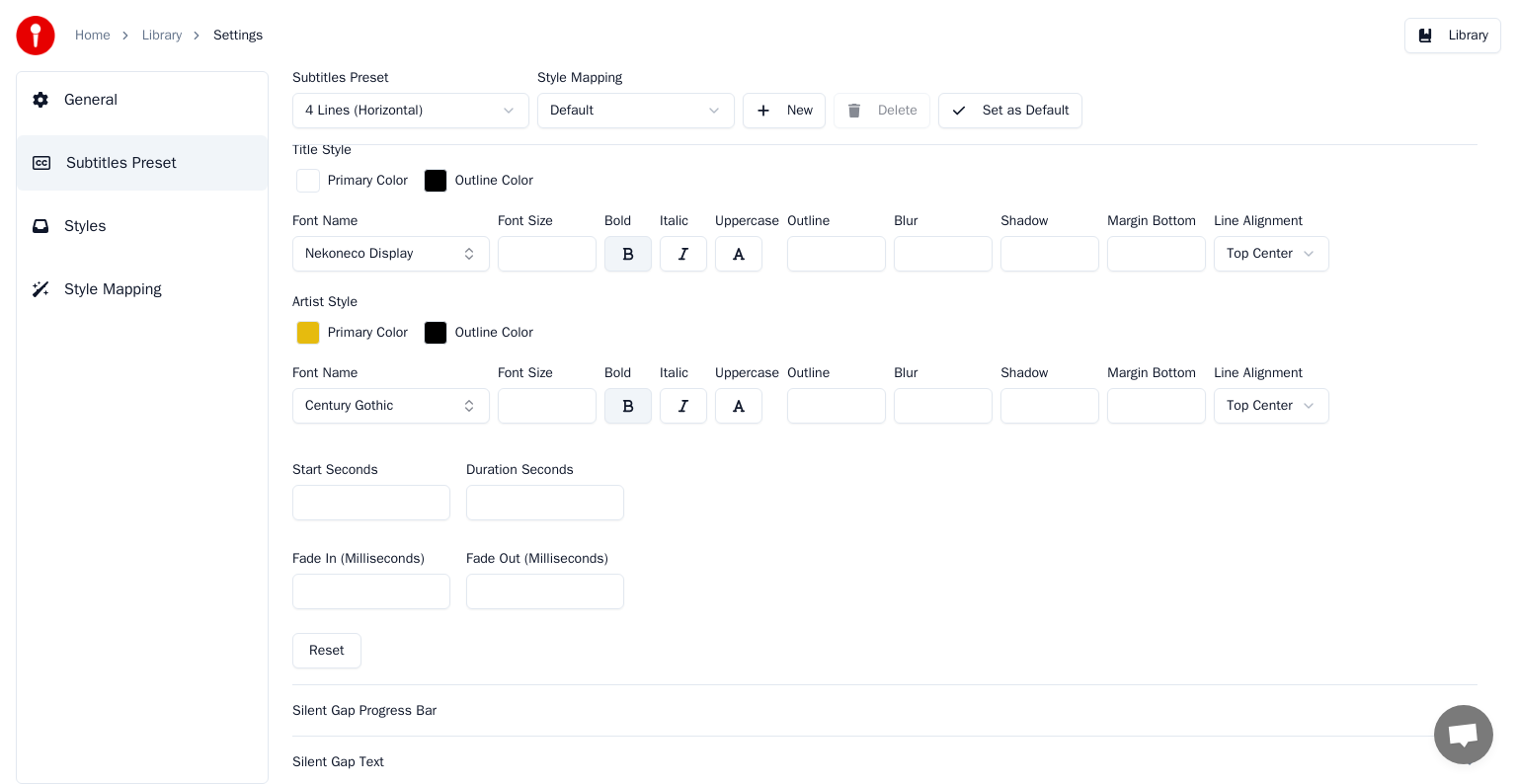 click on "***" at bounding box center [547, 254] 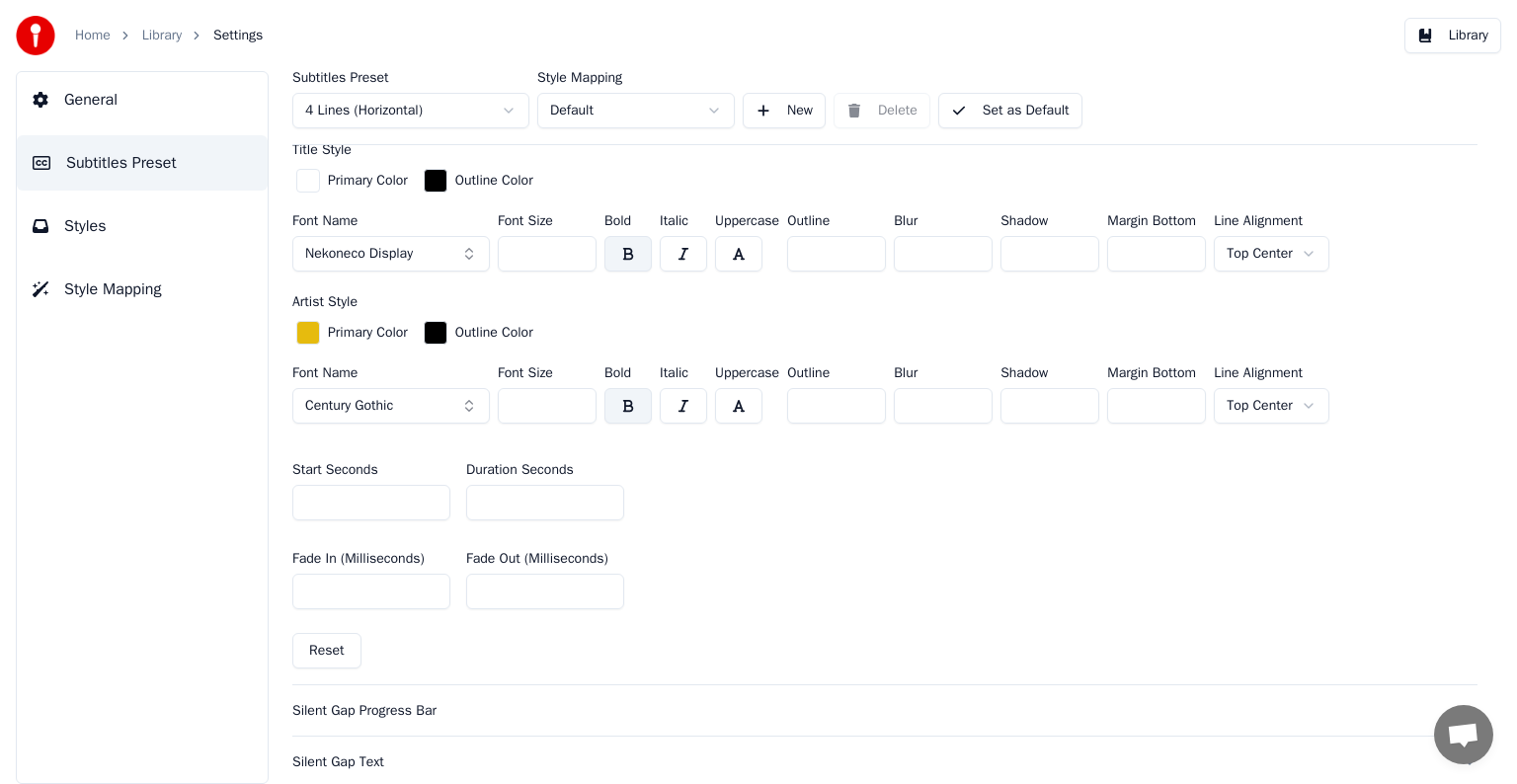 type on "***" 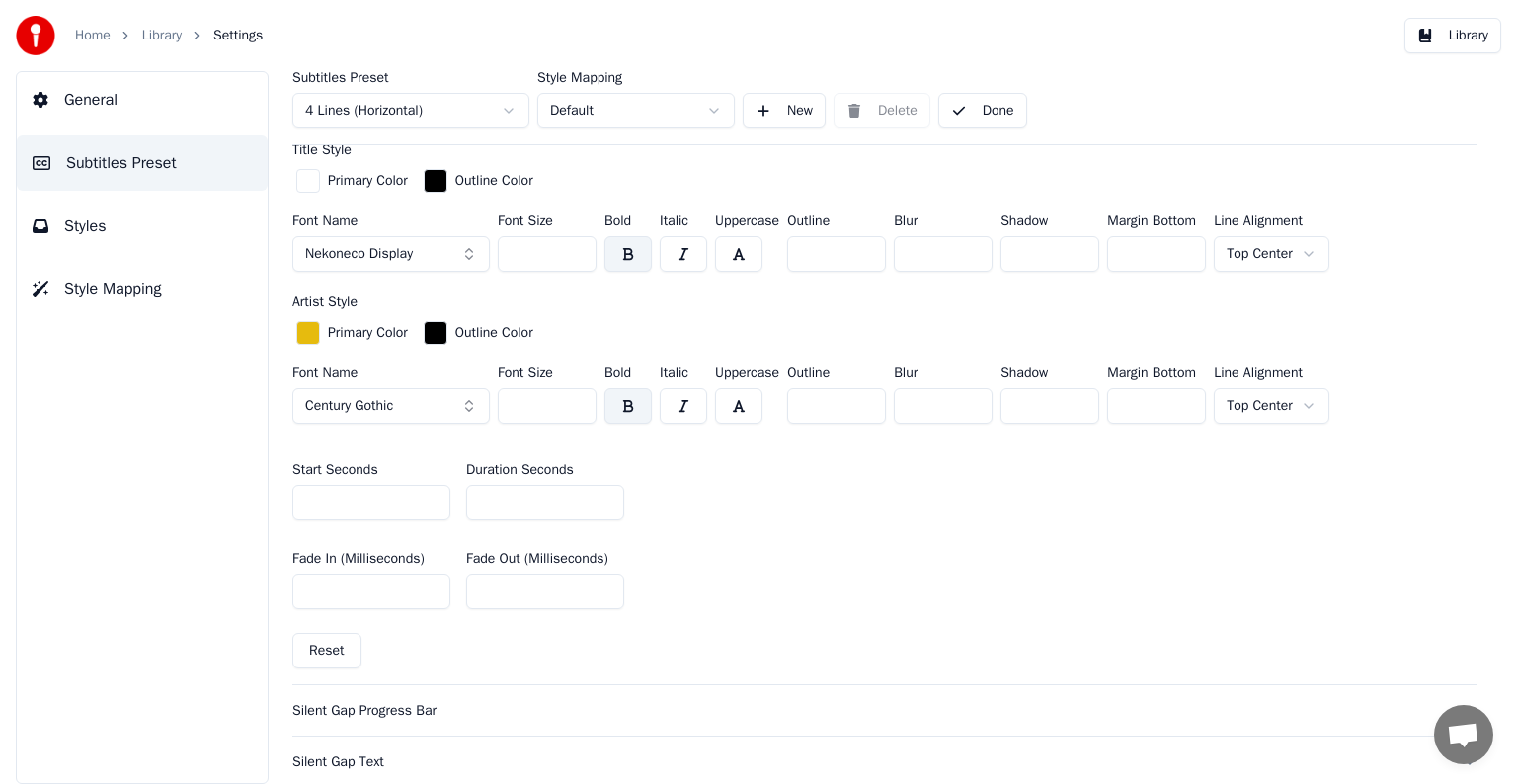 click on "Library" at bounding box center (162, 36) 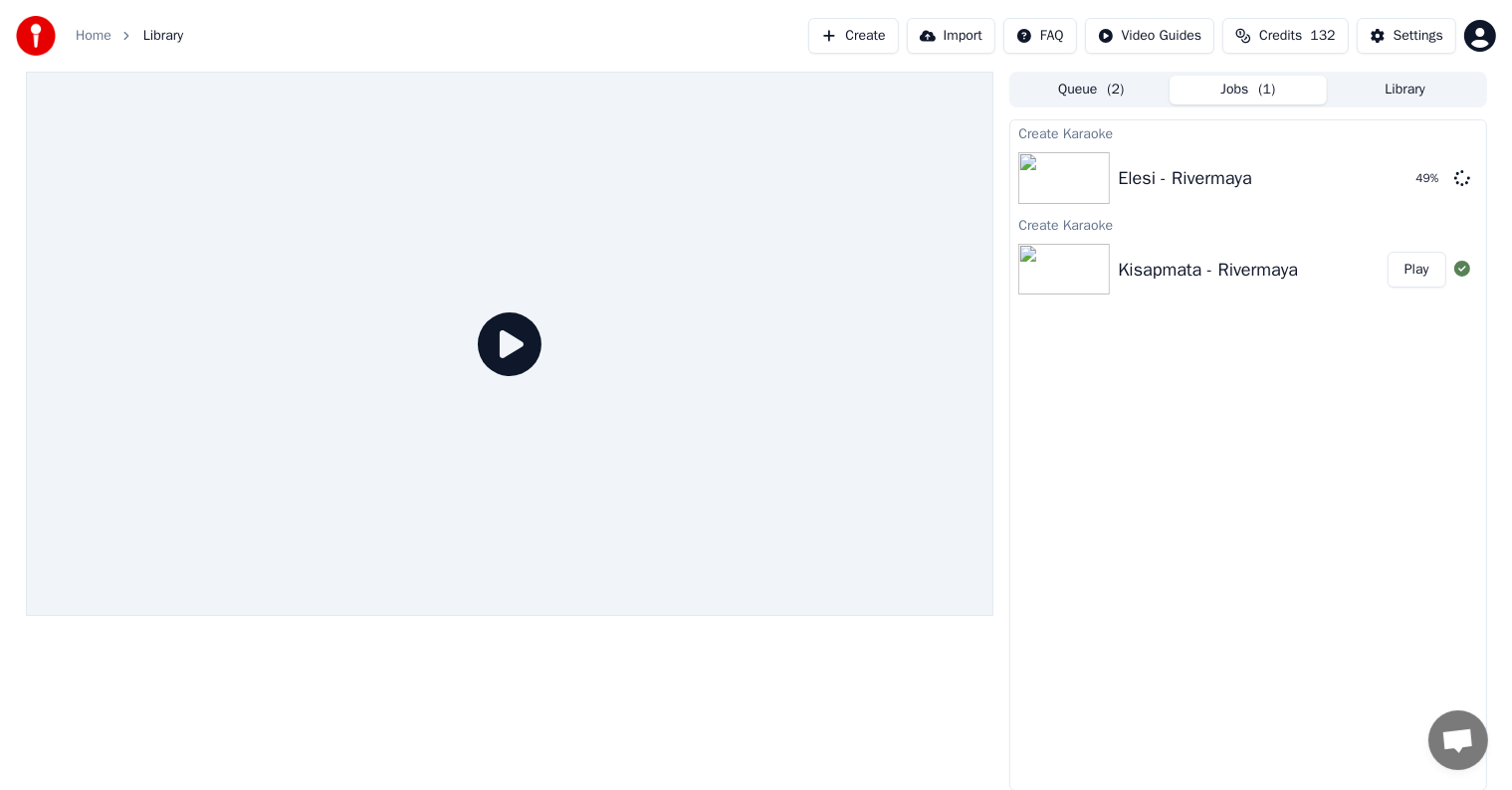 click on "Play" at bounding box center (1416, 270) 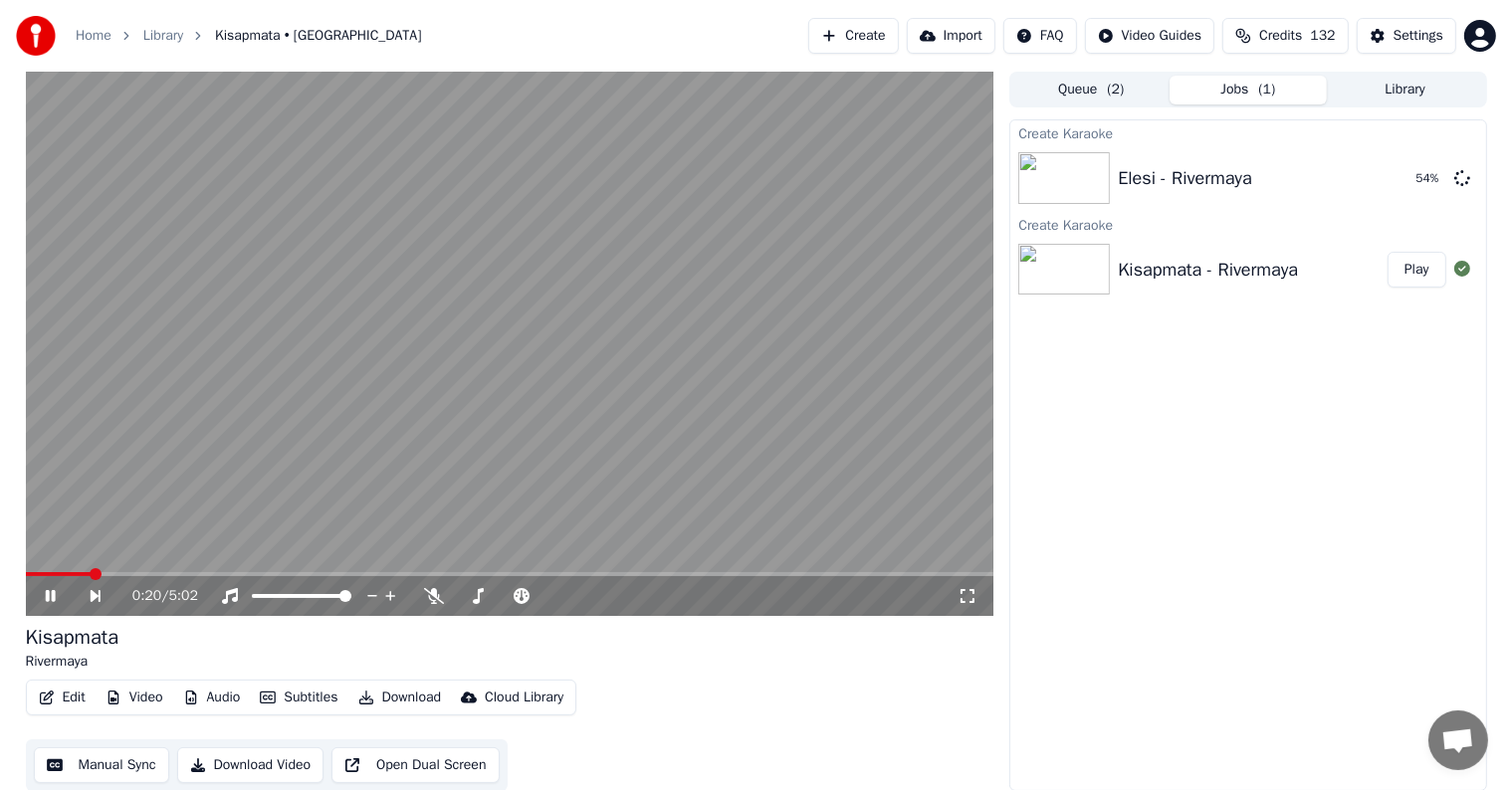 click 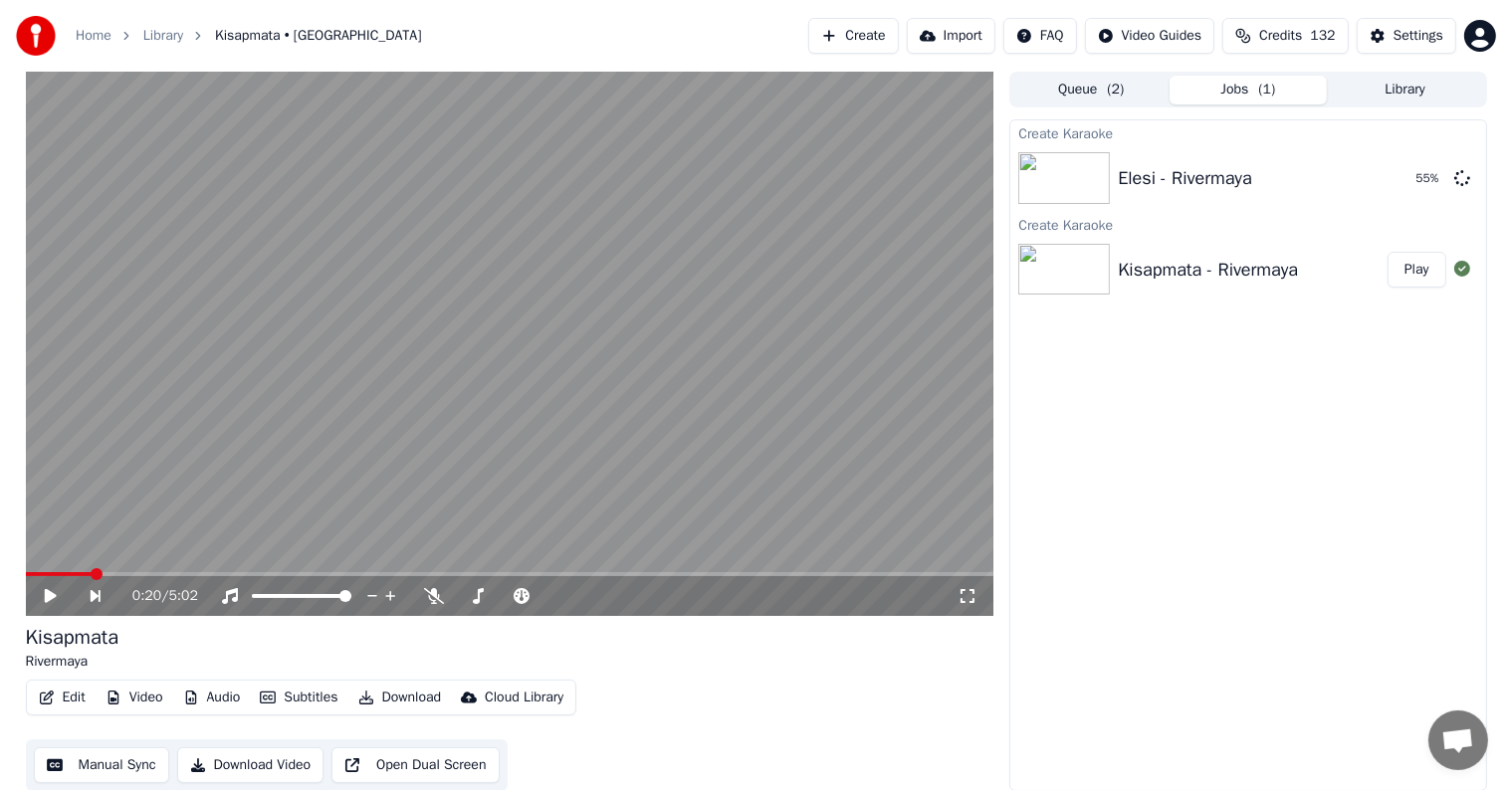 click on "Manual Sync" at bounding box center (102, 765) 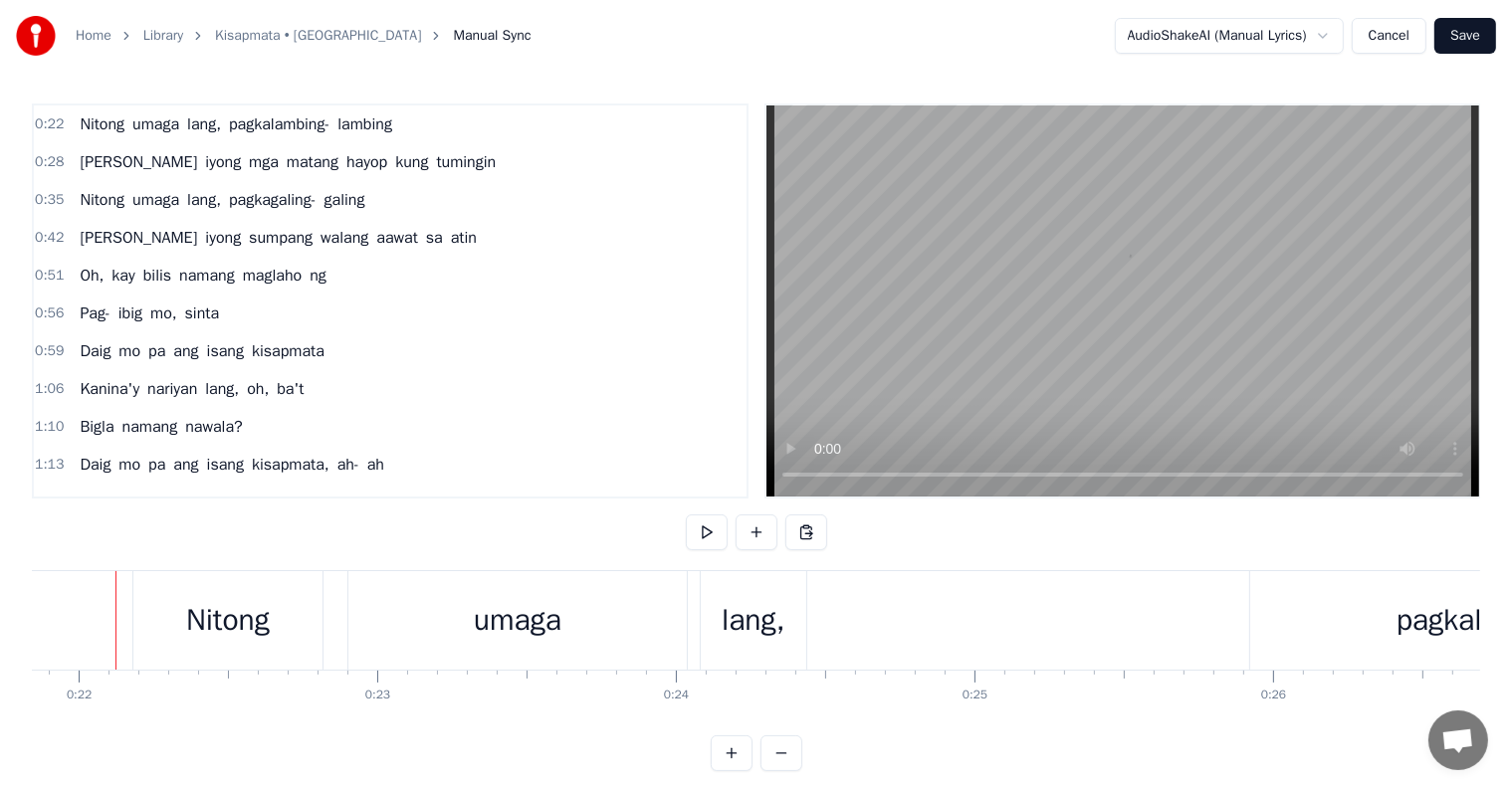 scroll, scrollTop: 0, scrollLeft: 6506, axis: horizontal 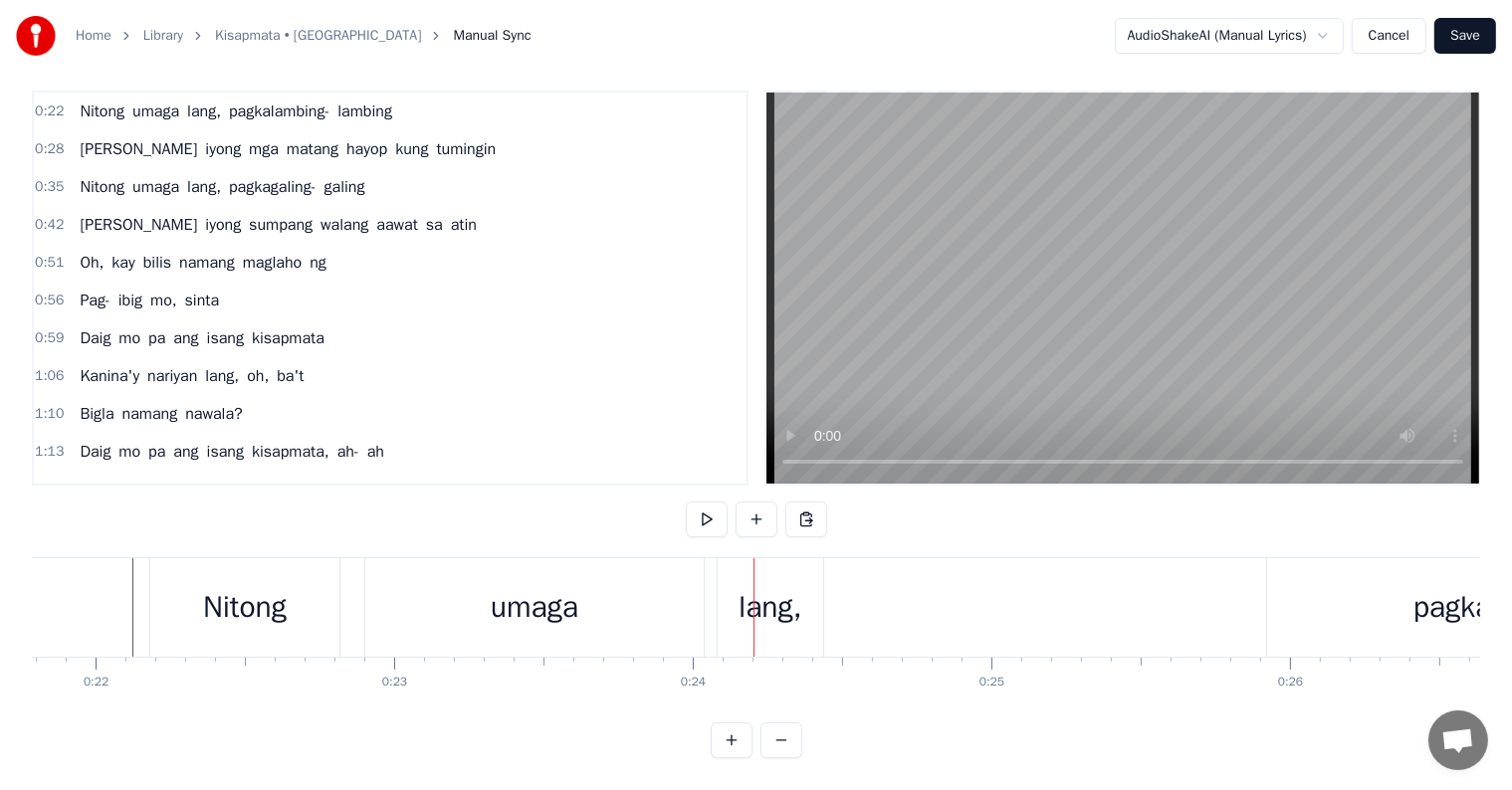 click at bounding box center [38642, 607] 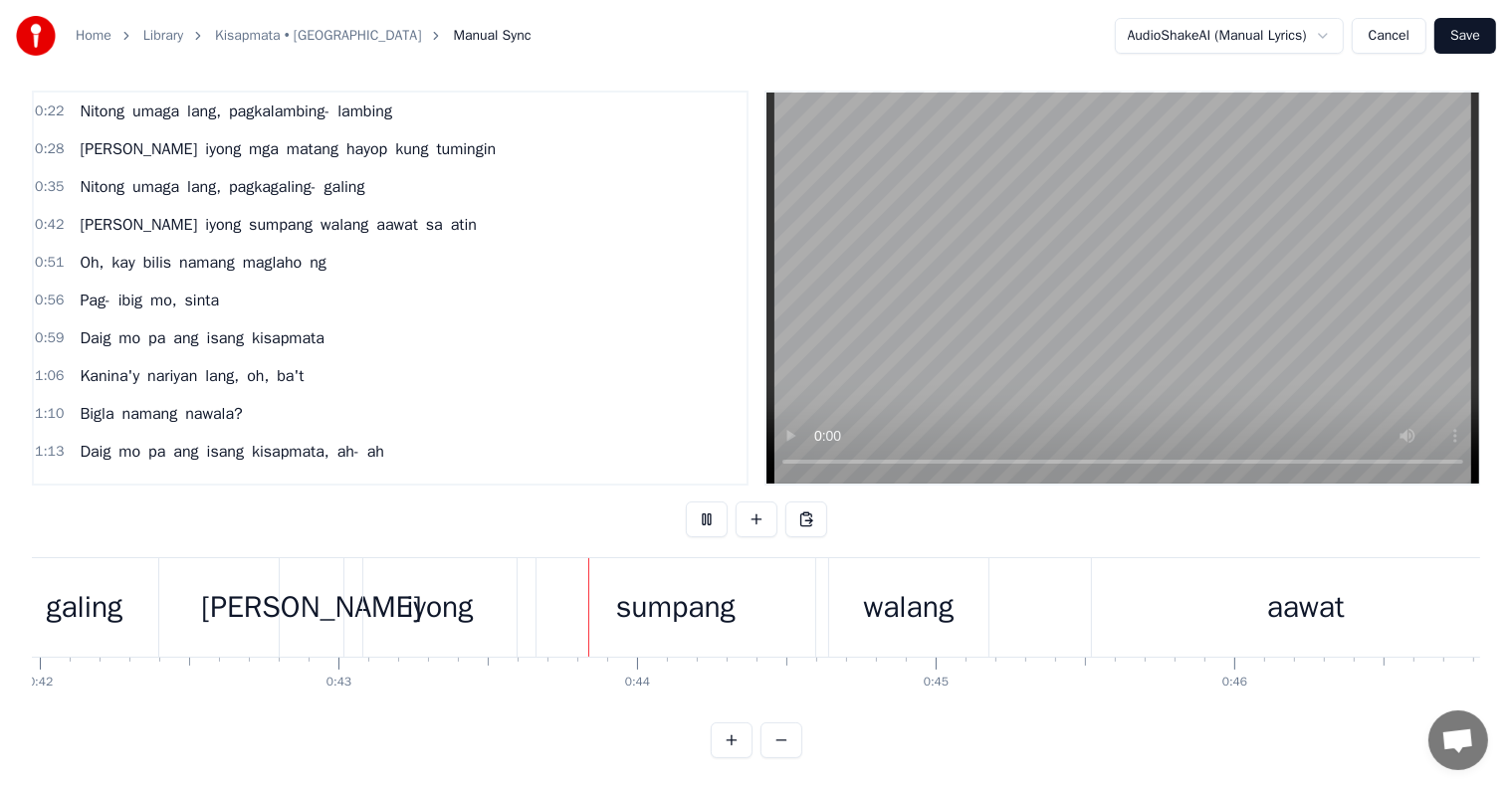 scroll, scrollTop: 0, scrollLeft: 12811, axis: horizontal 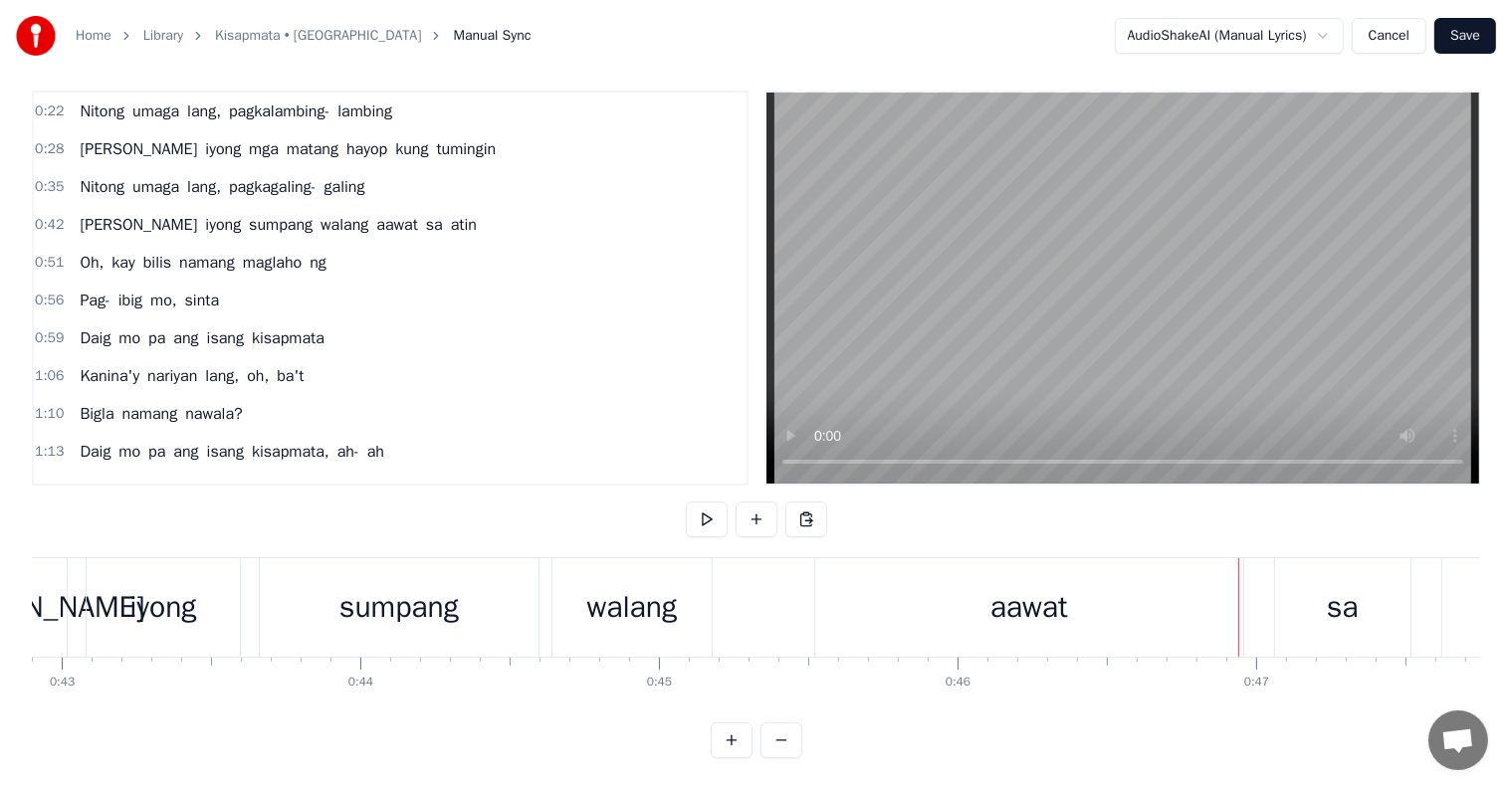 click on "Save" at bounding box center [1465, 36] 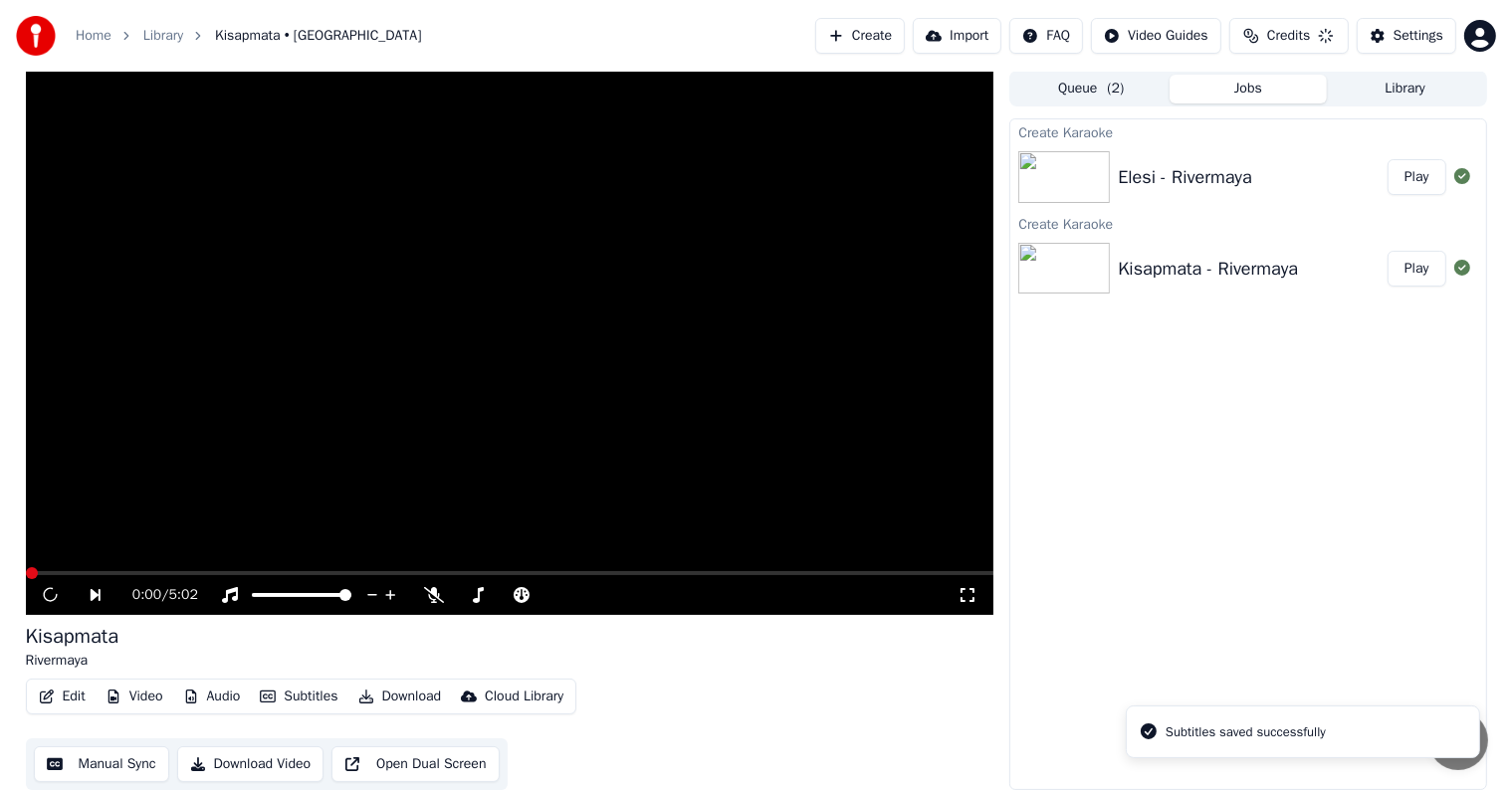 scroll, scrollTop: 1, scrollLeft: 0, axis: vertical 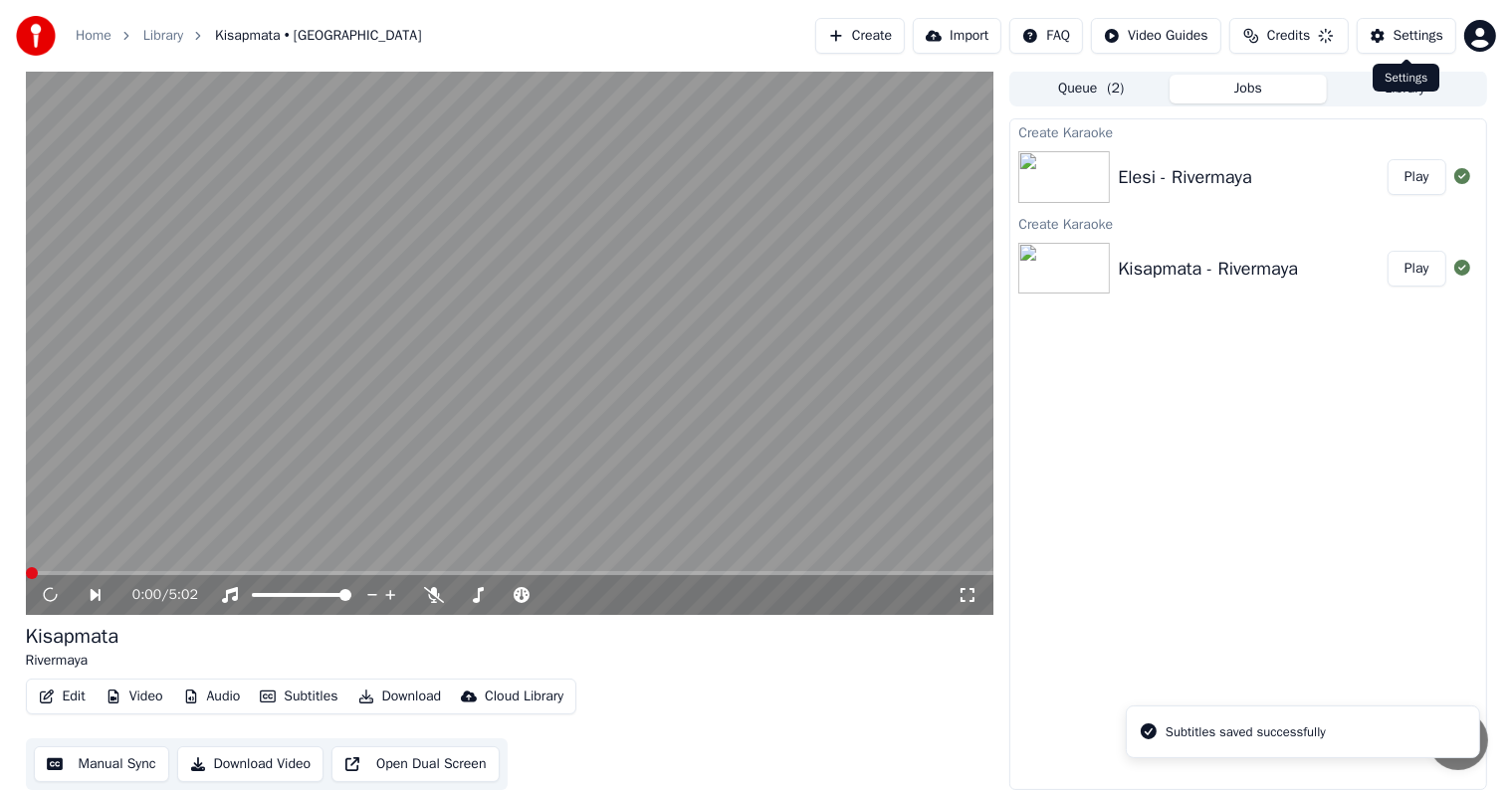 click on "Settings" at bounding box center [1418, 36] 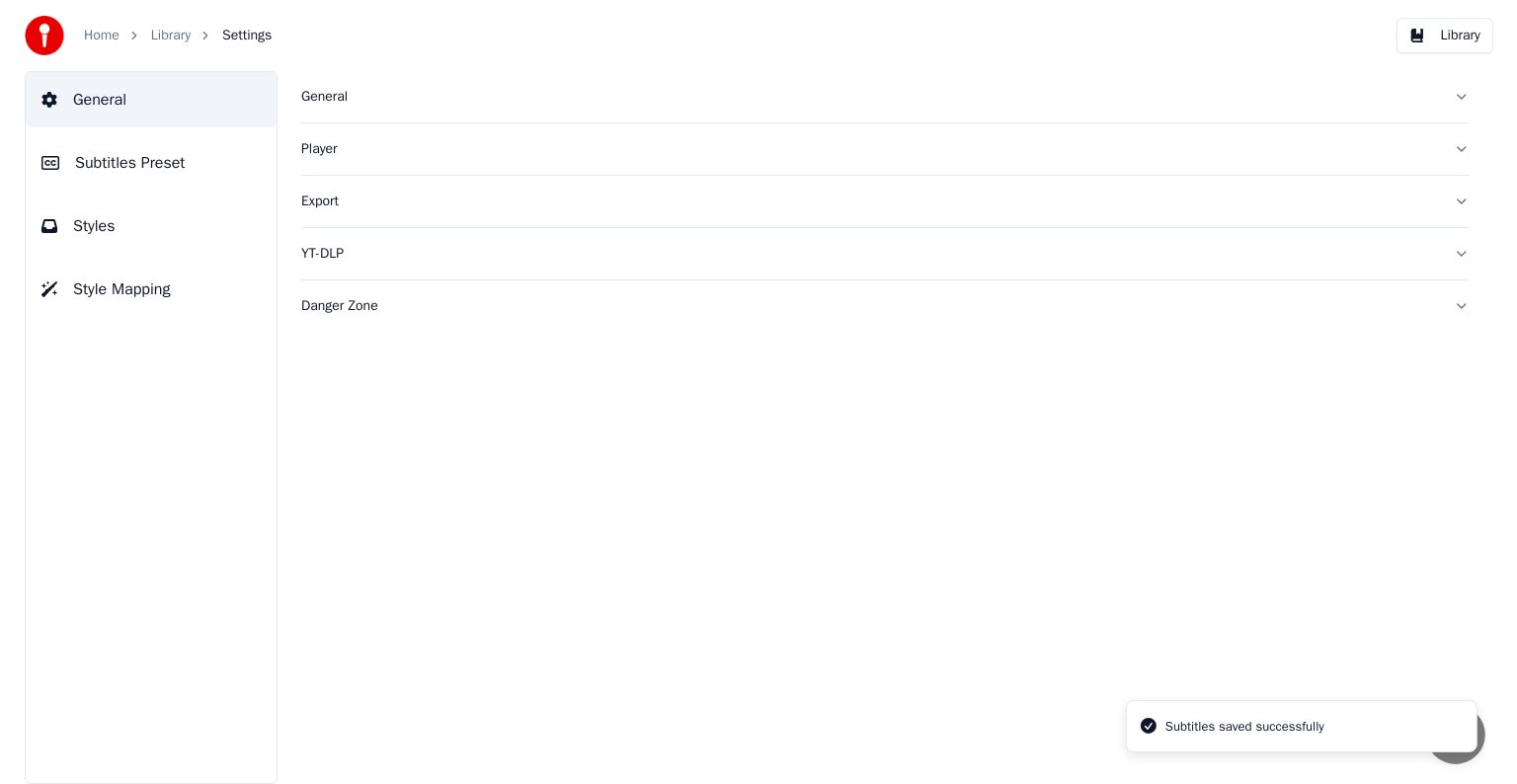 scroll, scrollTop: 0, scrollLeft: 0, axis: both 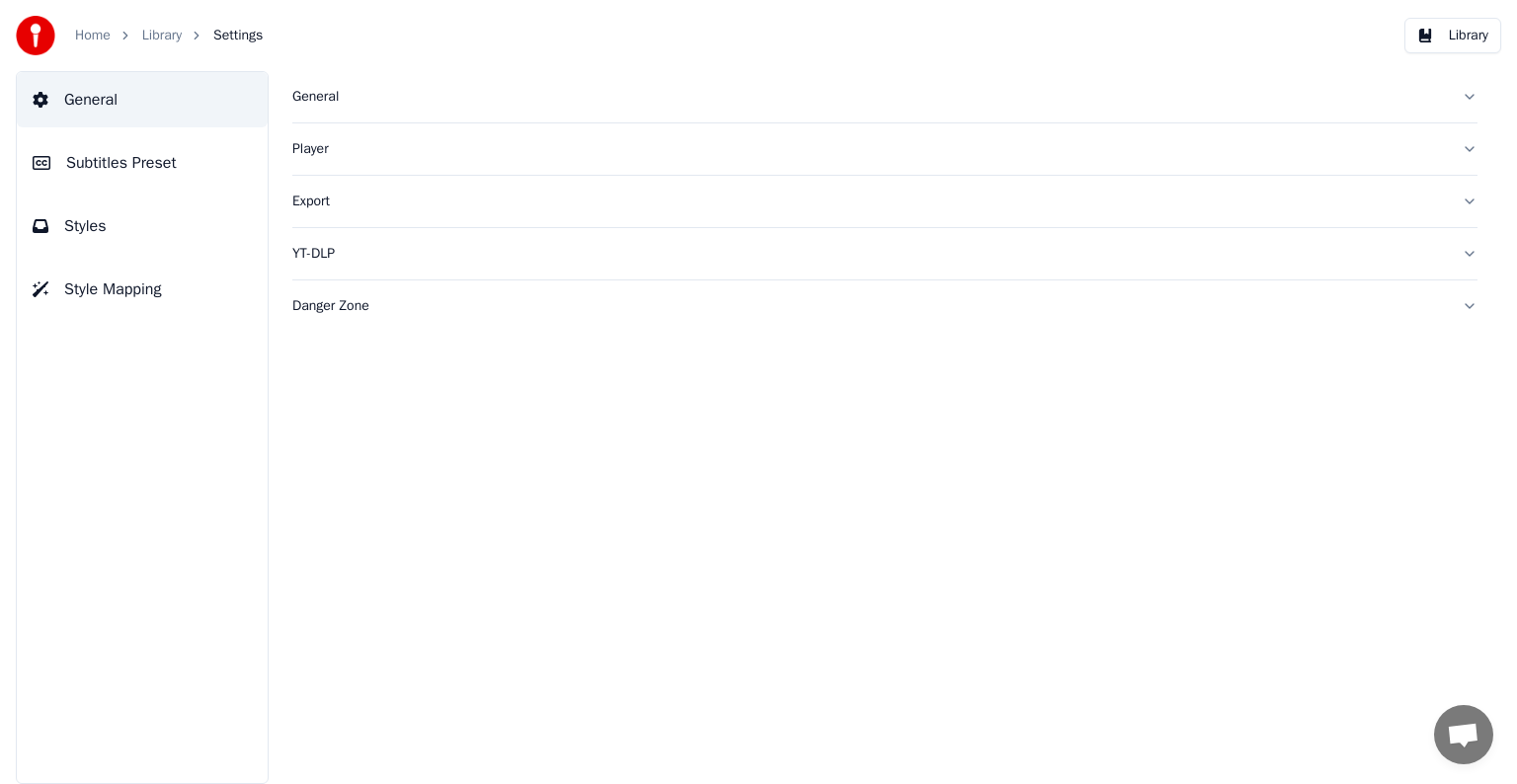click on "Subtitles Preset" at bounding box center (121, 163) 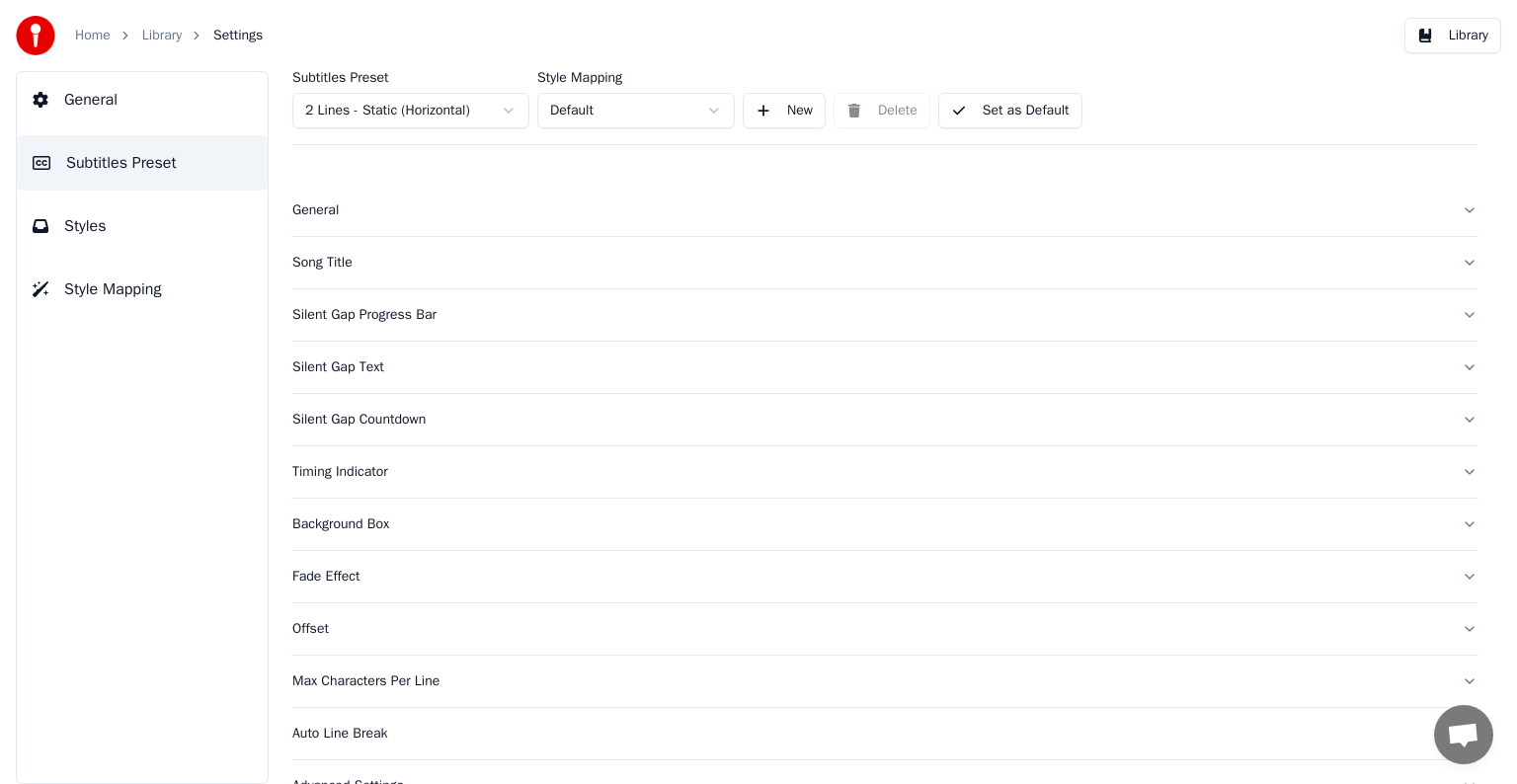 click on "Silent Gap Text" at bounding box center [869, 367] 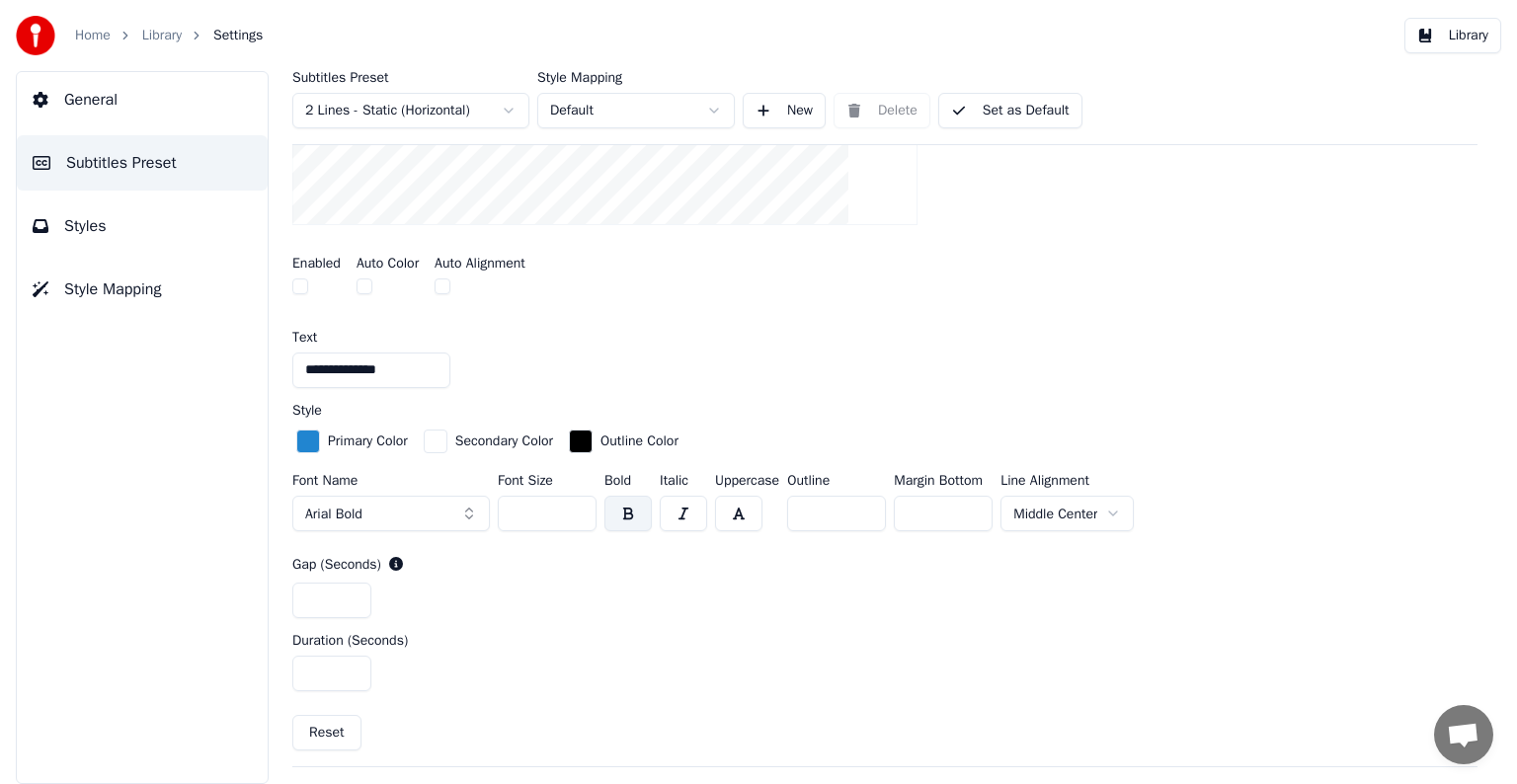 scroll, scrollTop: 494, scrollLeft: 0, axis: vertical 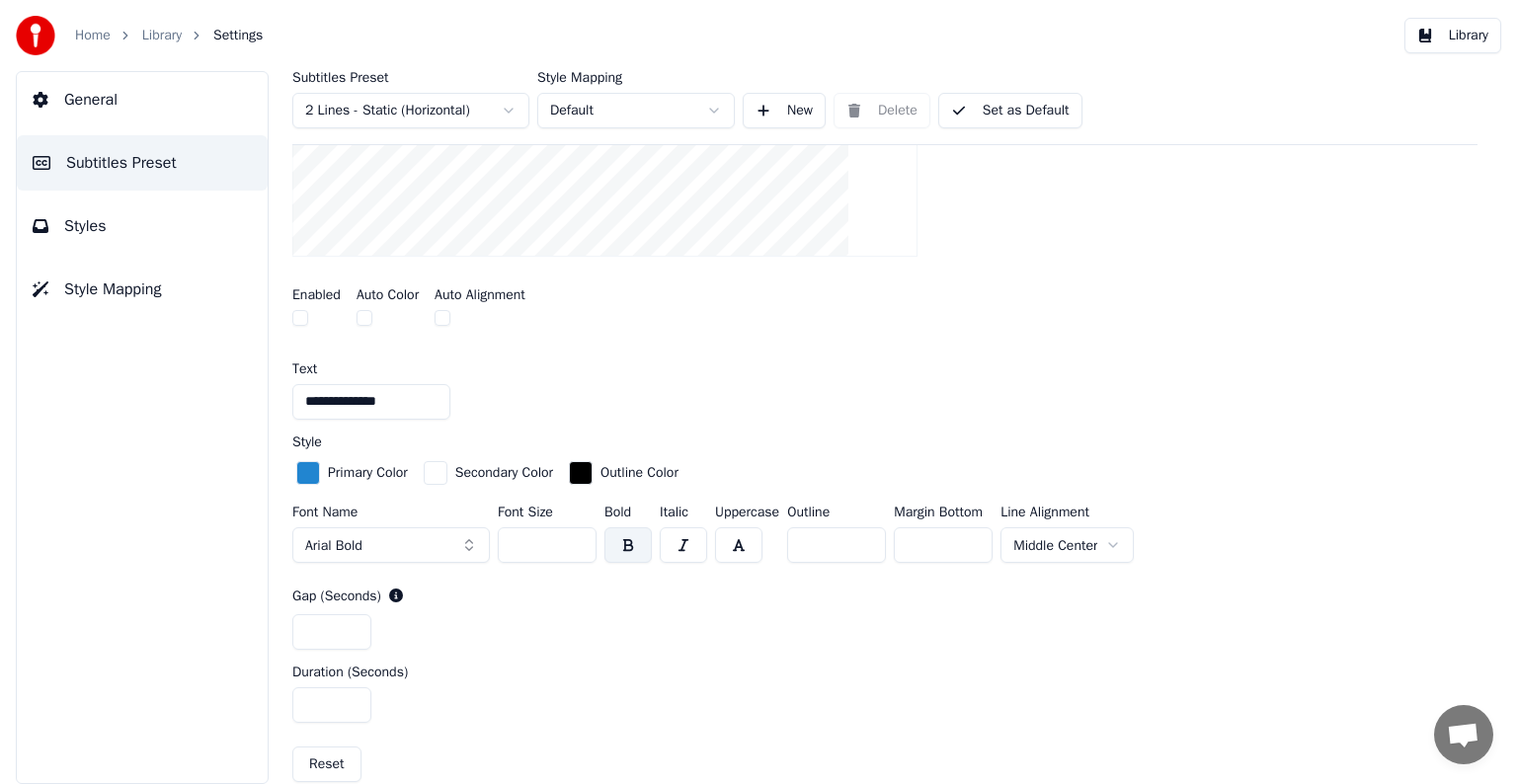 click on "Styles" at bounding box center [142, 226] 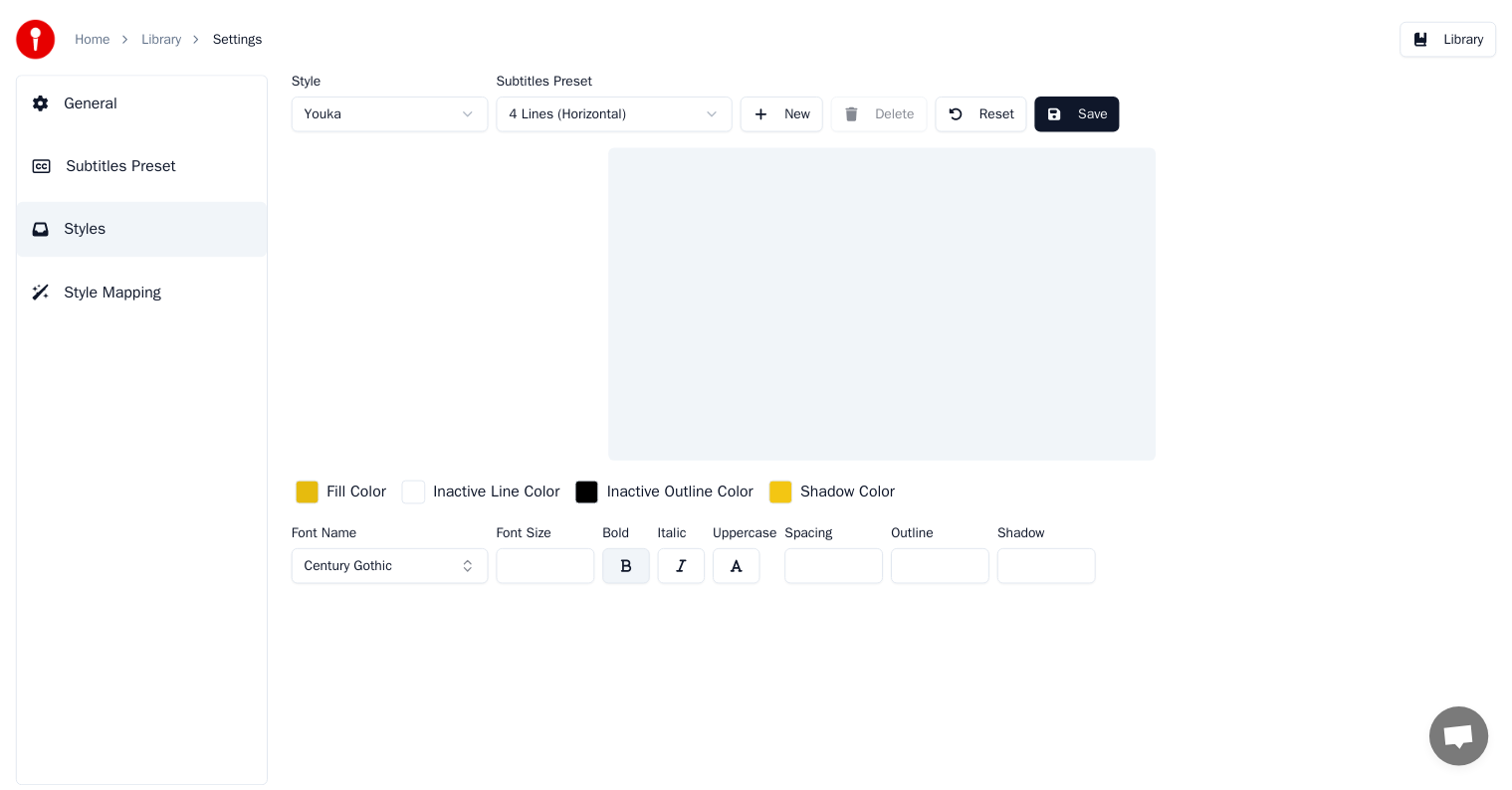 scroll, scrollTop: 0, scrollLeft: 0, axis: both 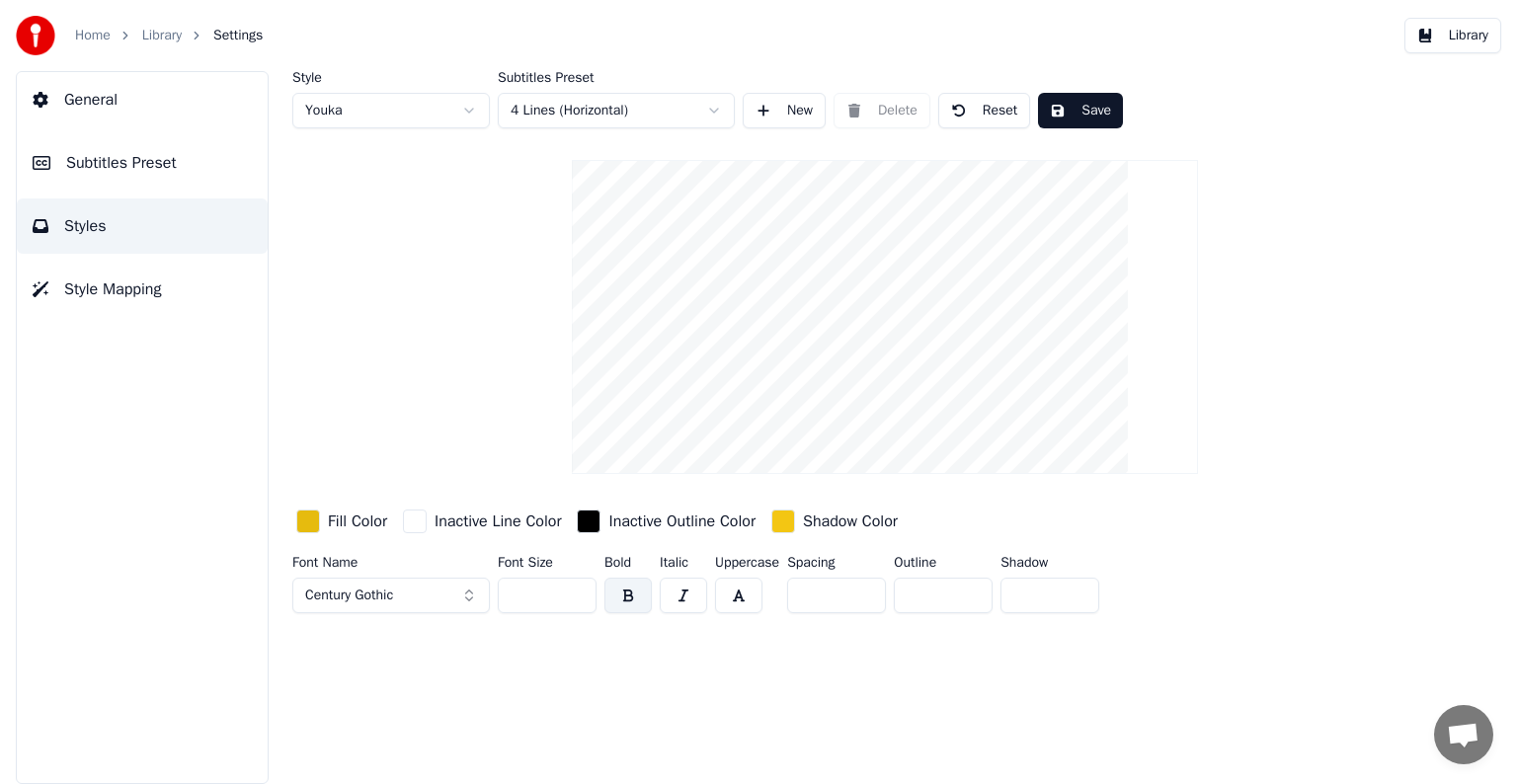 click on "Library" at bounding box center [162, 36] 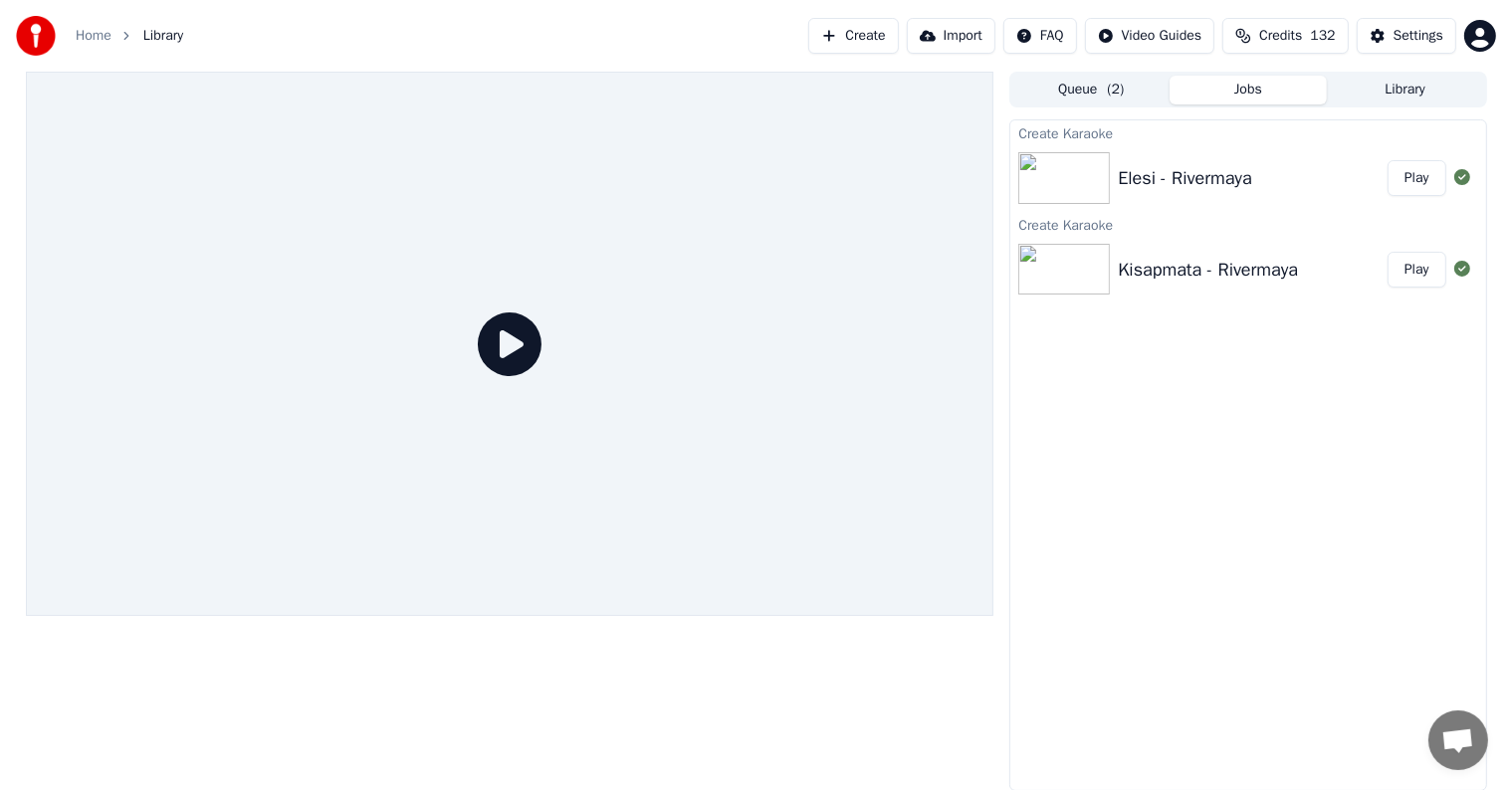click on "Play" at bounding box center [1416, 270] 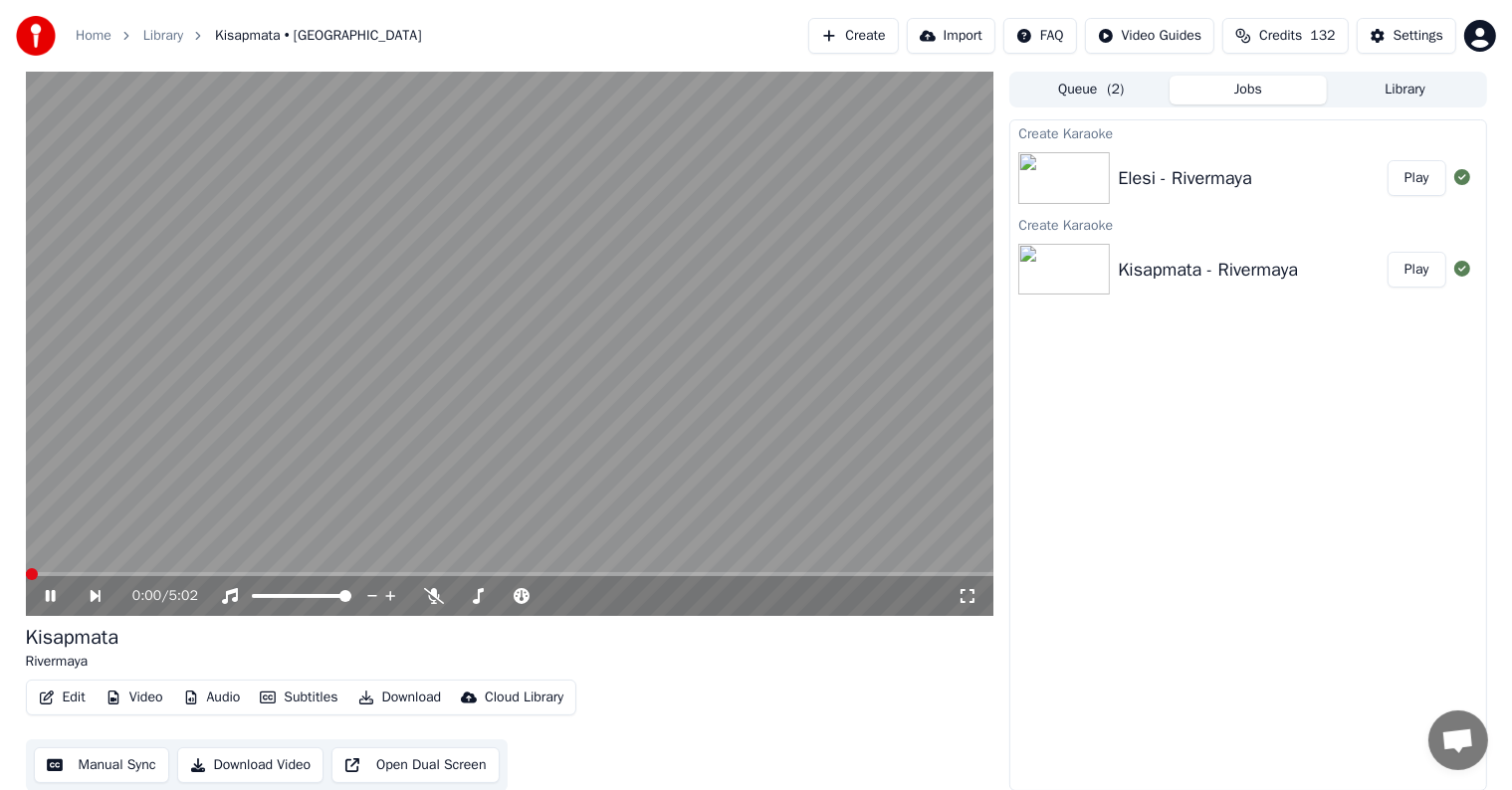click at bounding box center (510, 574) 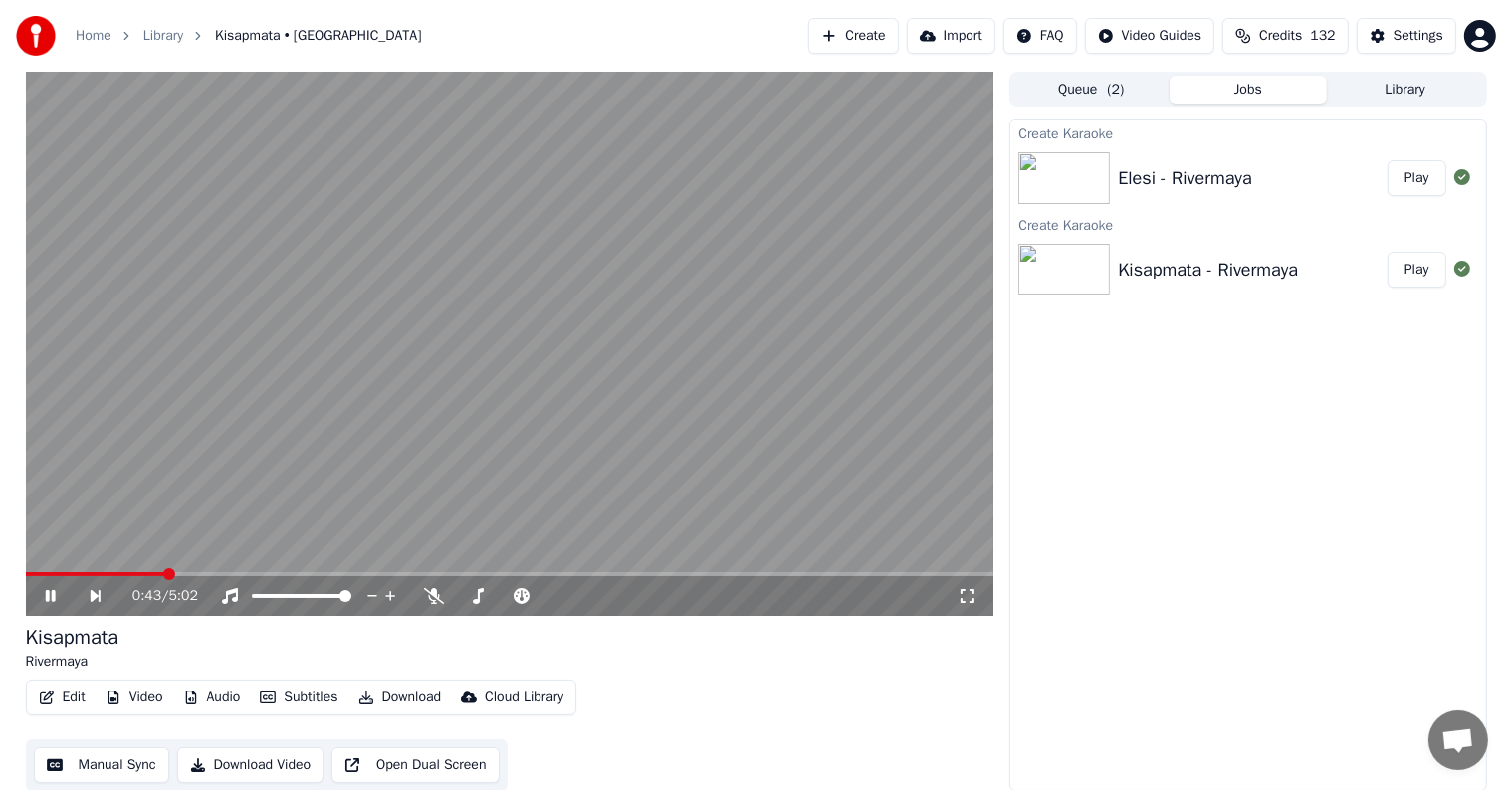 click at bounding box center [510, 343] 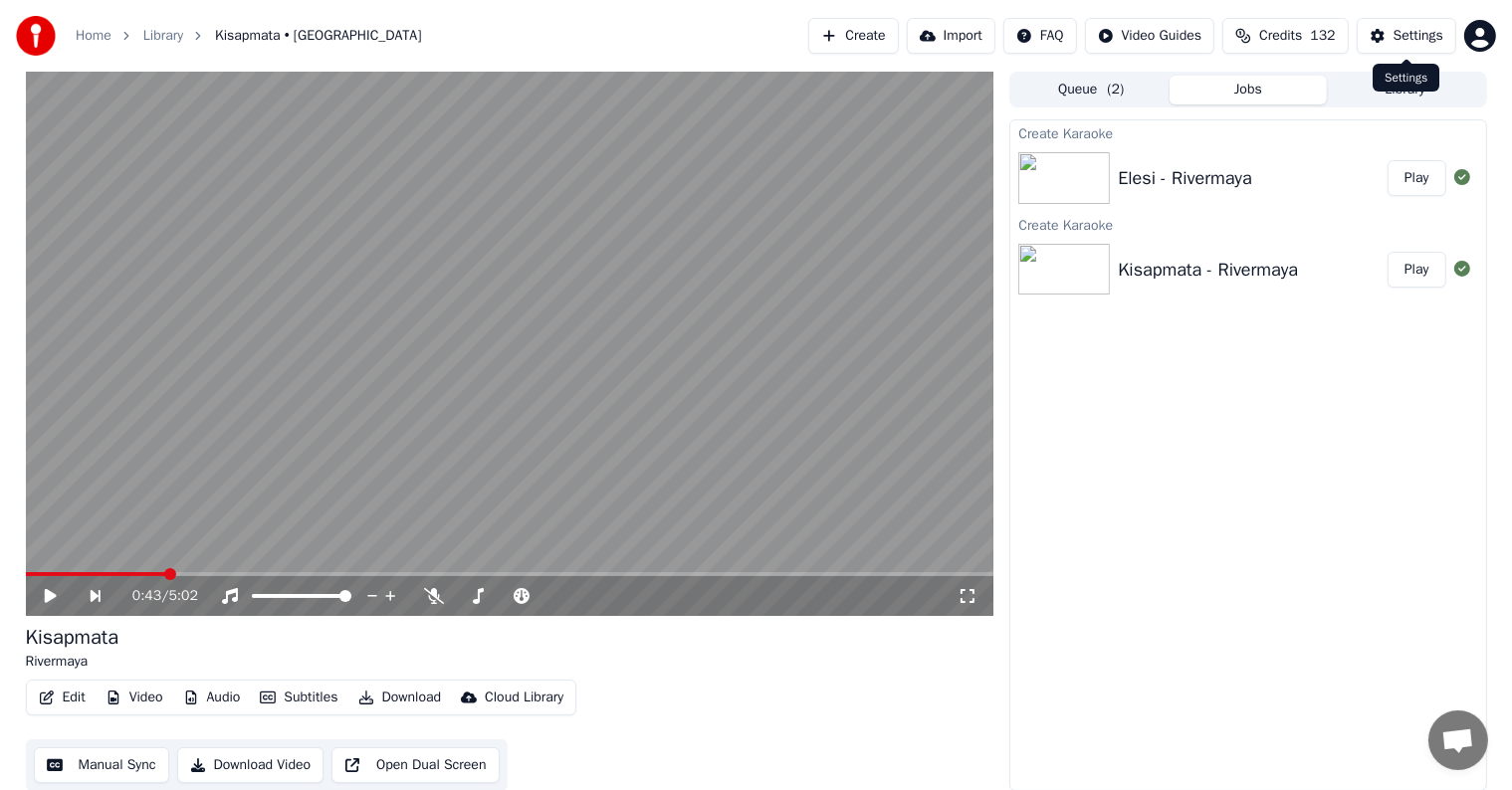 click on "Settings" at bounding box center [1418, 36] 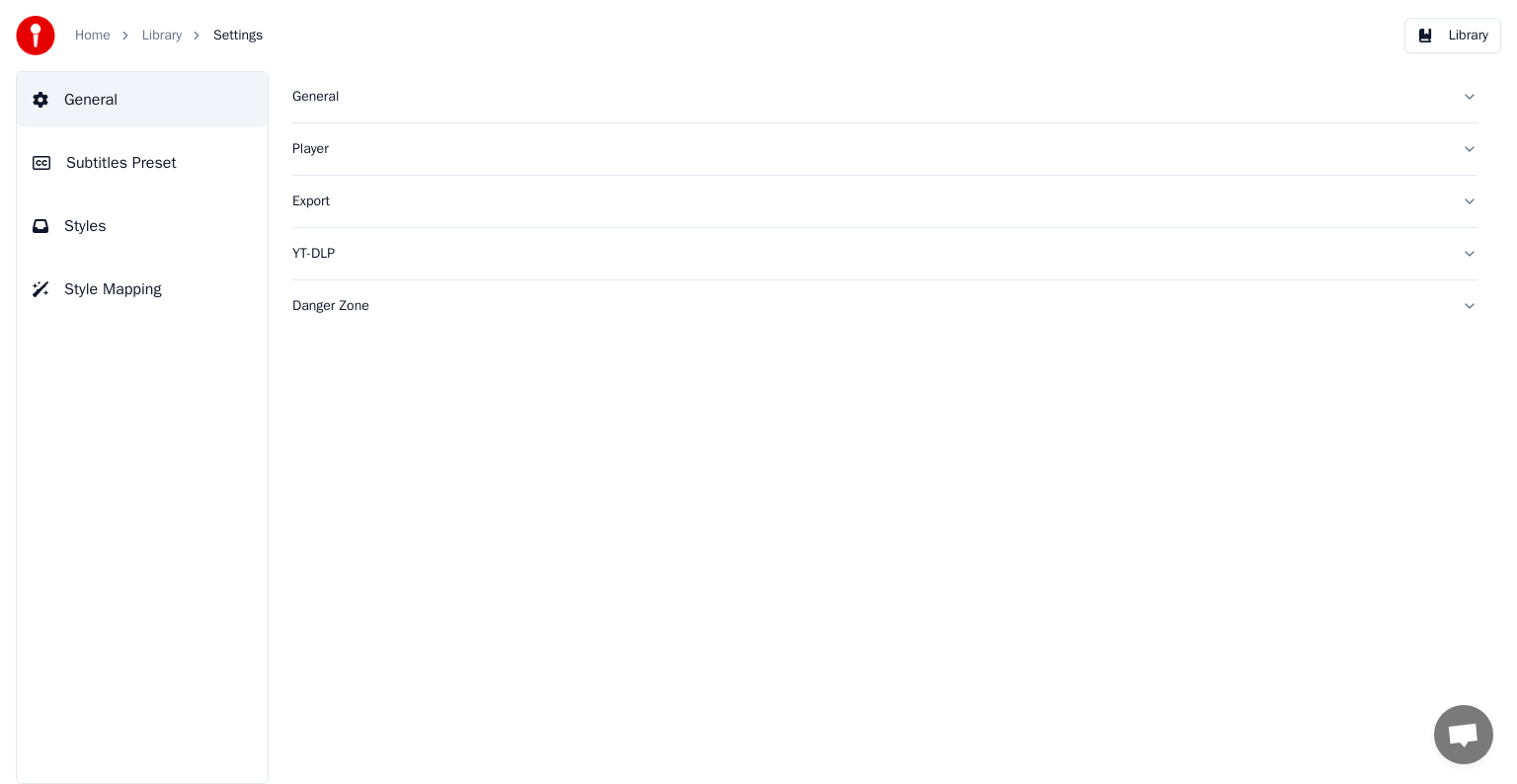 click on "Subtitles Preset" at bounding box center [121, 163] 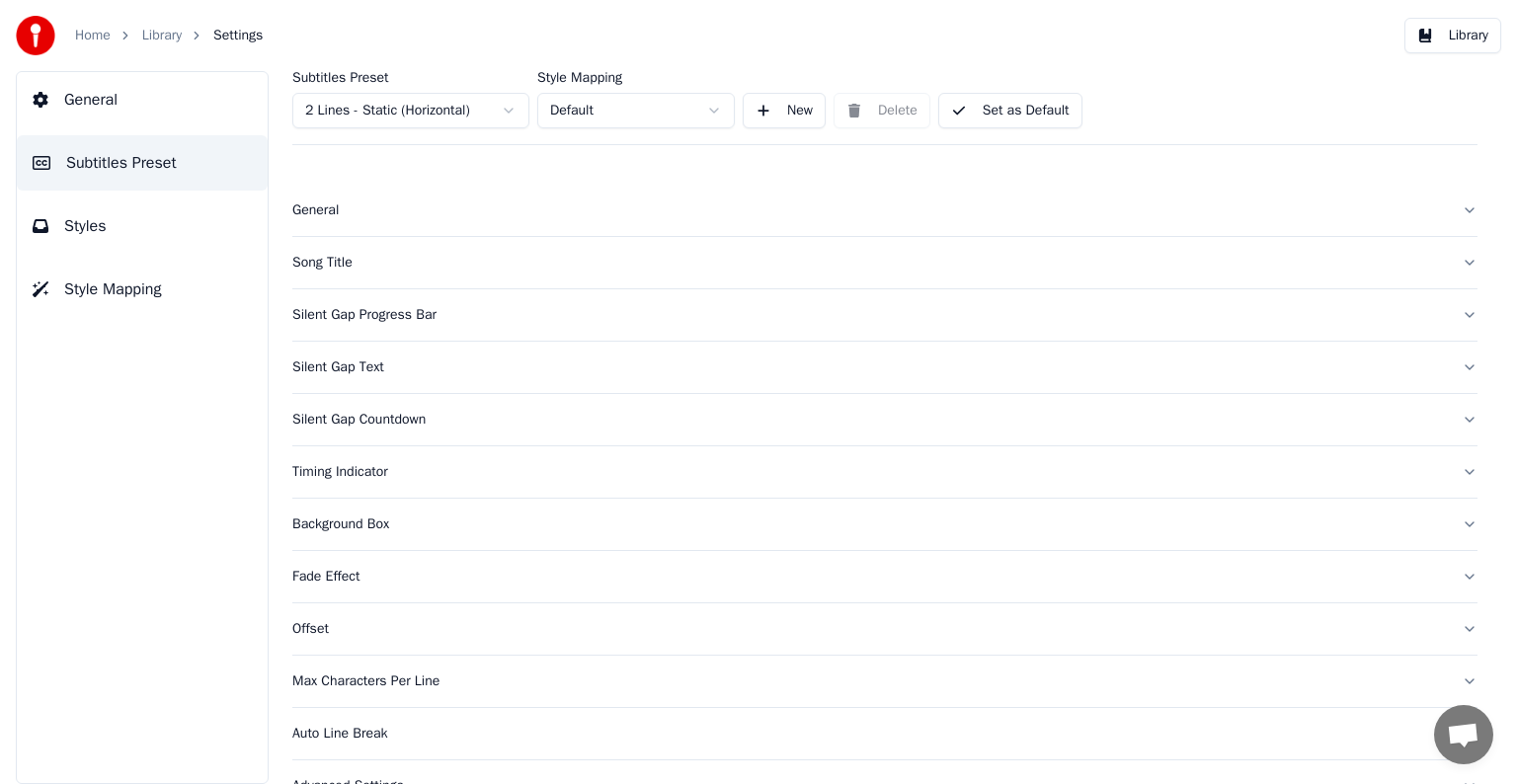 click on "Styles" at bounding box center [142, 226] 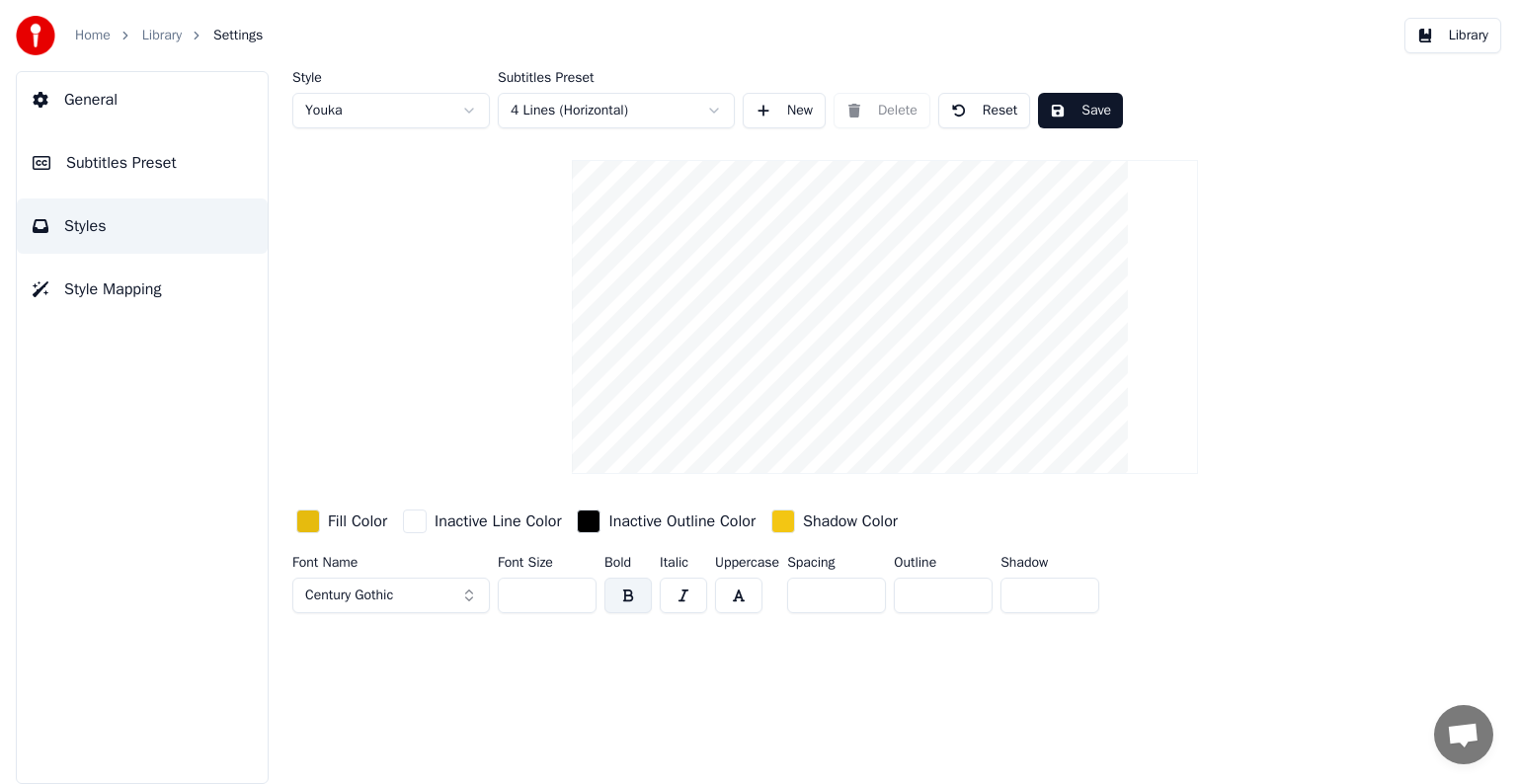 click on "Library" at bounding box center (162, 36) 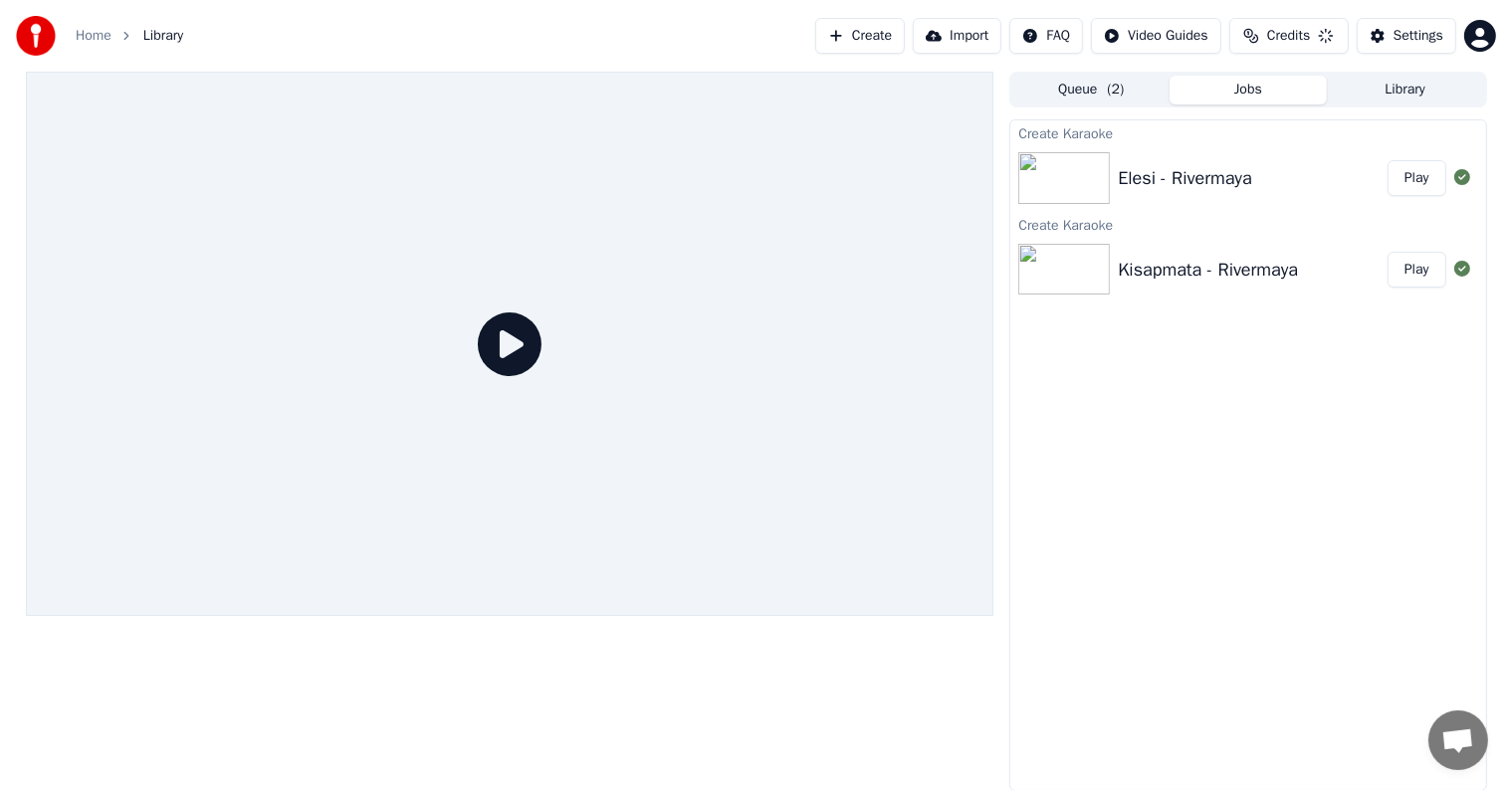 click on "Play" at bounding box center (1416, 270) 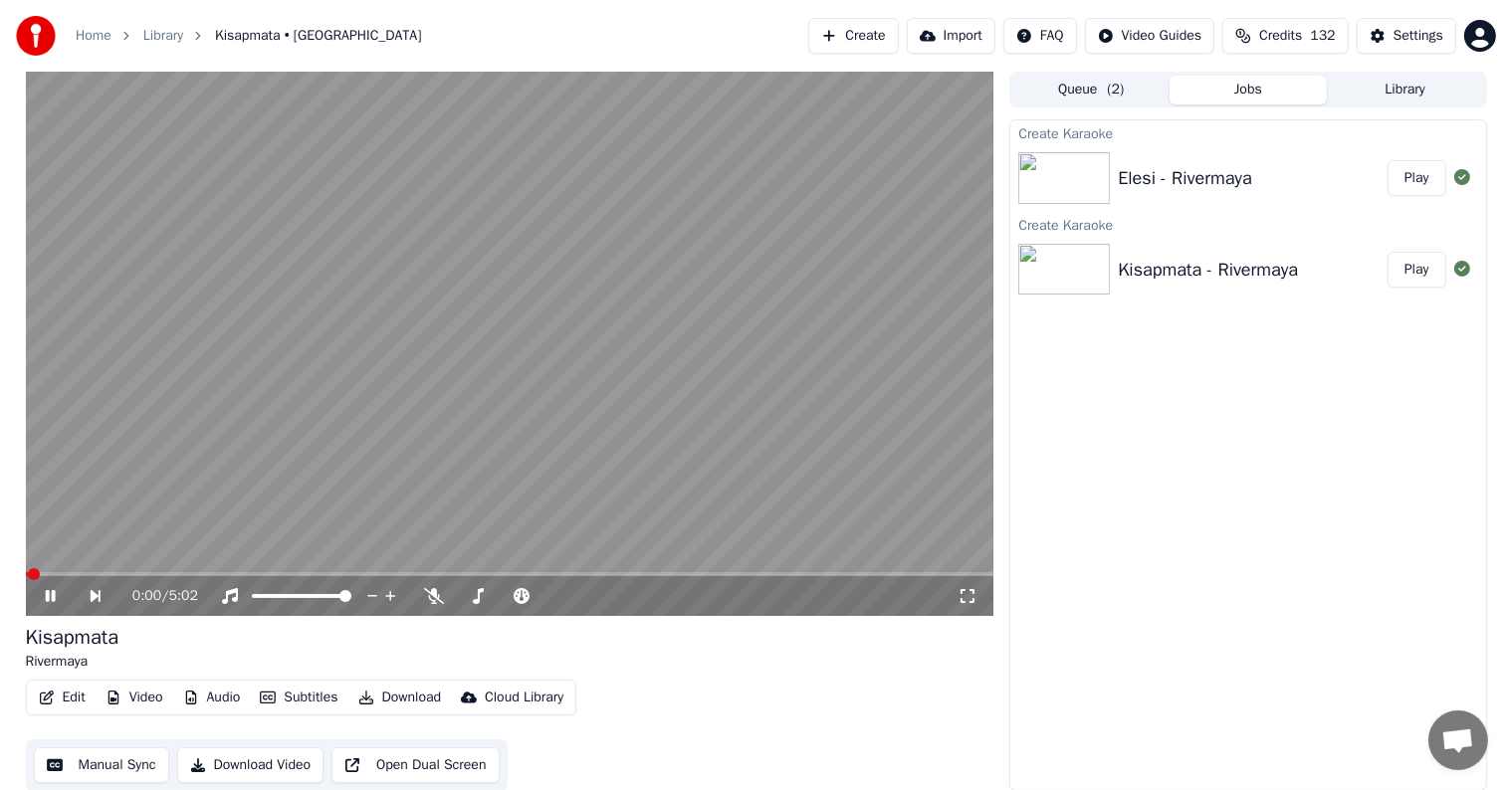 click on "Video" at bounding box center (134, 697) 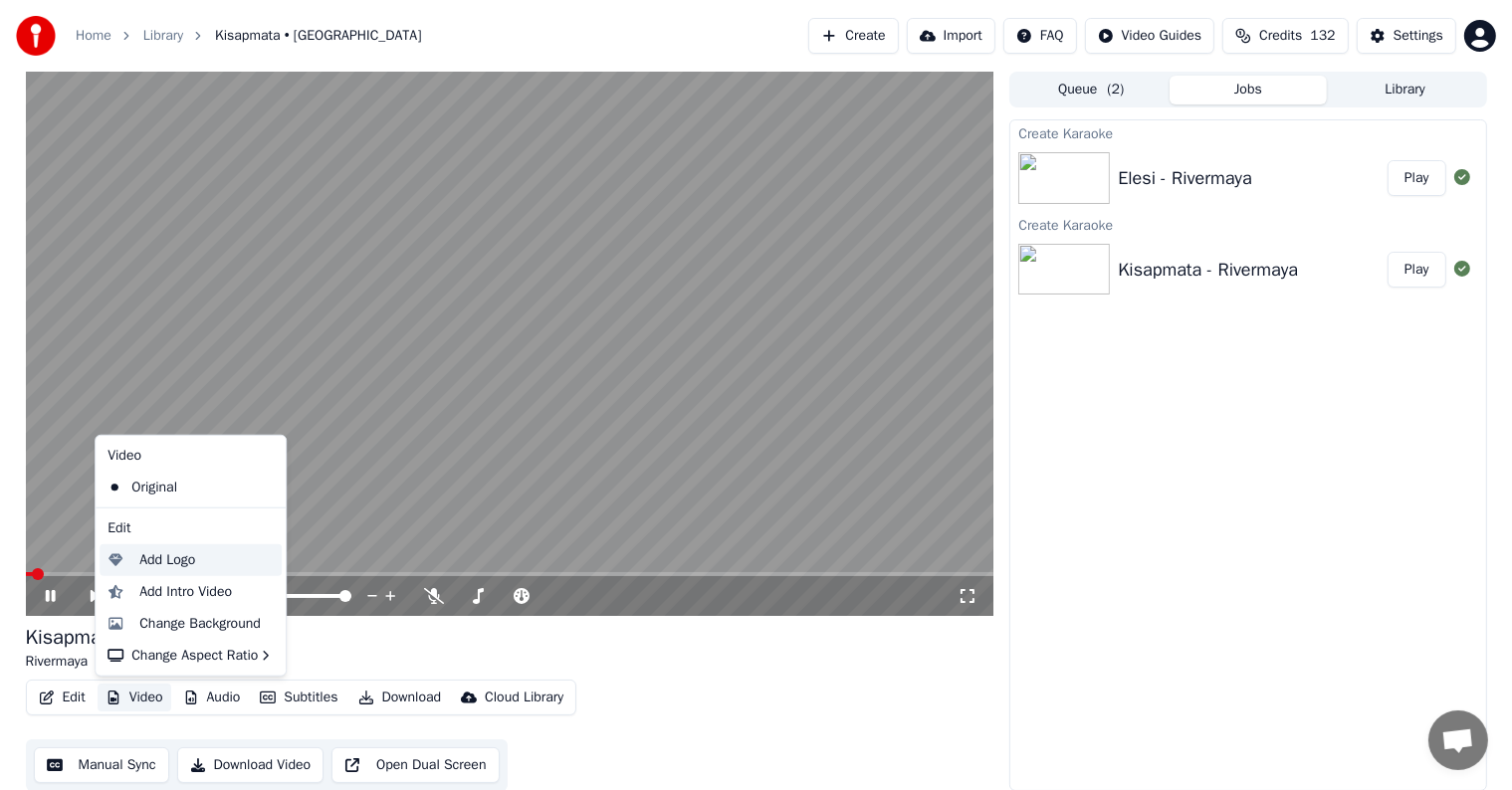 click on "Add Logo" at bounding box center (190, 560) 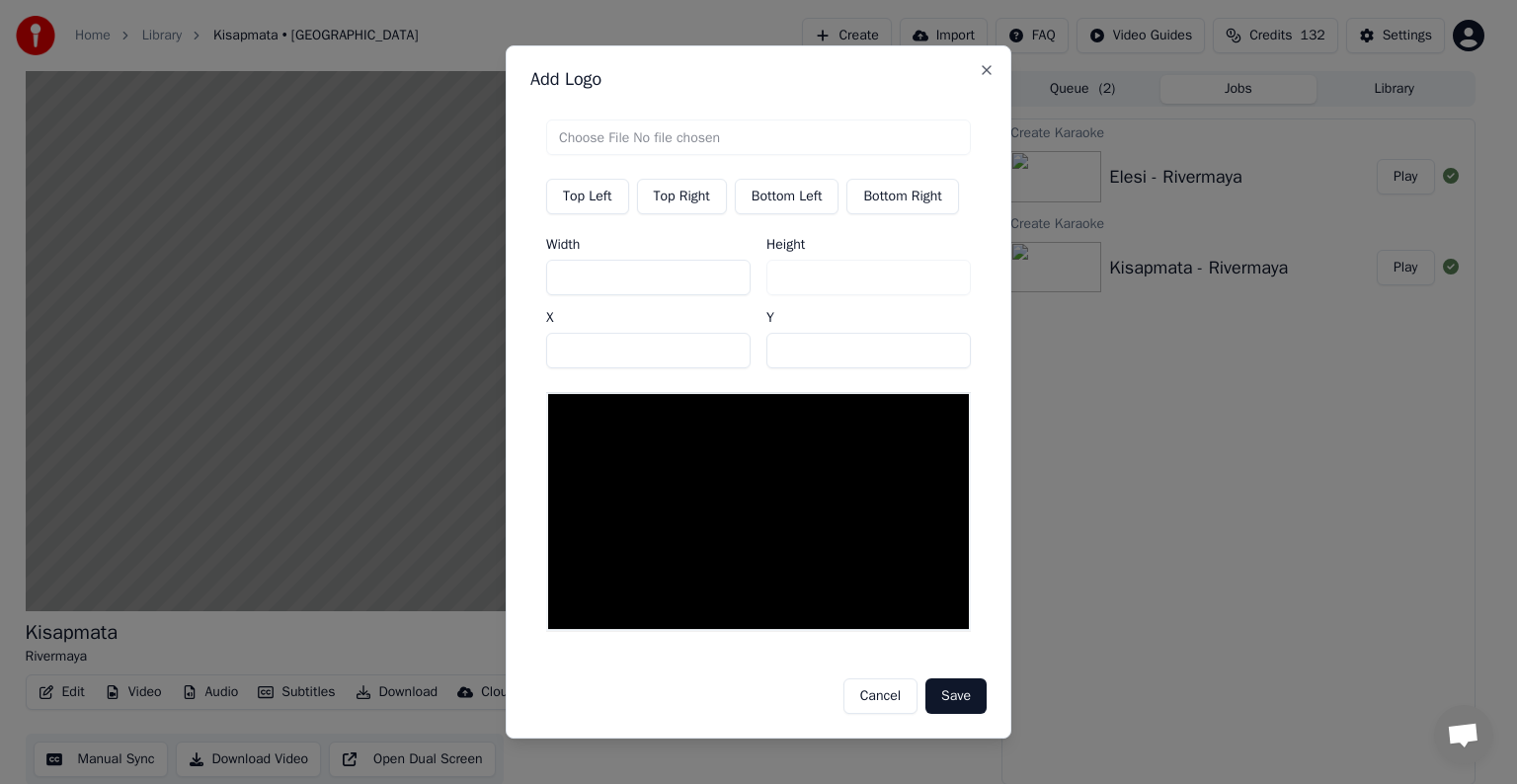 click at bounding box center [758, 137] 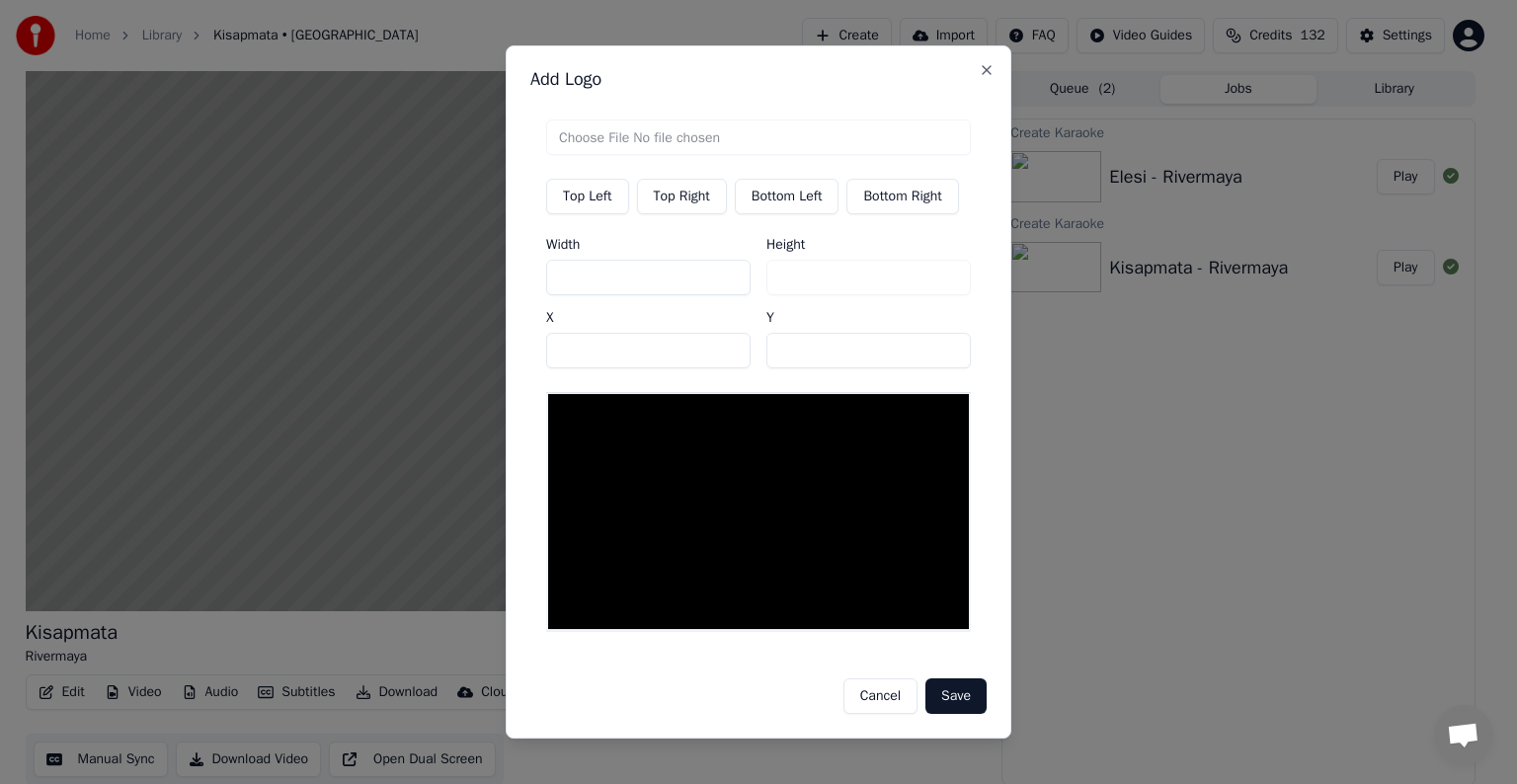 type on "**********" 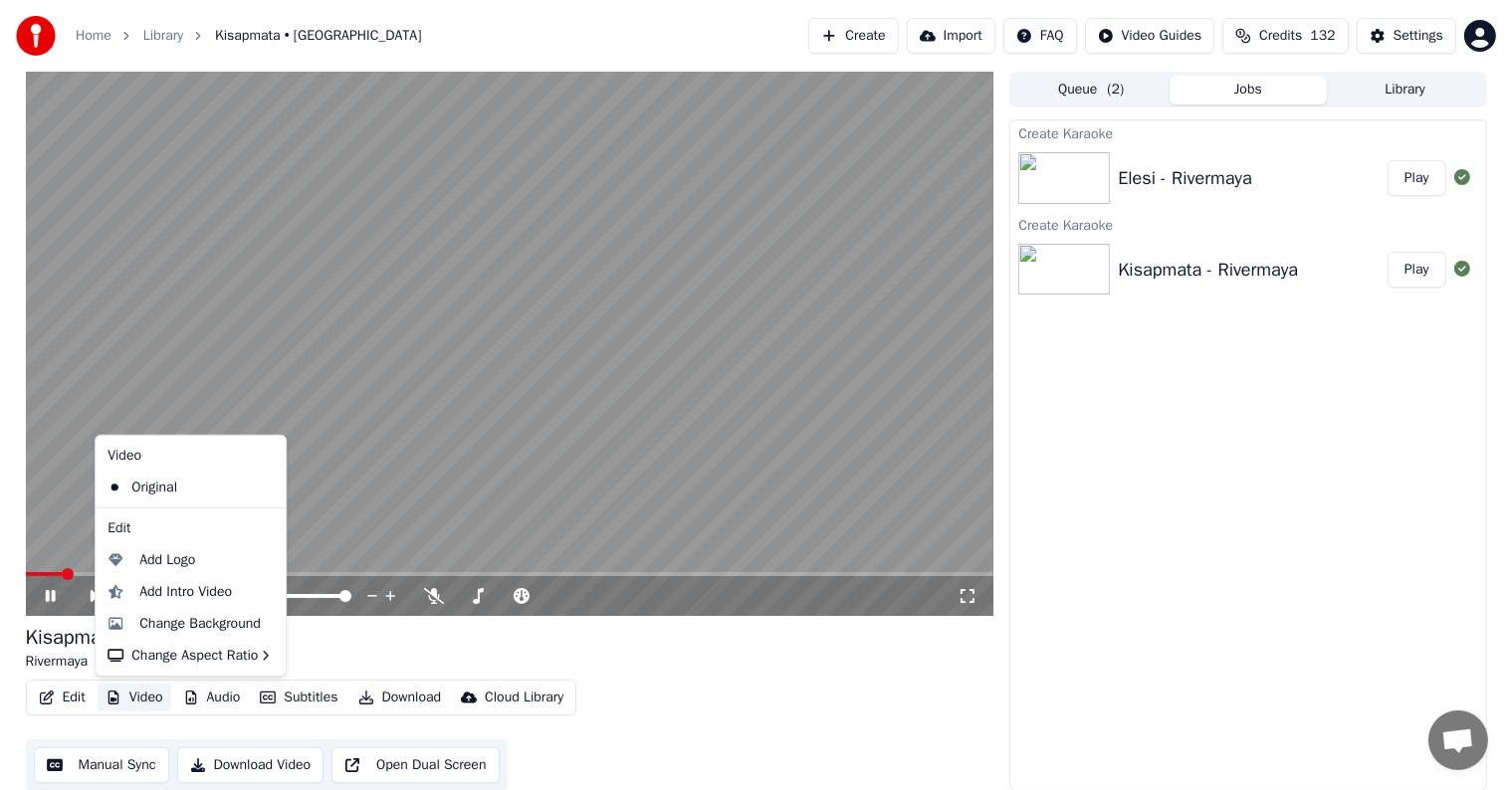 click on "Video" at bounding box center [134, 697] 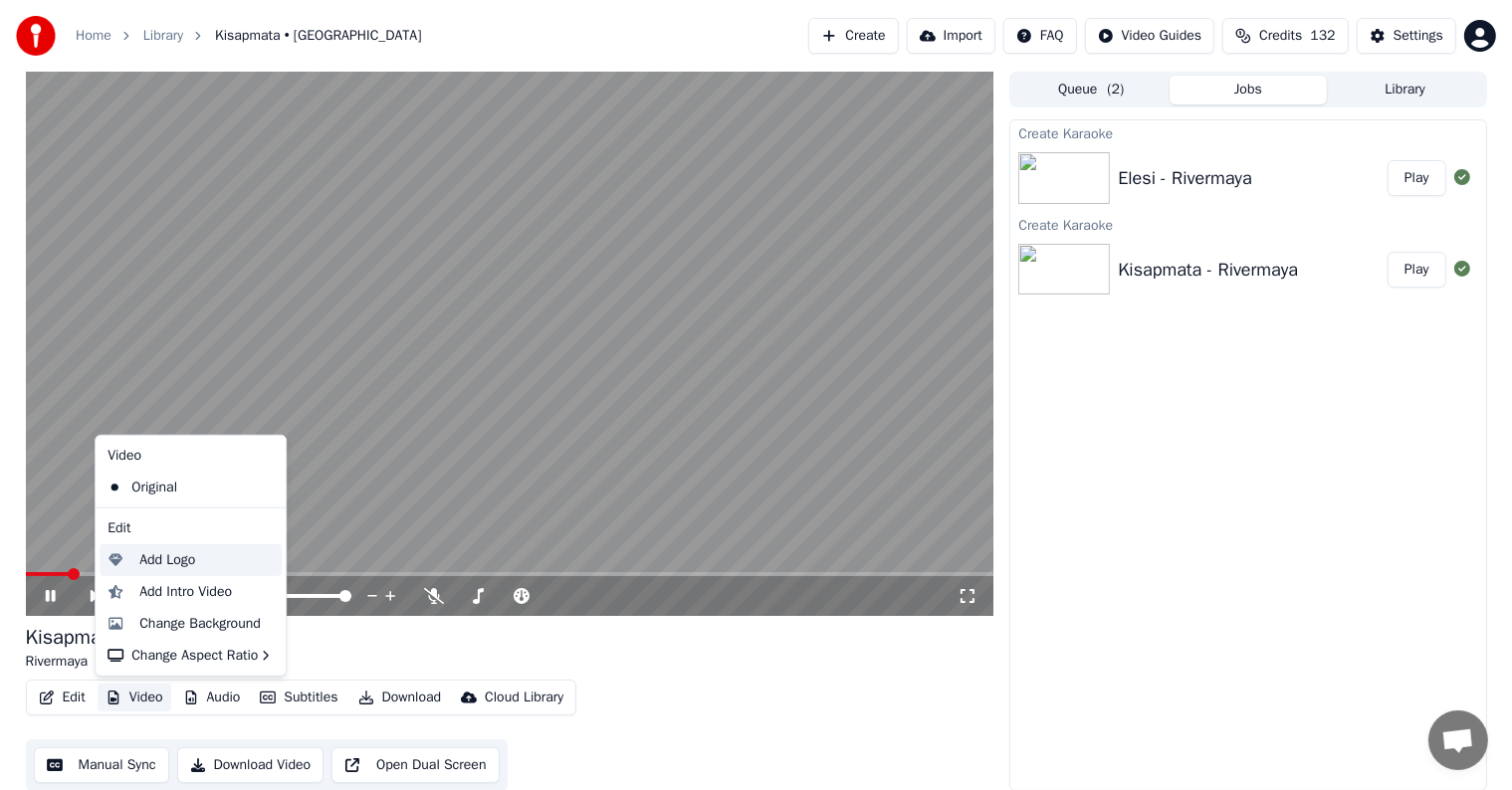 click on "Add Logo" at bounding box center (167, 560) 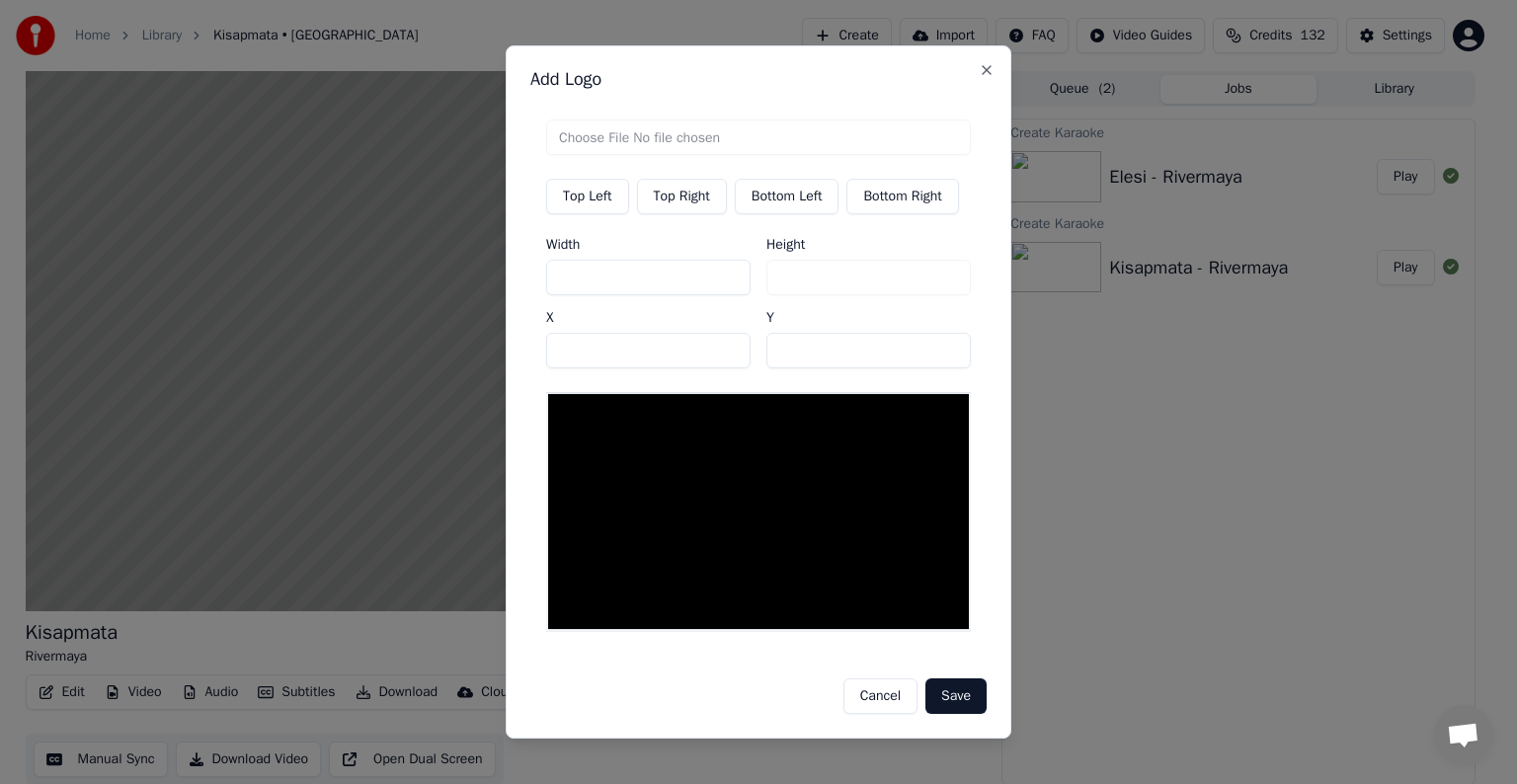 click at bounding box center [758, 137] 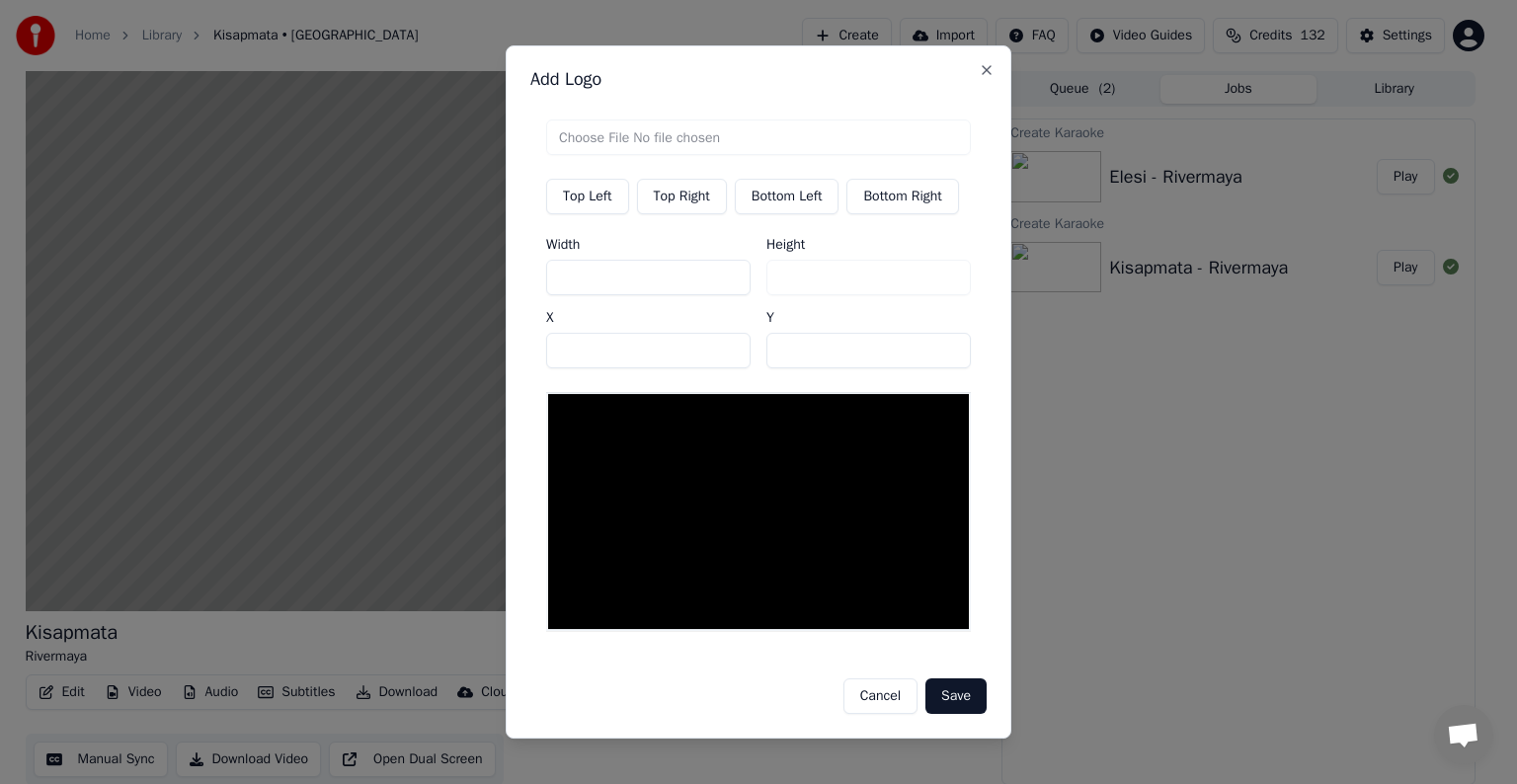 type on "**********" 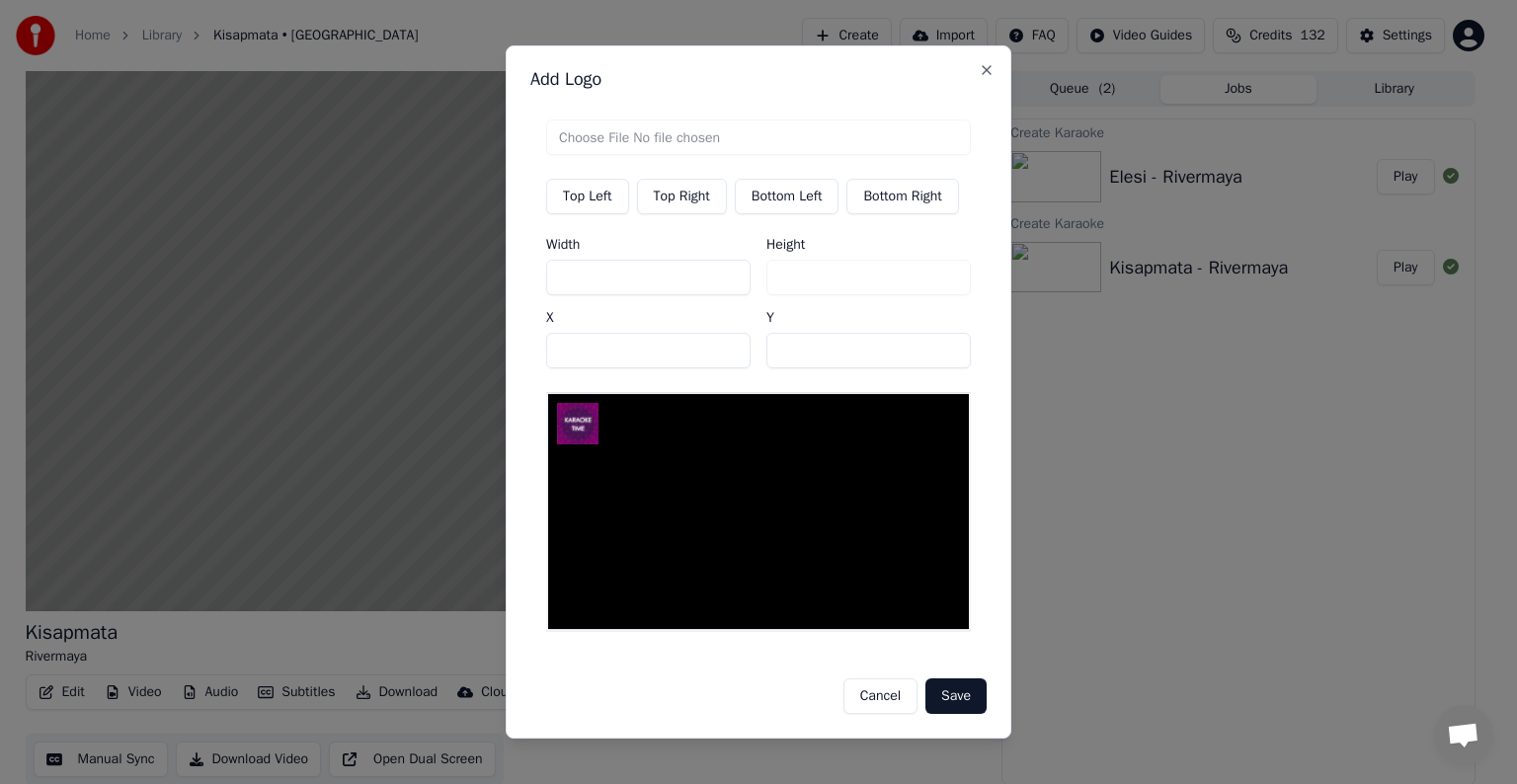 click on "Top Right" at bounding box center [681, 196] 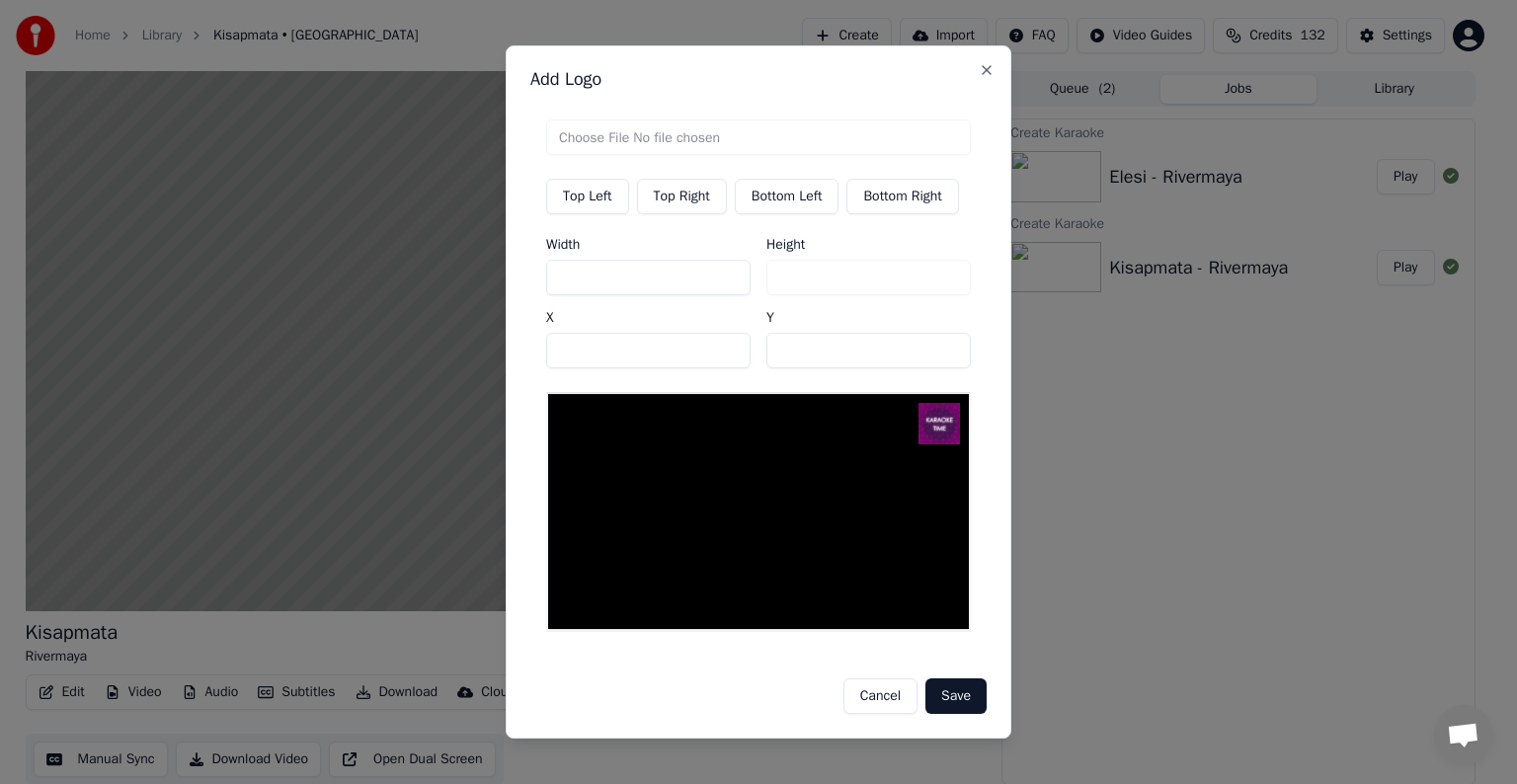 click on "Save" at bounding box center [956, 696] 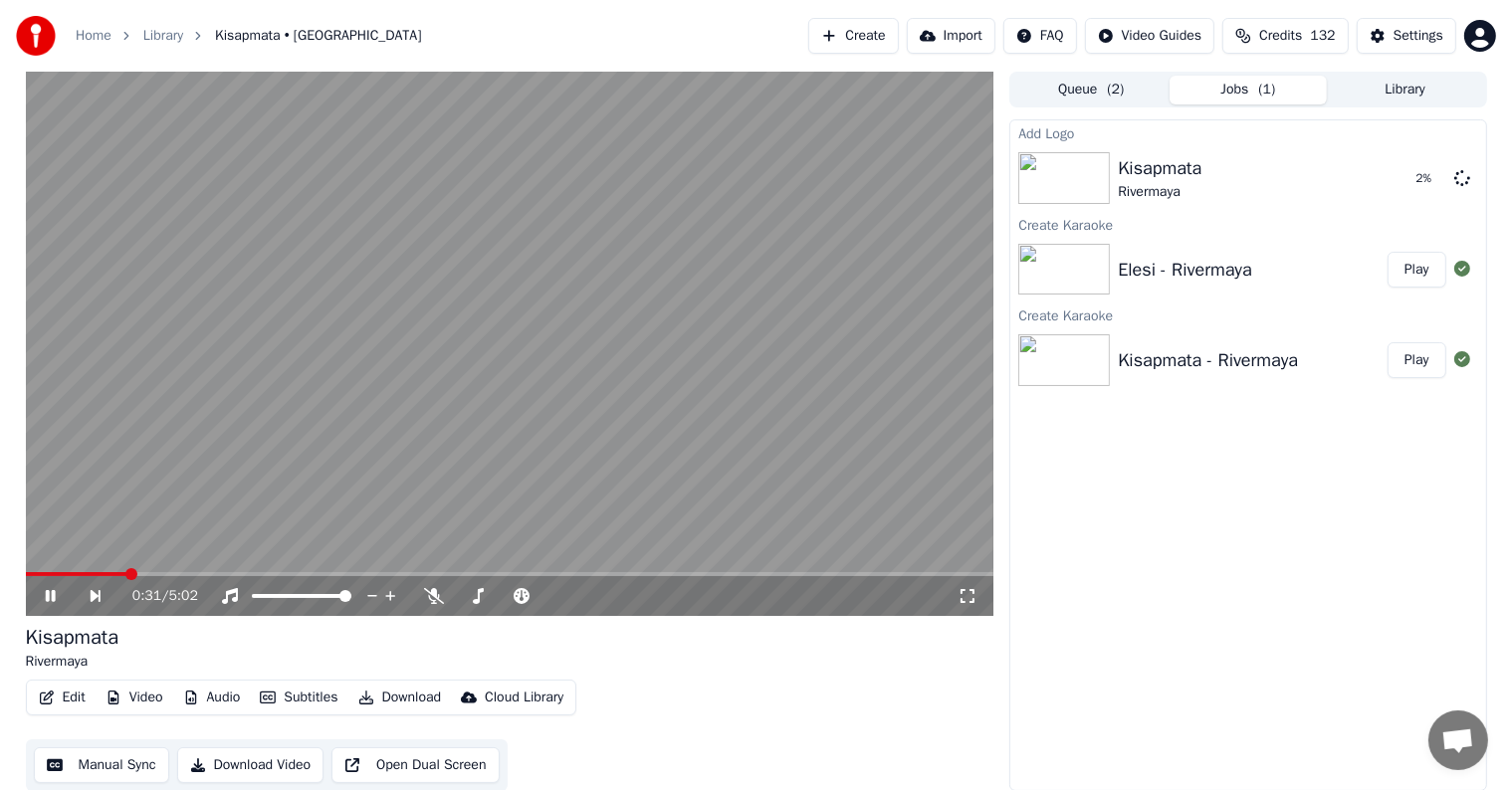 click at bounding box center (510, 343) 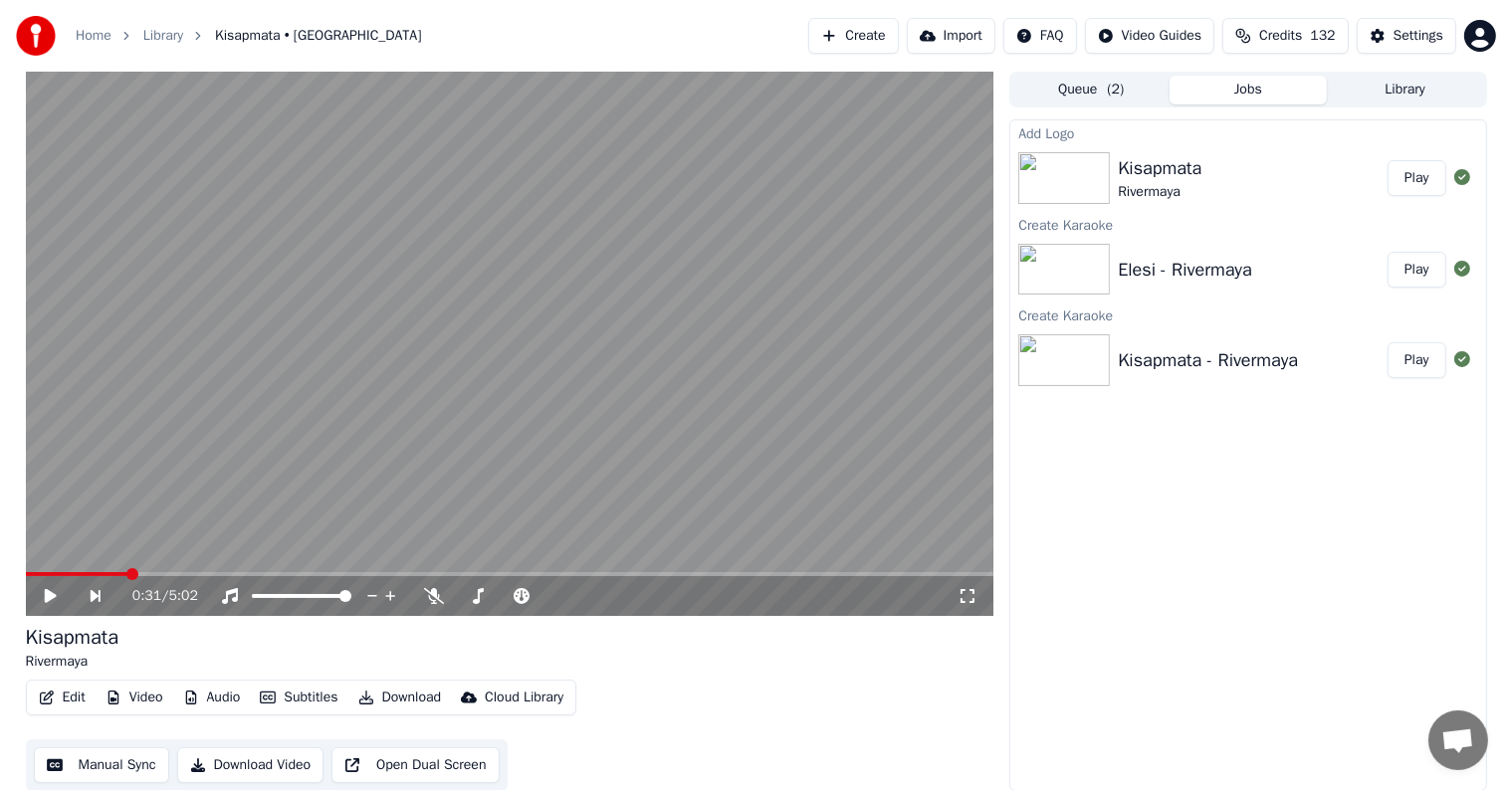 click on "Play" at bounding box center [1416, 178] 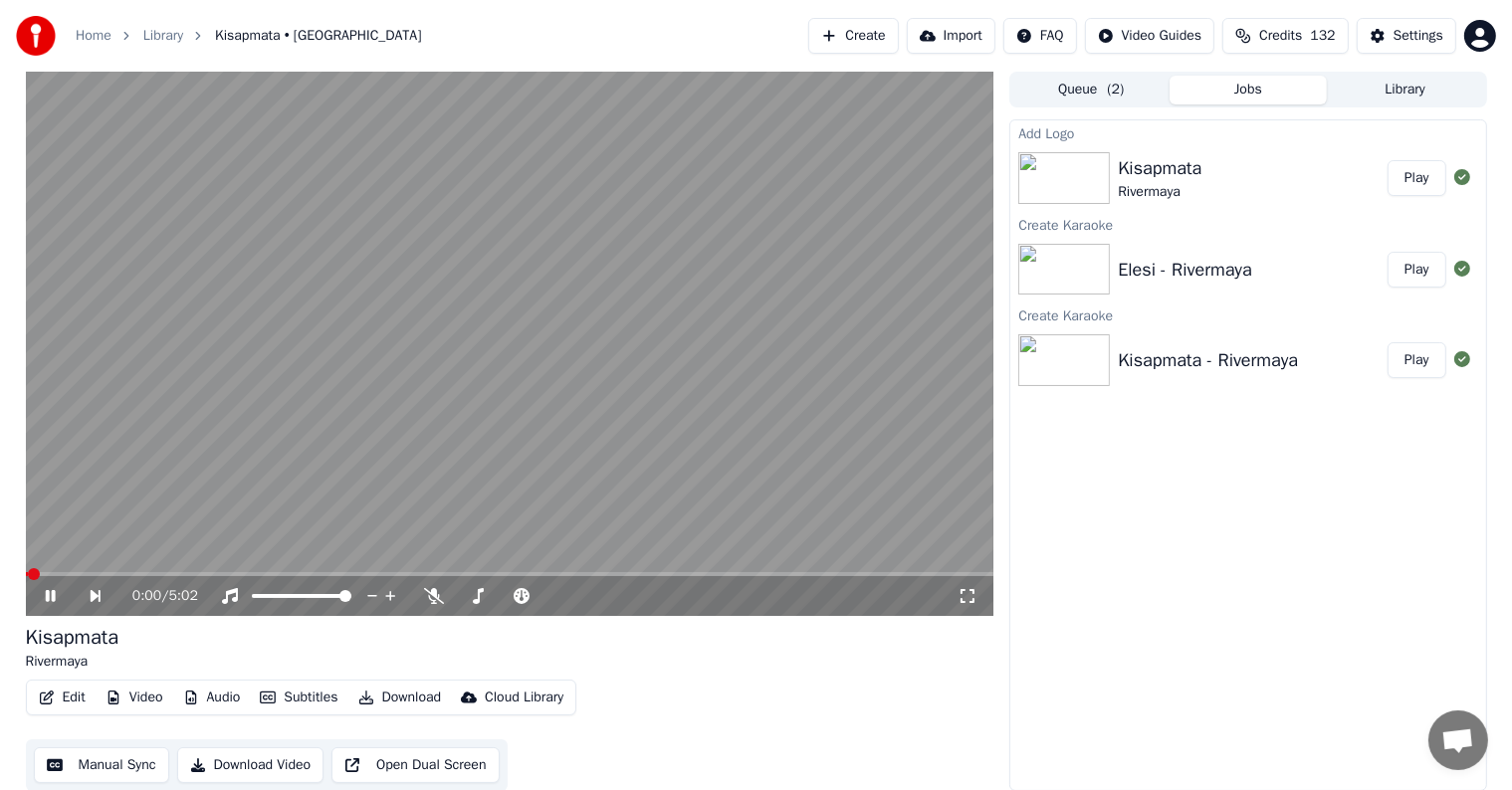 click on "Manual Sync" at bounding box center [102, 765] 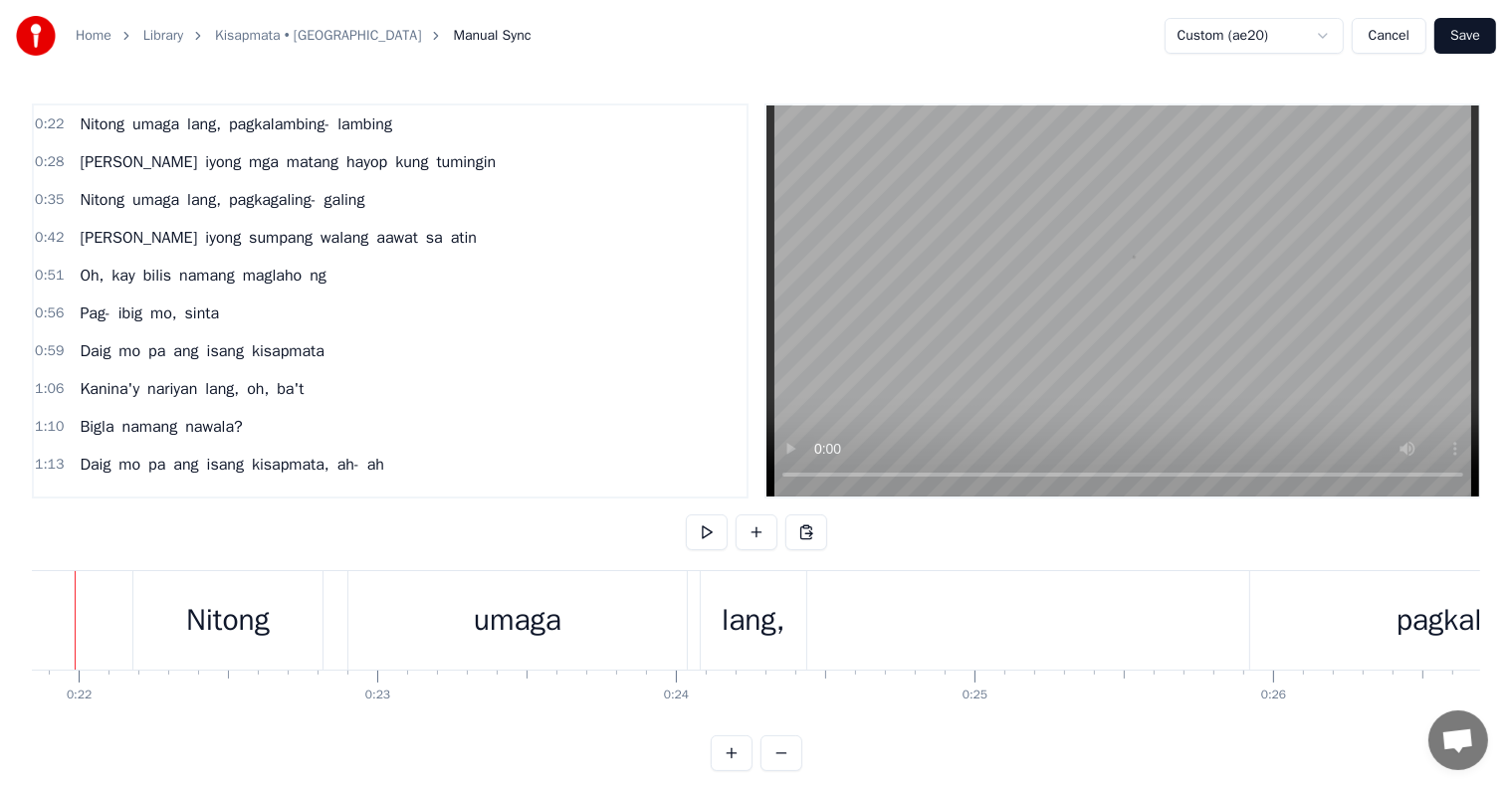 scroll, scrollTop: 0, scrollLeft: 6465, axis: horizontal 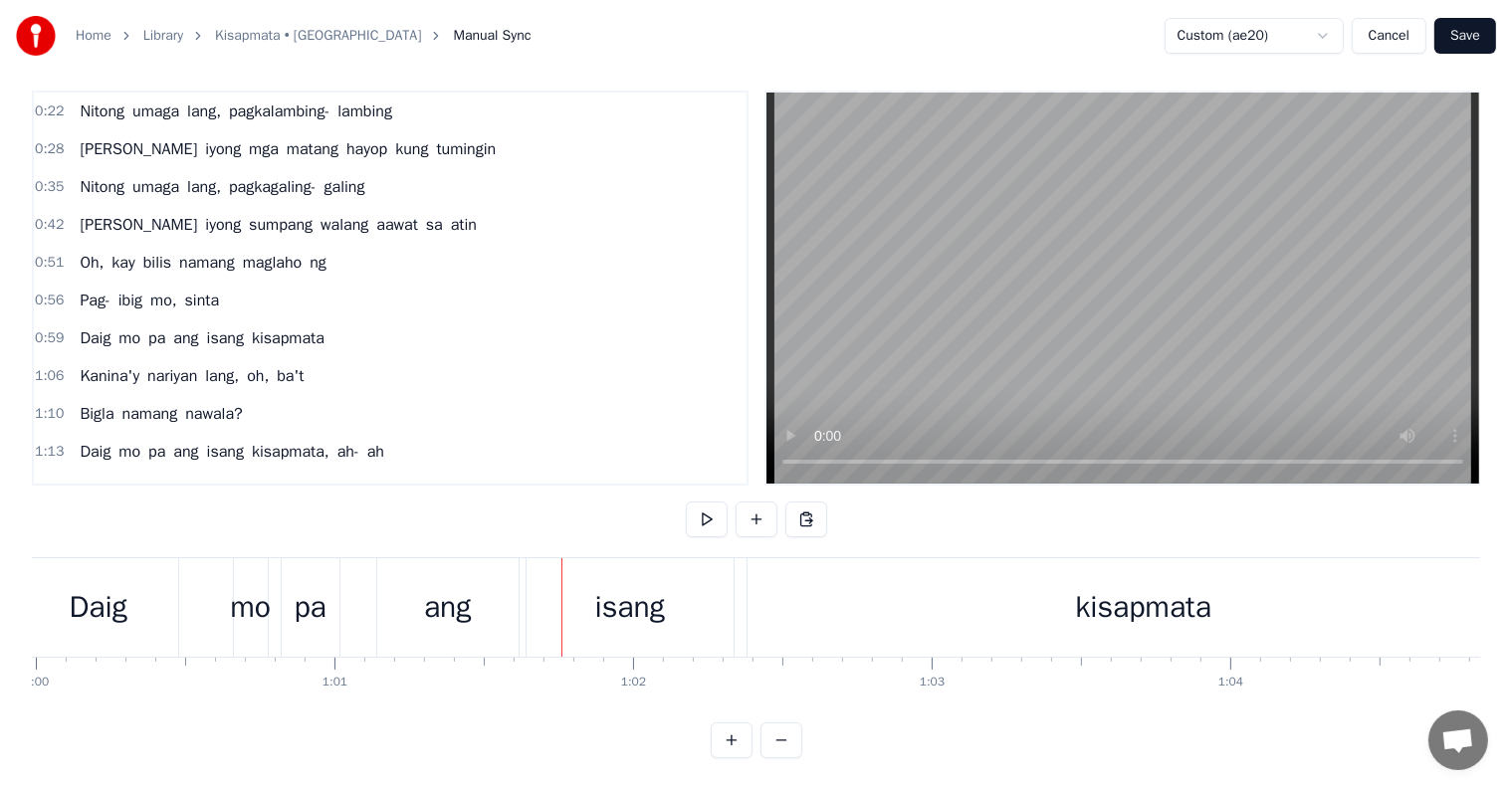 click on "isang" at bounding box center [630, 607] 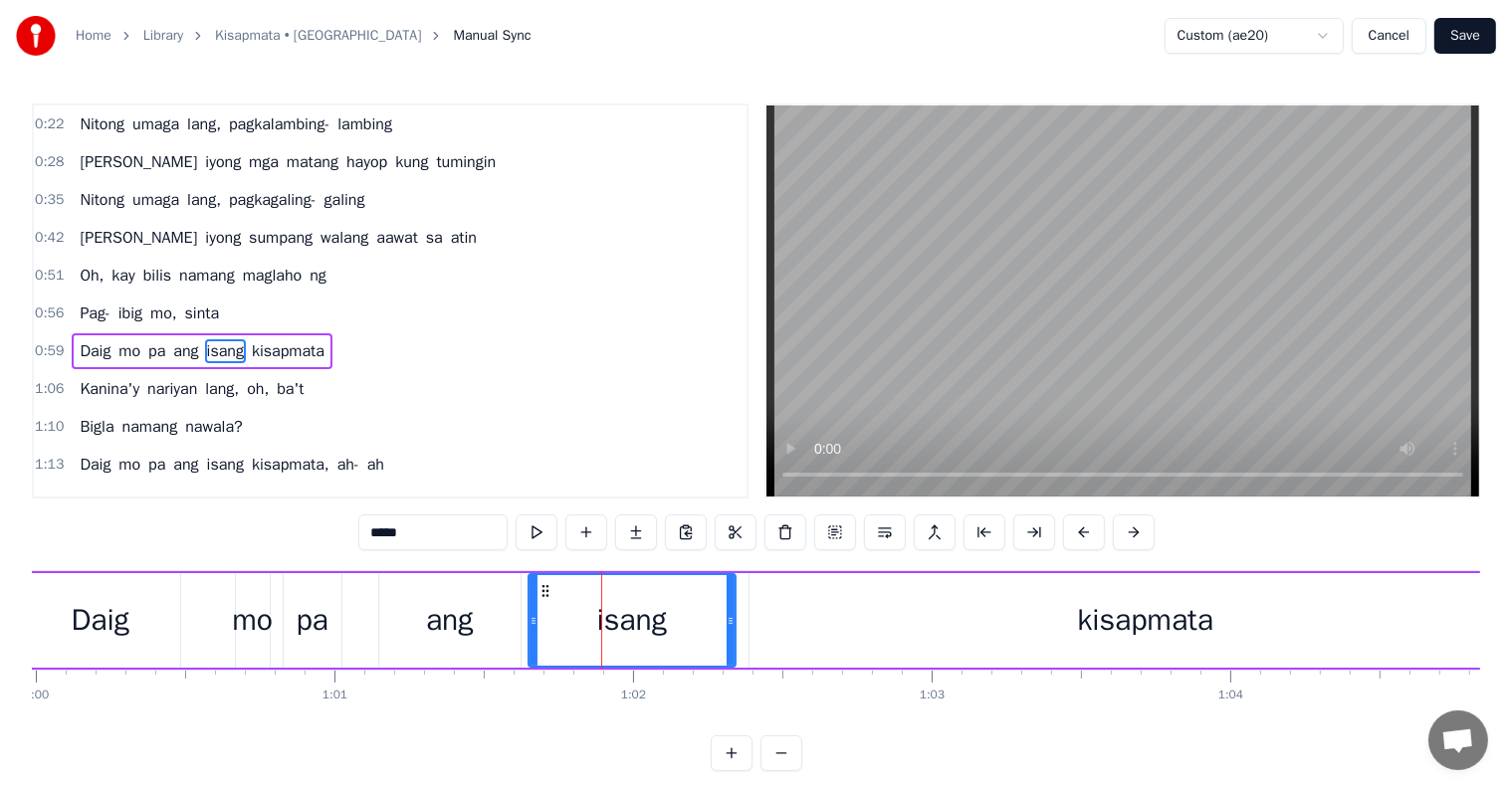 scroll, scrollTop: 42, scrollLeft: 0, axis: vertical 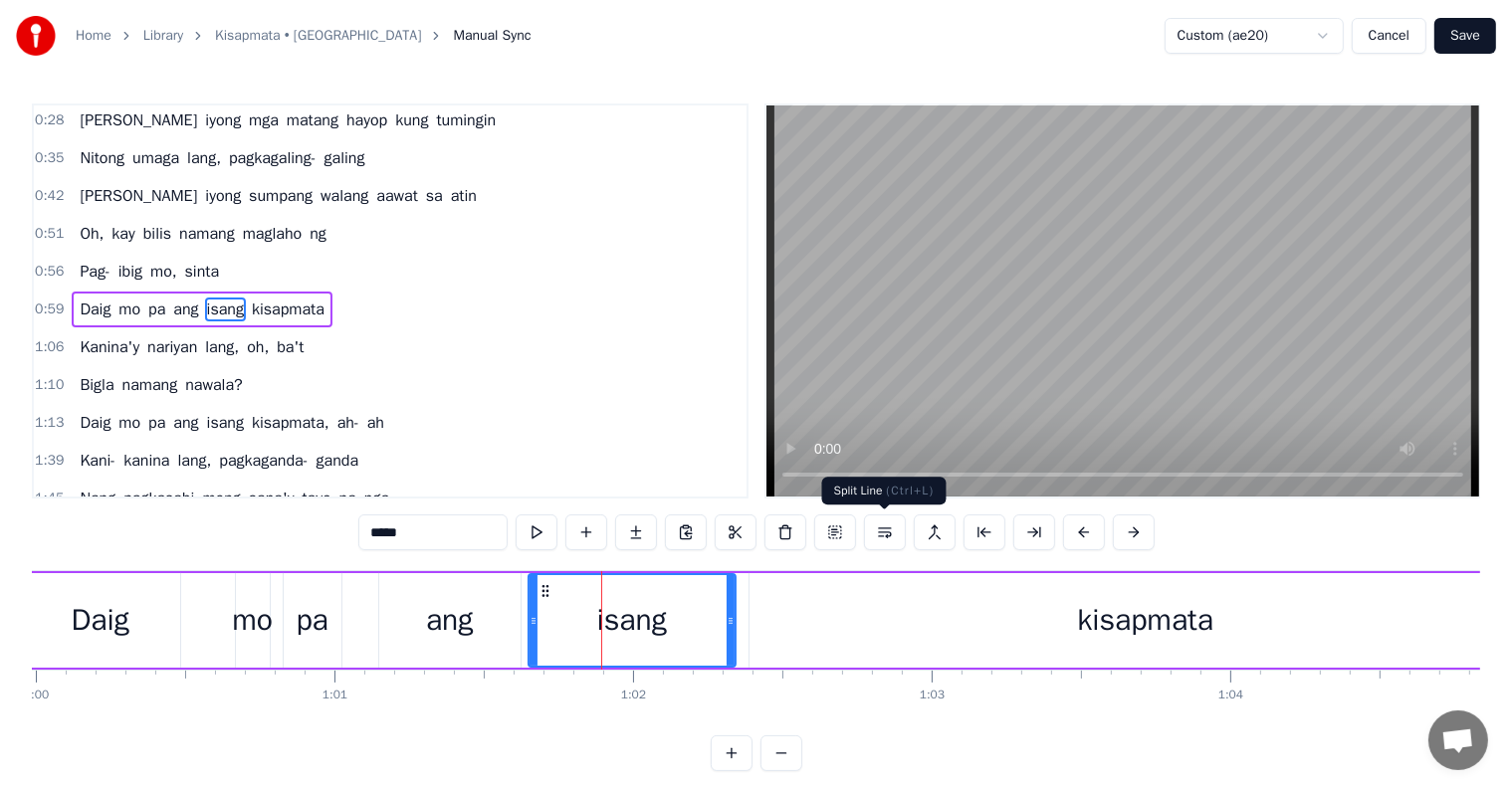 click at bounding box center [885, 532] 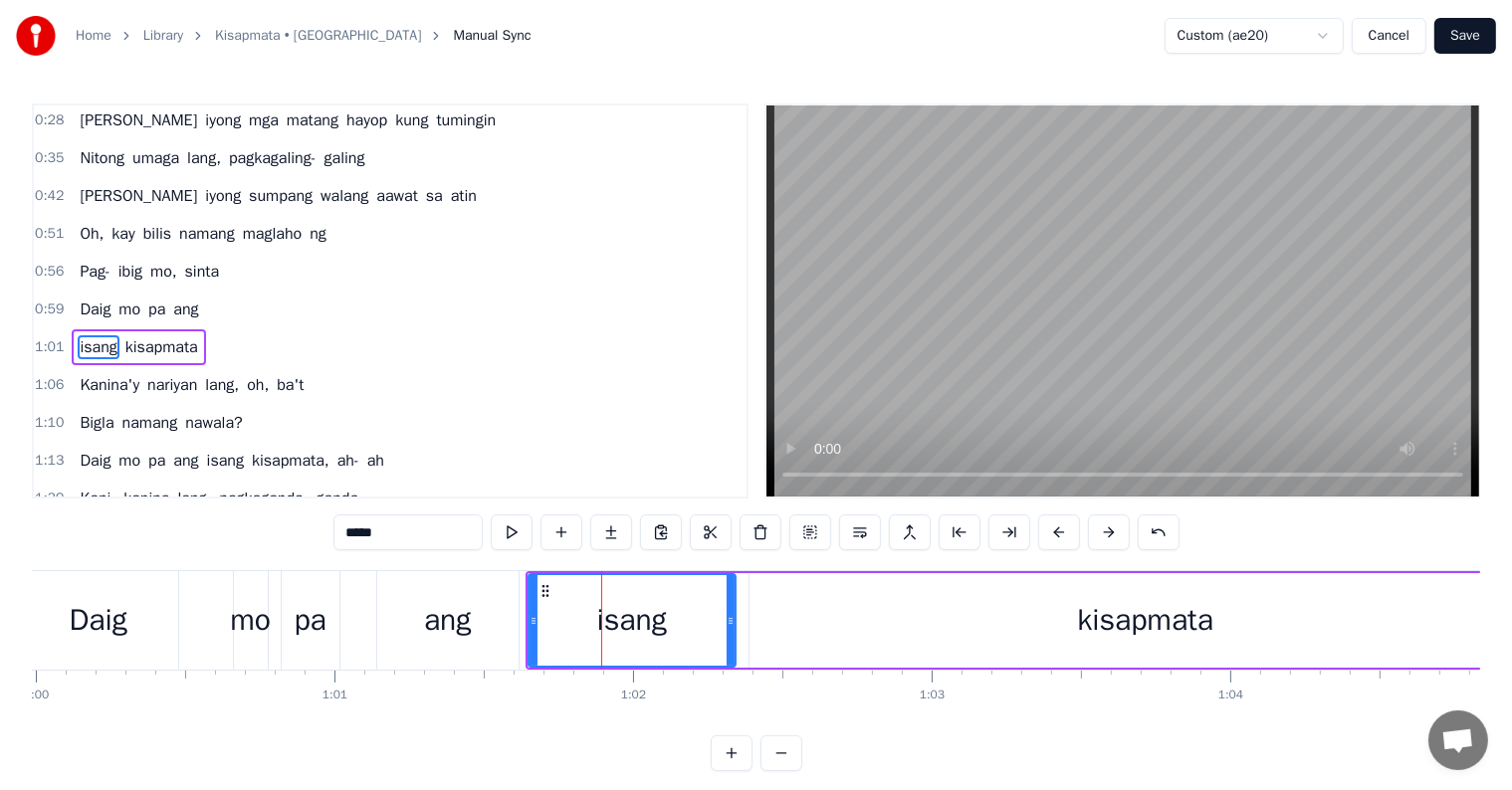 scroll, scrollTop: 79, scrollLeft: 0, axis: vertical 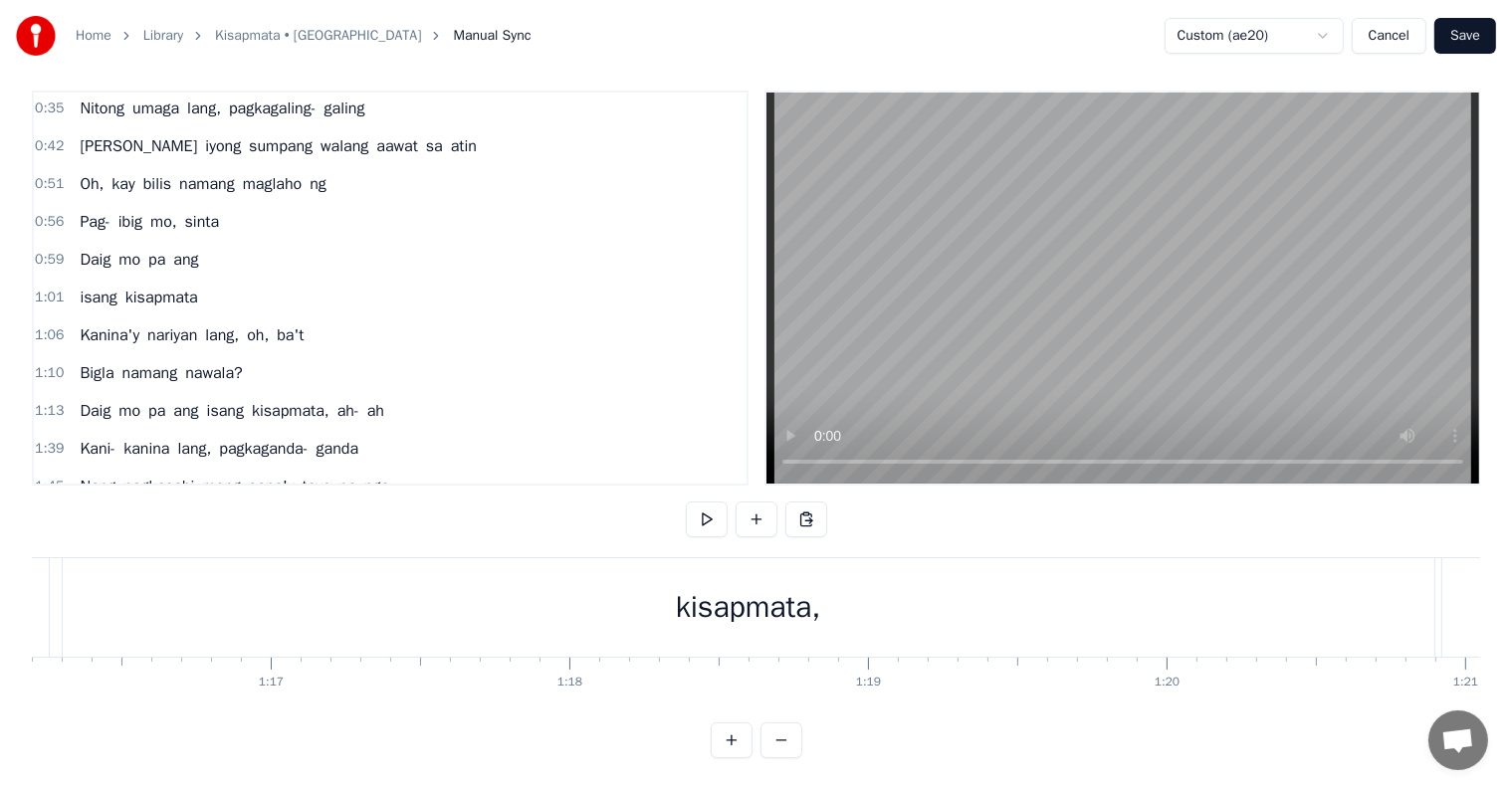 click on "kisapmata," at bounding box center (749, 607) 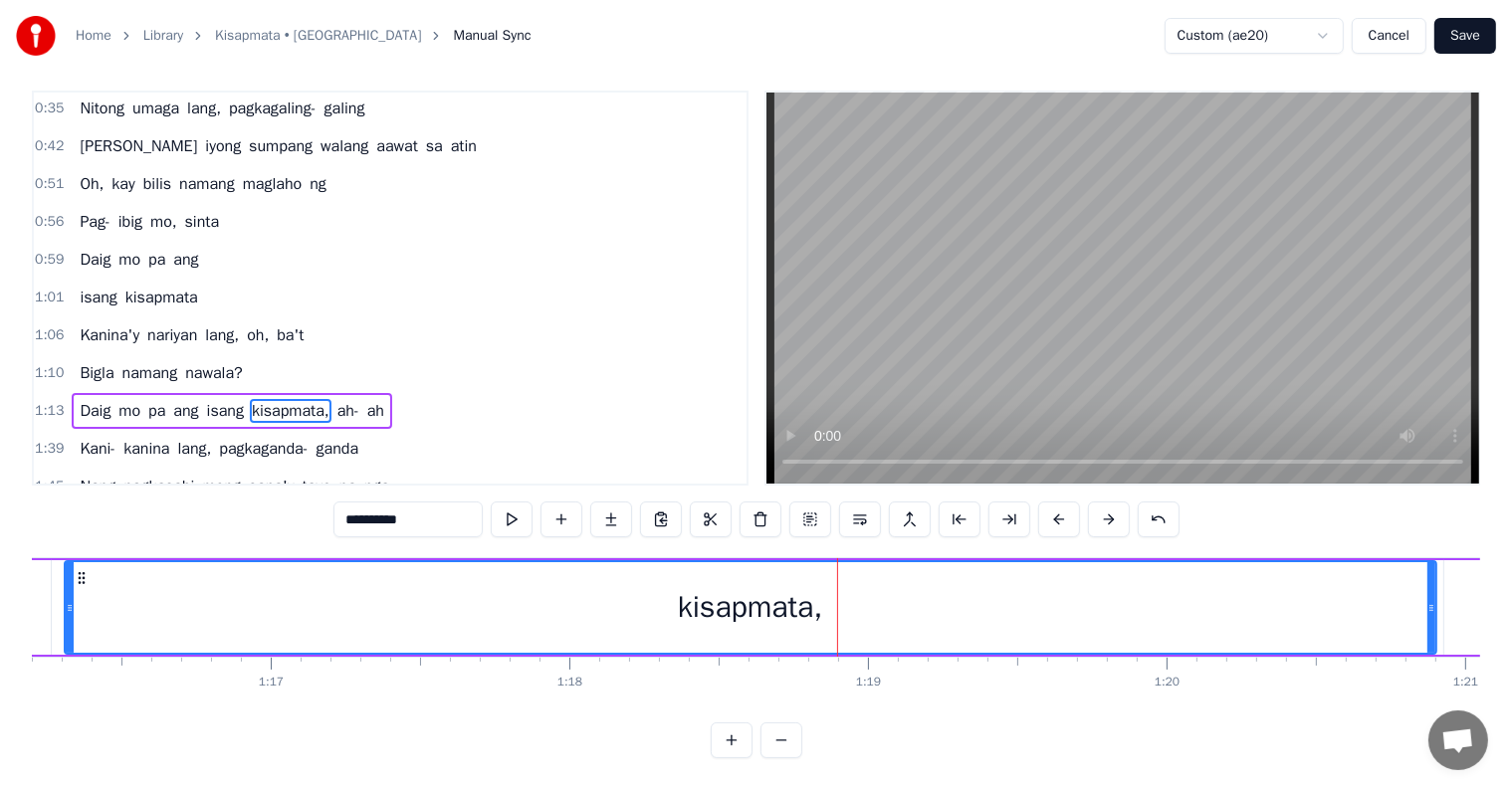 scroll, scrollTop: 0, scrollLeft: 0, axis: both 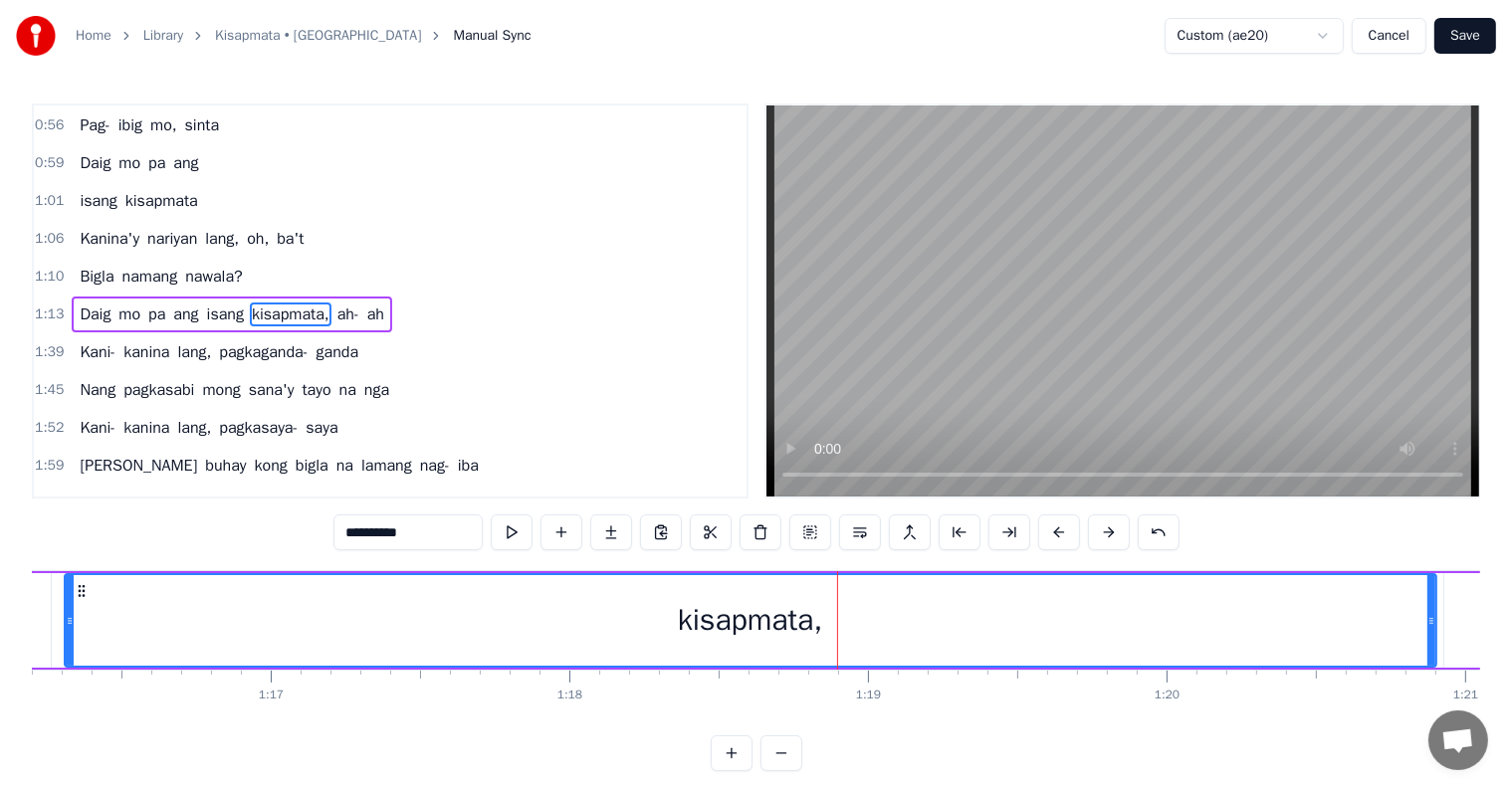 click on "ah-" at bounding box center (348, 314) 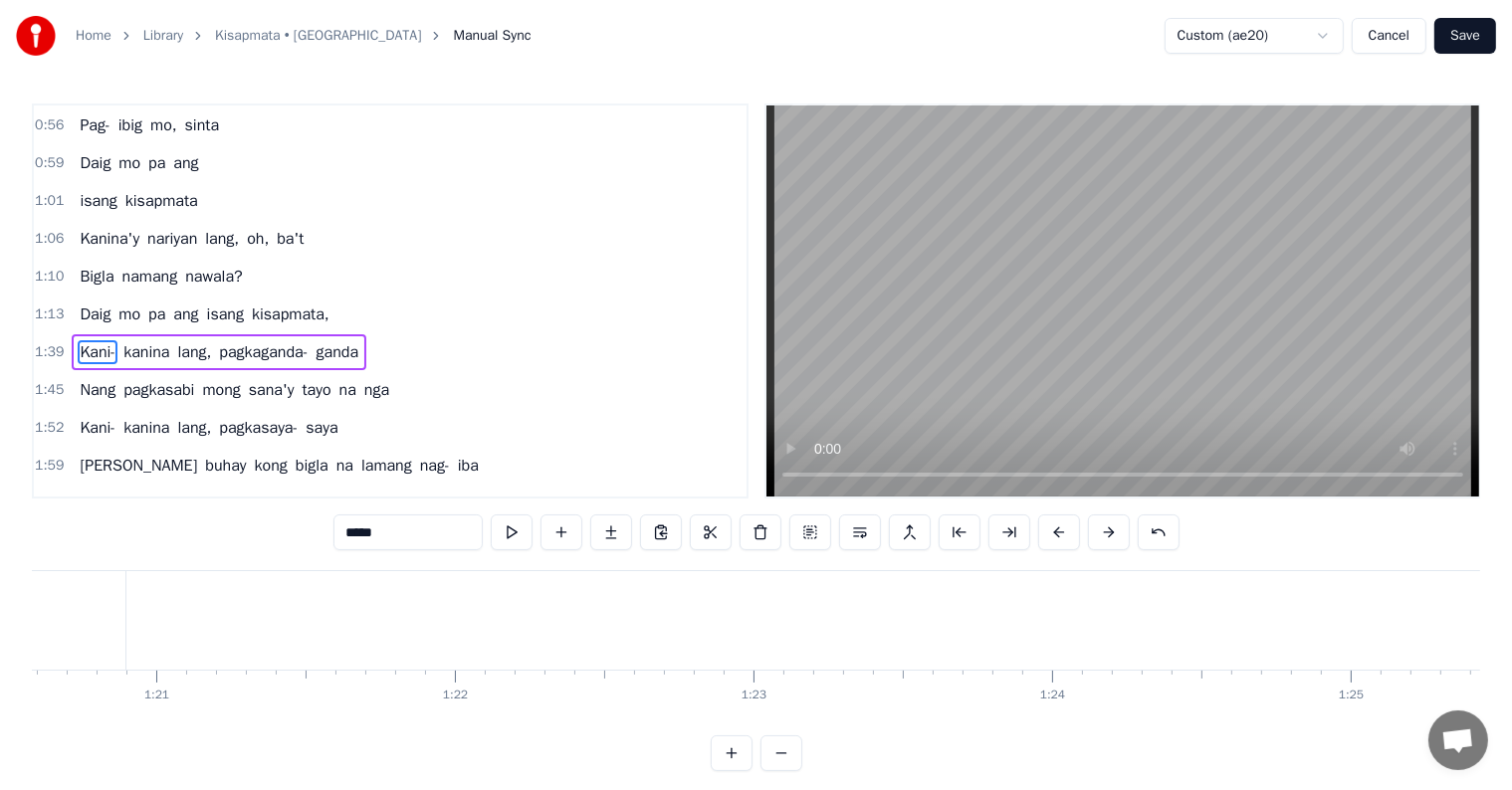 scroll, scrollTop: 0, scrollLeft: 26563, axis: horizontal 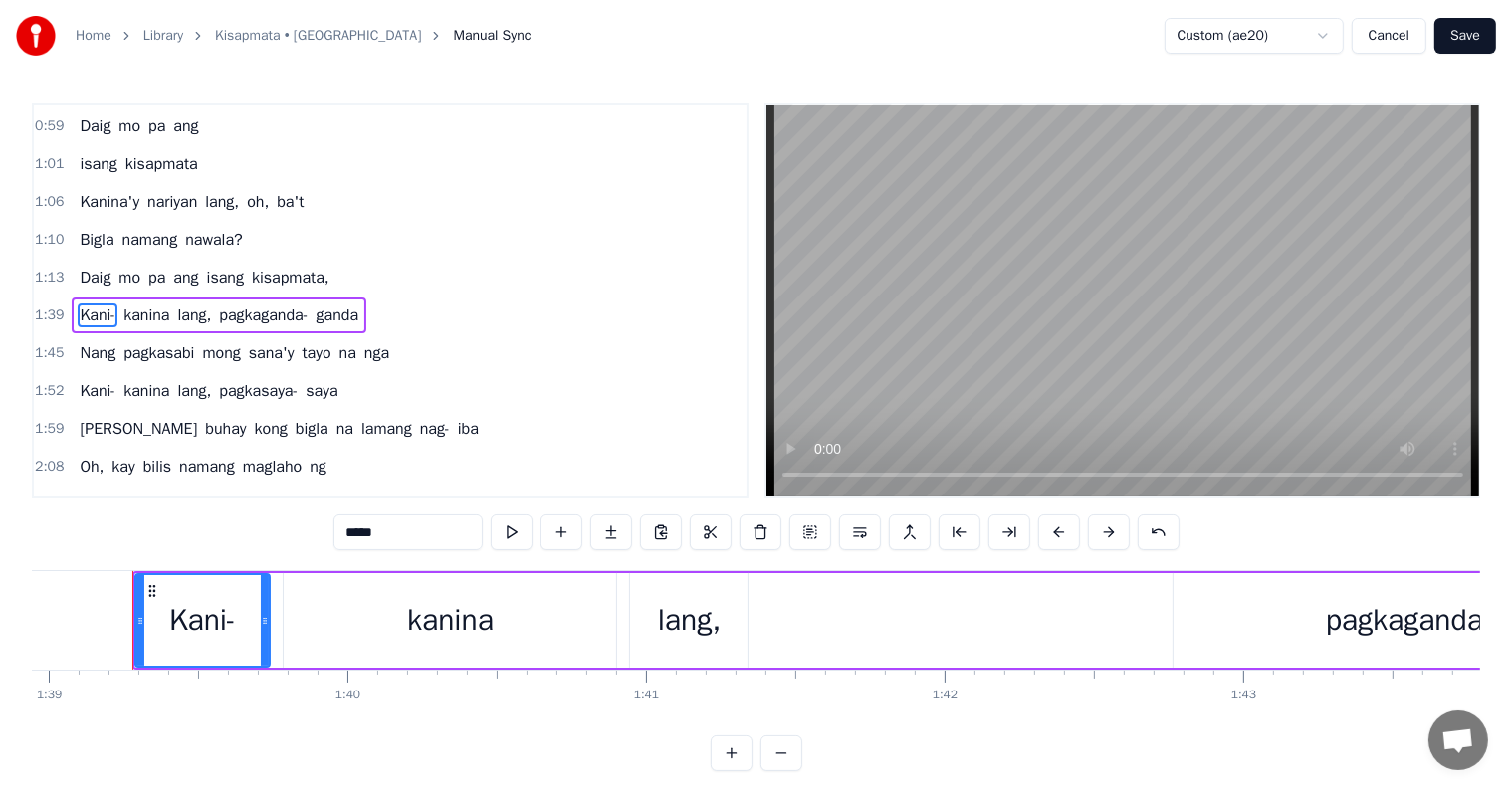 click on "kisapmata," at bounding box center [291, 278] 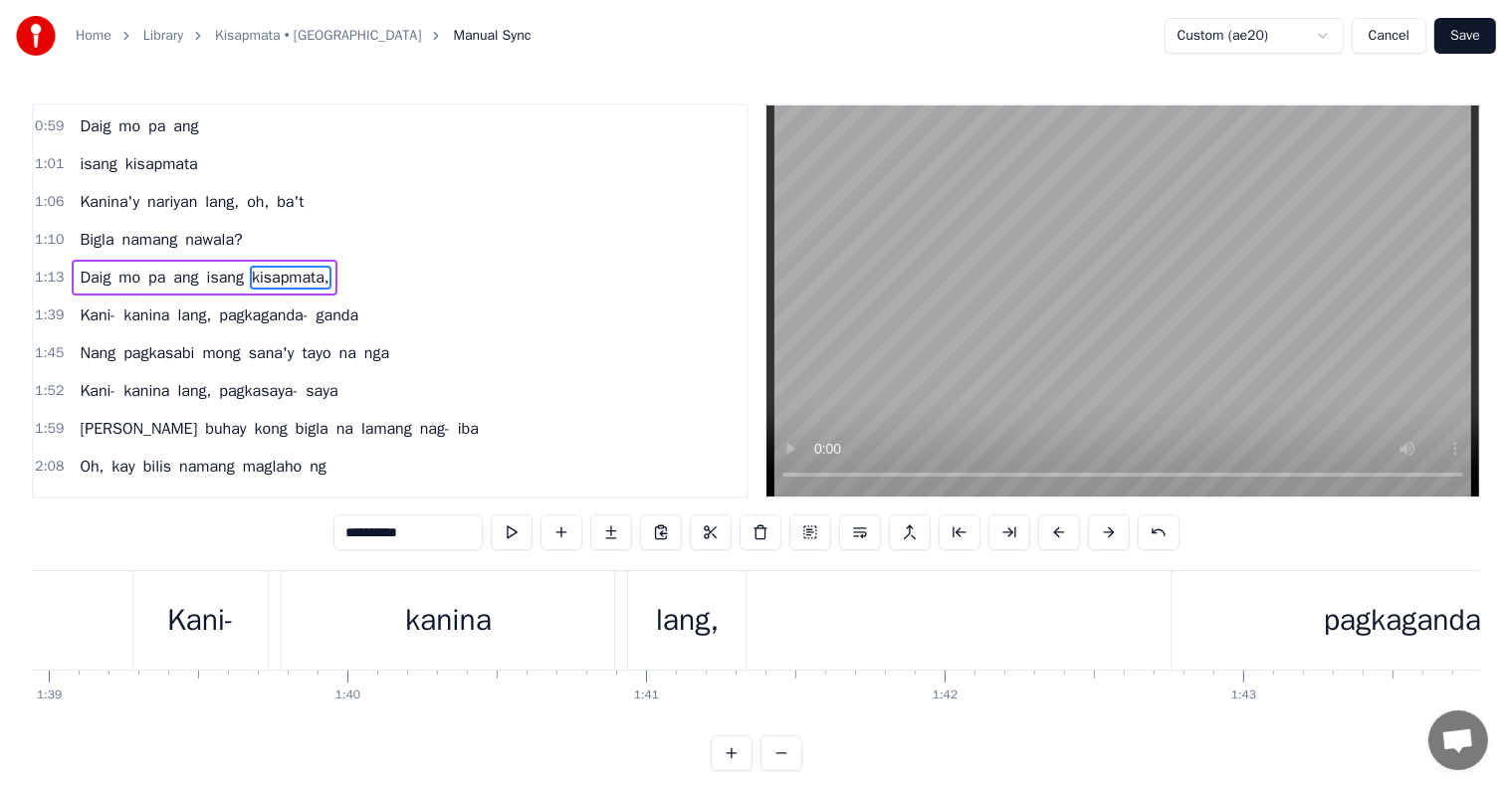 scroll, scrollTop: 189, scrollLeft: 0, axis: vertical 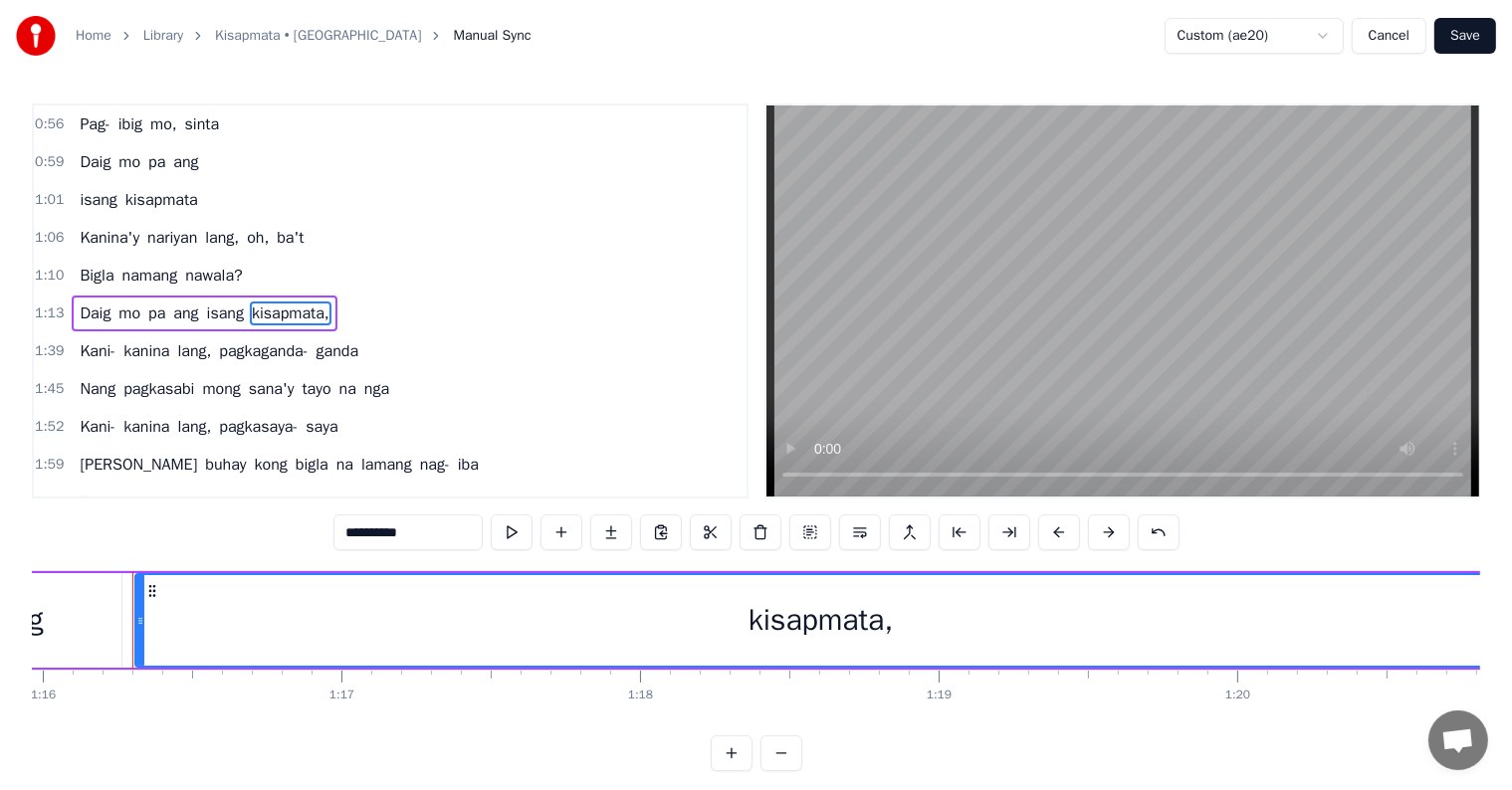 click on "**********" at bounding box center (408, 532) 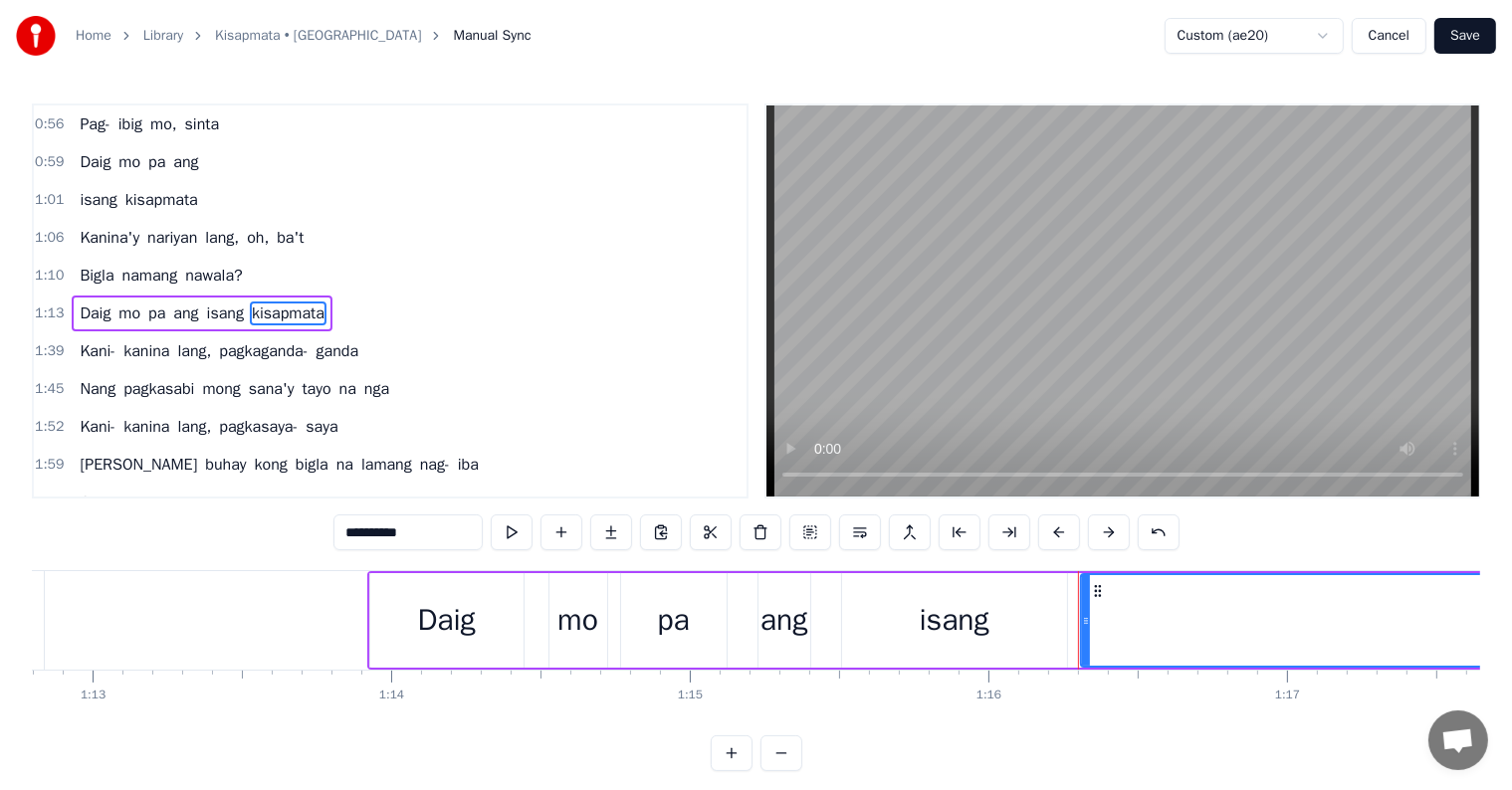 scroll, scrollTop: 0, scrollLeft: 21637, axis: horizontal 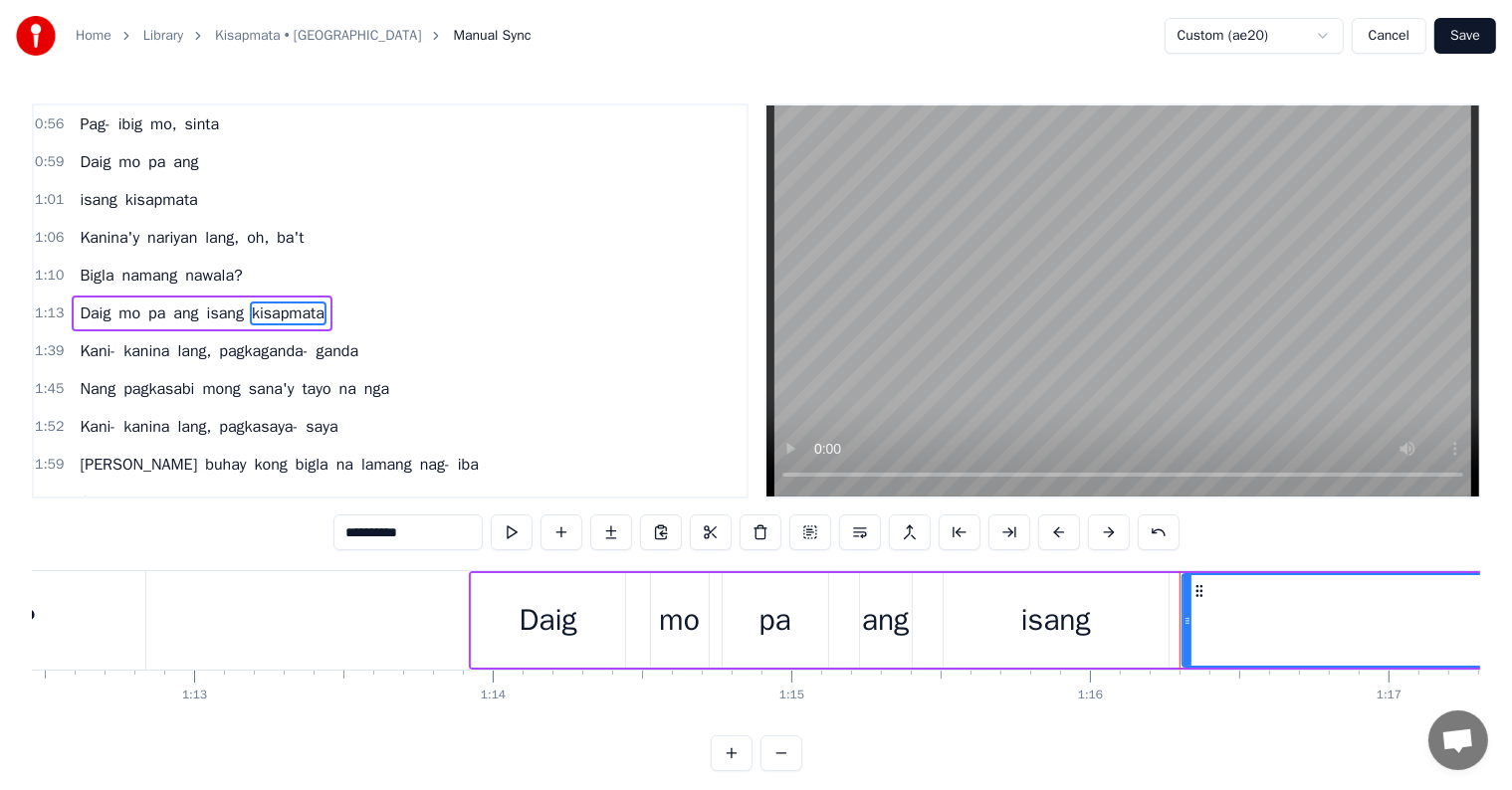 type on "*********" 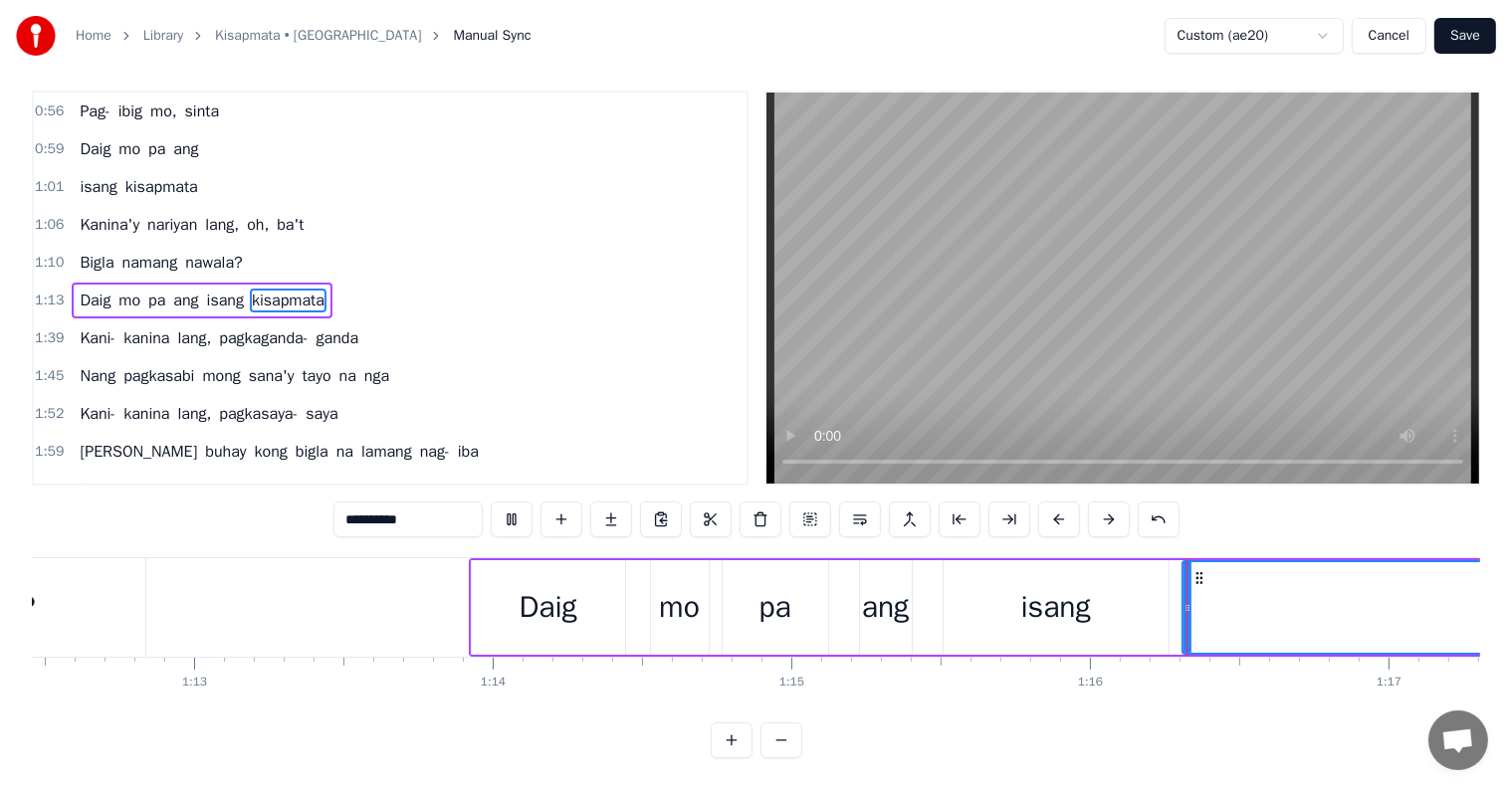 scroll, scrollTop: 30, scrollLeft: 0, axis: vertical 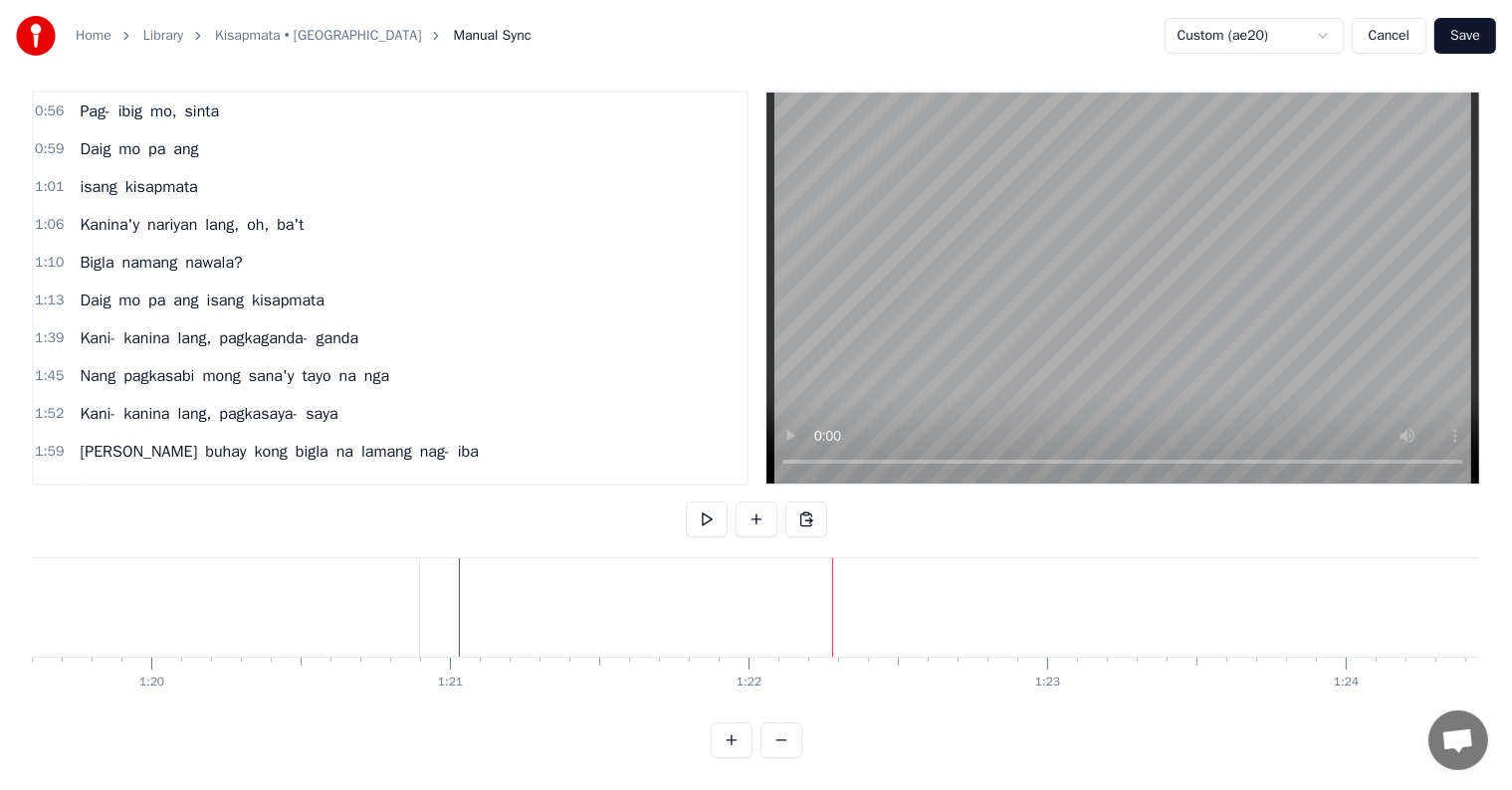 click on "kisapmata" at bounding box center [-267, 607] 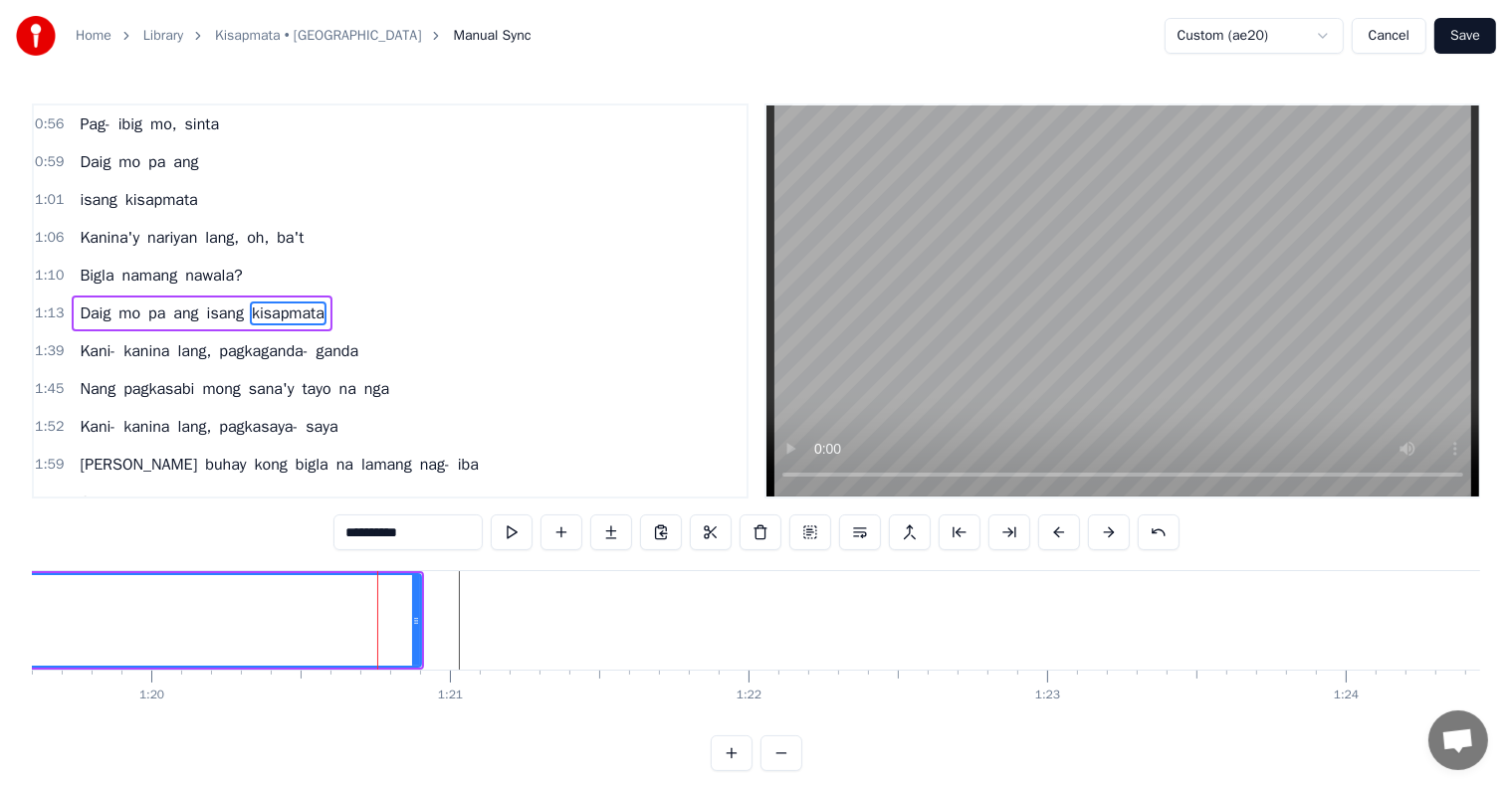 scroll, scrollTop: 188, scrollLeft: 0, axis: vertical 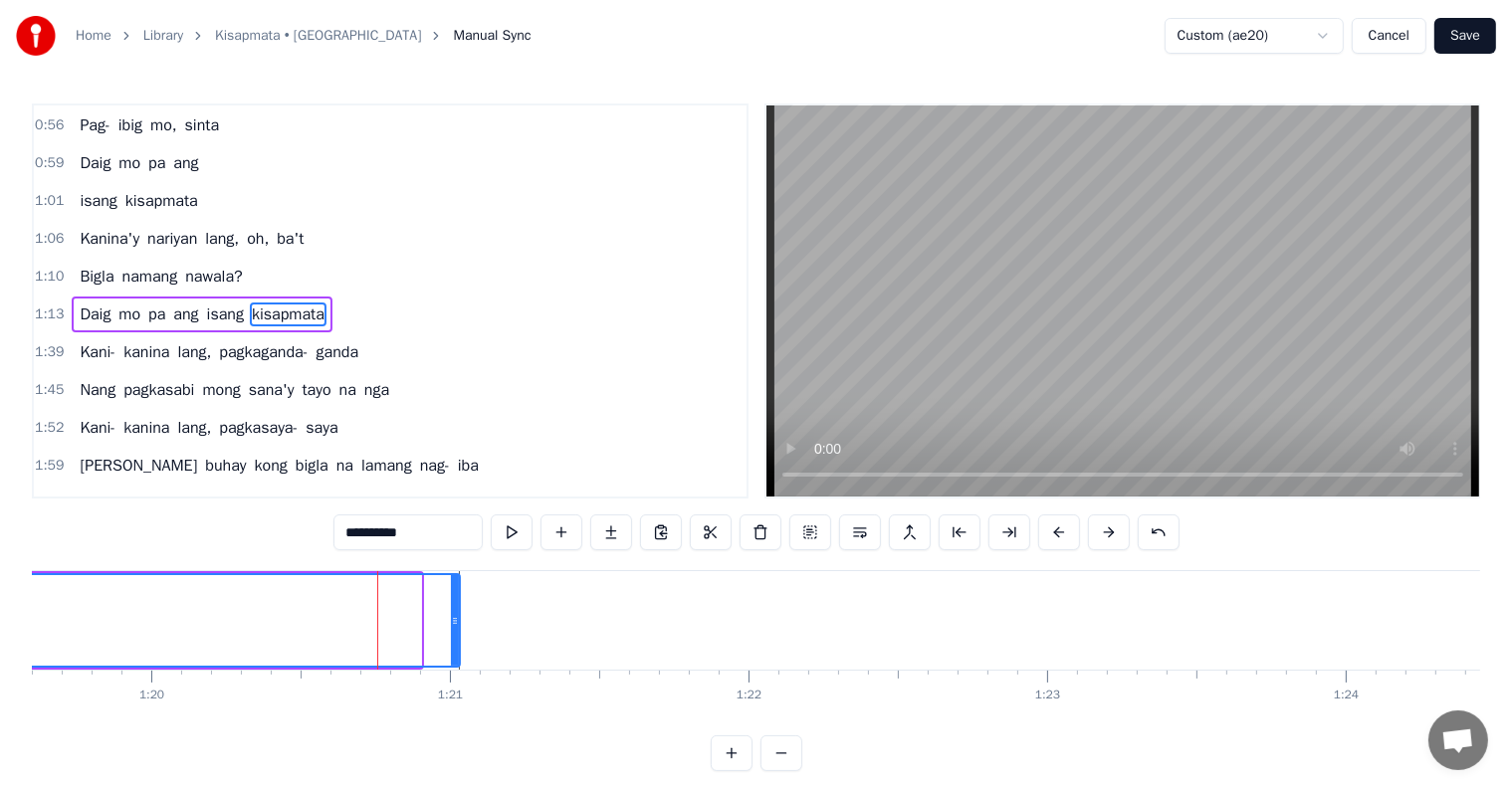drag, startPoint x: 415, startPoint y: 617, endPoint x: 454, endPoint y: 628, distance: 40.5216 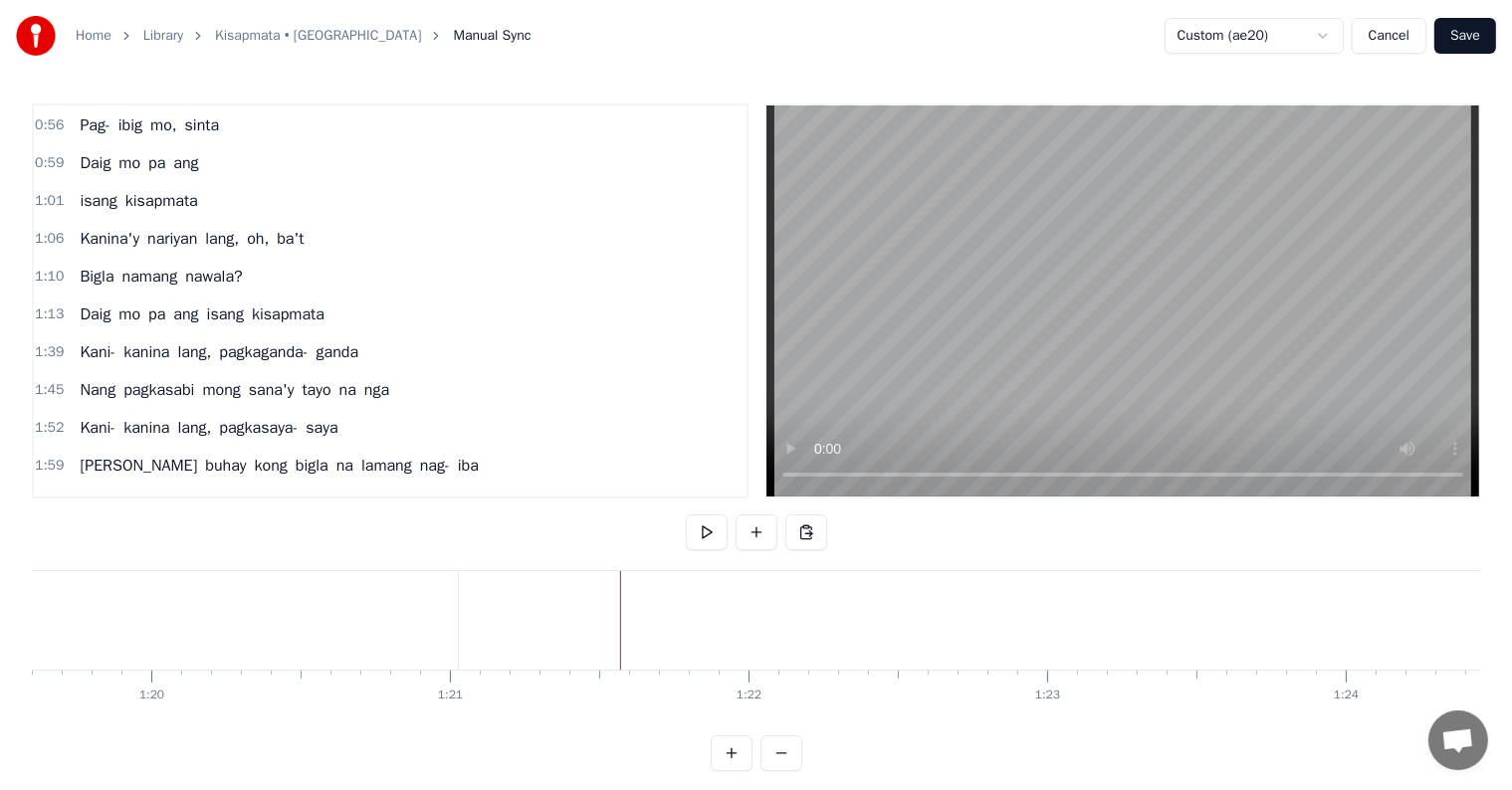 scroll, scrollTop: 30, scrollLeft: 0, axis: vertical 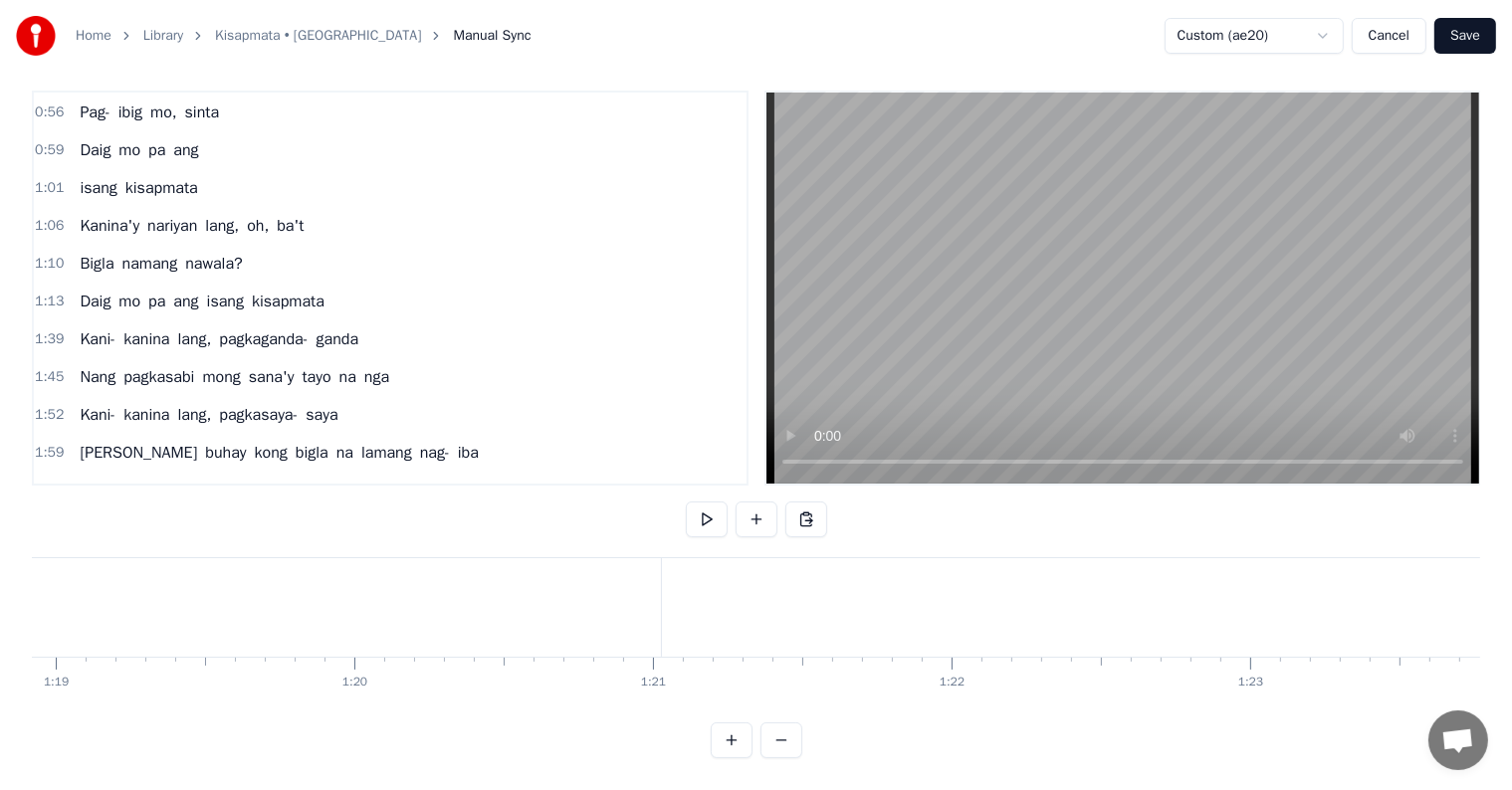 click on "kisapmata" at bounding box center [-45, 607] 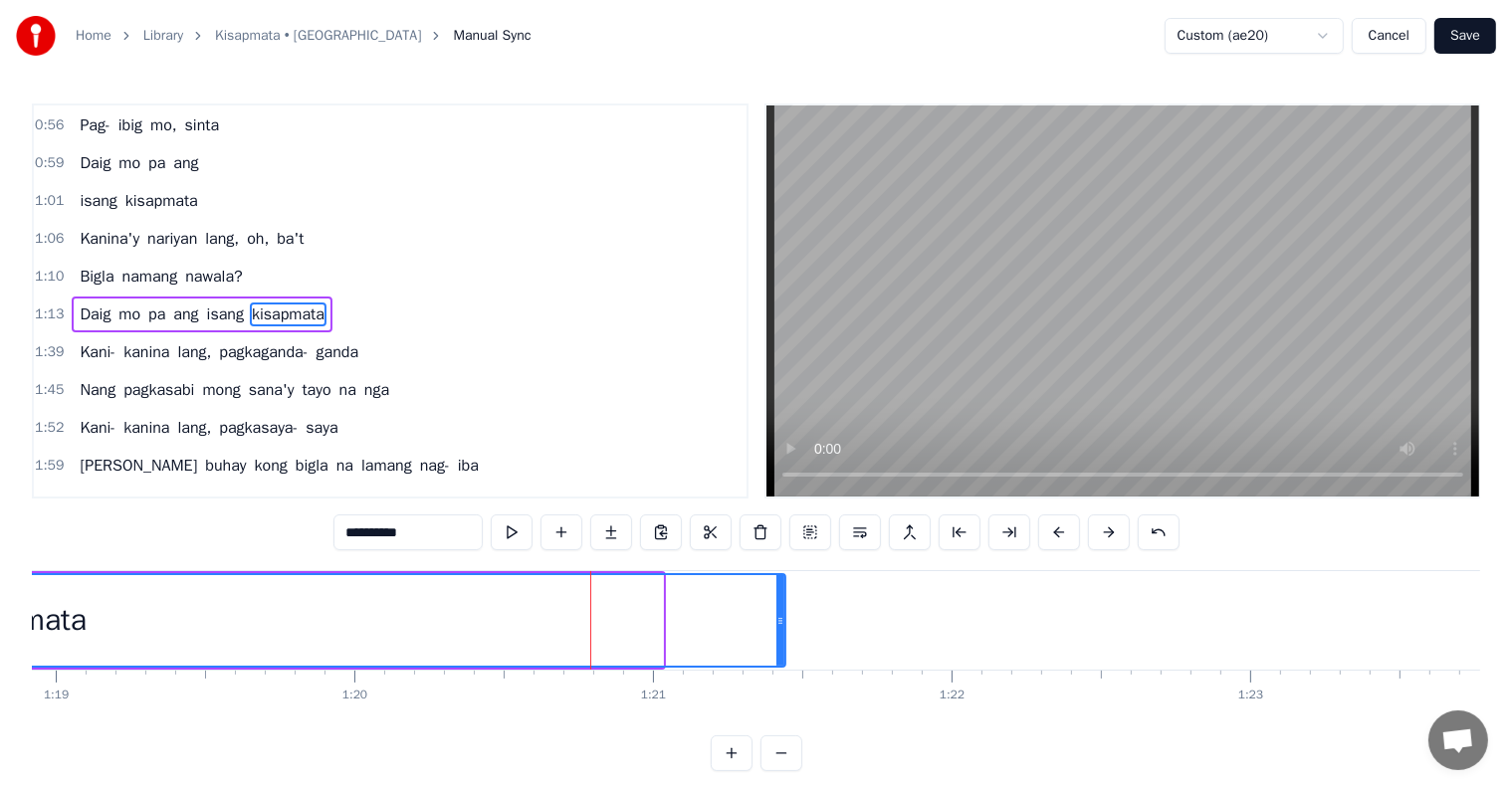 drag, startPoint x: 654, startPoint y: 613, endPoint x: 776, endPoint y: 619, distance: 122.147452 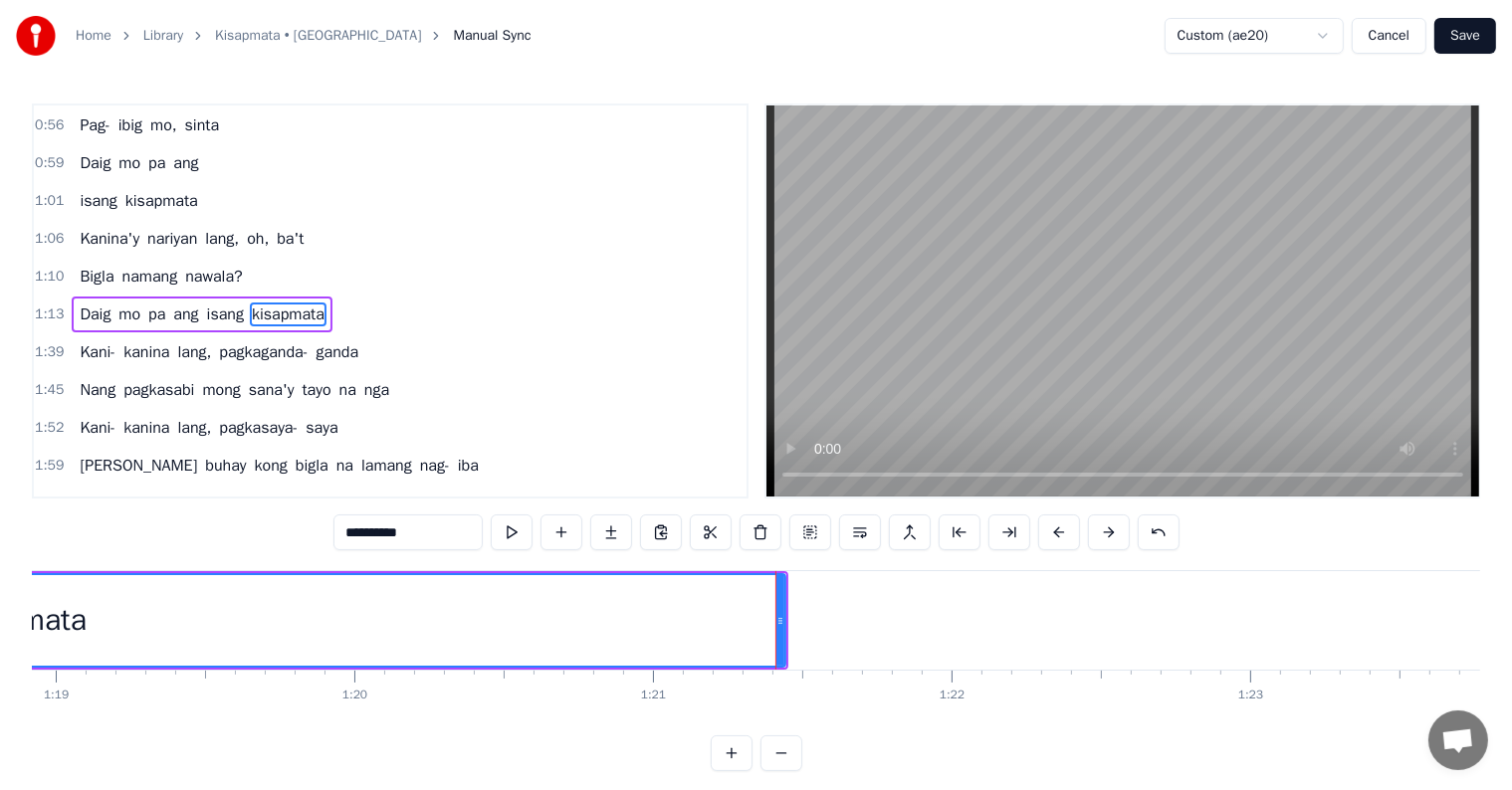 click at bounding box center (21581, 620) 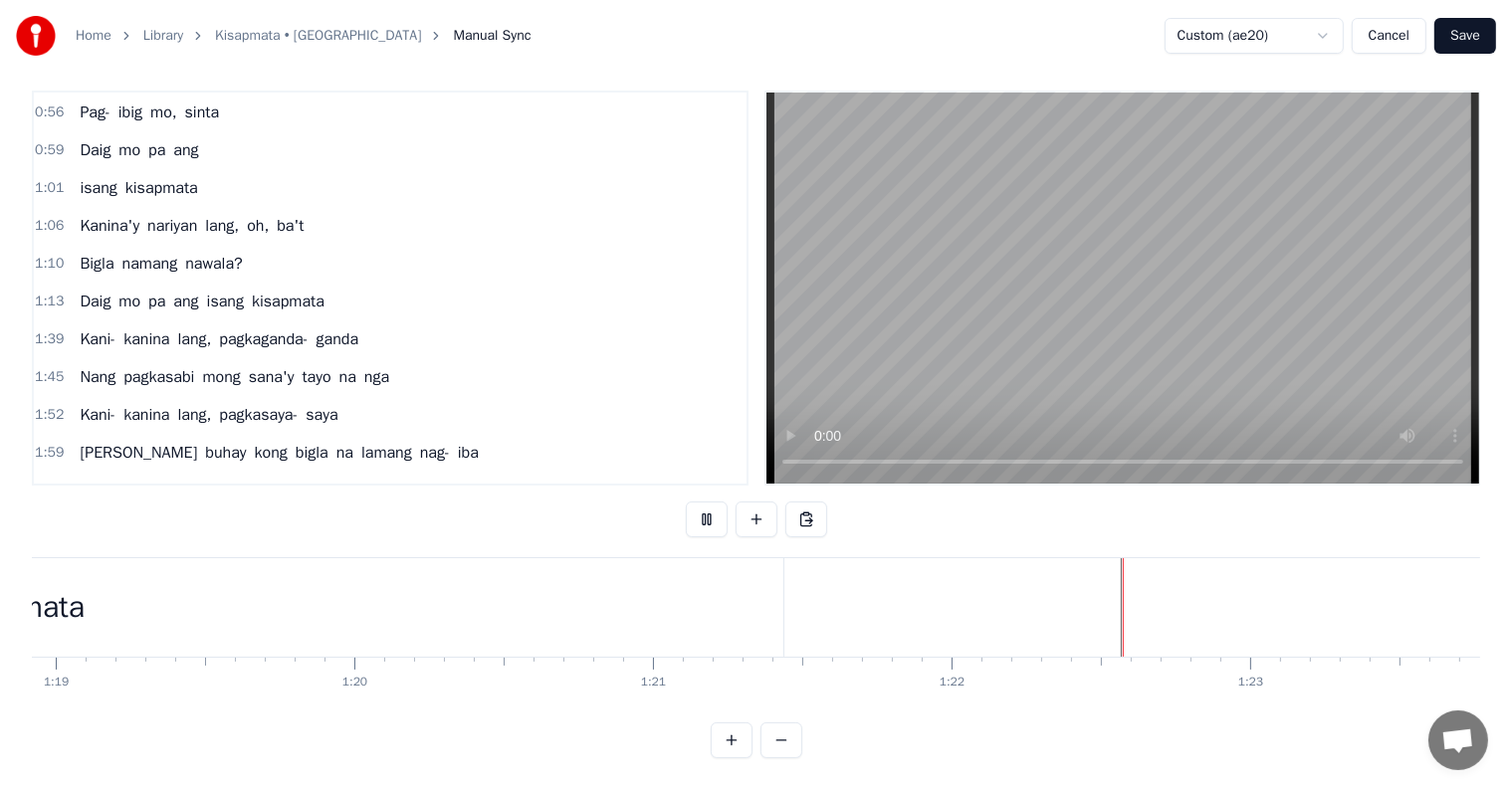 scroll, scrollTop: 30, scrollLeft: 0, axis: vertical 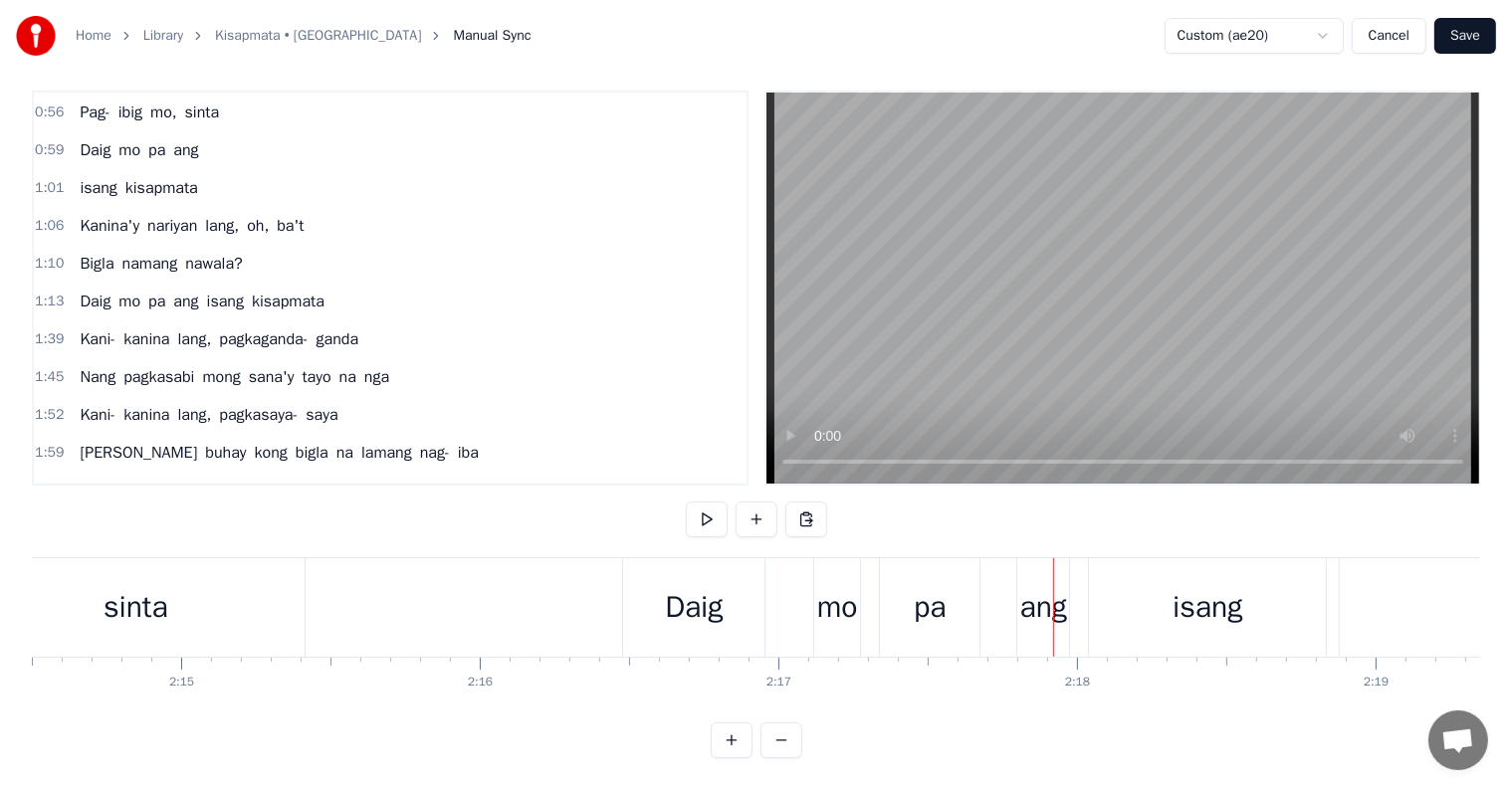 click on "isang" at bounding box center [1207, 607] 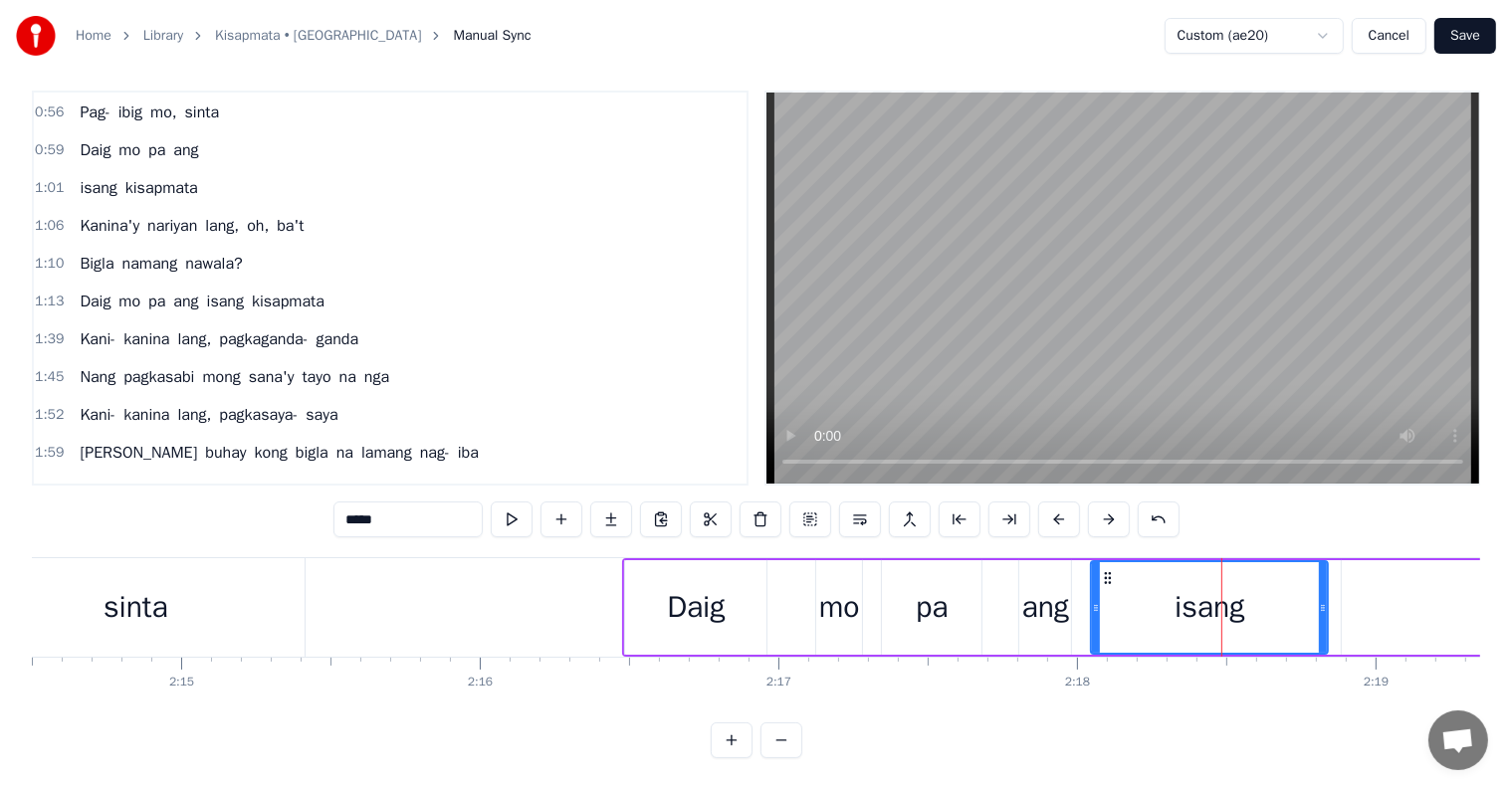 scroll, scrollTop: 0, scrollLeft: 0, axis: both 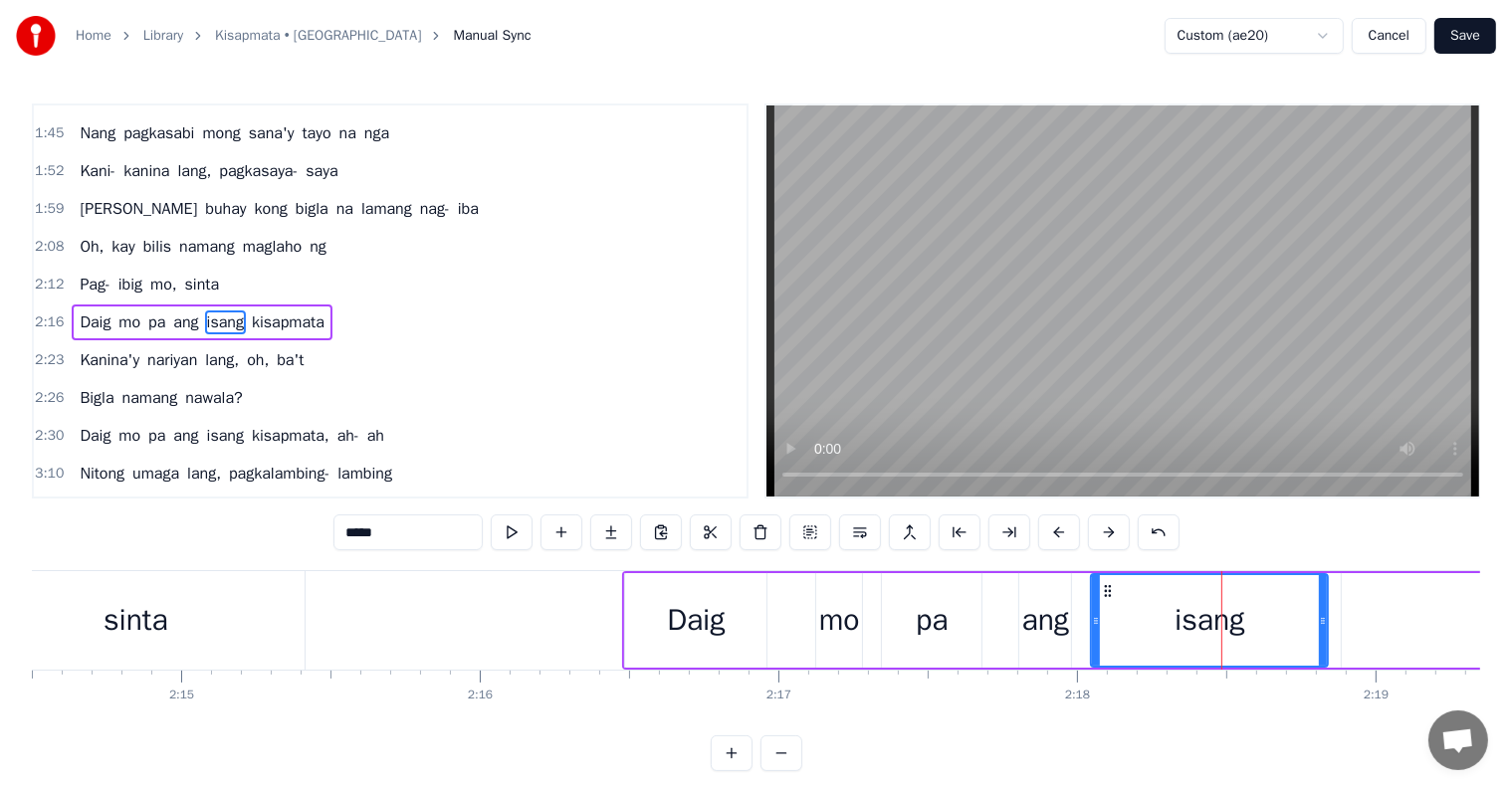 click at bounding box center [860, 532] 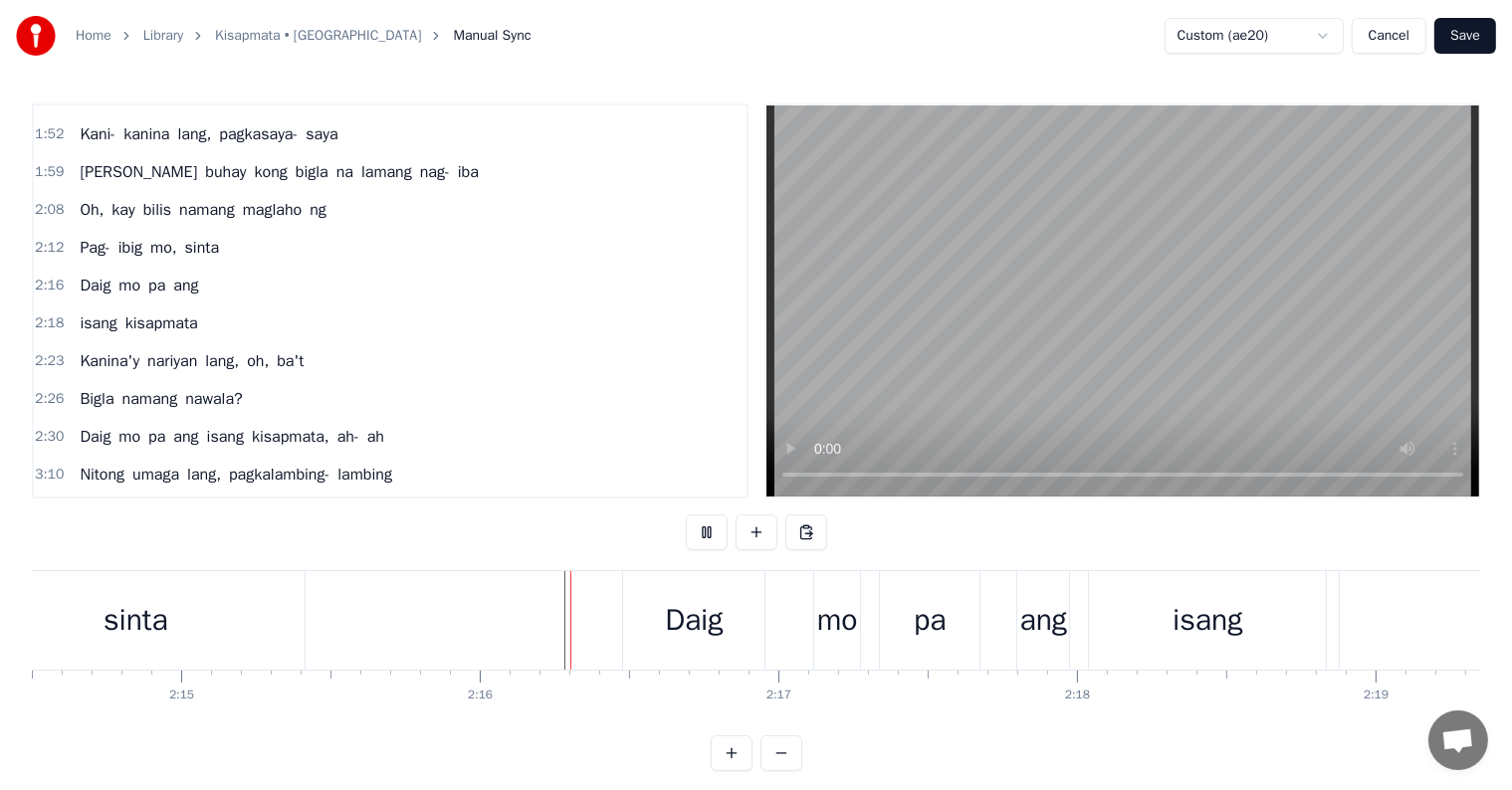 scroll, scrollTop: 30, scrollLeft: 0, axis: vertical 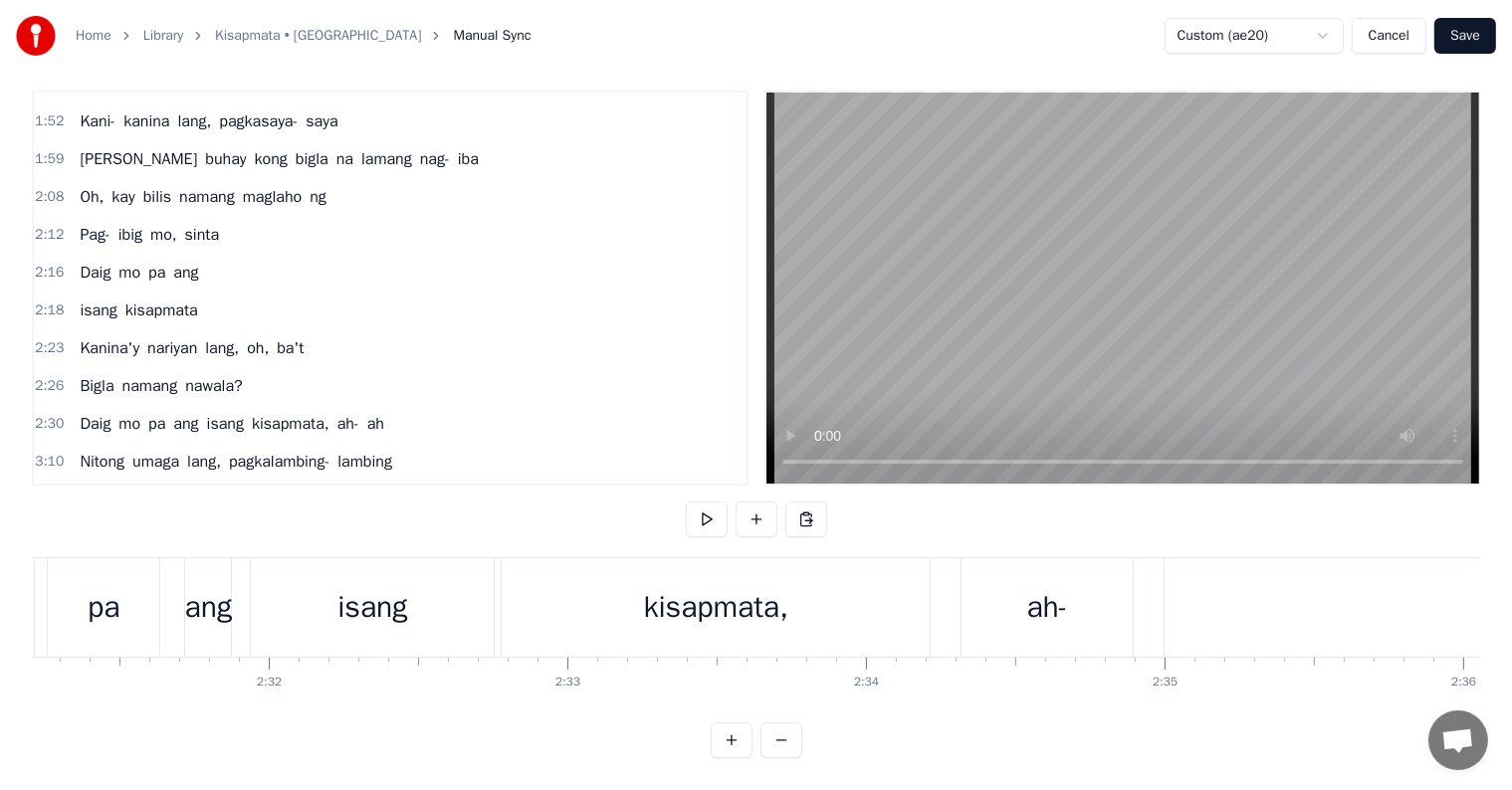 drag, startPoint x: 344, startPoint y: 382, endPoint x: 361, endPoint y: 385, distance: 17.262677 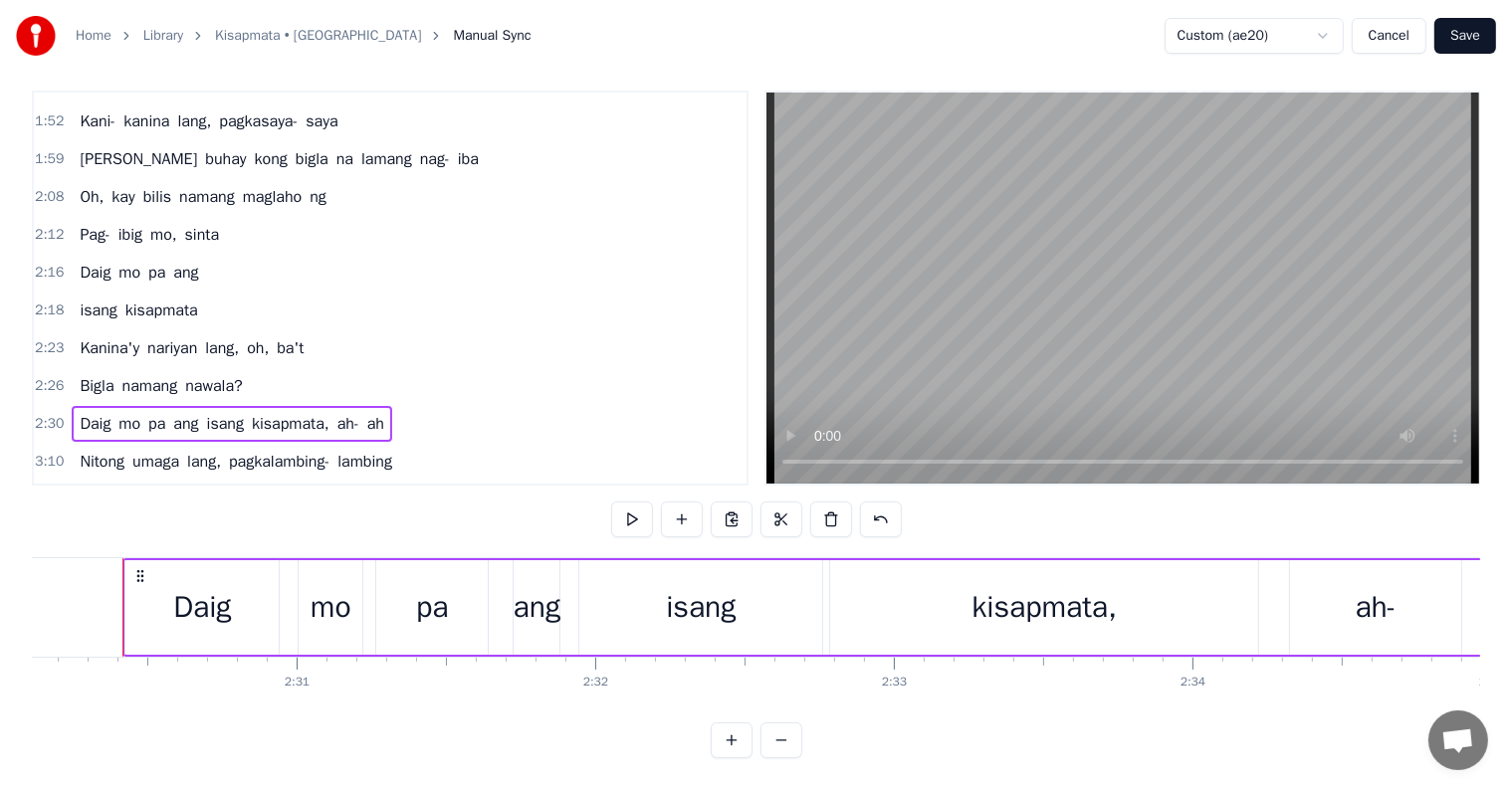 scroll, scrollTop: 0, scrollLeft: 44817, axis: horizontal 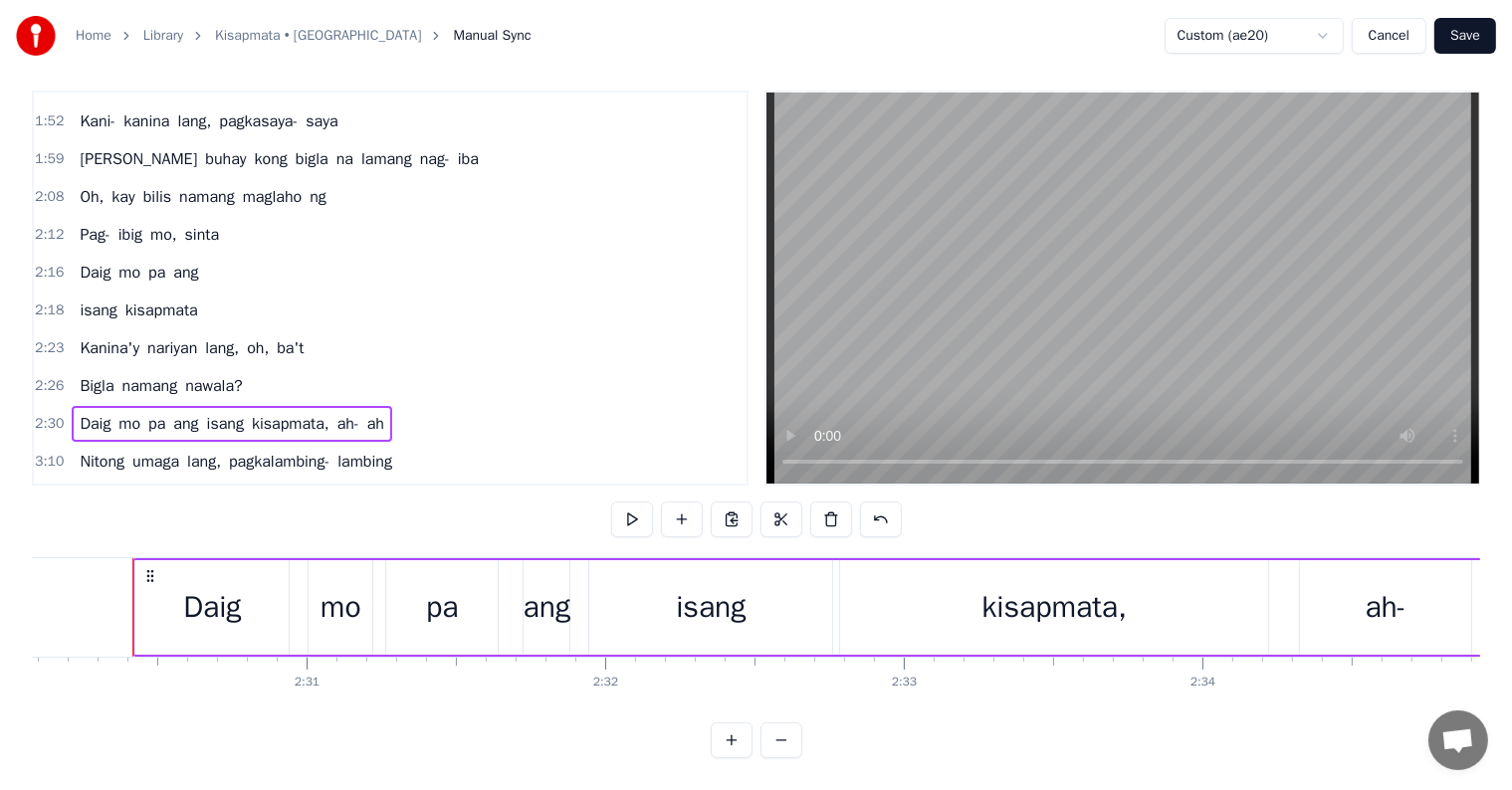 click on "ah" at bounding box center (375, 424) 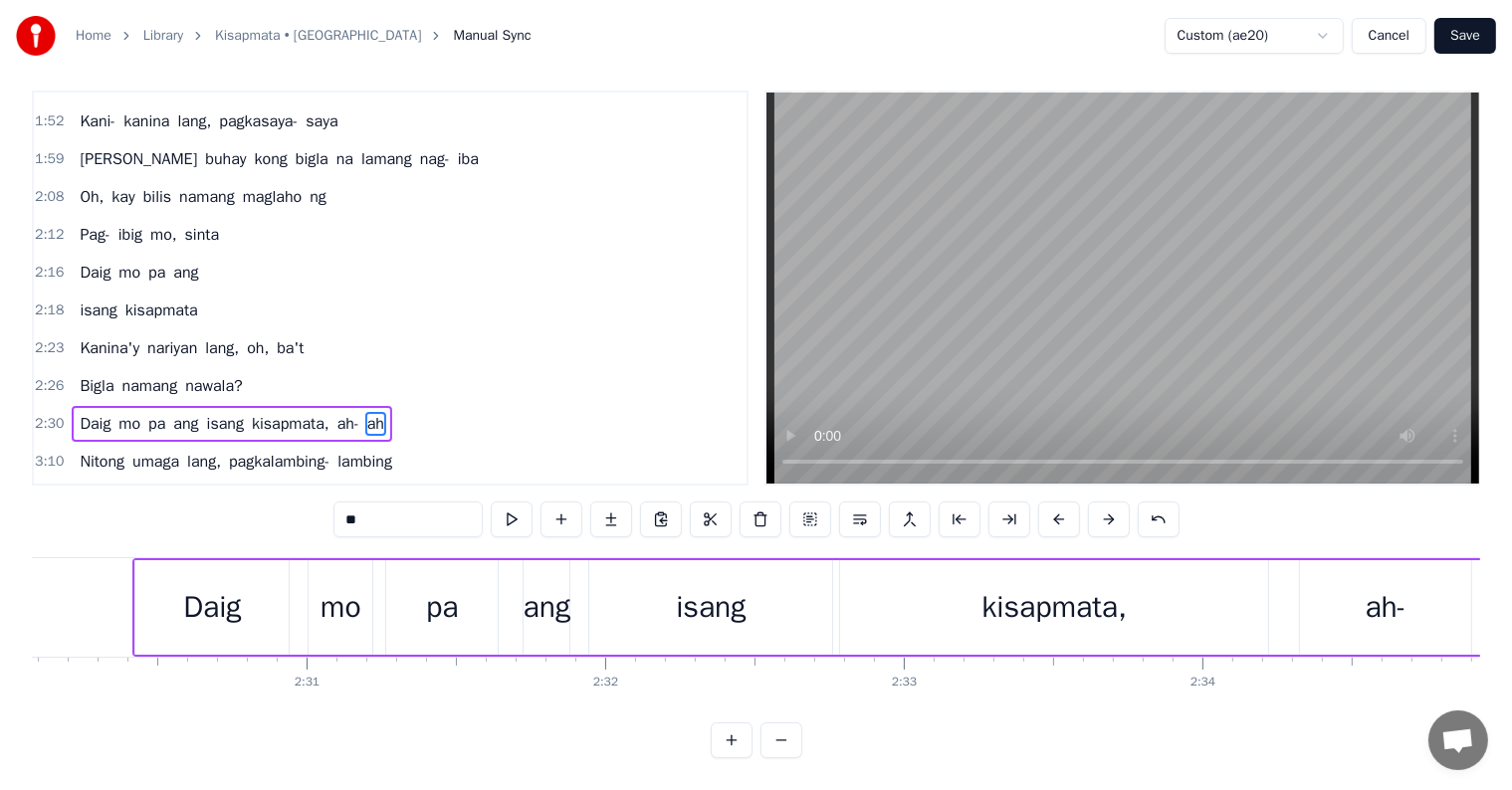 scroll, scrollTop: 15, scrollLeft: 0, axis: vertical 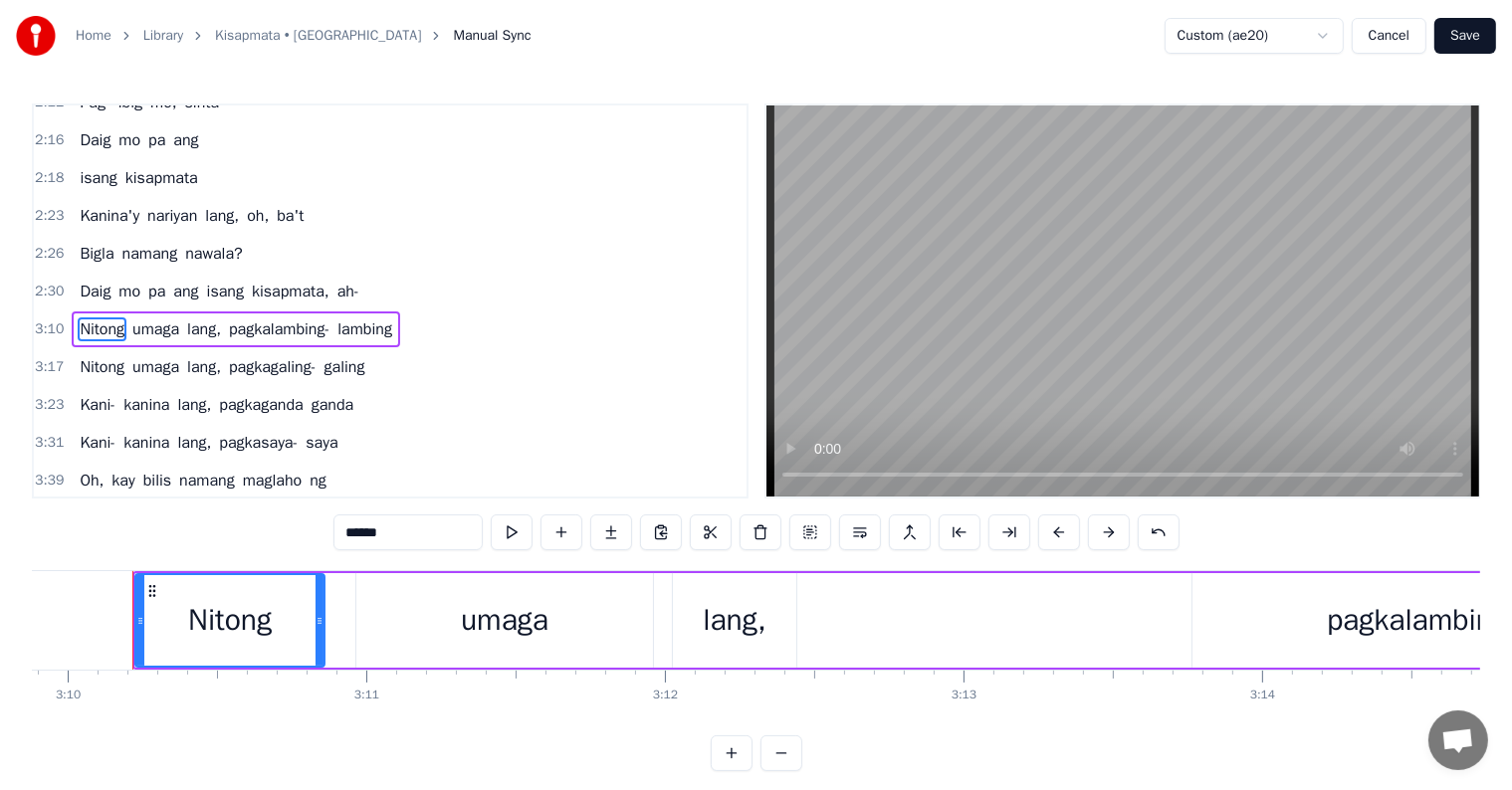click on "ah-" at bounding box center (348, 292) 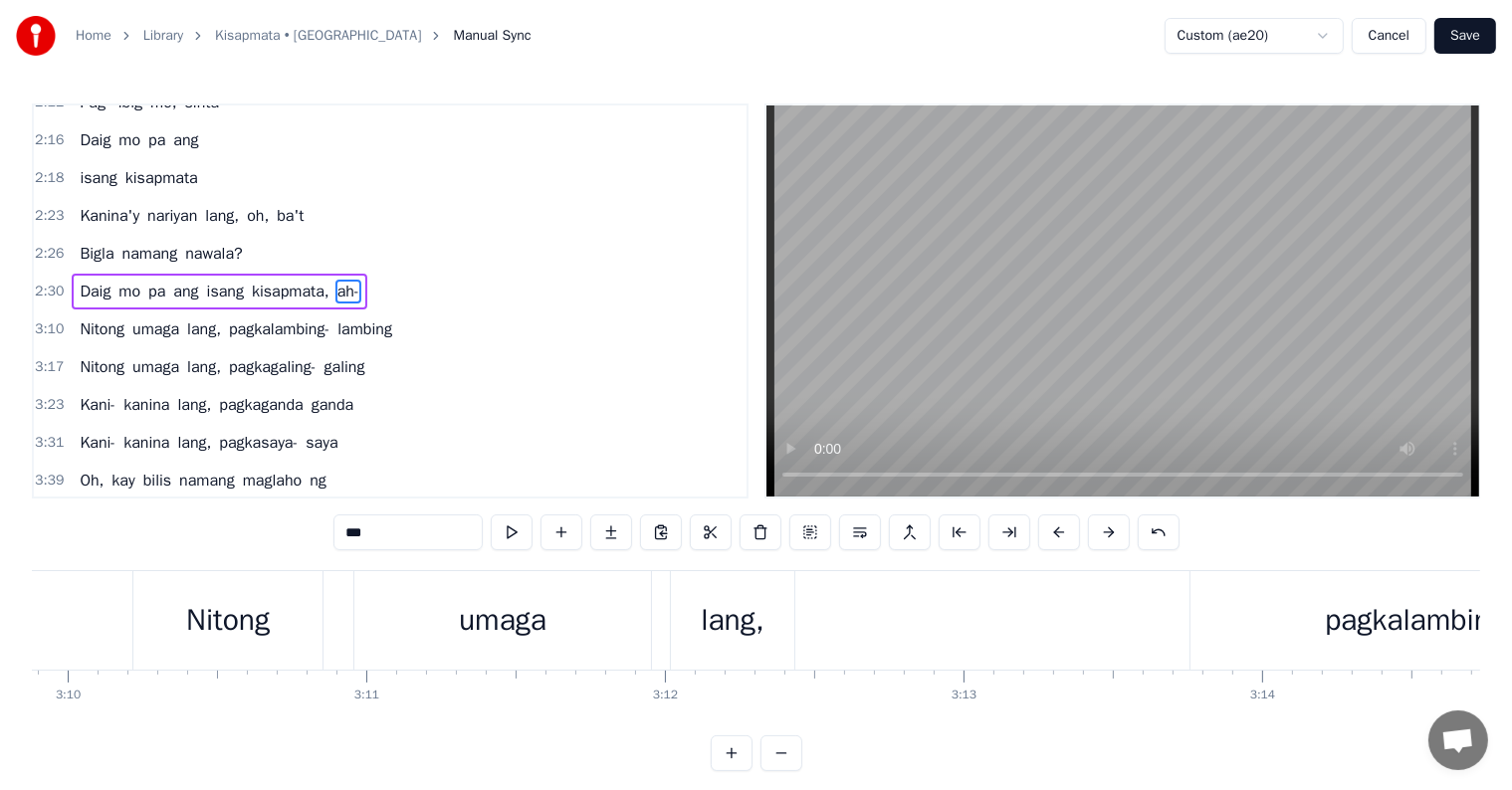 scroll, scrollTop: 625, scrollLeft: 0, axis: vertical 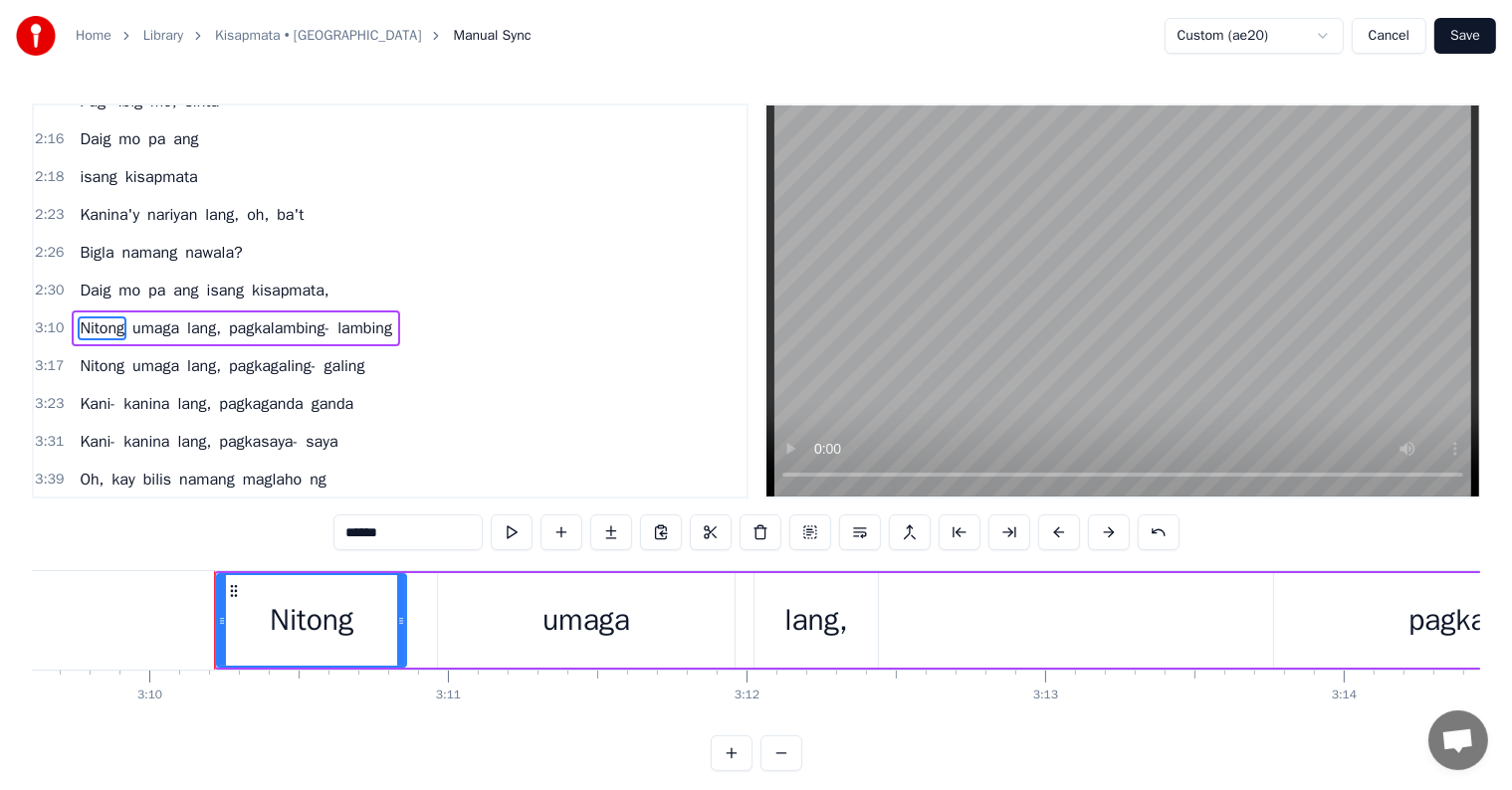 click on "kisapmata," at bounding box center (291, 291) 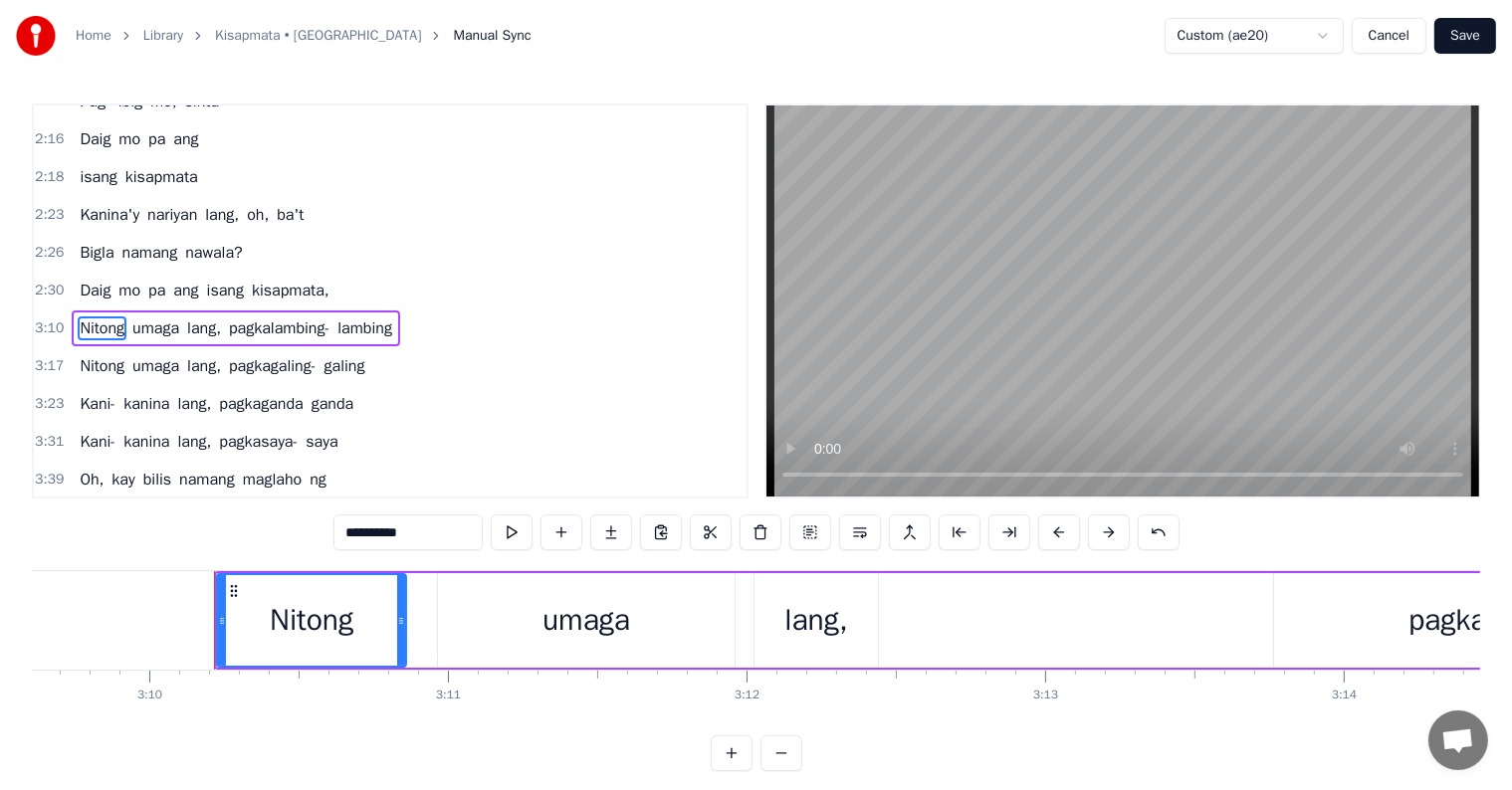scroll, scrollTop: 0, scrollLeft: 56701, axis: horizontal 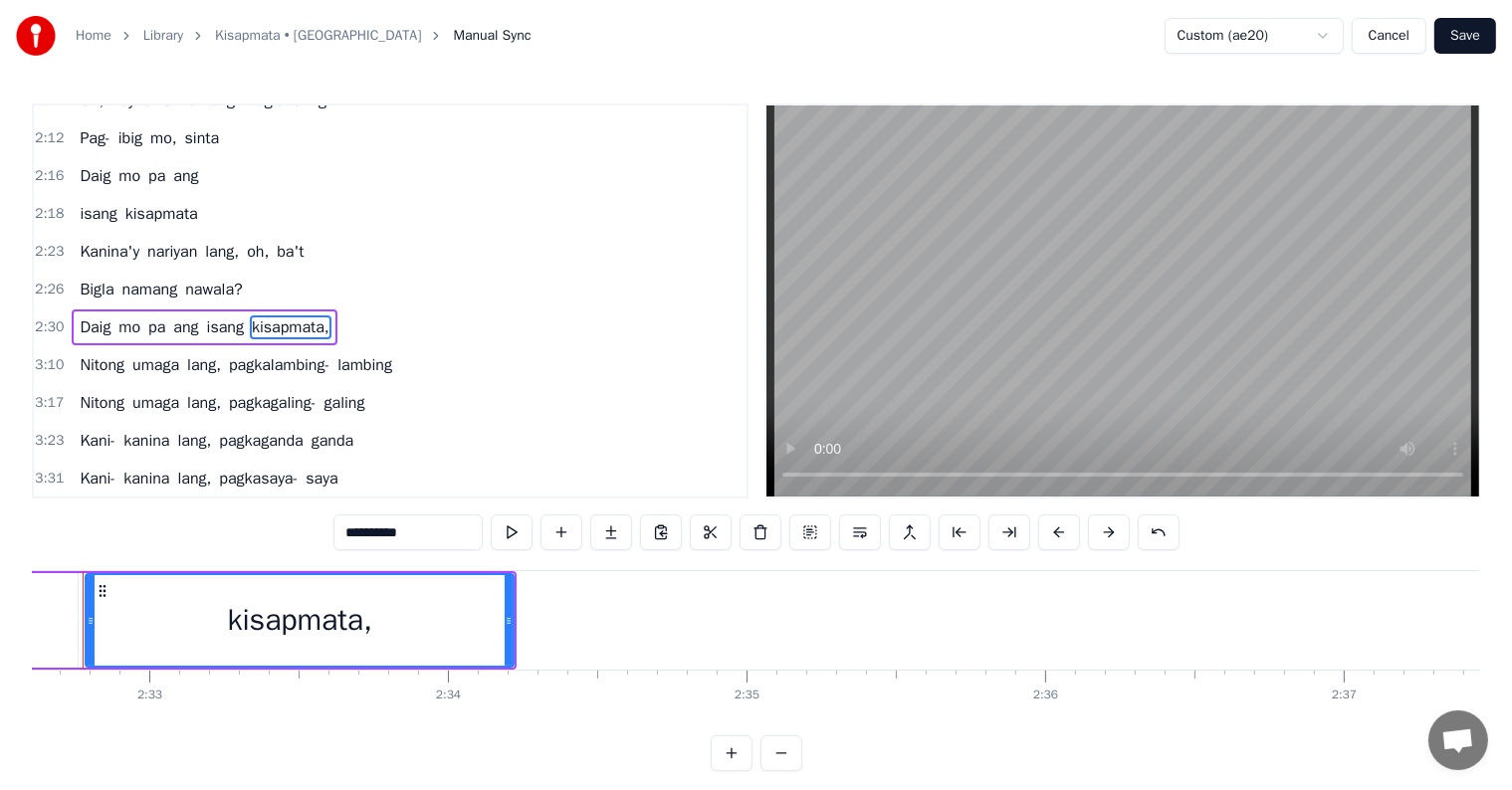 click on "**********" at bounding box center (408, 532) 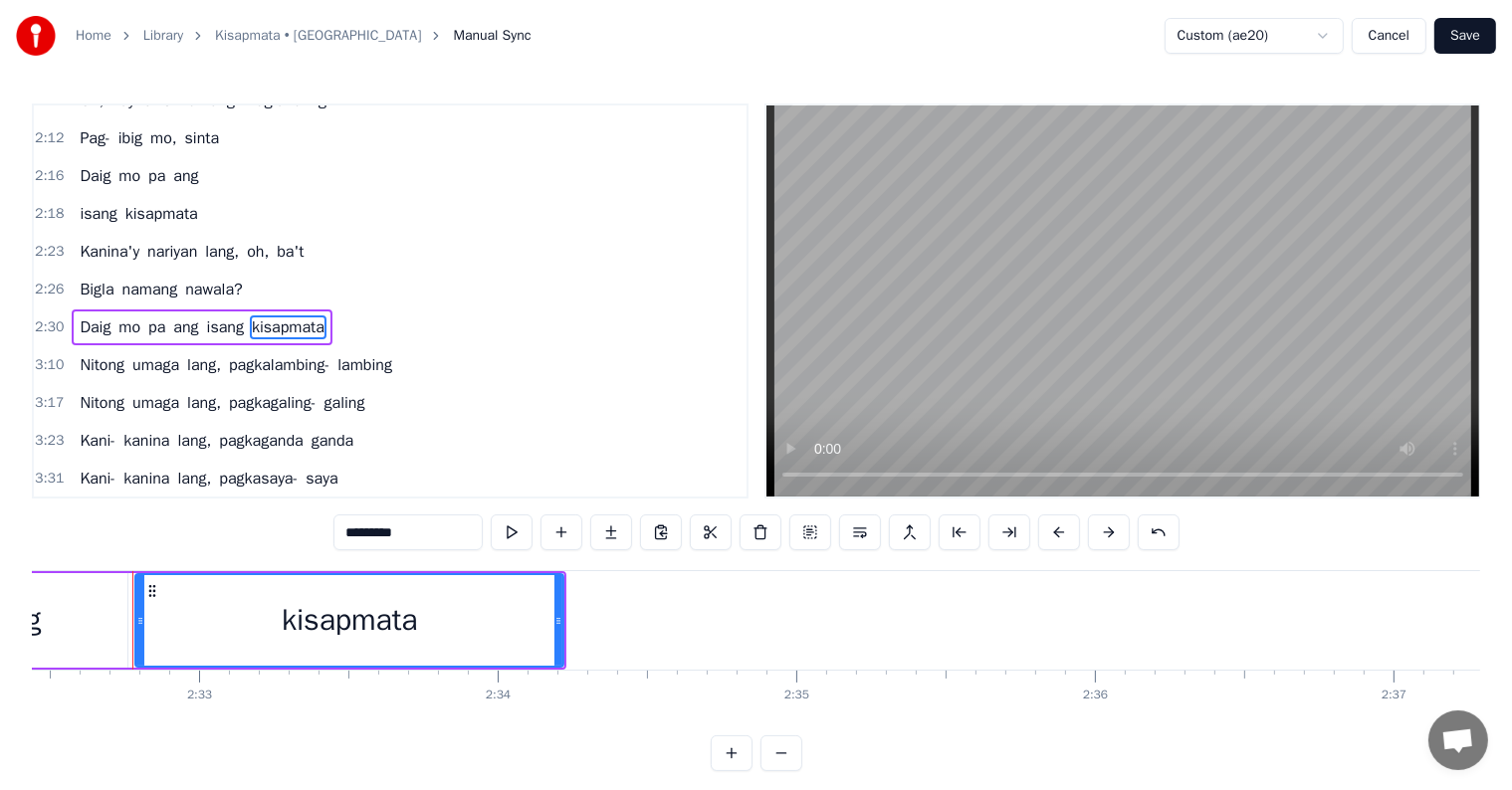 type on "*********" 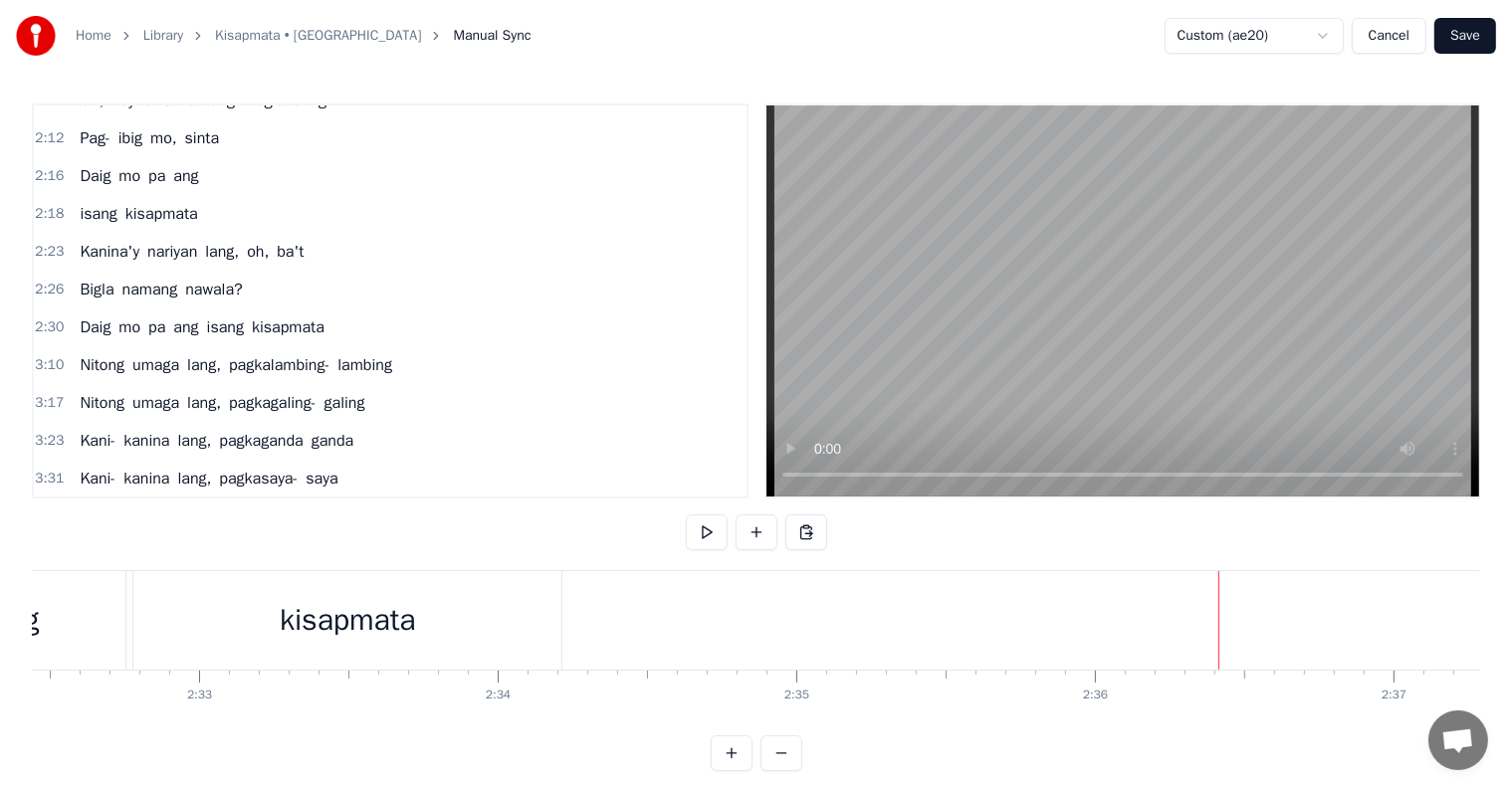 click on "kisapmata" at bounding box center (347, 620) 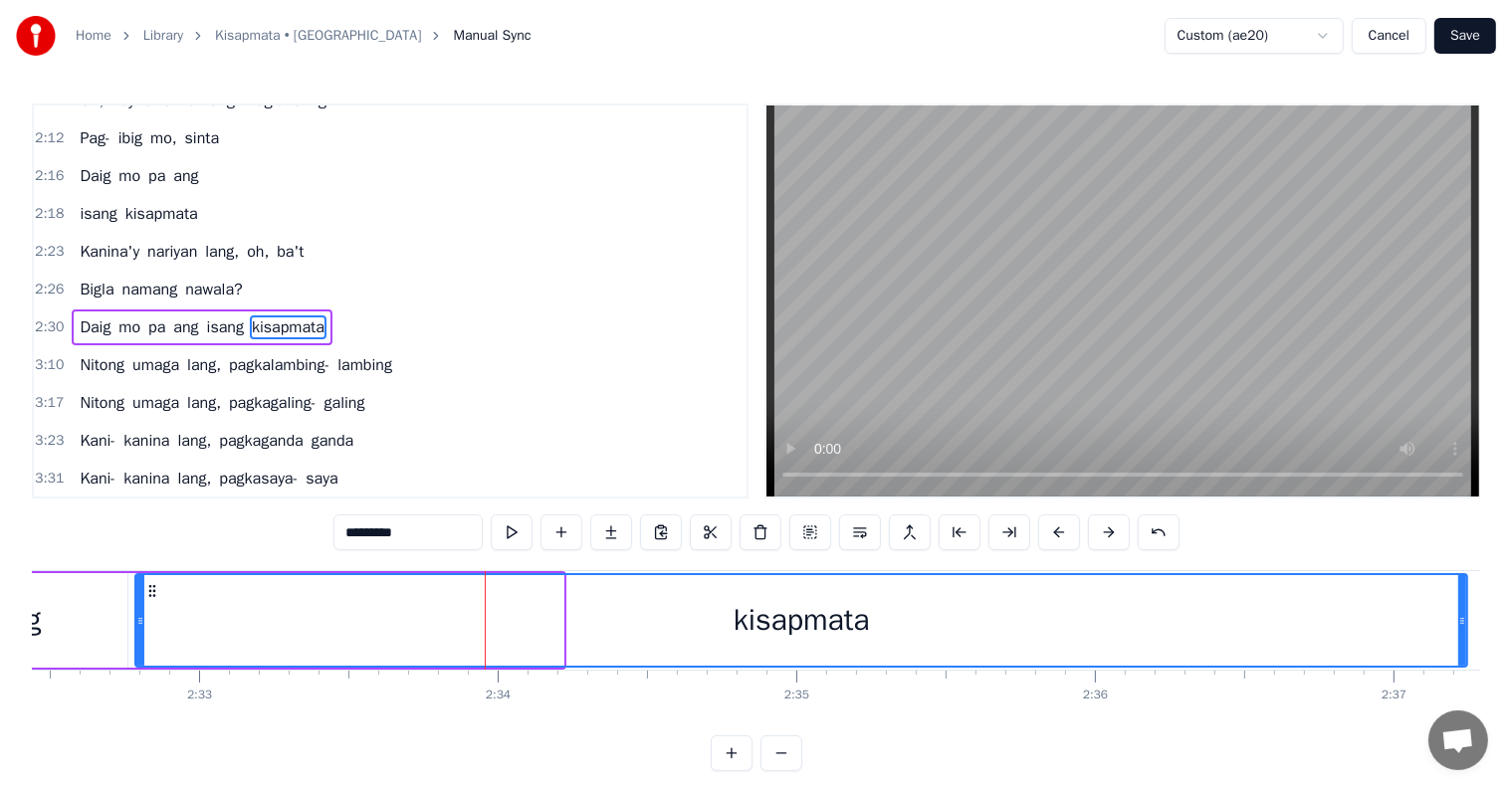 click at bounding box center [1462, 620] 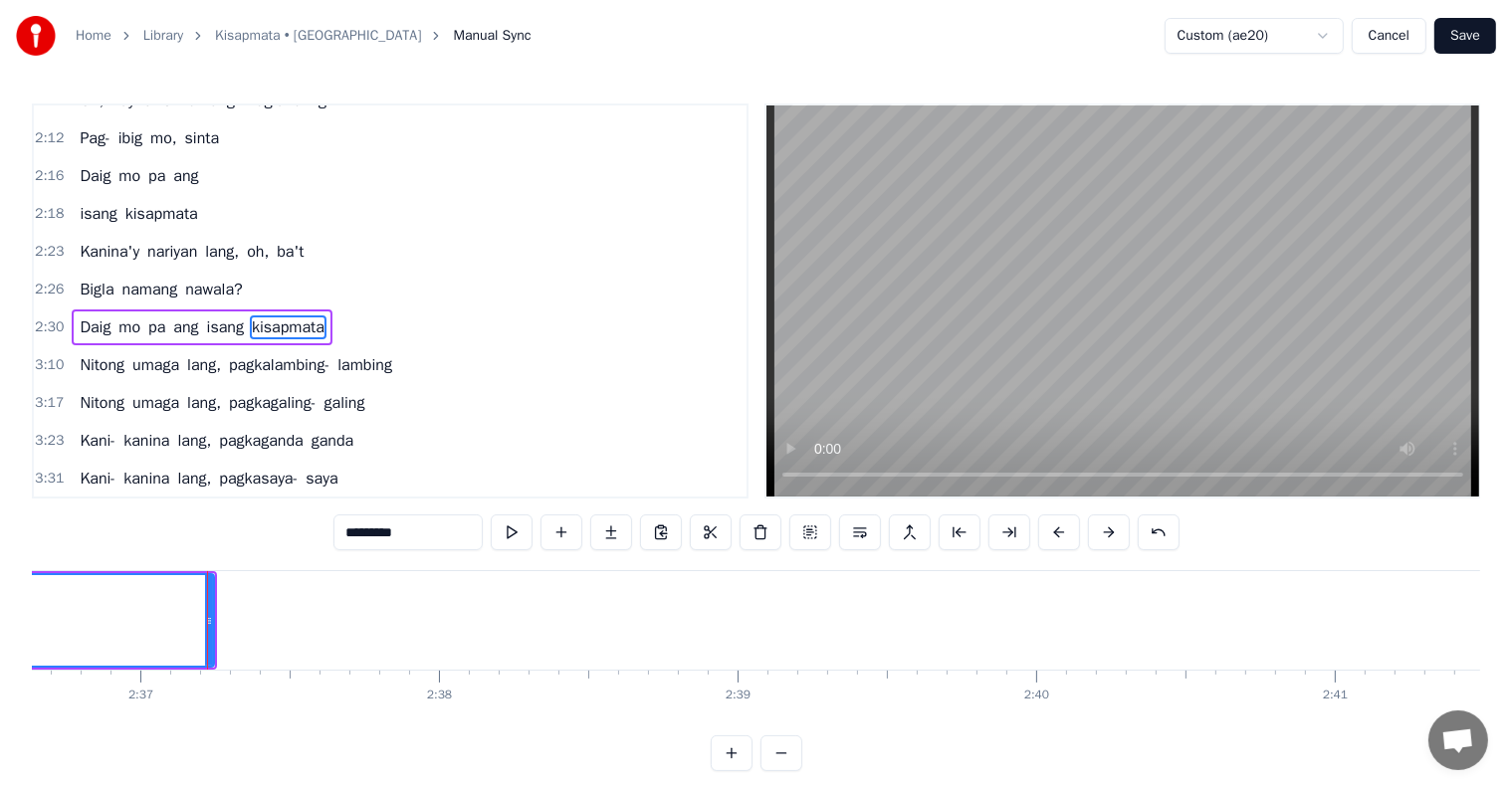 scroll, scrollTop: 0, scrollLeft: 46850, axis: horizontal 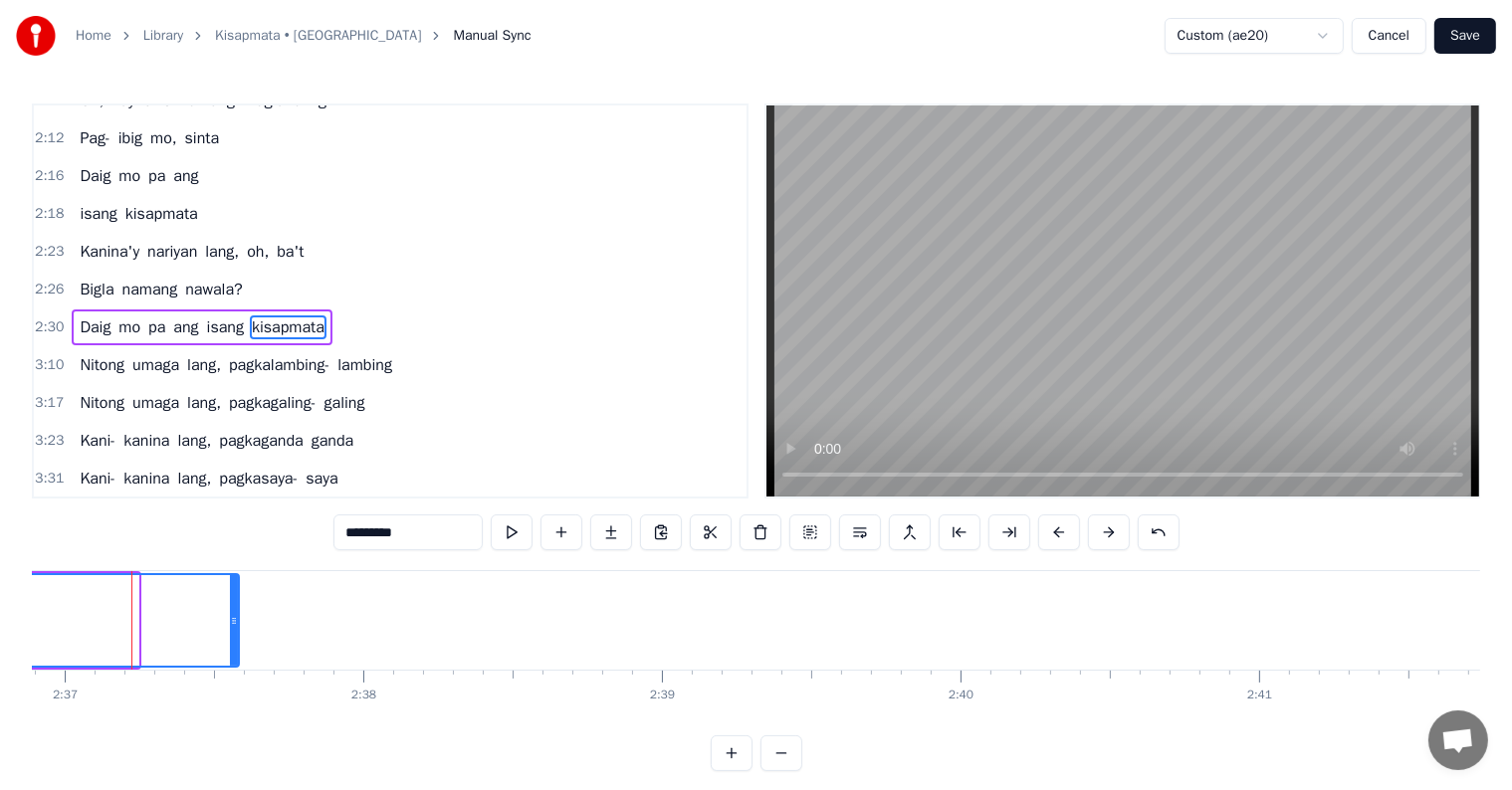 drag, startPoint x: 135, startPoint y: 611, endPoint x: 239, endPoint y: 617, distance: 104.172933 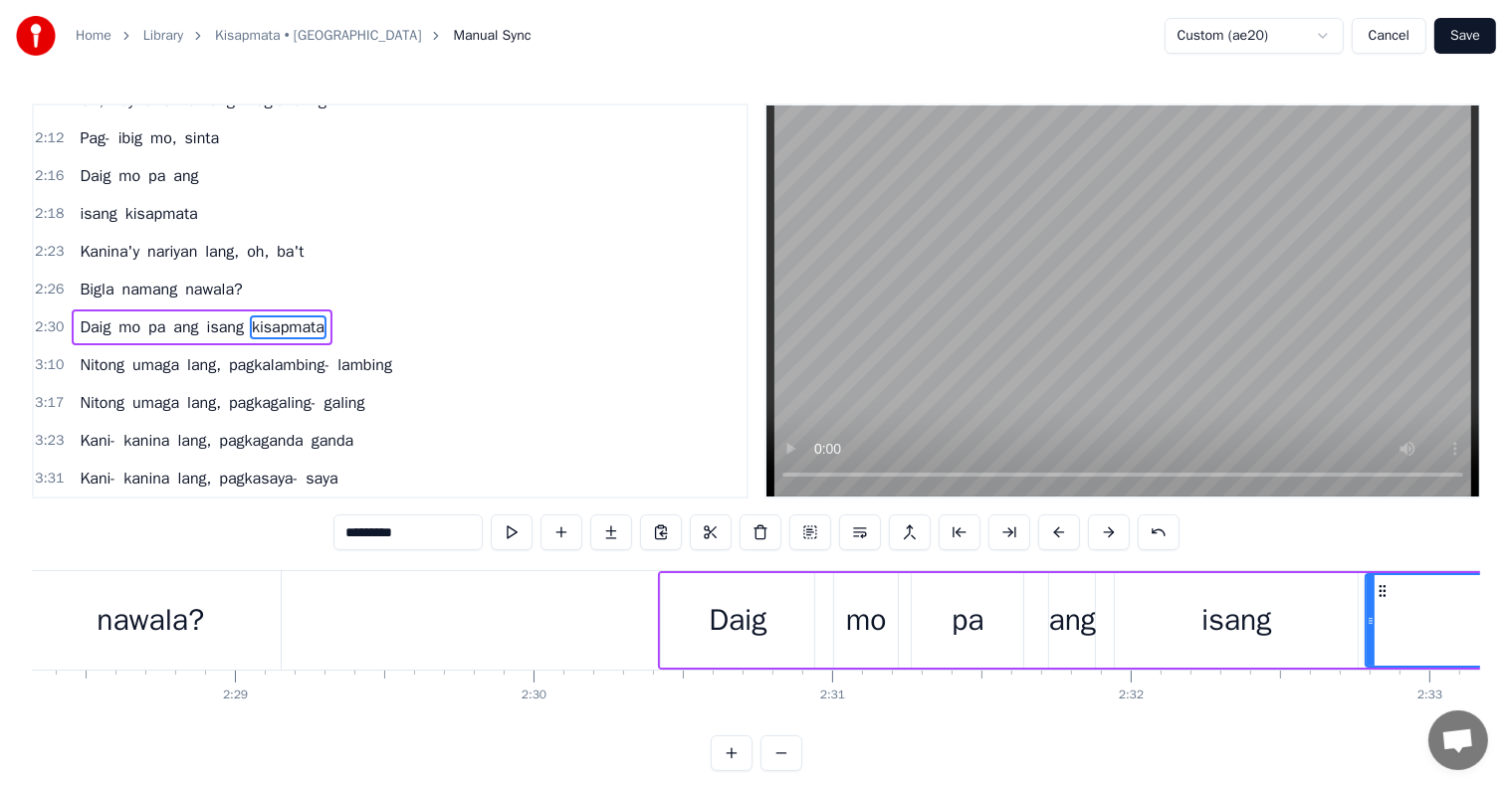 scroll, scrollTop: 0, scrollLeft: 44138, axis: horizontal 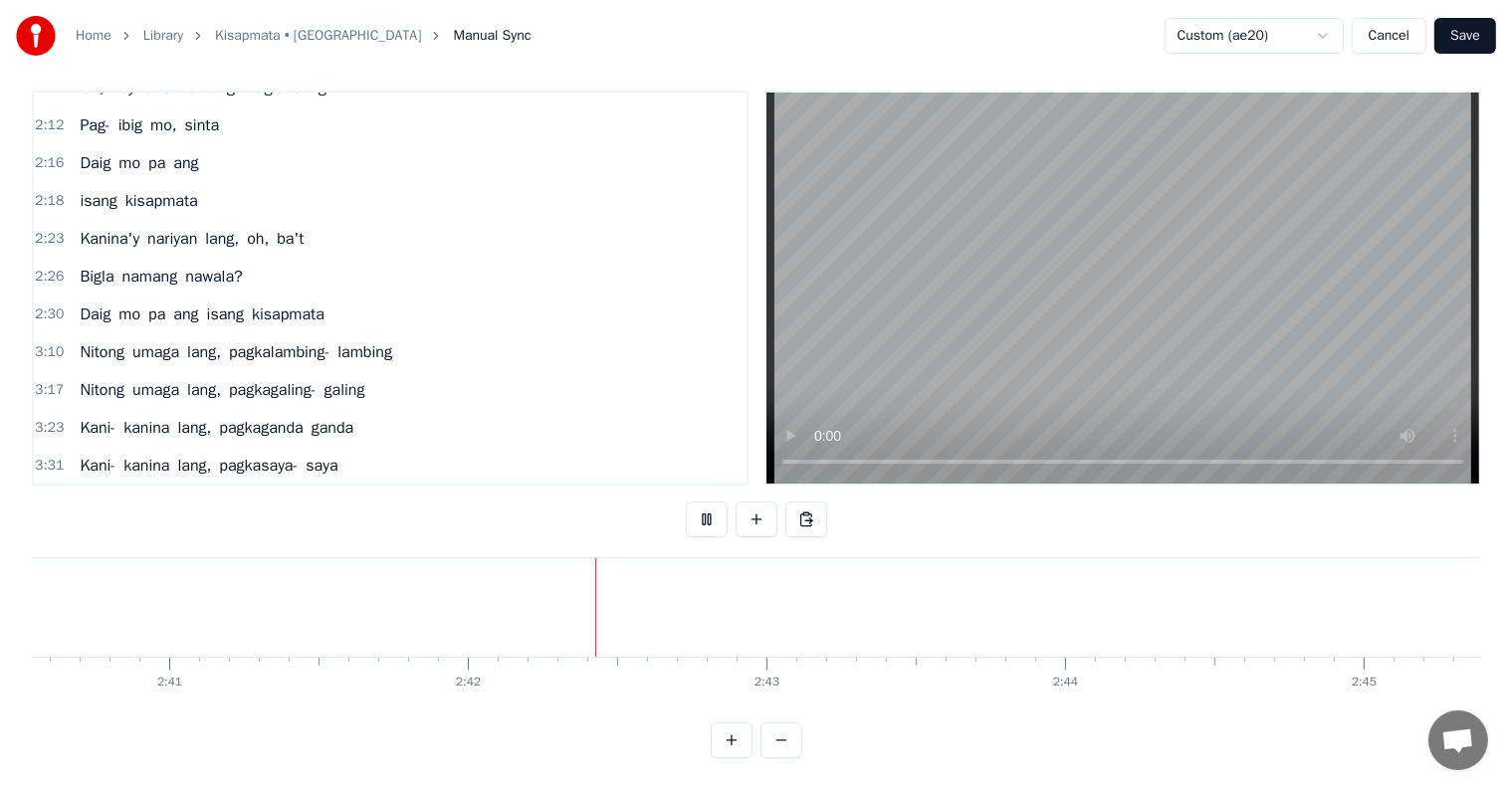 type 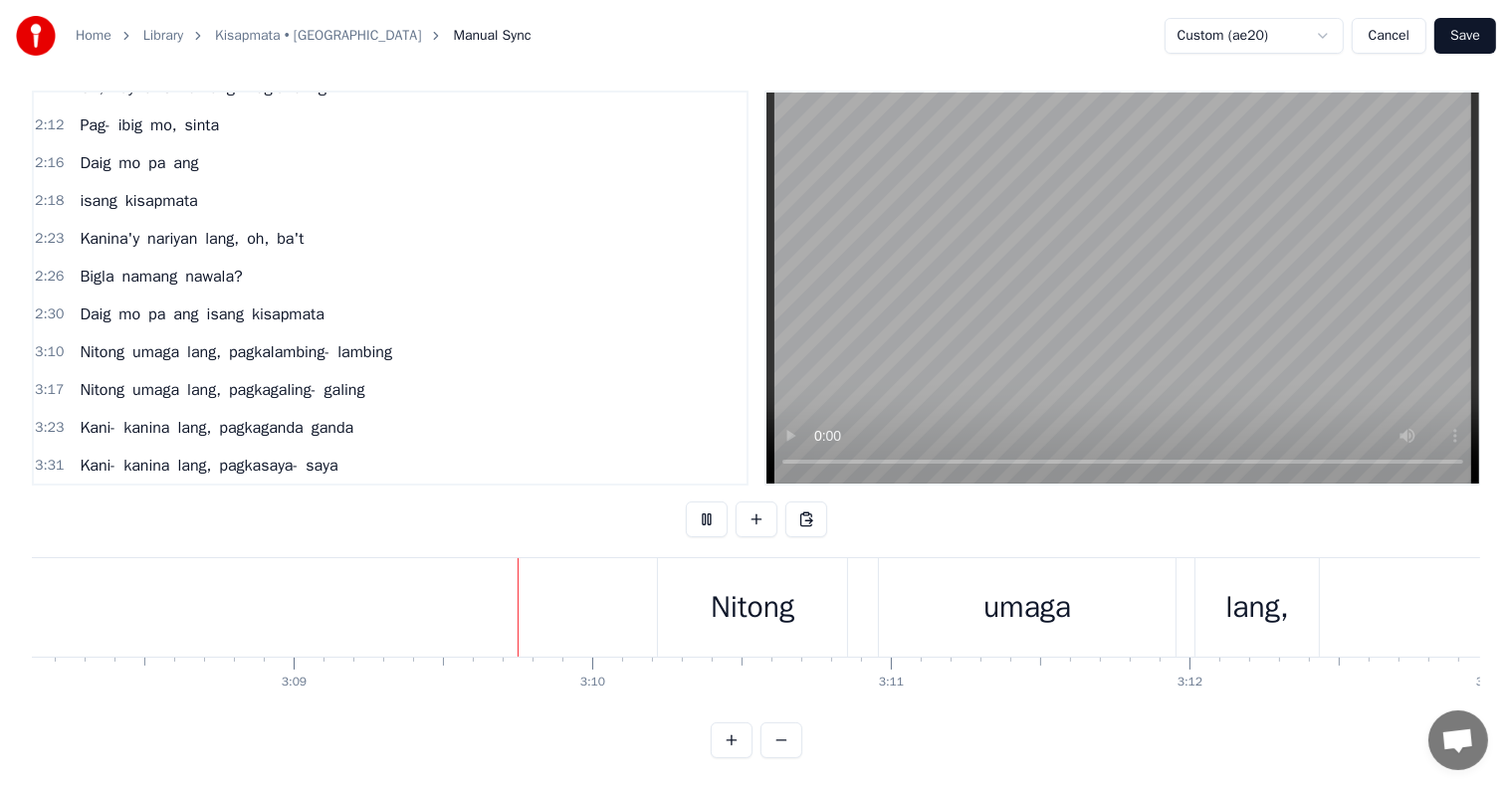 scroll, scrollTop: 0, scrollLeft: 56416, axis: horizontal 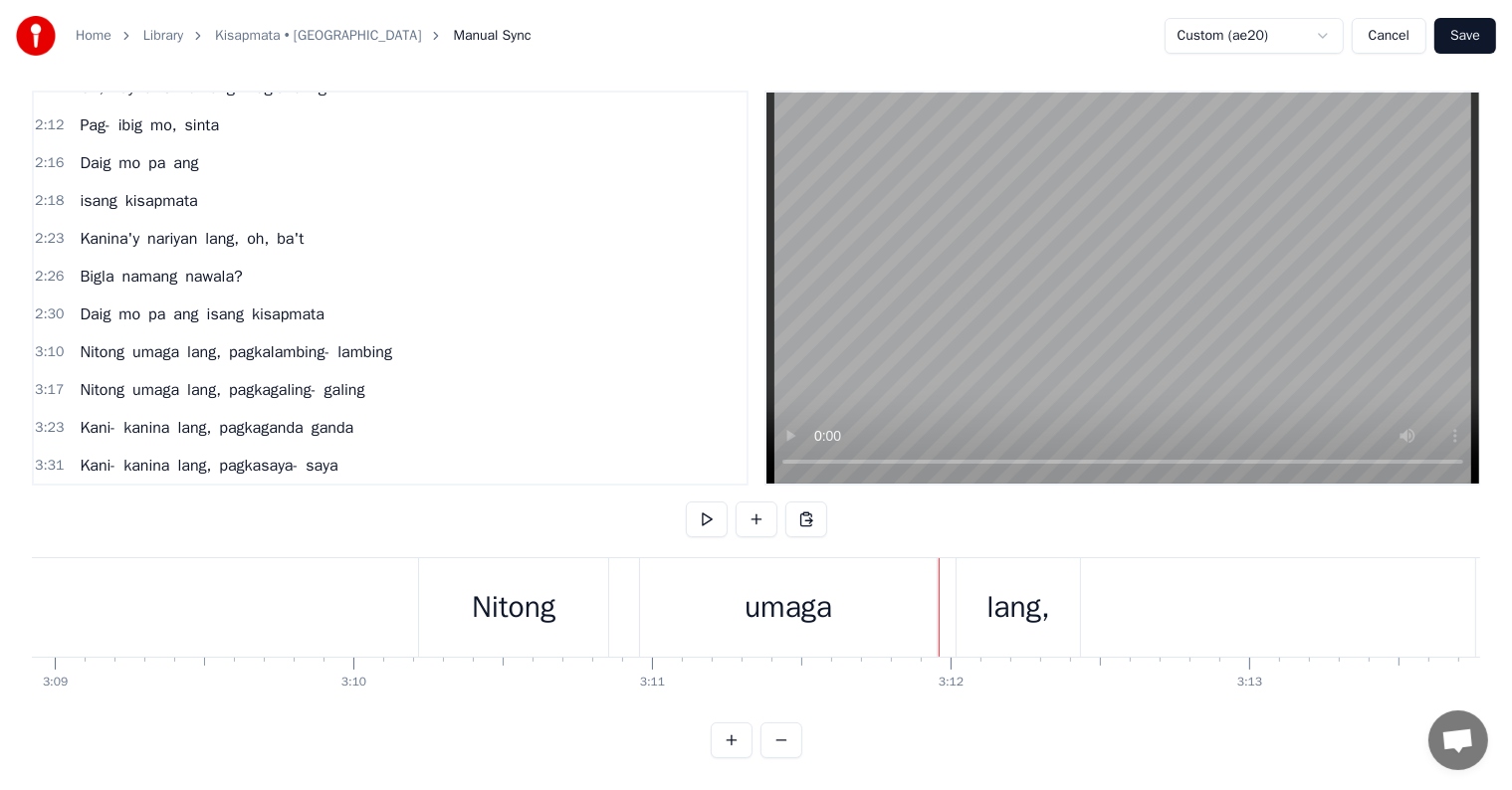 click on "Nitong" at bounding box center [514, 607] 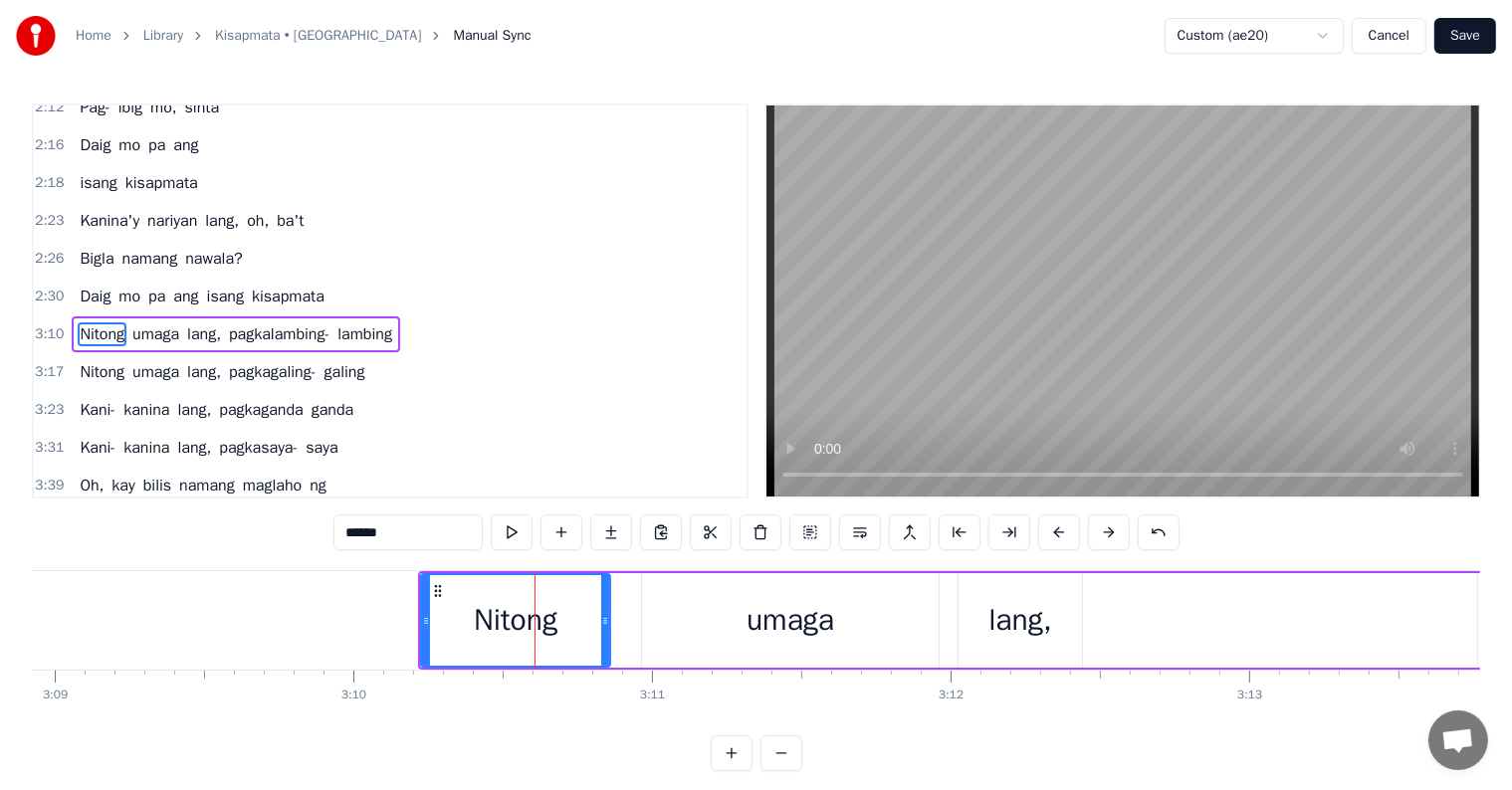scroll, scrollTop: 628, scrollLeft: 0, axis: vertical 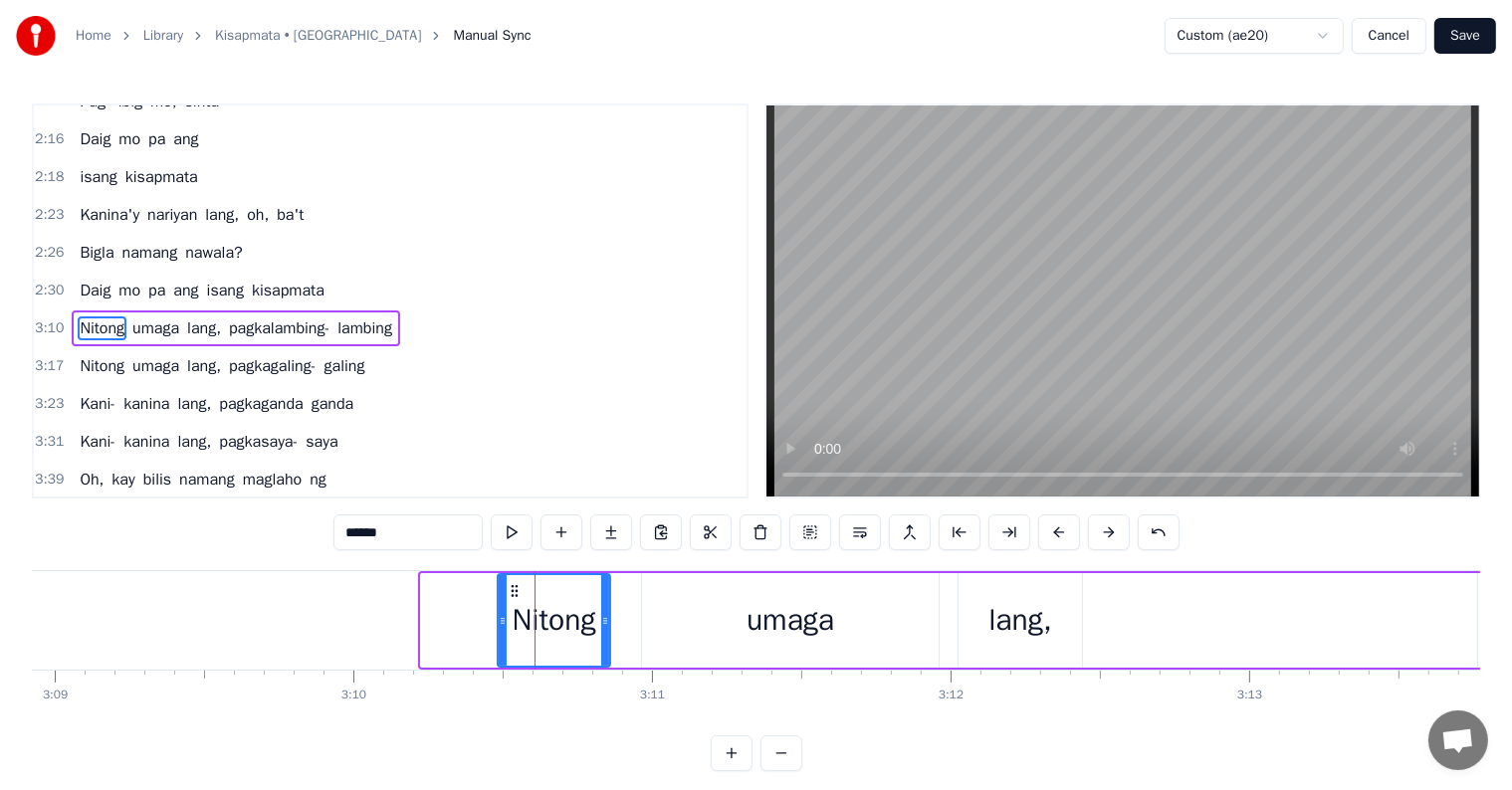 drag, startPoint x: 422, startPoint y: 614, endPoint x: 499, endPoint y: 618, distance: 77.10383 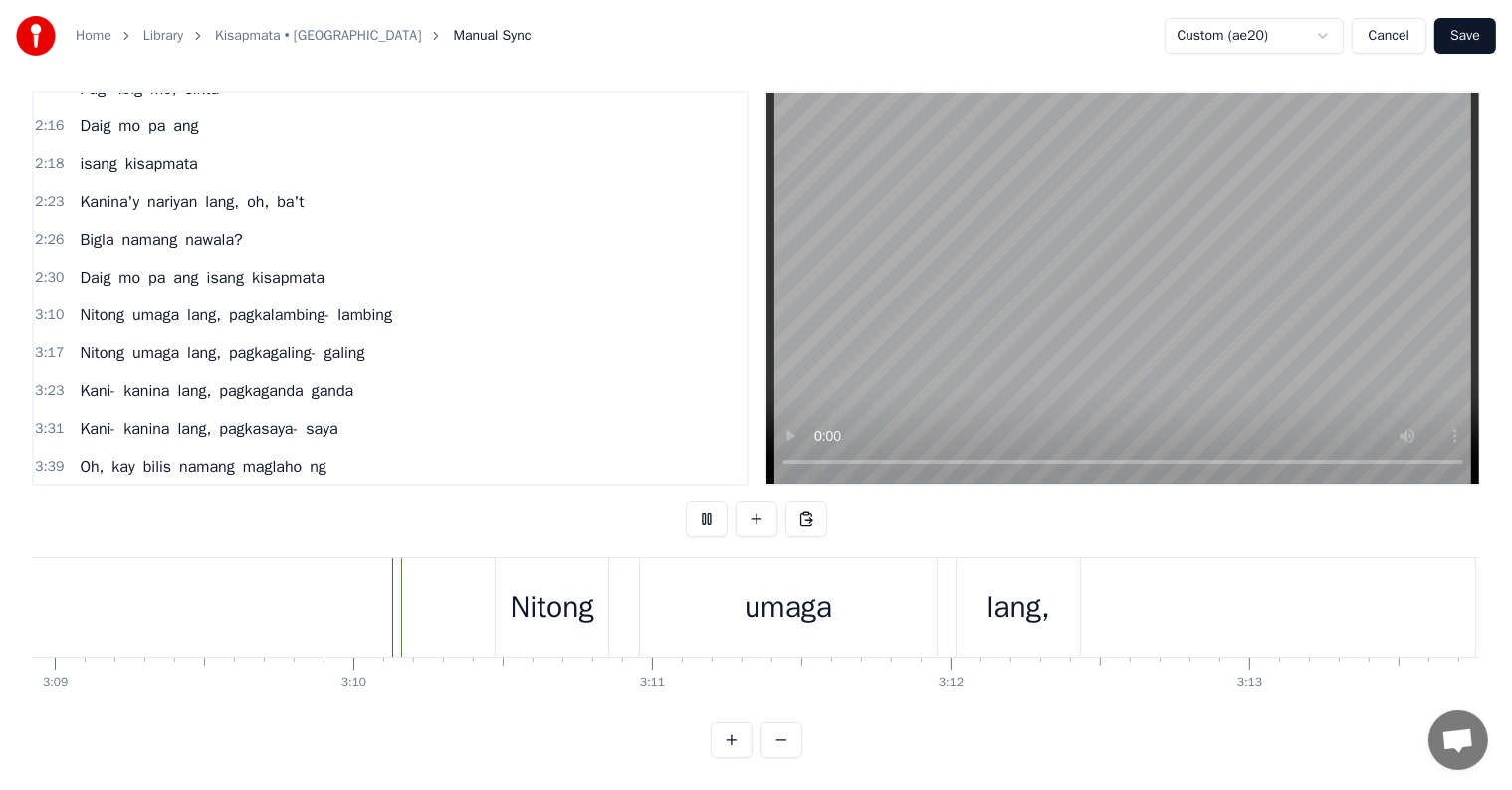 scroll, scrollTop: 30, scrollLeft: 0, axis: vertical 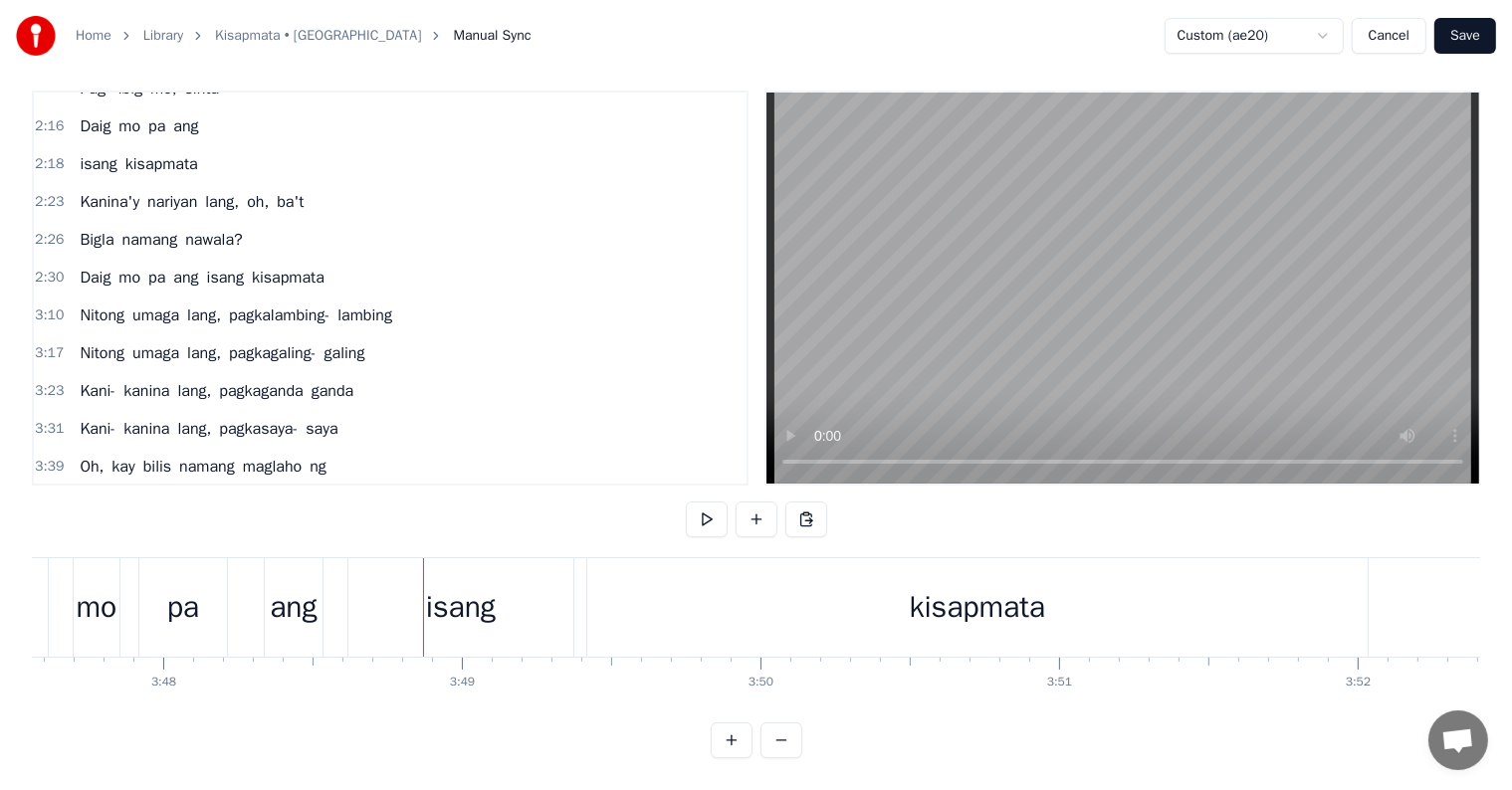 click on "isang" at bounding box center (461, 607) 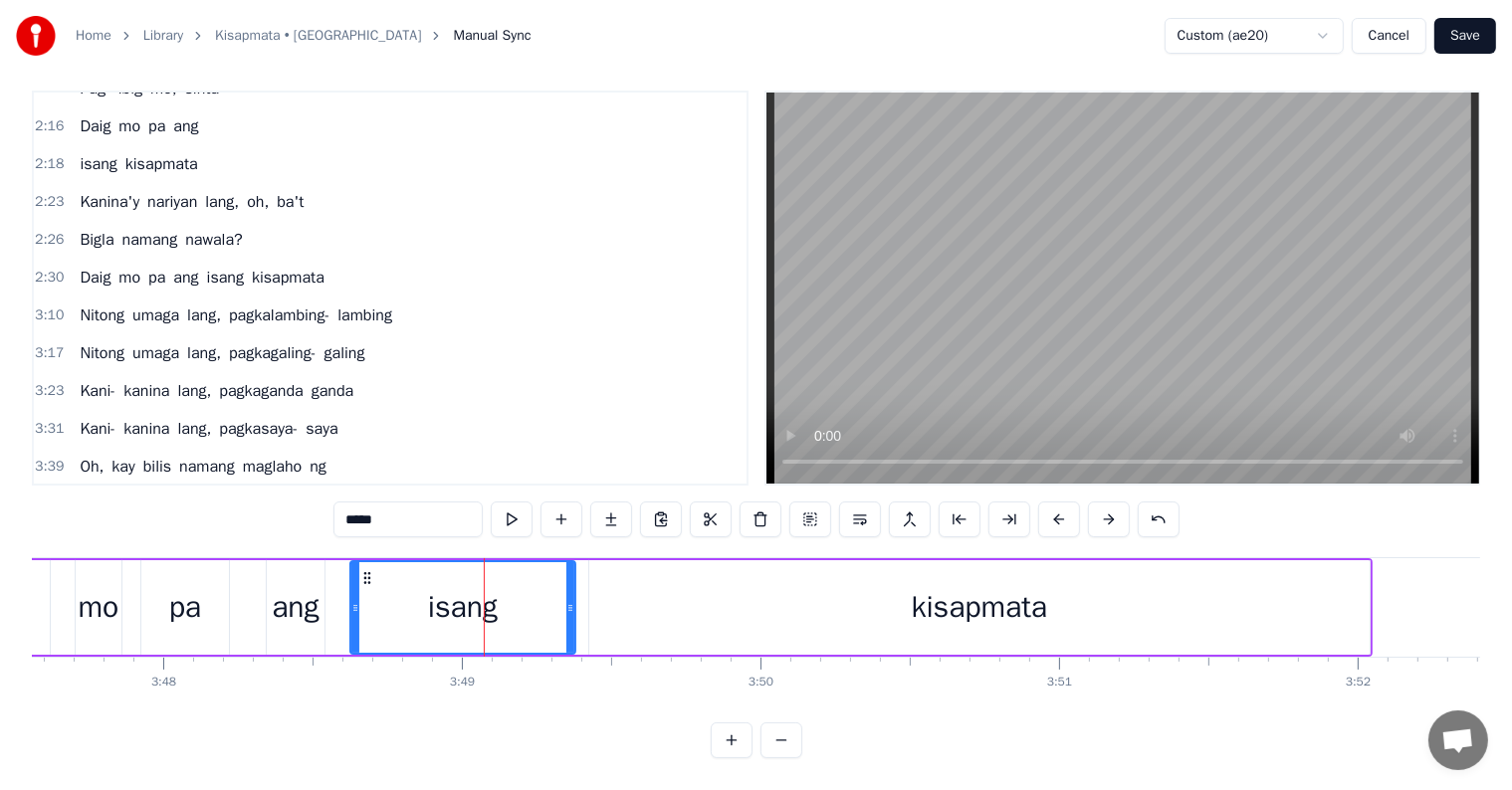 scroll, scrollTop: 0, scrollLeft: 0, axis: both 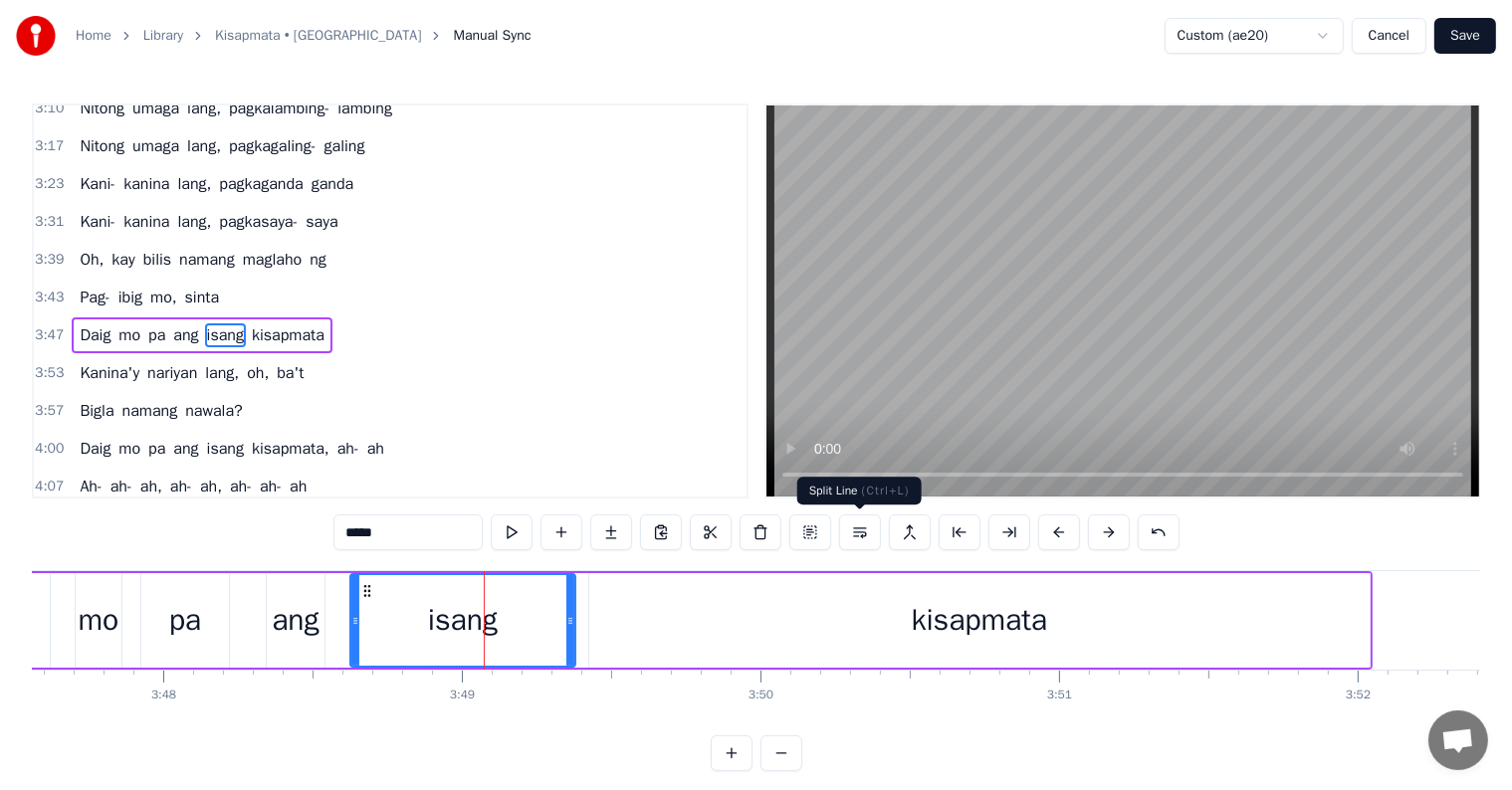 click at bounding box center (860, 532) 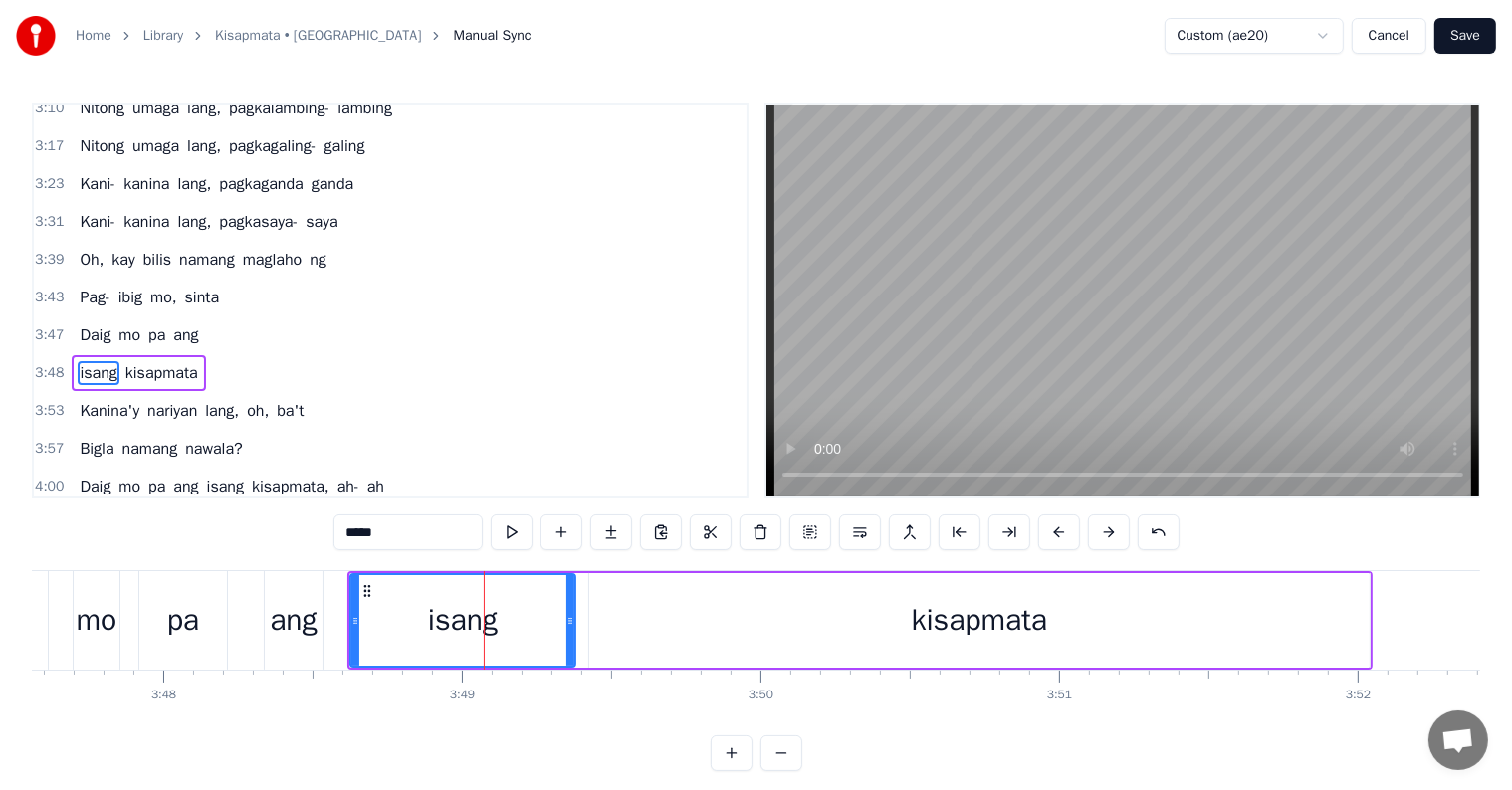 scroll, scrollTop: 884, scrollLeft: 0, axis: vertical 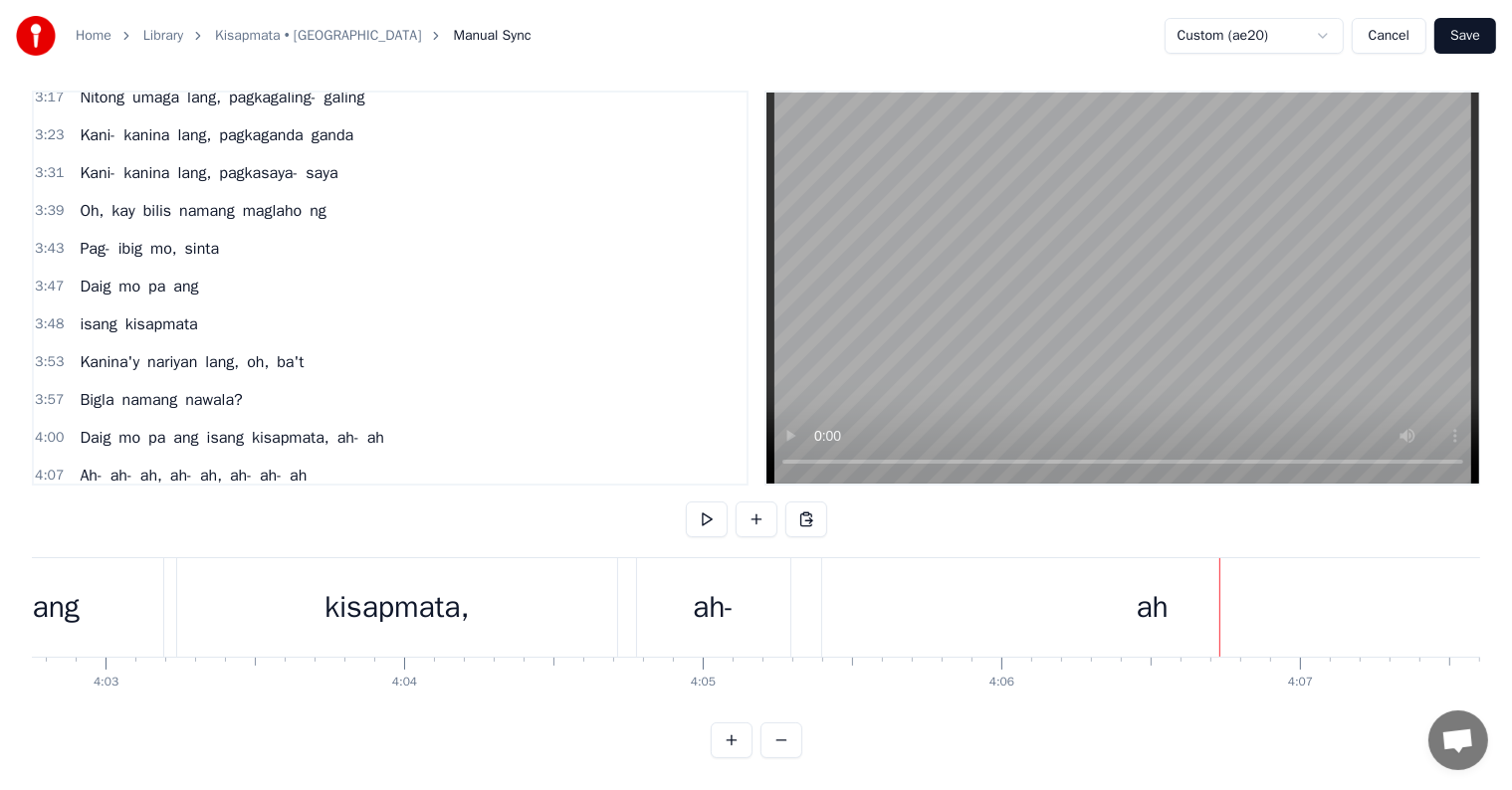click on "ah-" at bounding box center [713, 607] 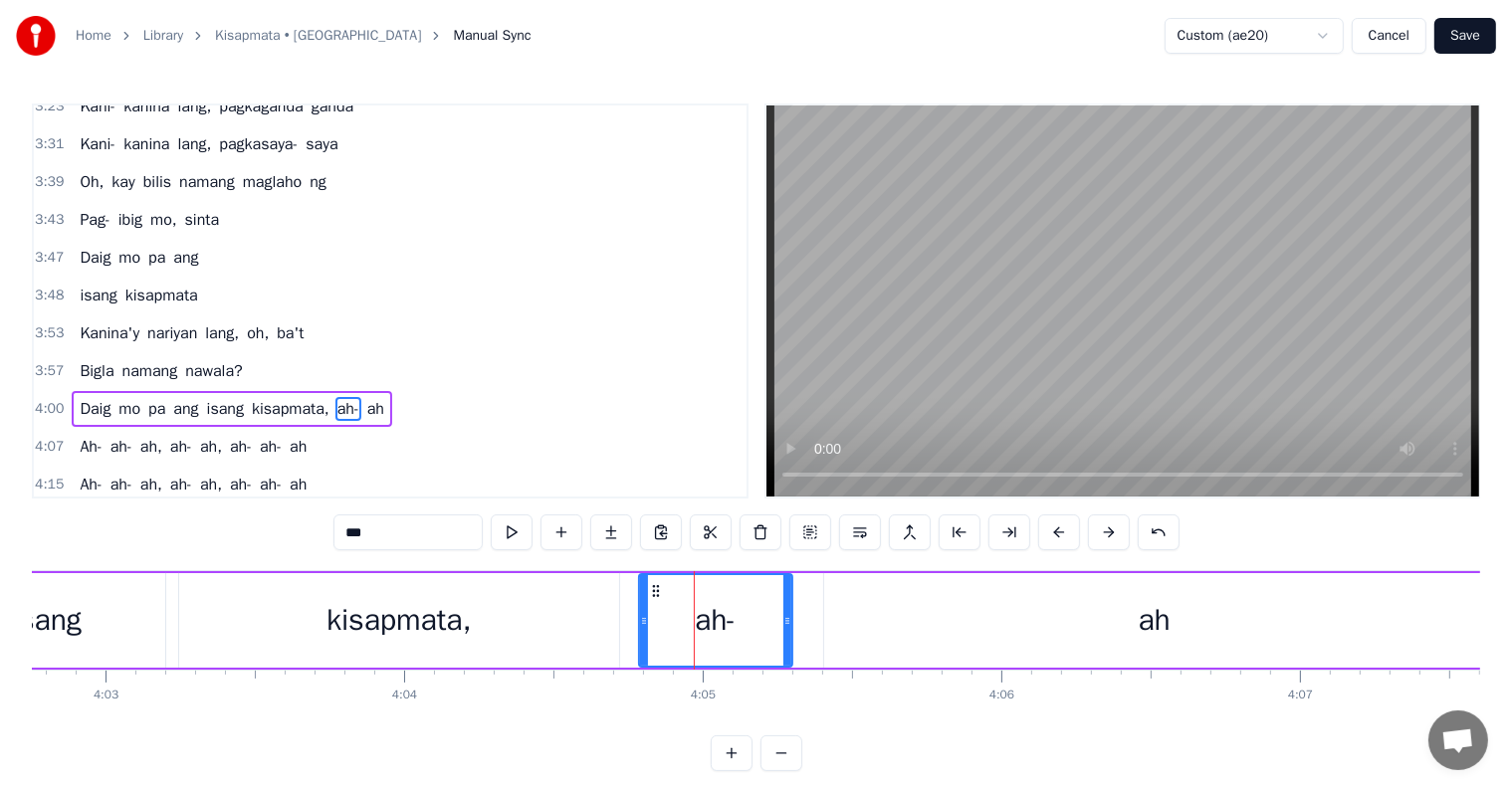 scroll, scrollTop: 926, scrollLeft: 0, axis: vertical 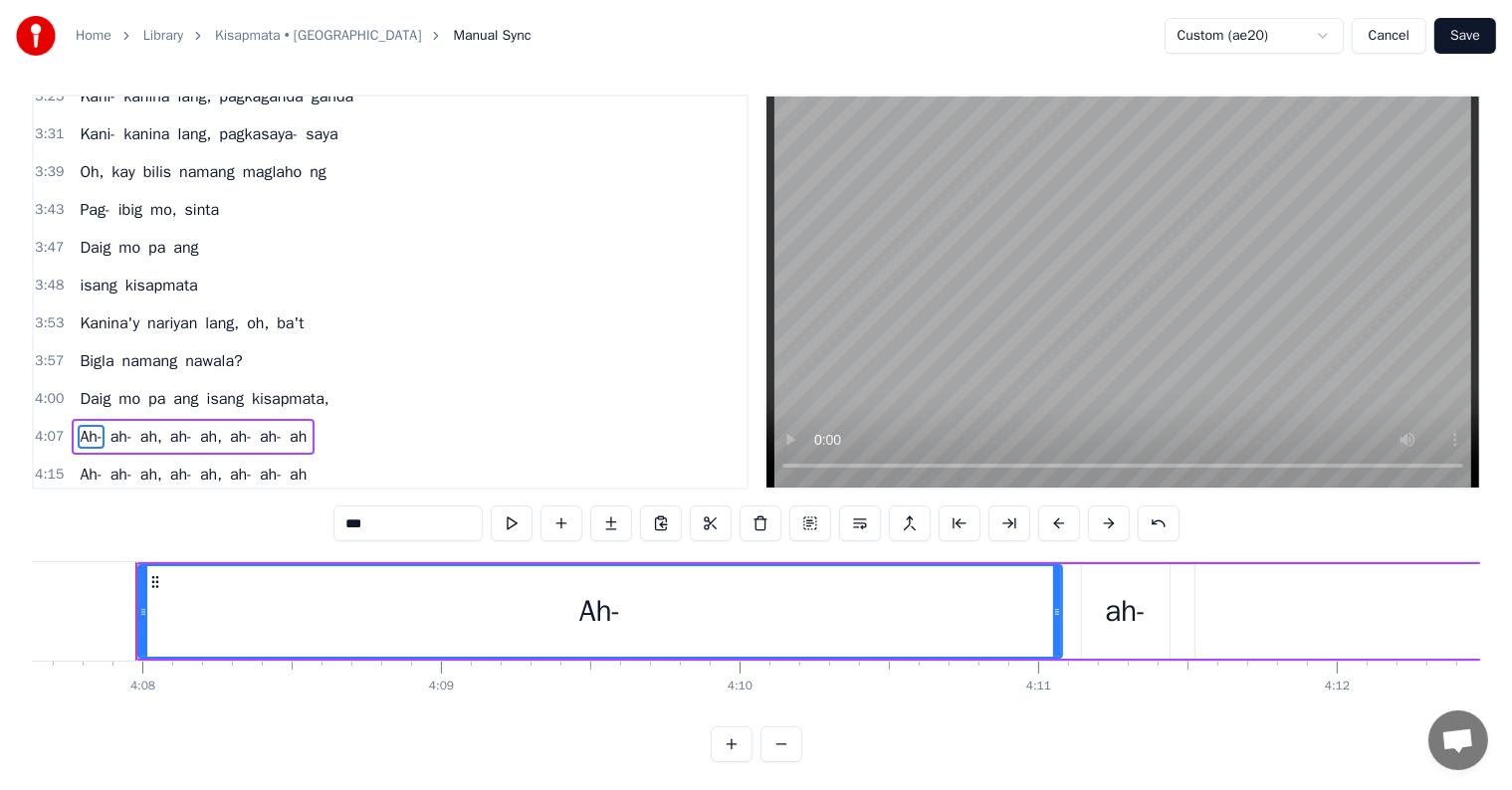click on "kisapmata," at bounding box center [291, 399] 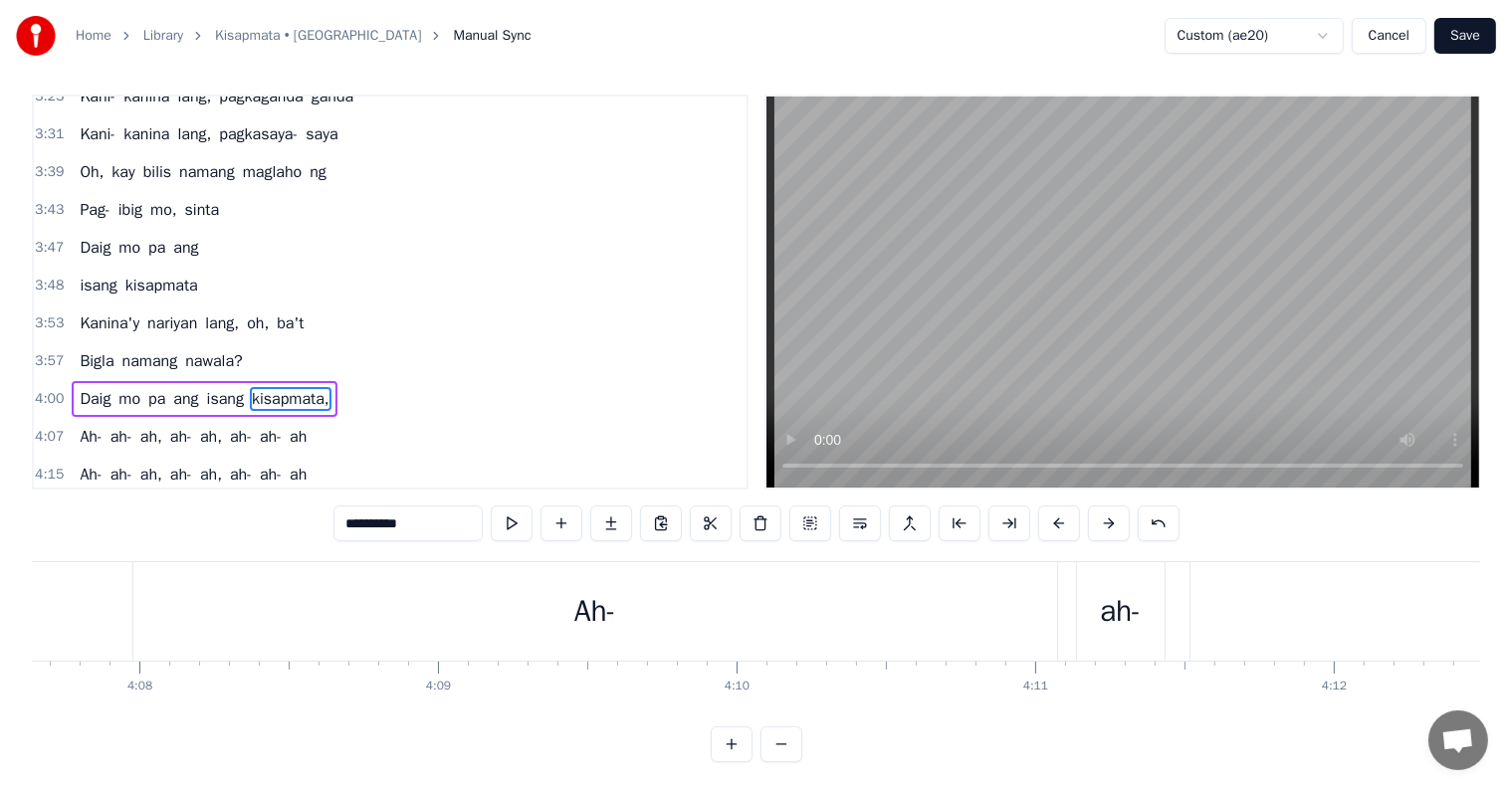 scroll, scrollTop: 0, scrollLeft: 0, axis: both 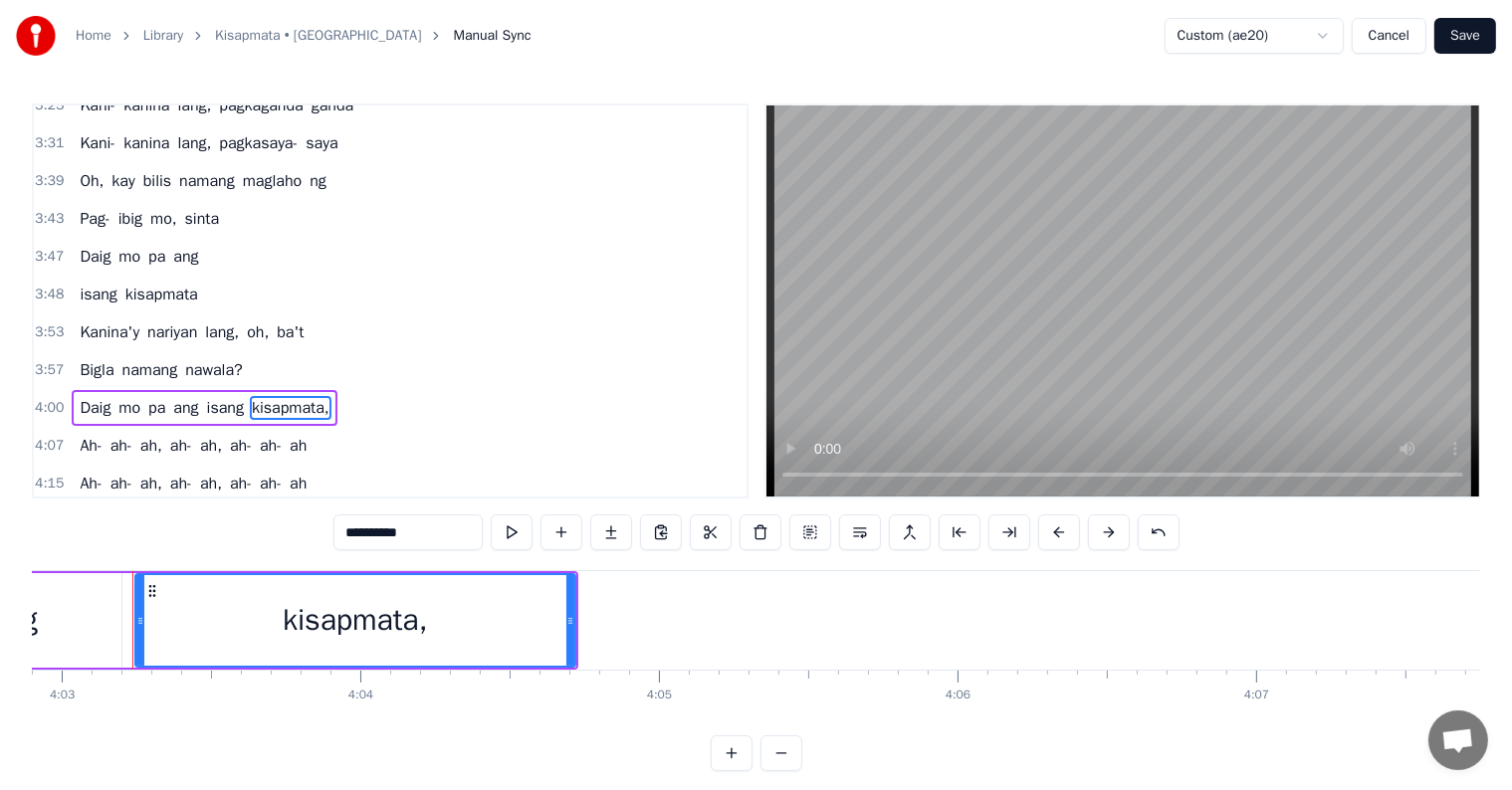 click on "**********" at bounding box center (408, 532) 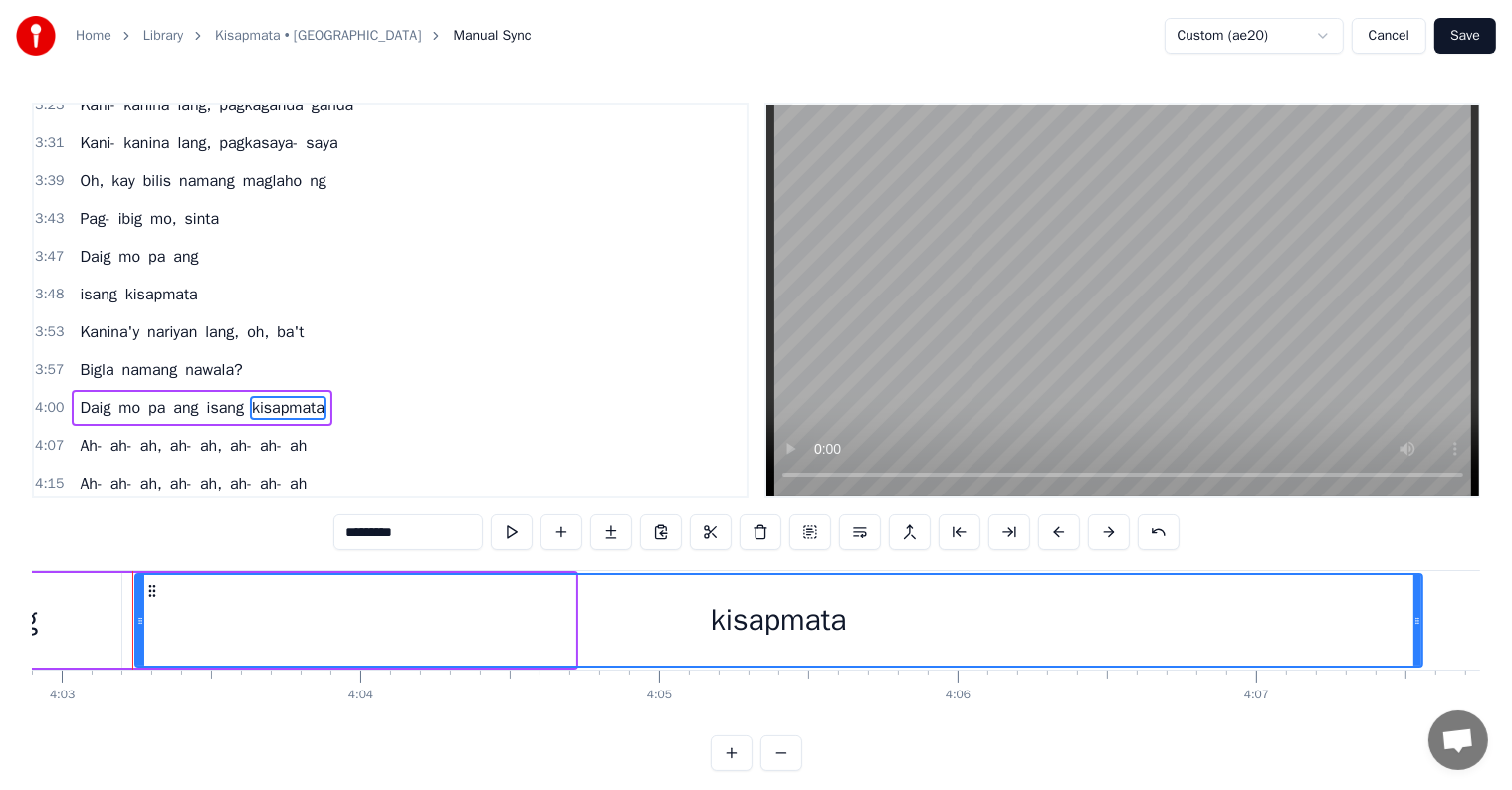 drag, startPoint x: 569, startPoint y: 622, endPoint x: 1525, endPoint y: 633, distance: 956.063 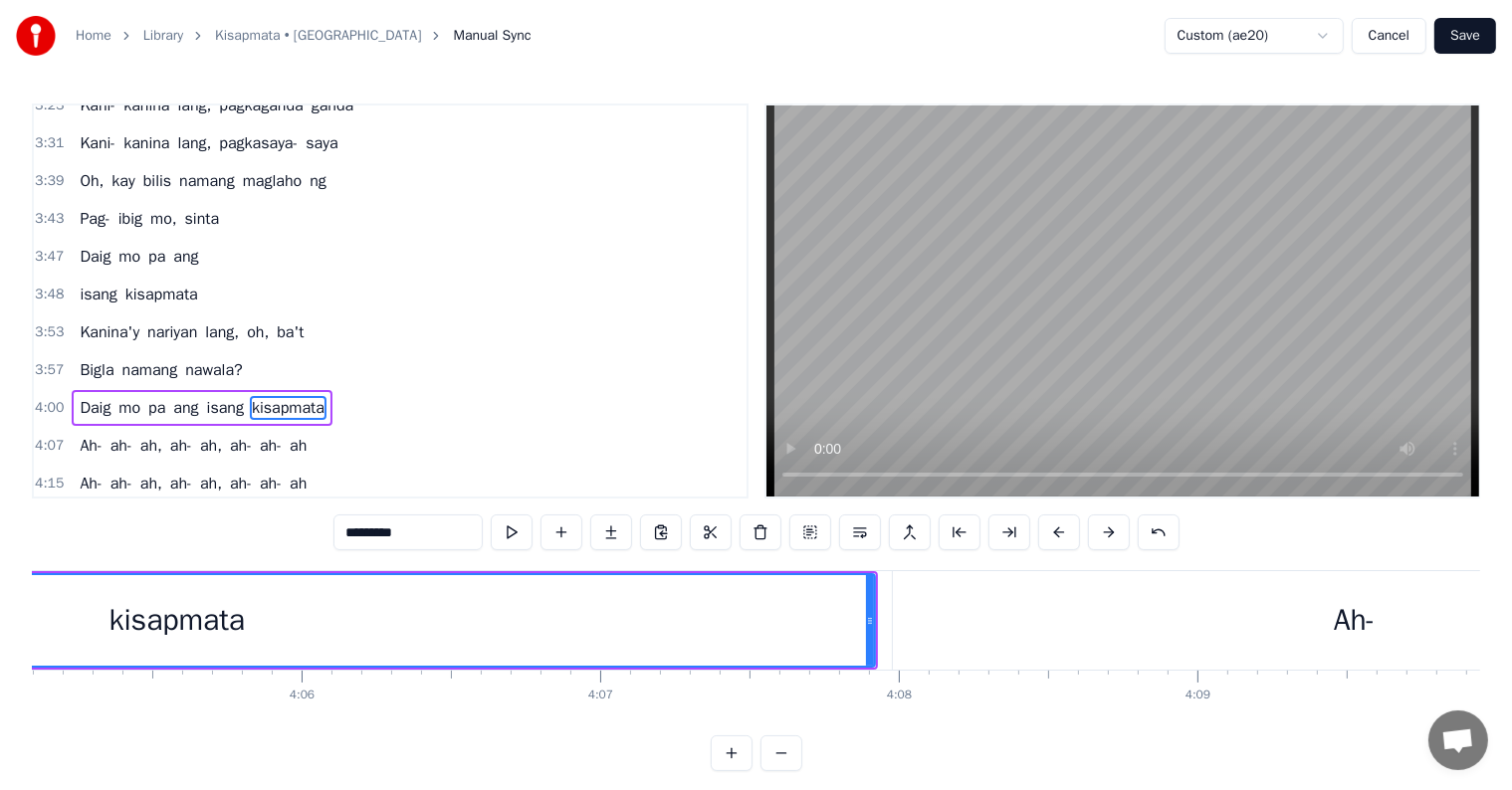 scroll, scrollTop: 0, scrollLeft: 73343, axis: horizontal 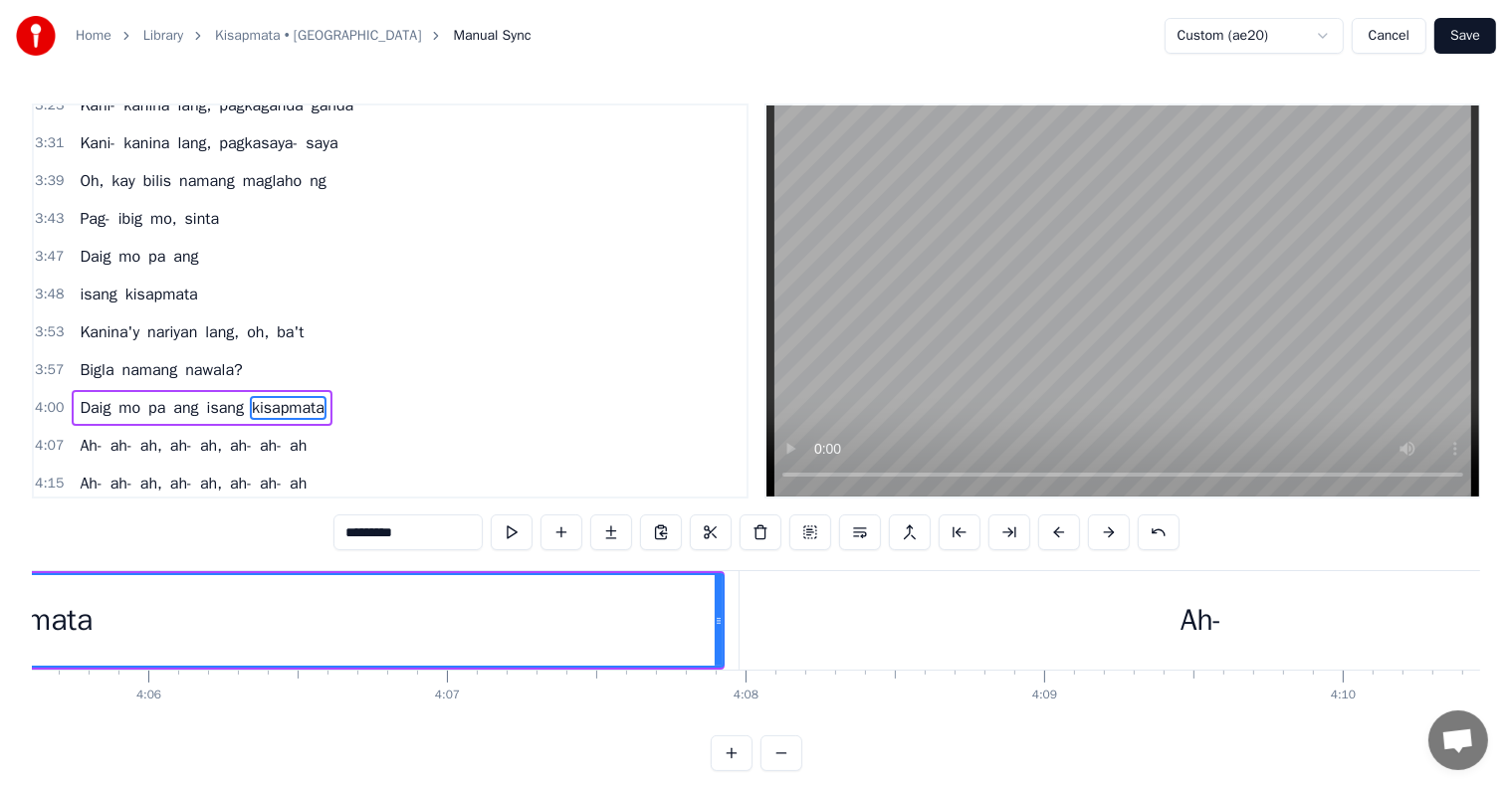 click 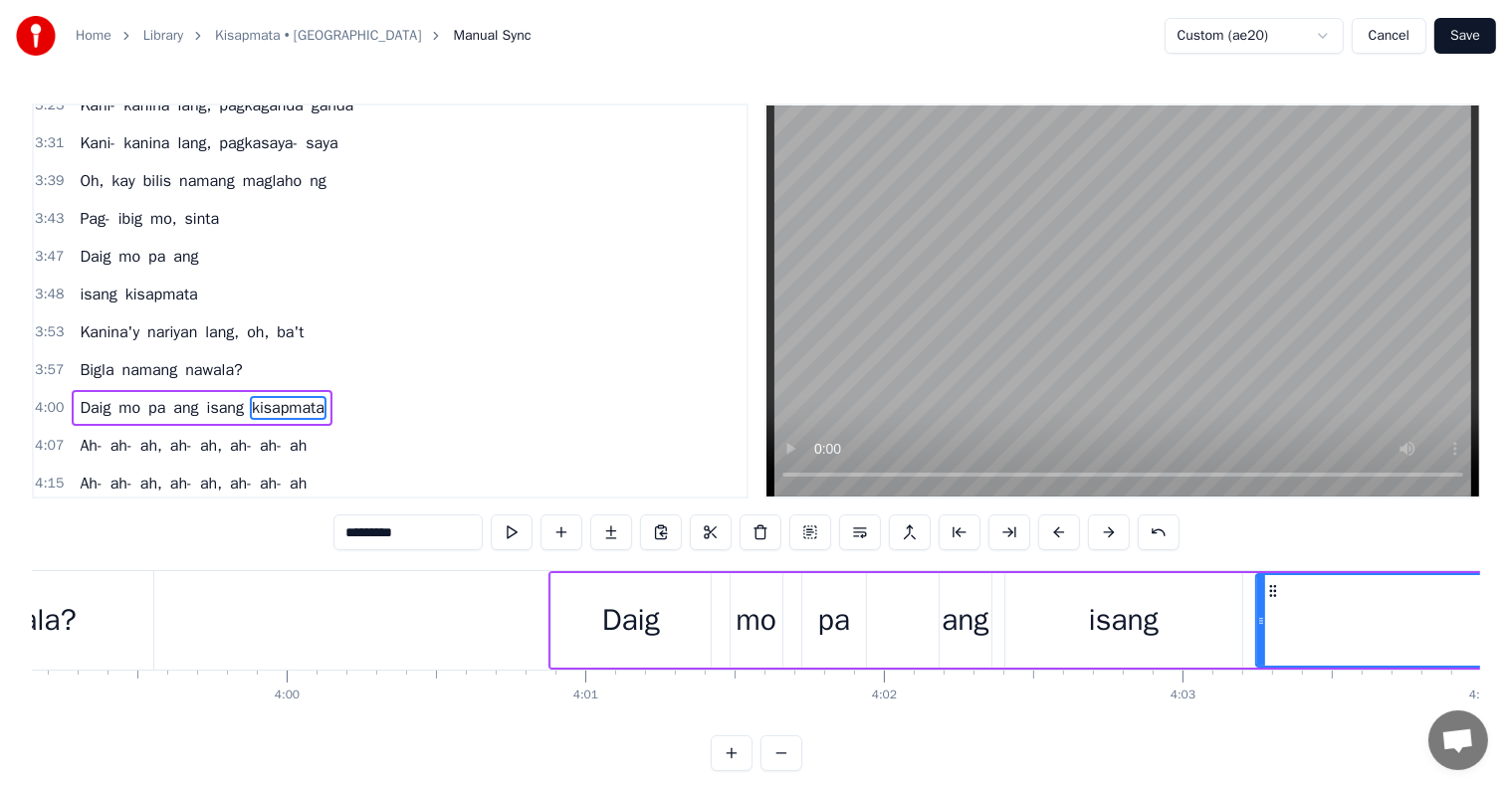 scroll, scrollTop: 0, scrollLeft: 71362, axis: horizontal 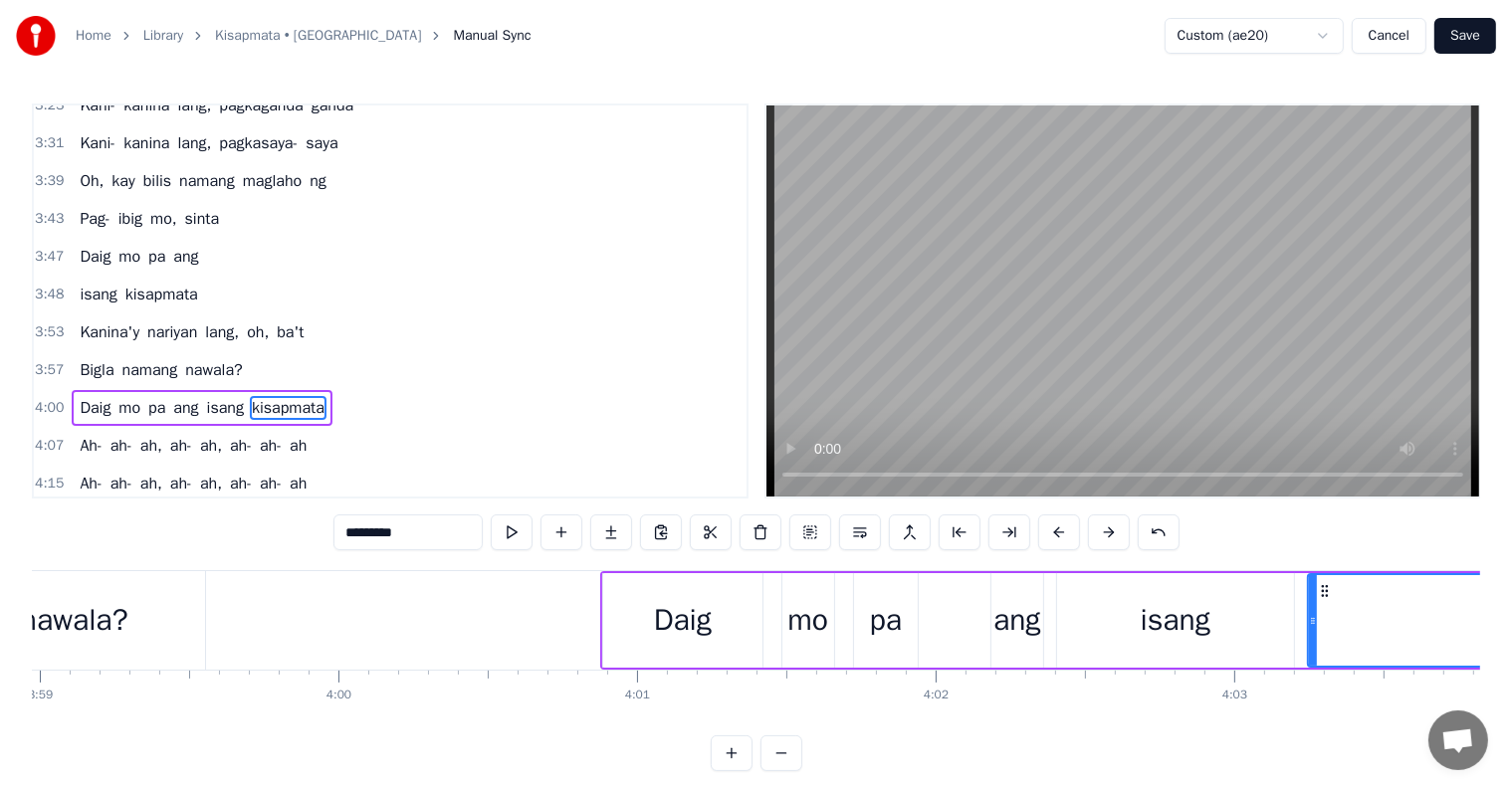 type on "*********" 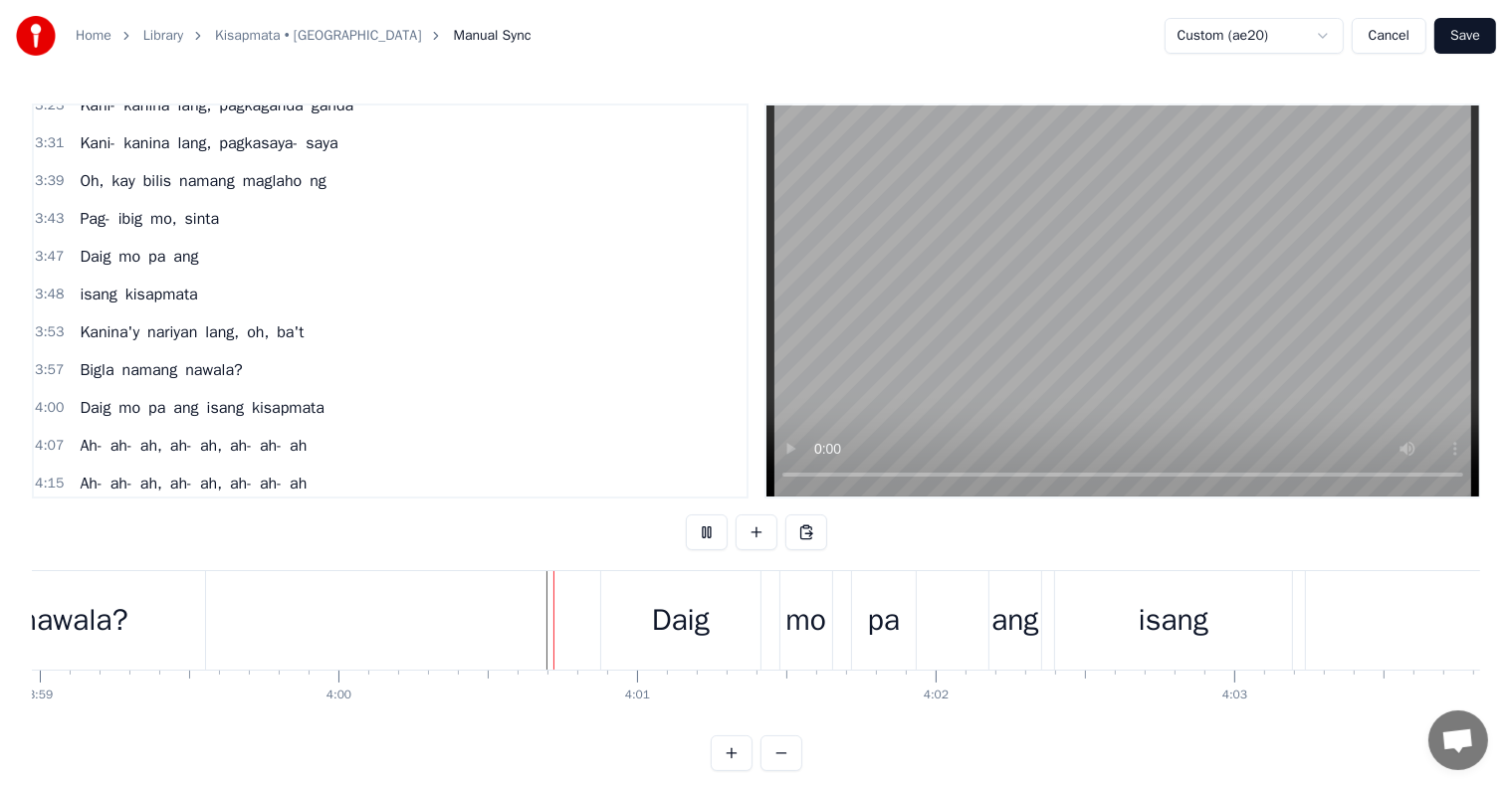 scroll, scrollTop: 30, scrollLeft: 0, axis: vertical 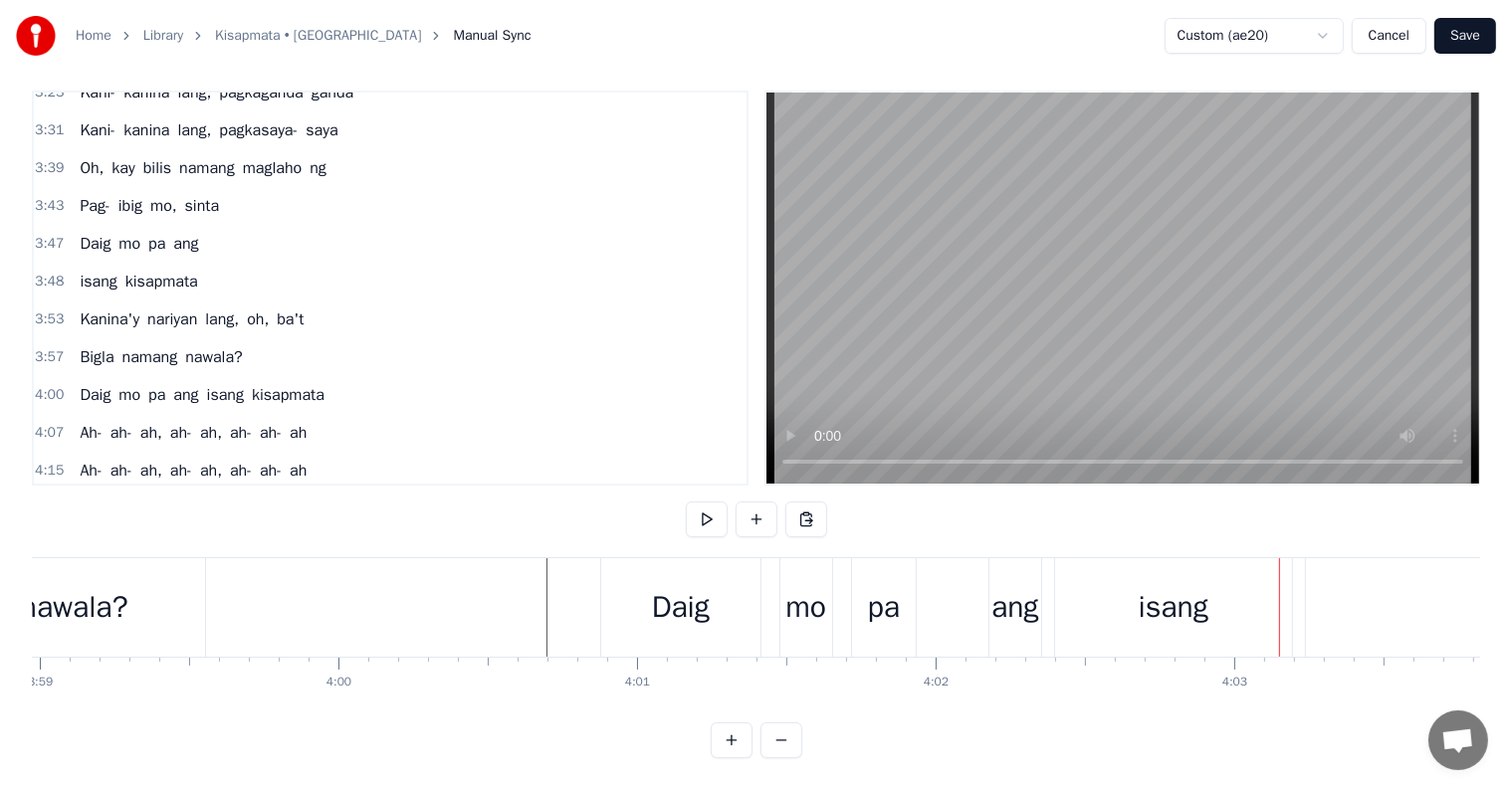 click on "isang" at bounding box center [1174, 607] 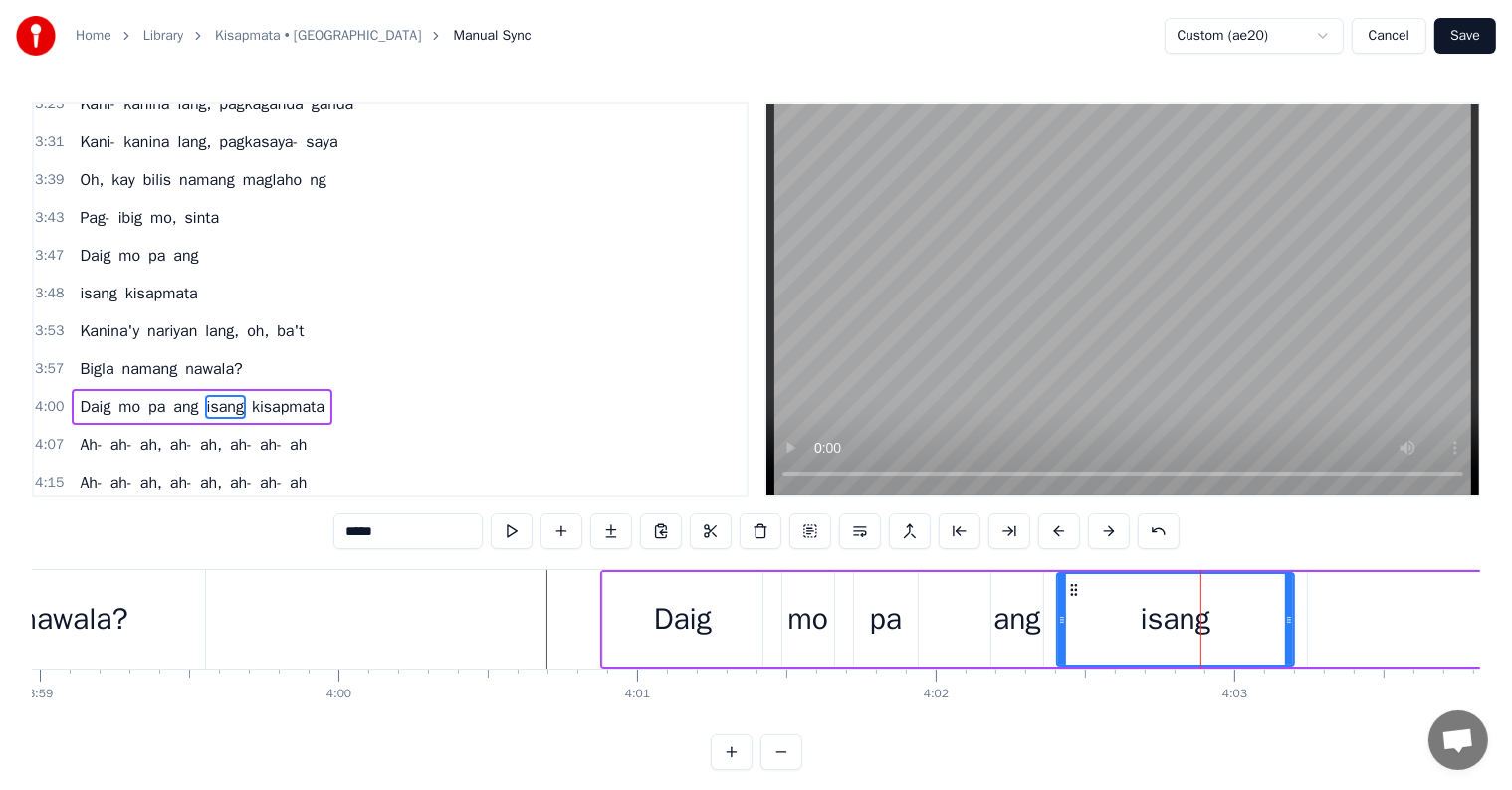 scroll, scrollTop: 0, scrollLeft: 0, axis: both 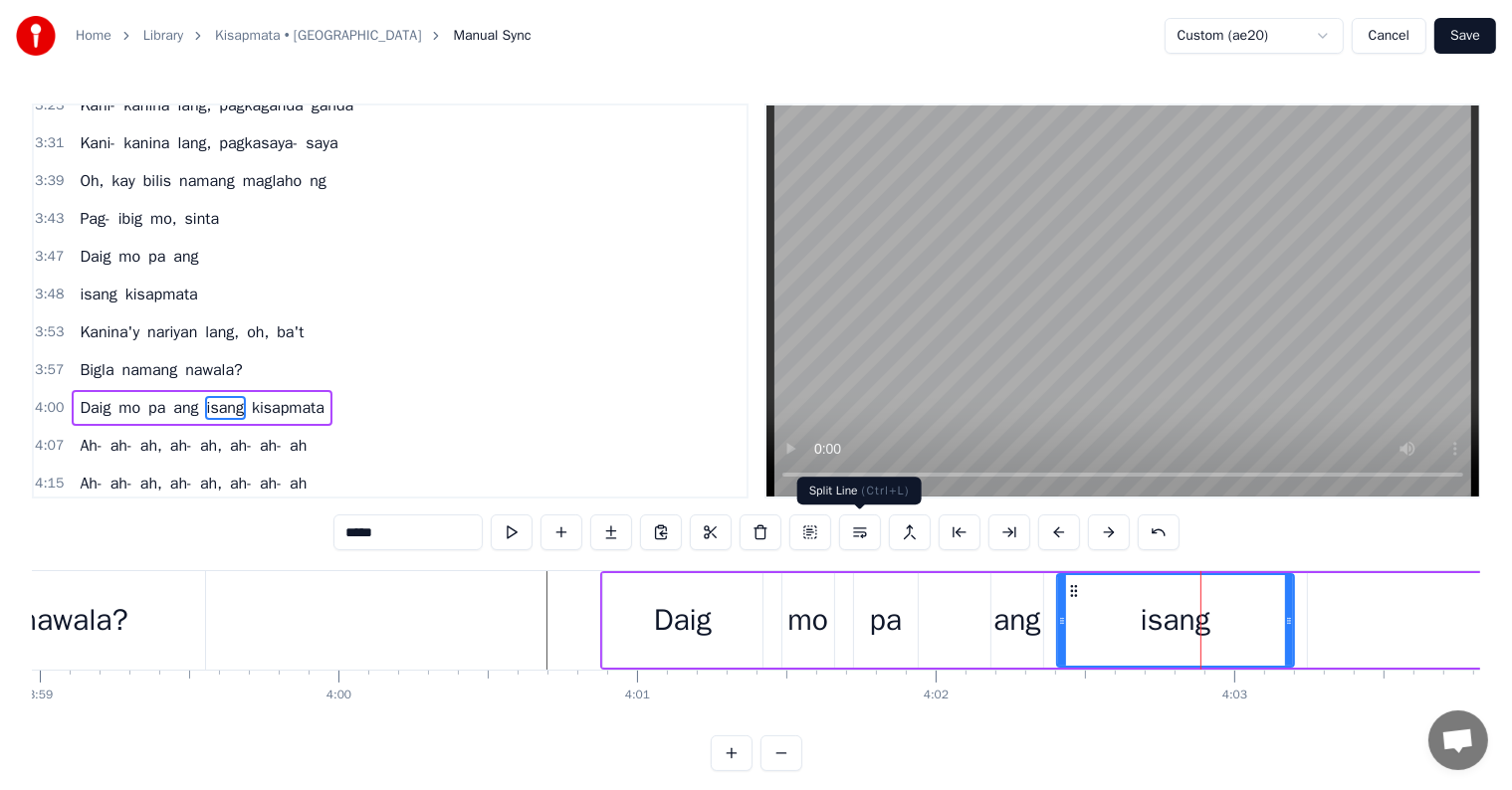 click at bounding box center (860, 532) 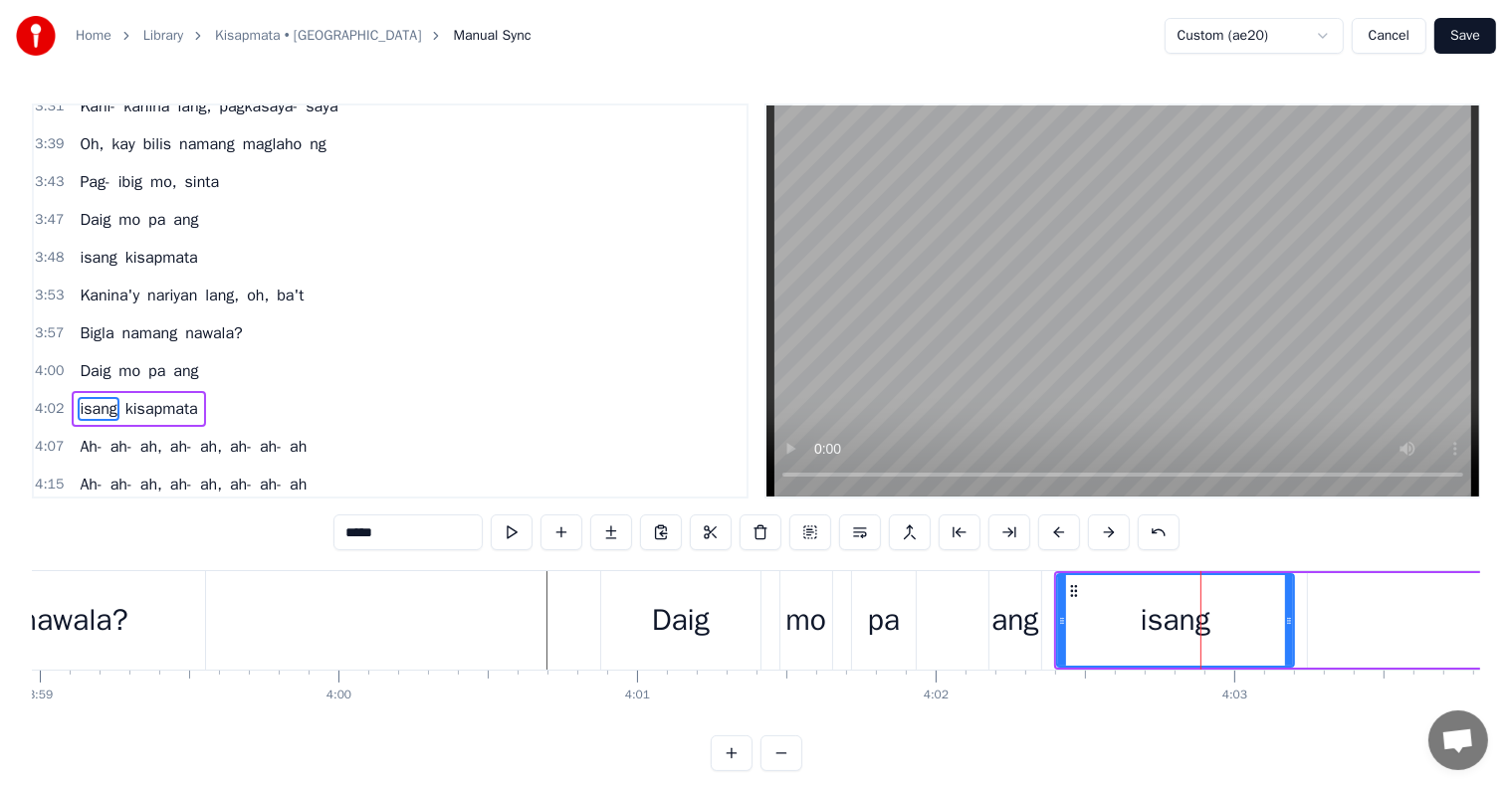 click at bounding box center [-26214, 620] 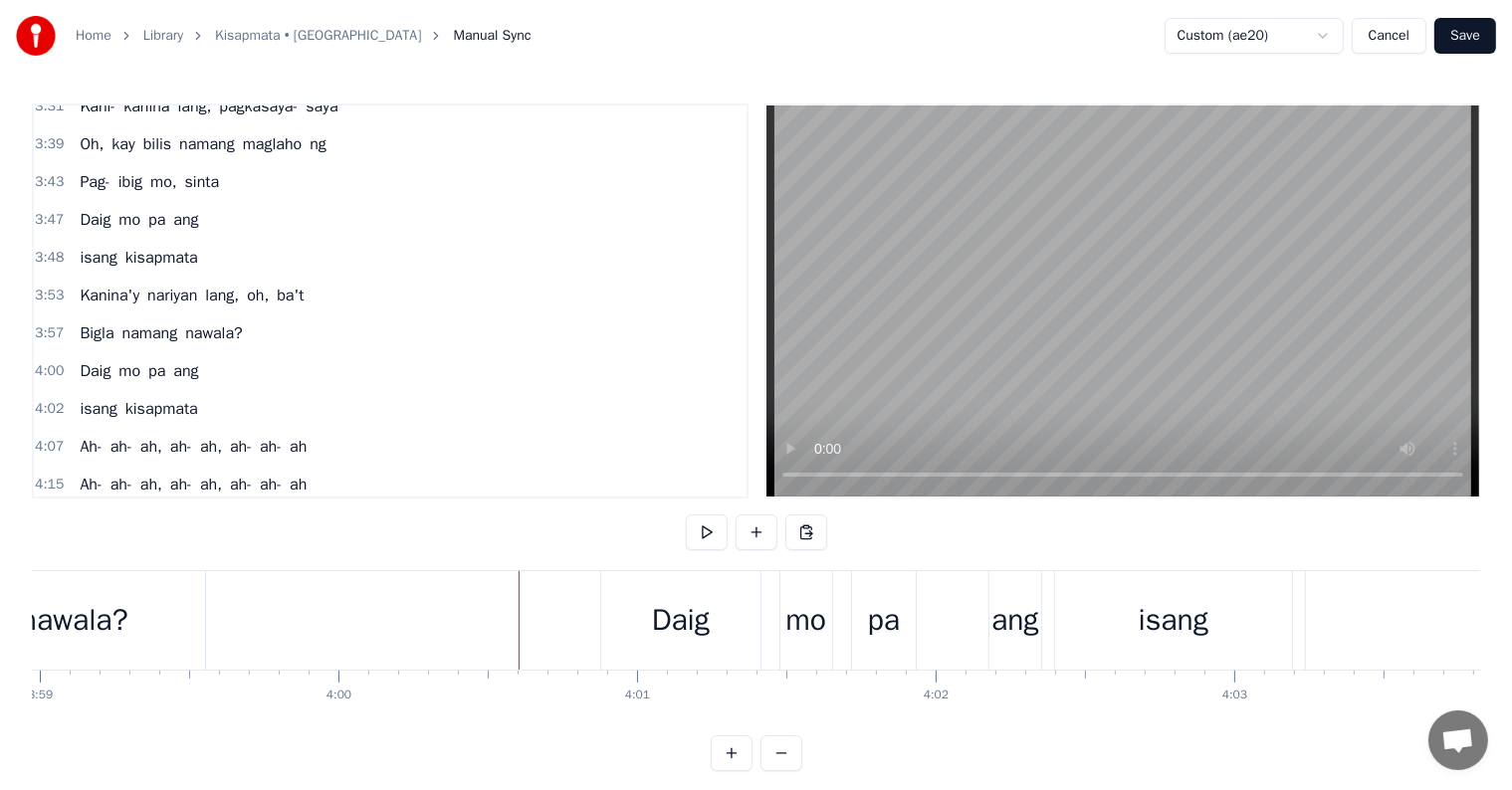 scroll, scrollTop: 30, scrollLeft: 0, axis: vertical 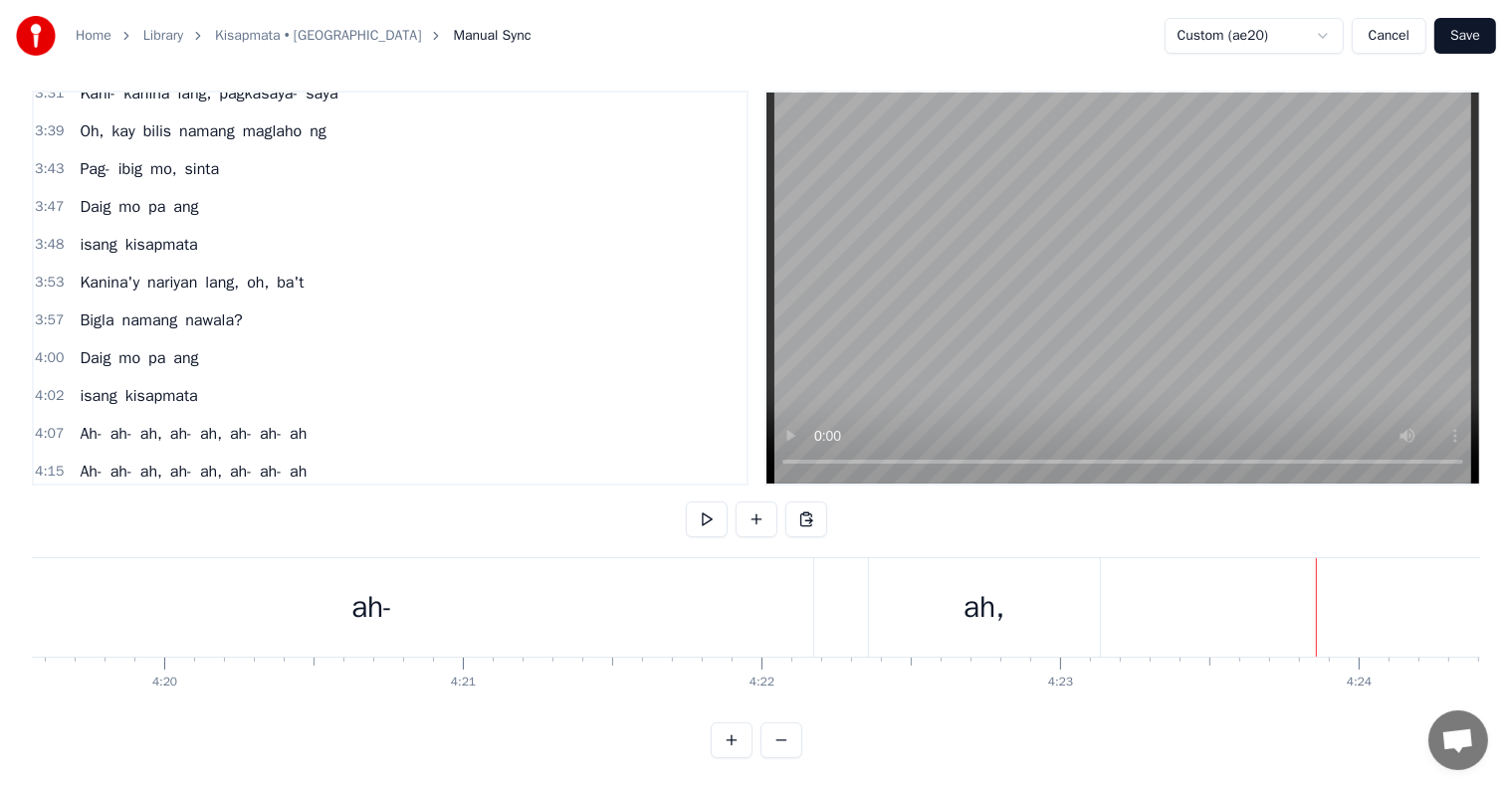 click on "ah," at bounding box center [984, 607] 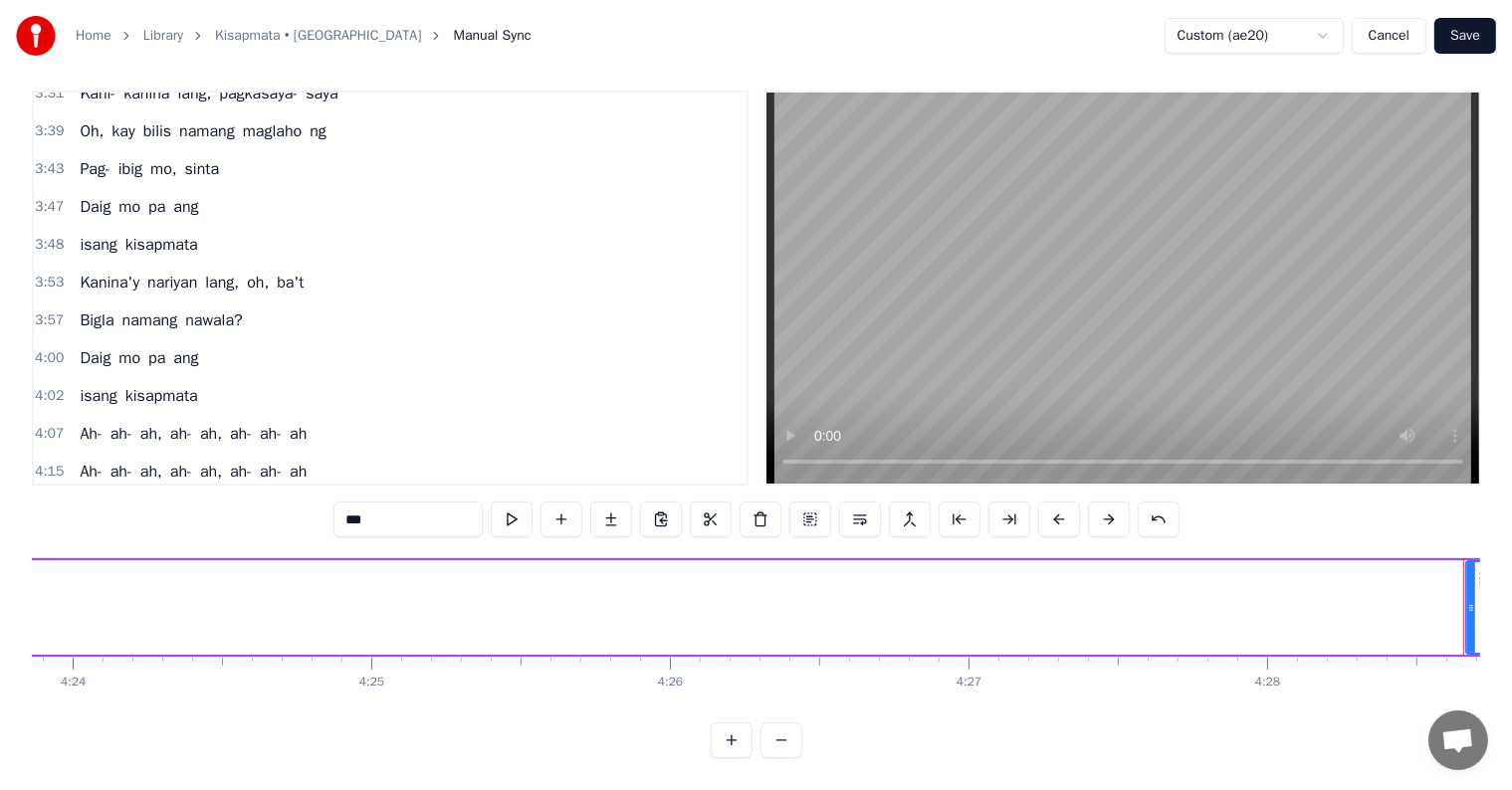 type on "**" 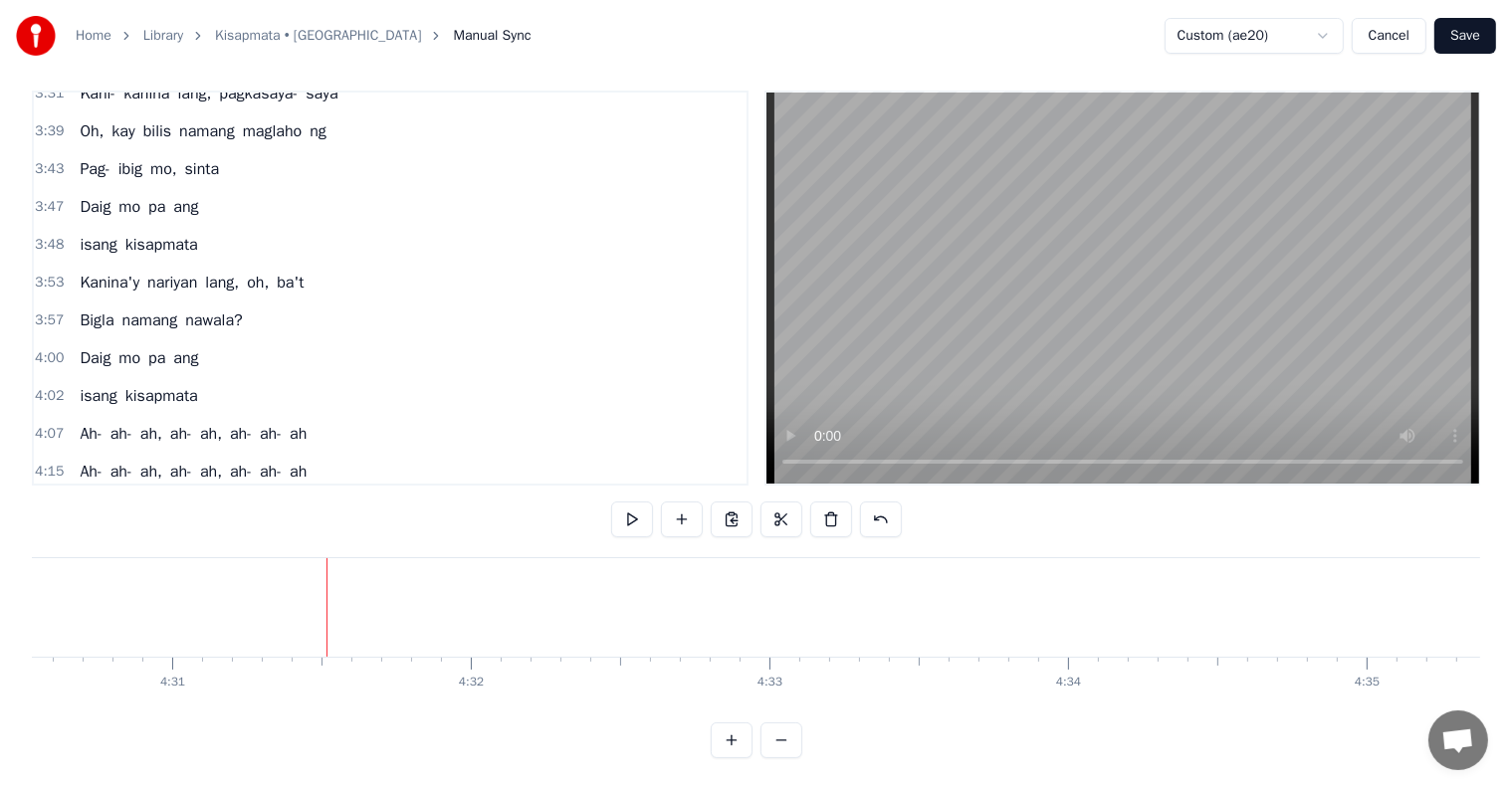 scroll, scrollTop: 0, scrollLeft: 80979, axis: horizontal 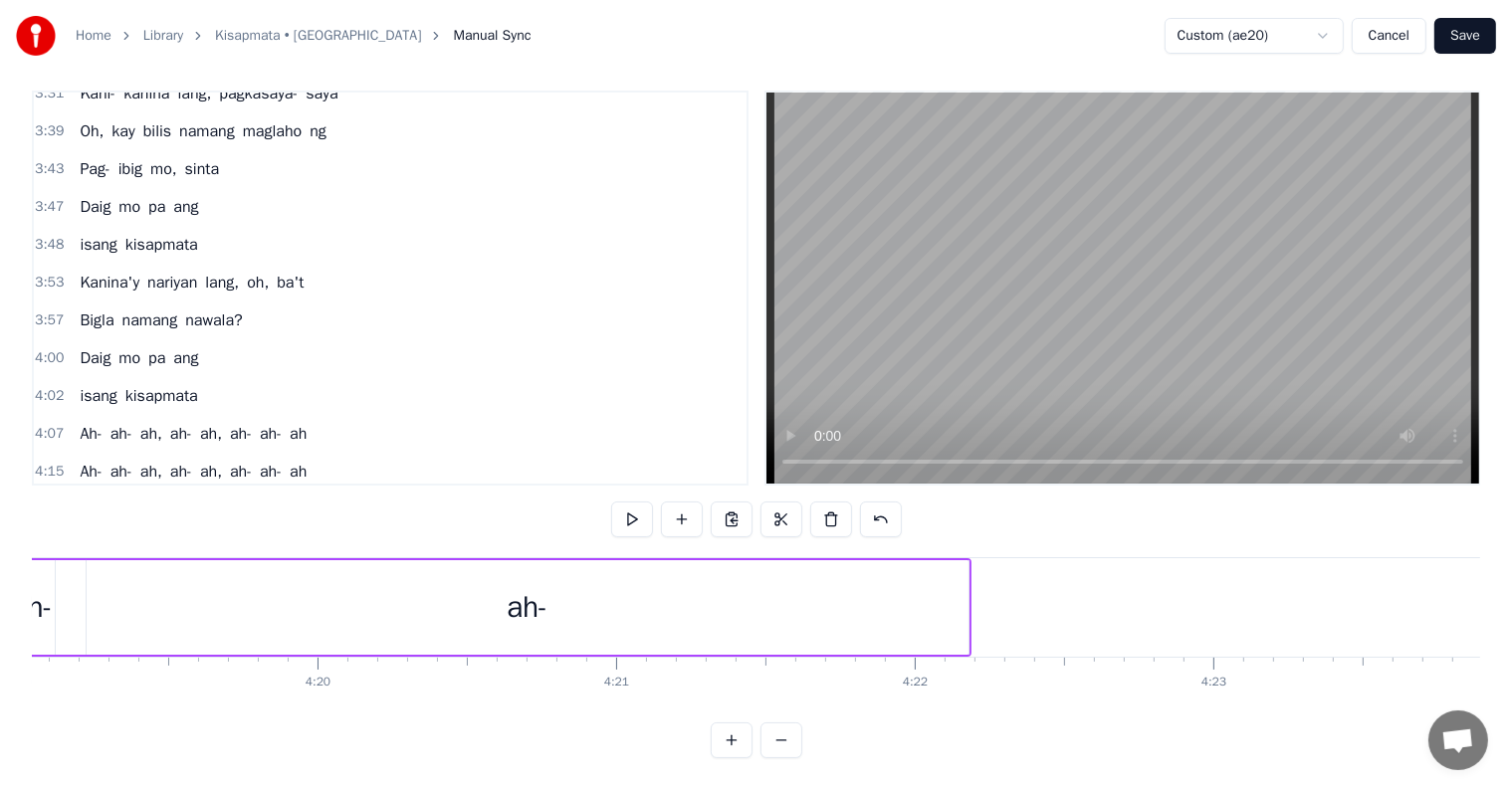 click on "ah-" at bounding box center (528, 607) 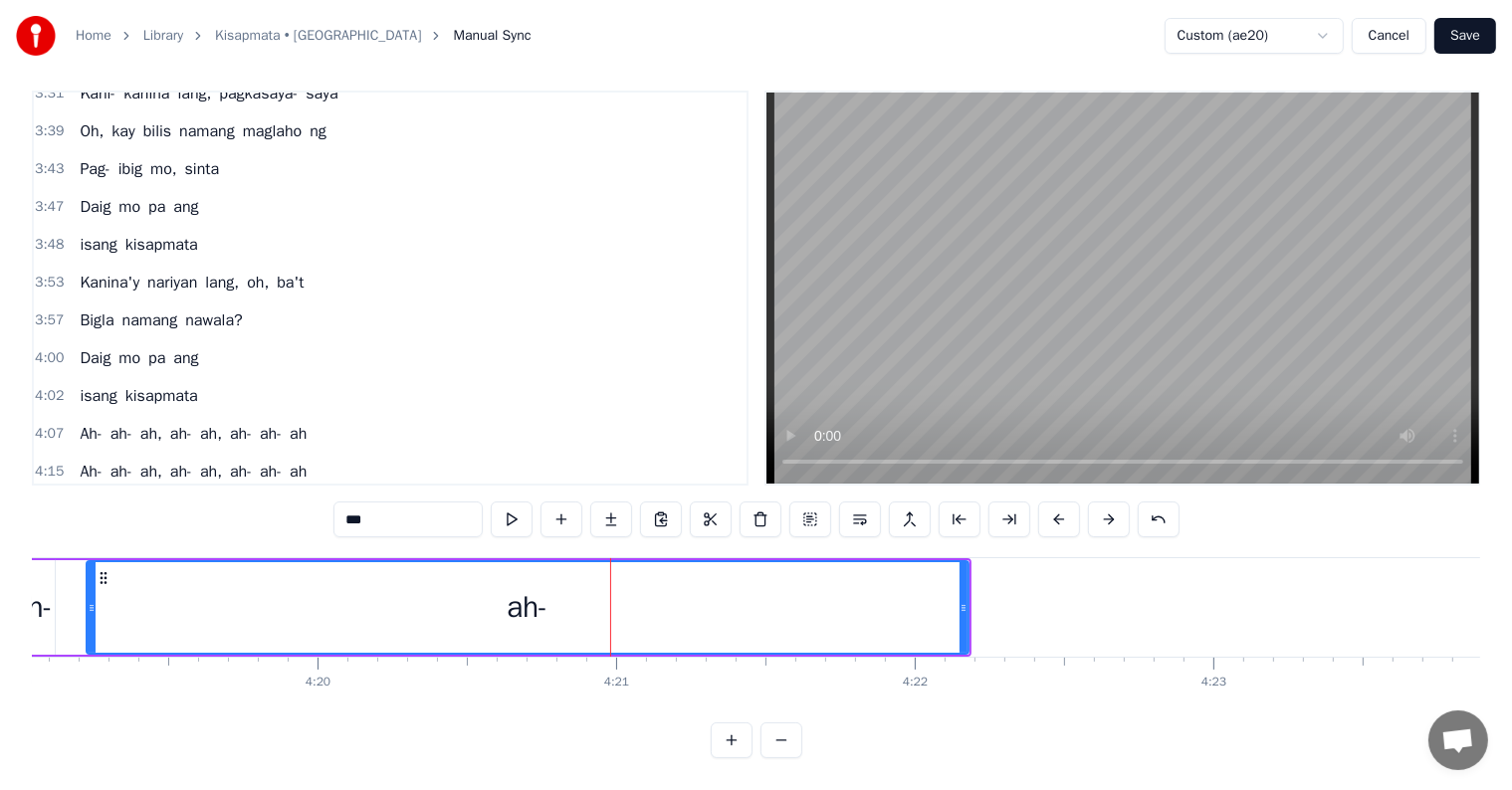 click on "***" at bounding box center [408, 519] 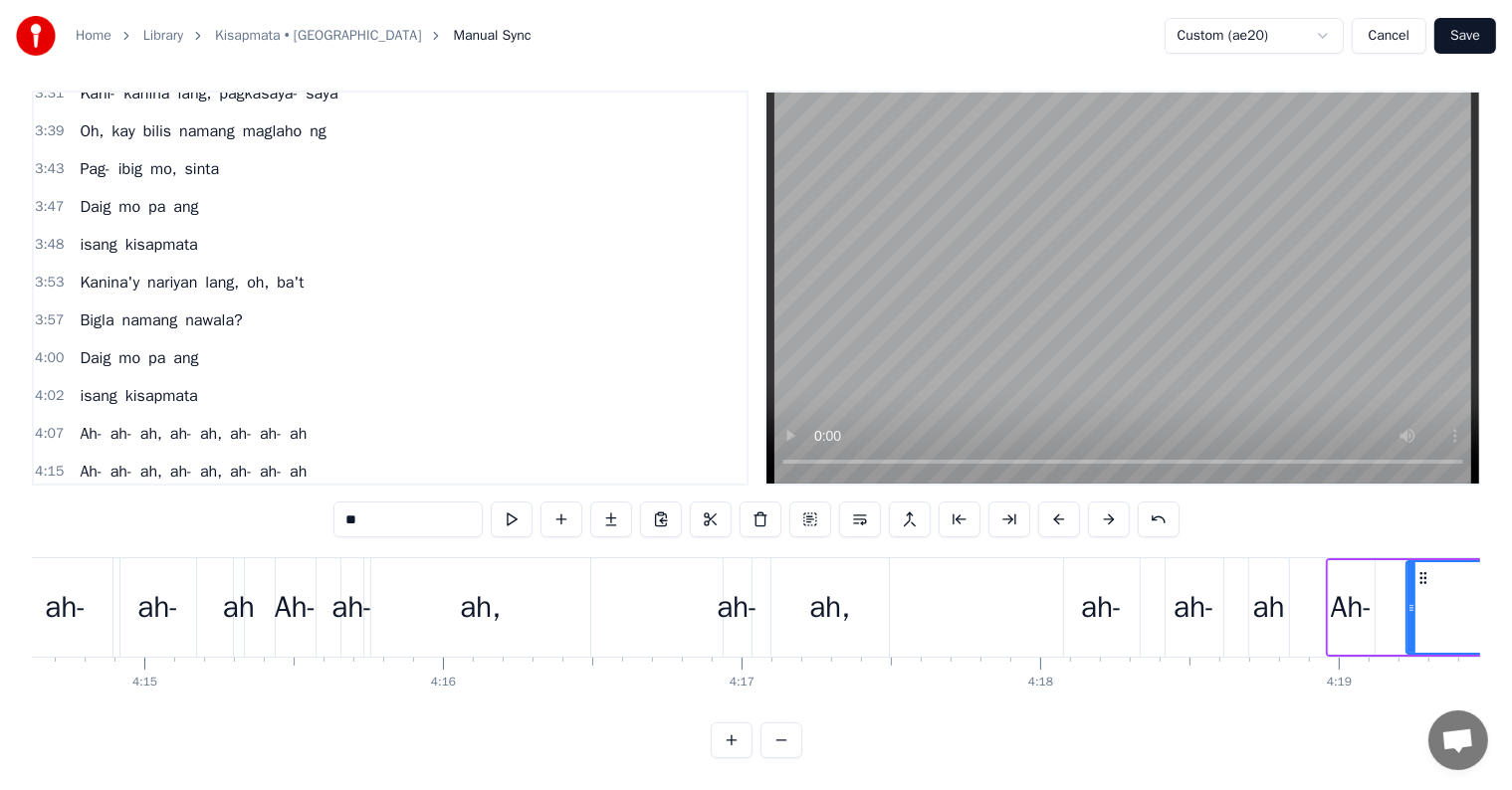 scroll, scrollTop: 0, scrollLeft: 75832, axis: horizontal 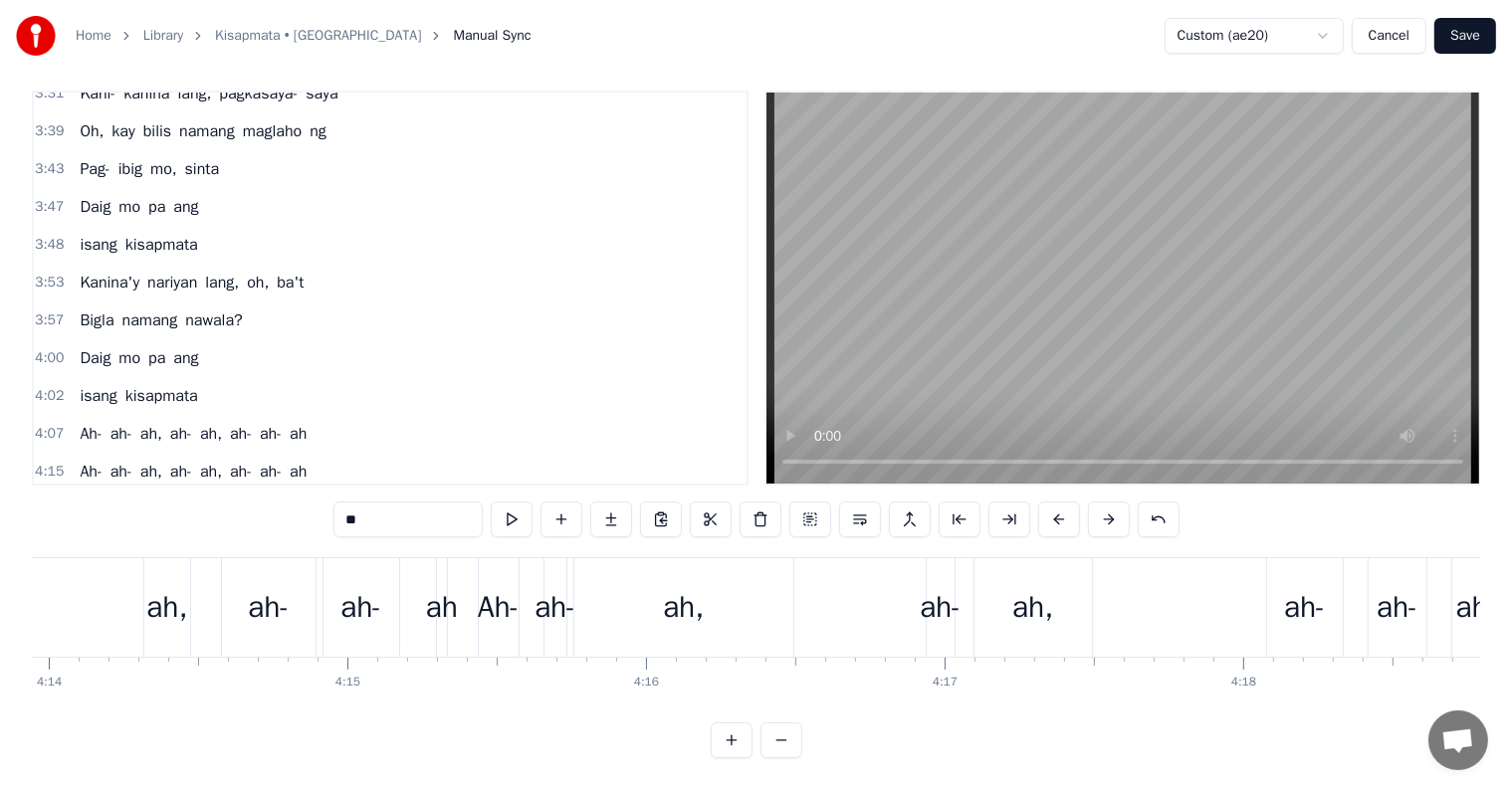 type on "**" 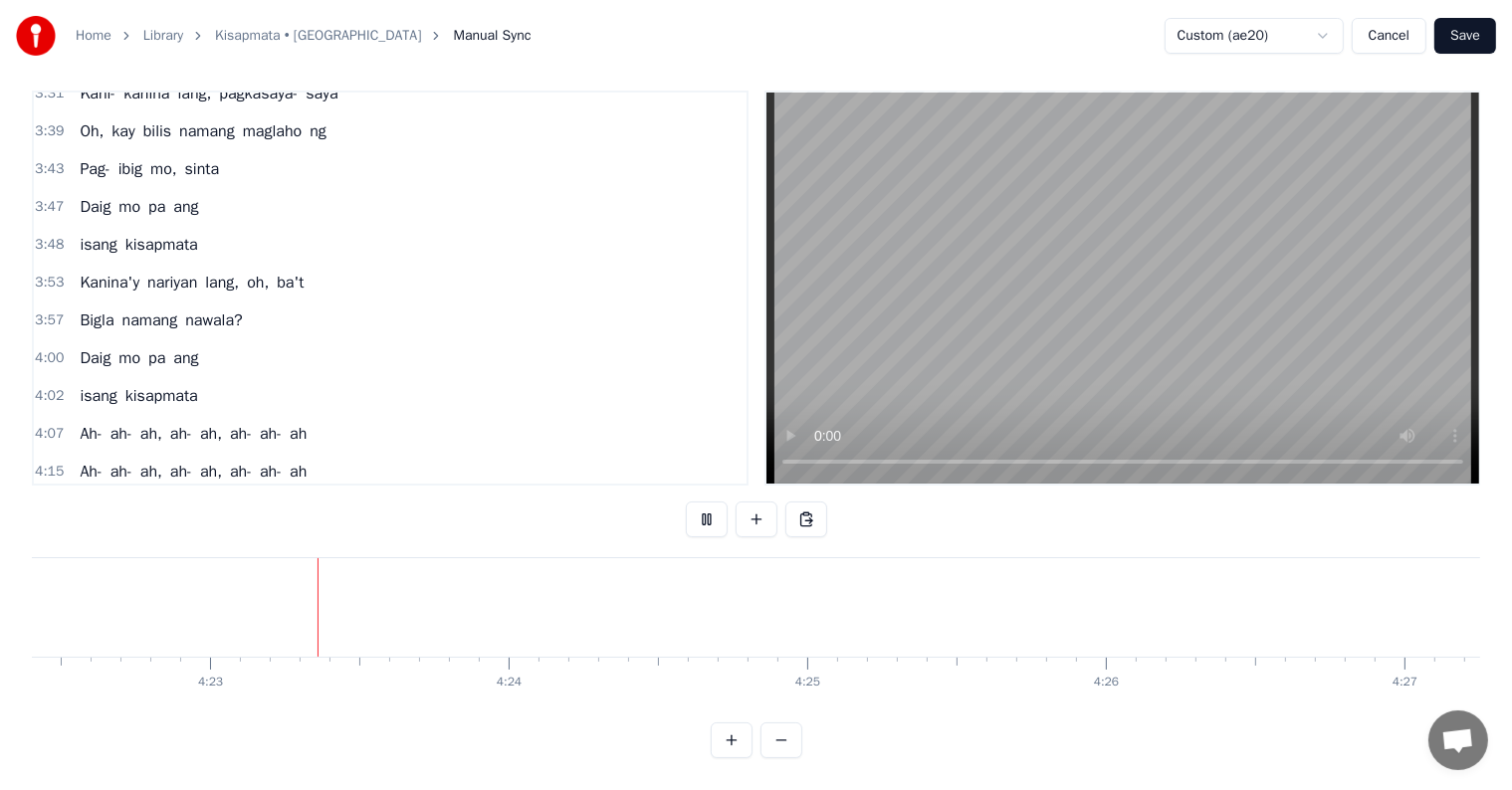 scroll, scrollTop: 0, scrollLeft: 78393, axis: horizontal 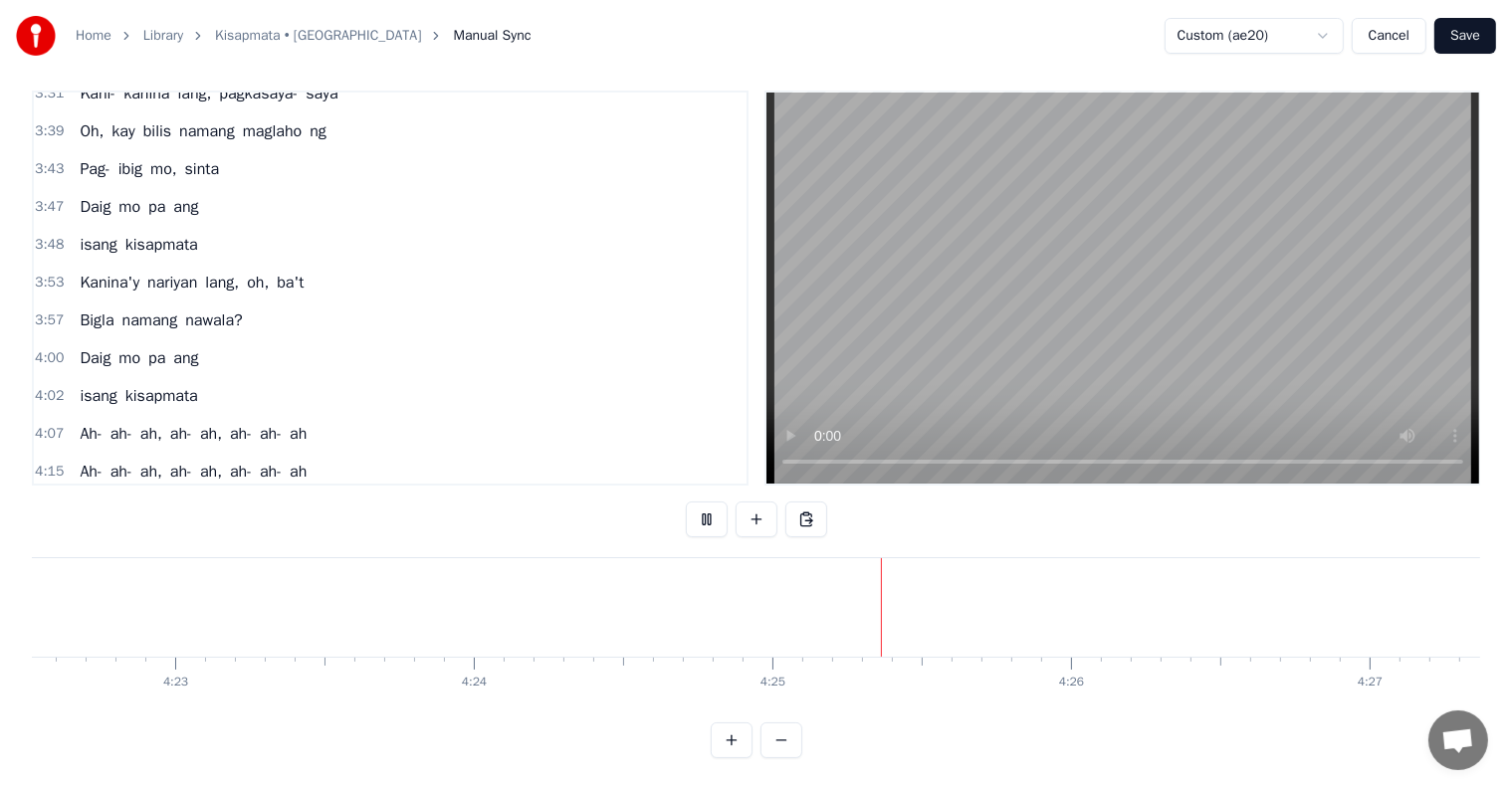 click on "Save" at bounding box center (1465, 36) 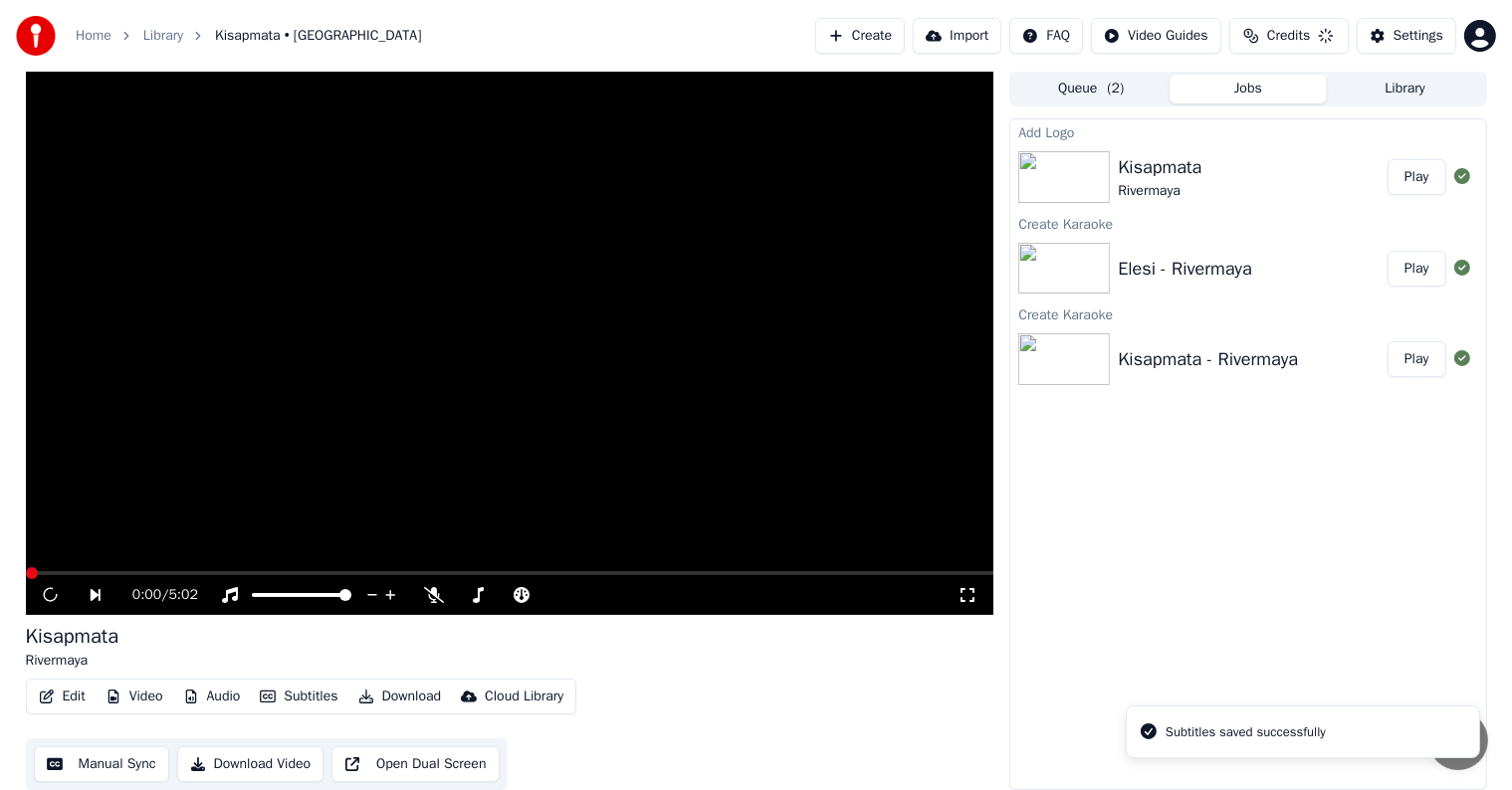 scroll, scrollTop: 1, scrollLeft: 0, axis: vertical 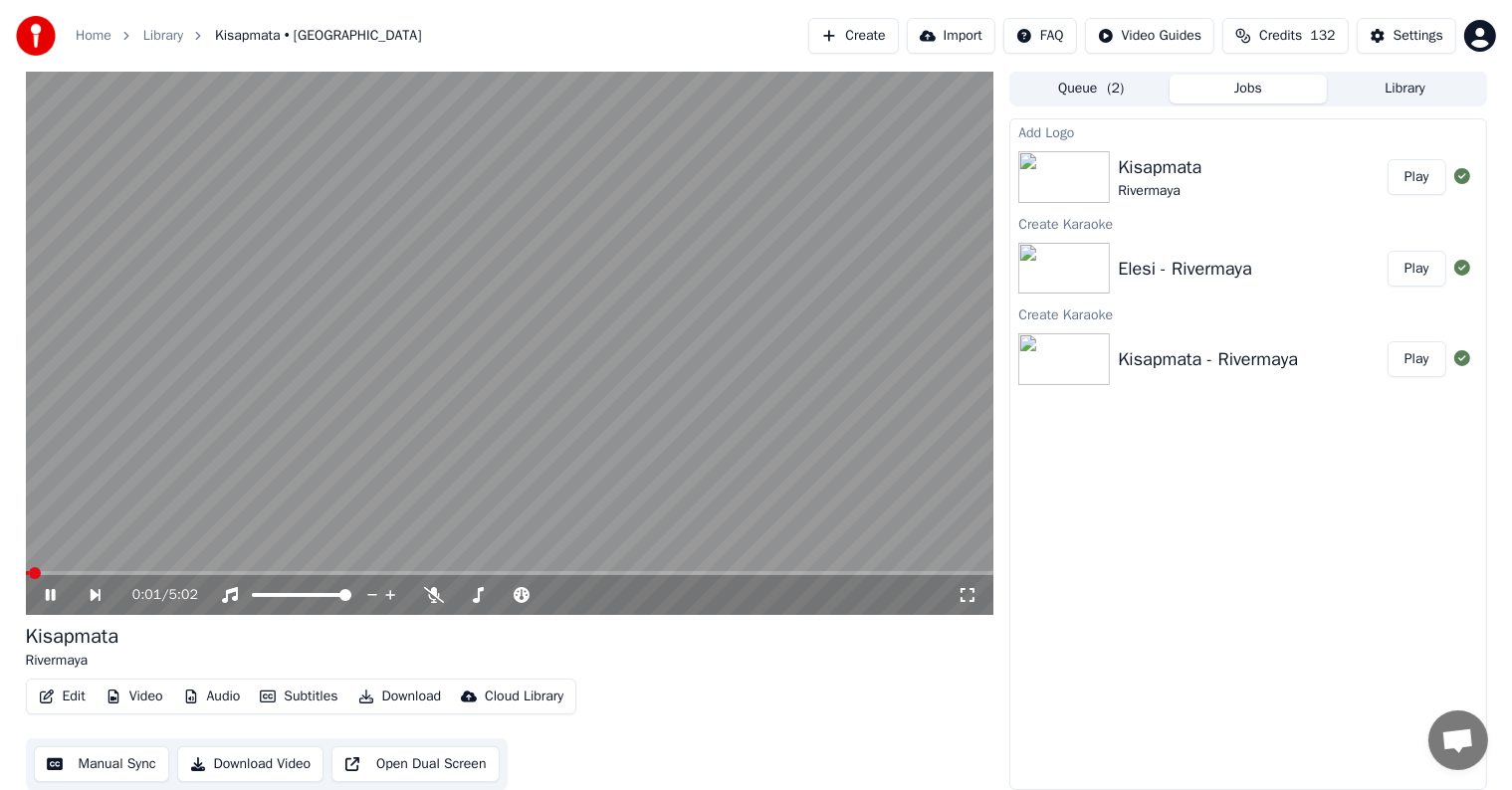 click on "Download" at bounding box center [400, 696] 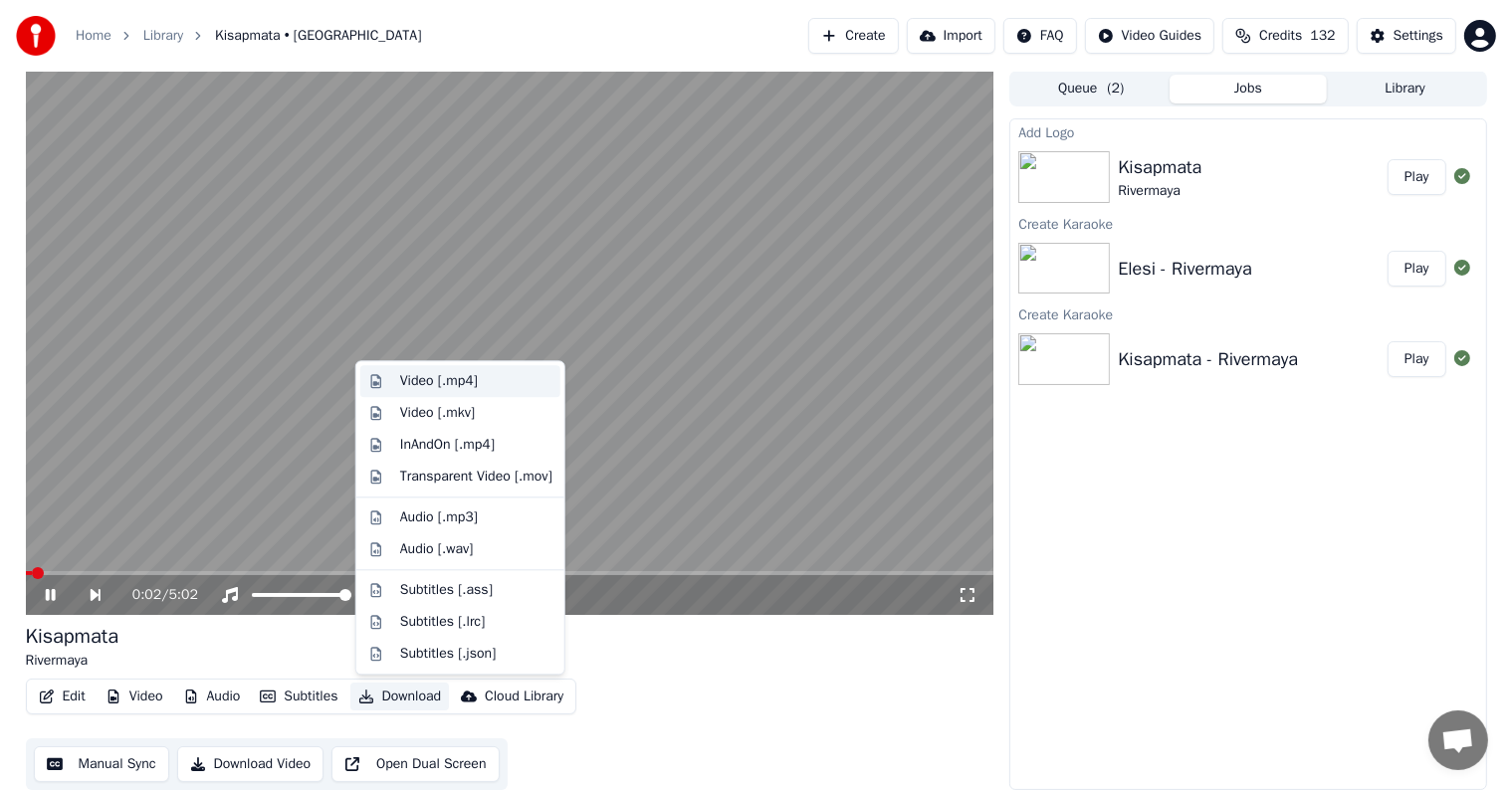 drag, startPoint x: 430, startPoint y: 374, endPoint x: 422, endPoint y: 392, distance: 19.697716 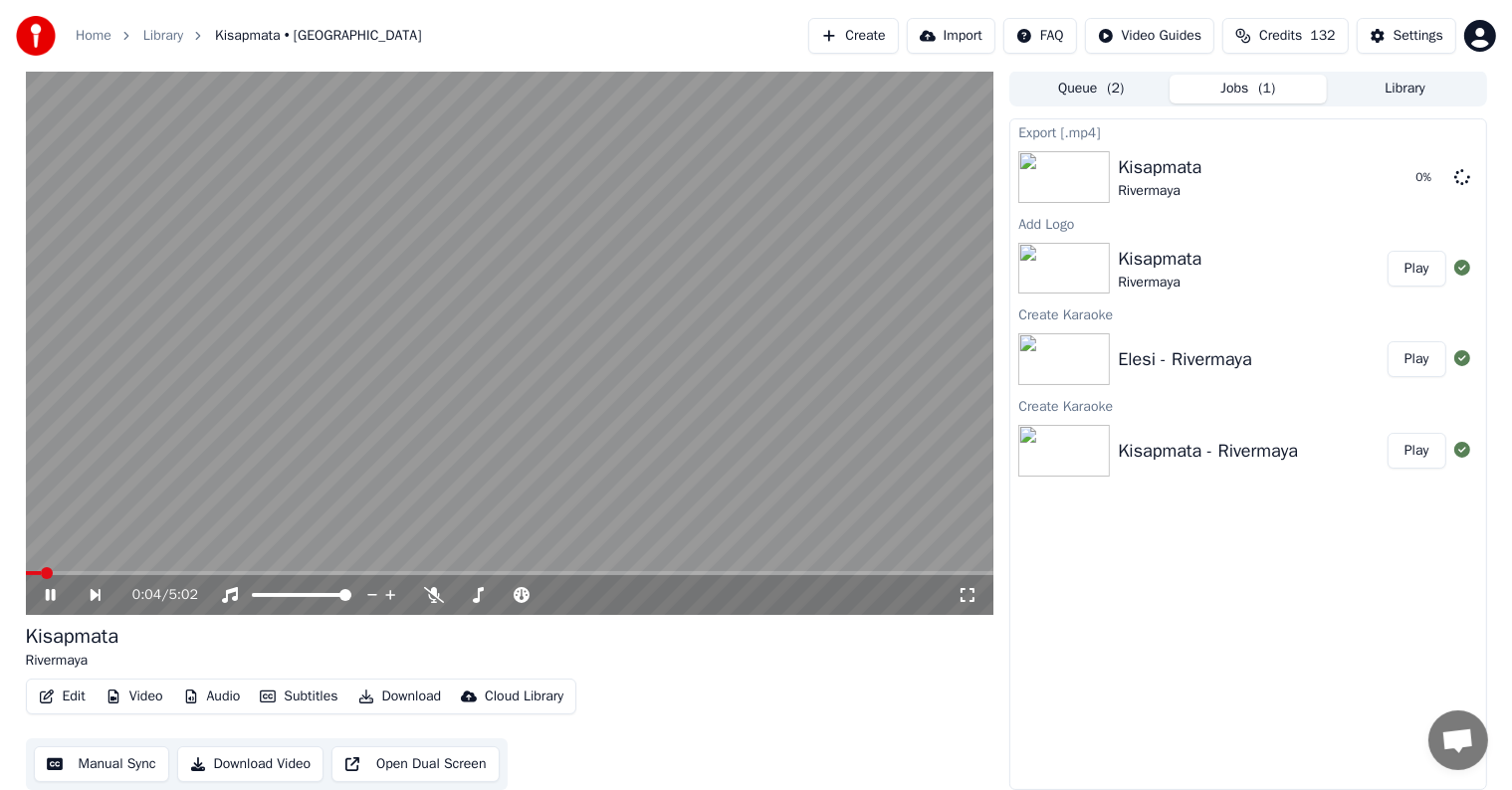 click 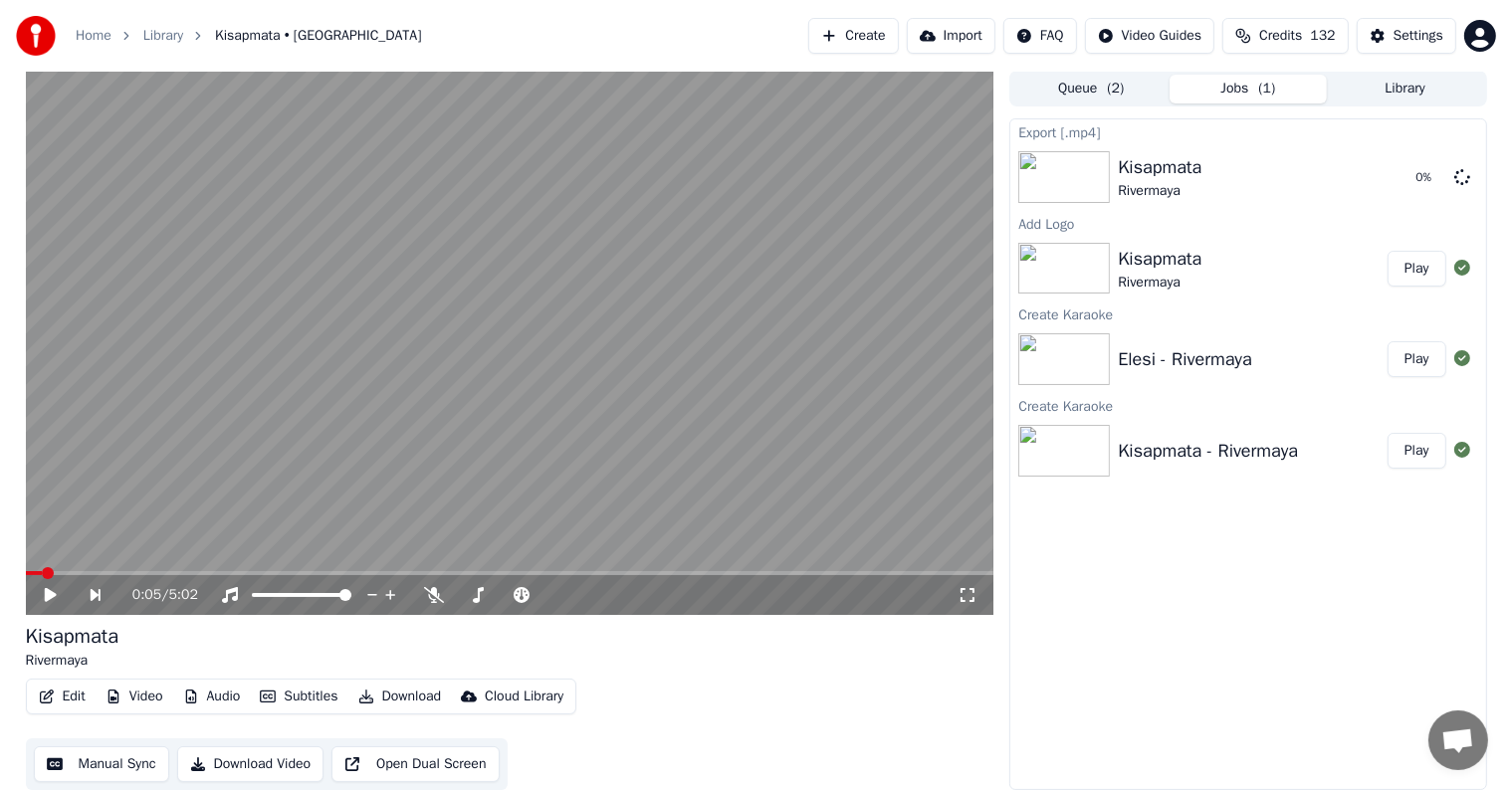 click on "Play" at bounding box center (1416, 359) 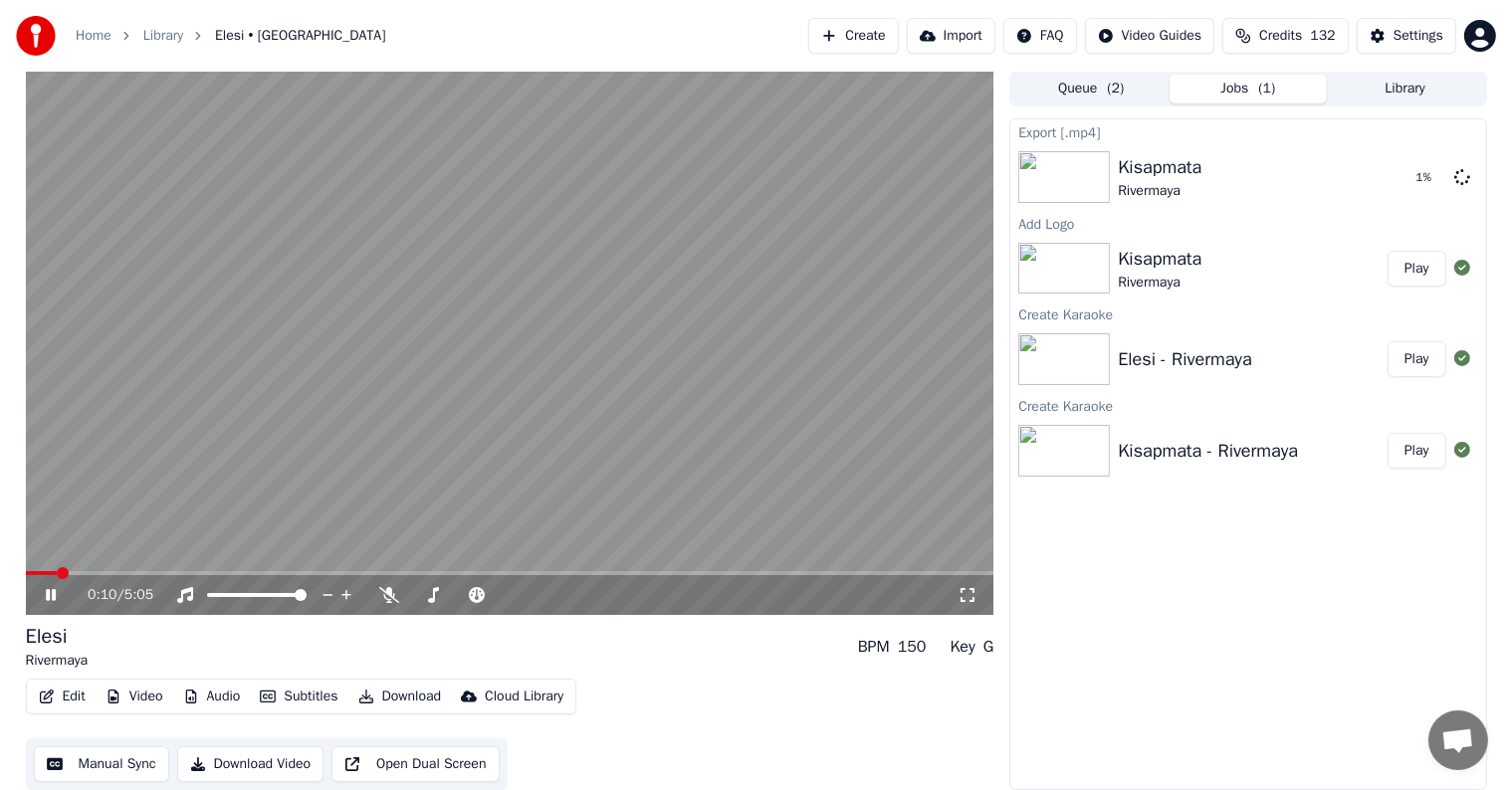 click at bounding box center [510, 573] 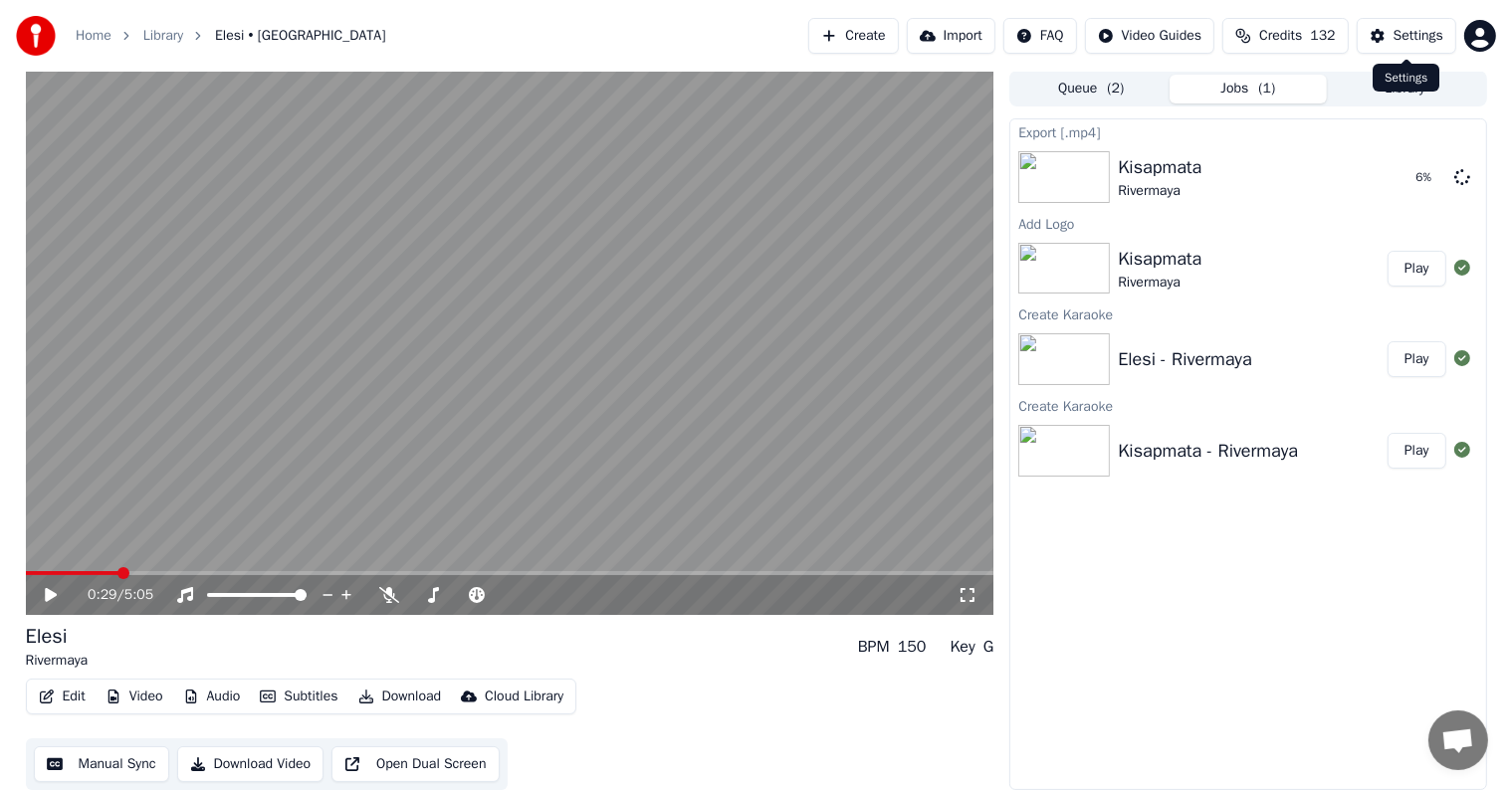 click on "Settings" at bounding box center (1418, 36) 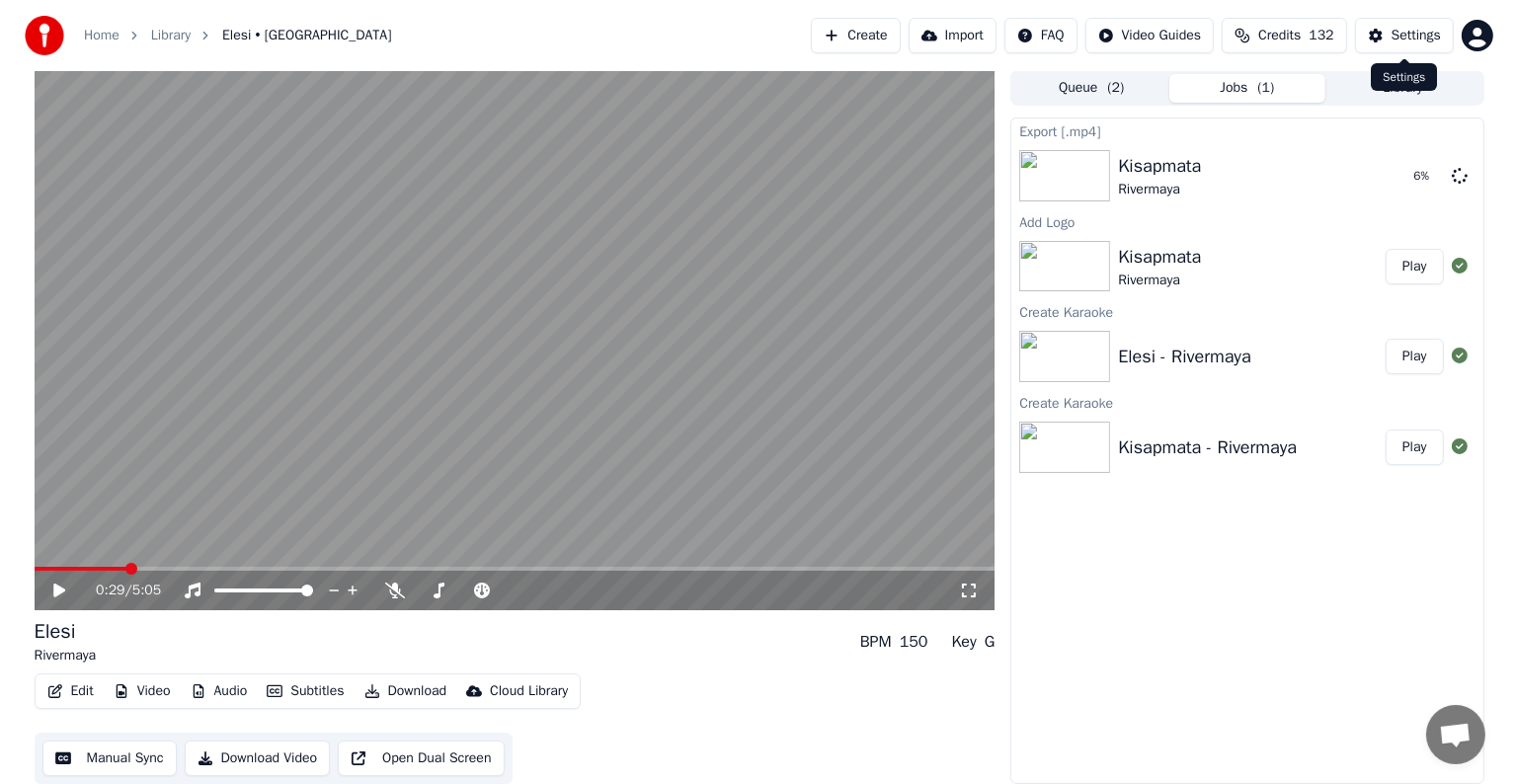 scroll, scrollTop: 0, scrollLeft: 0, axis: both 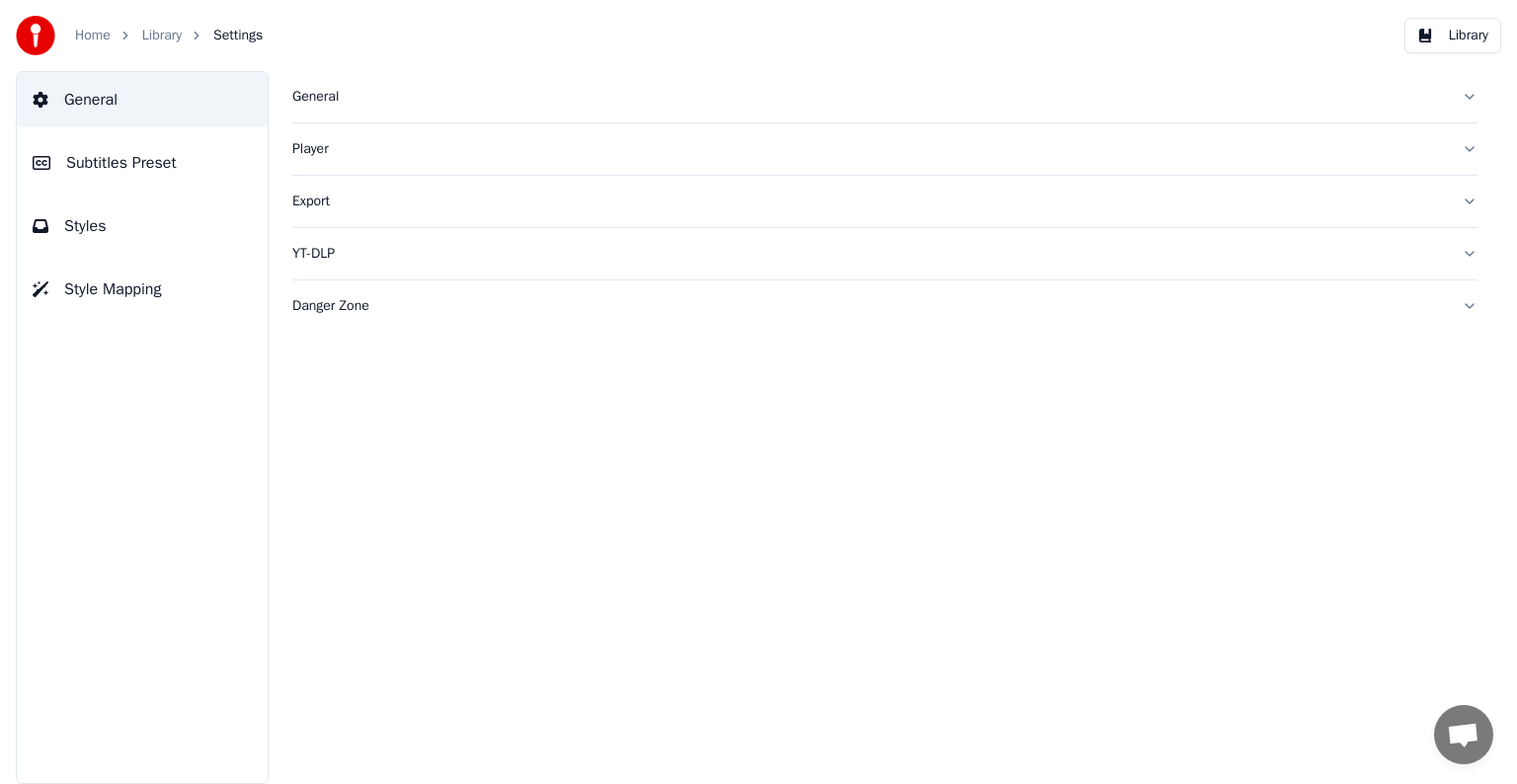 click on "Subtitles Preset" at bounding box center (121, 163) 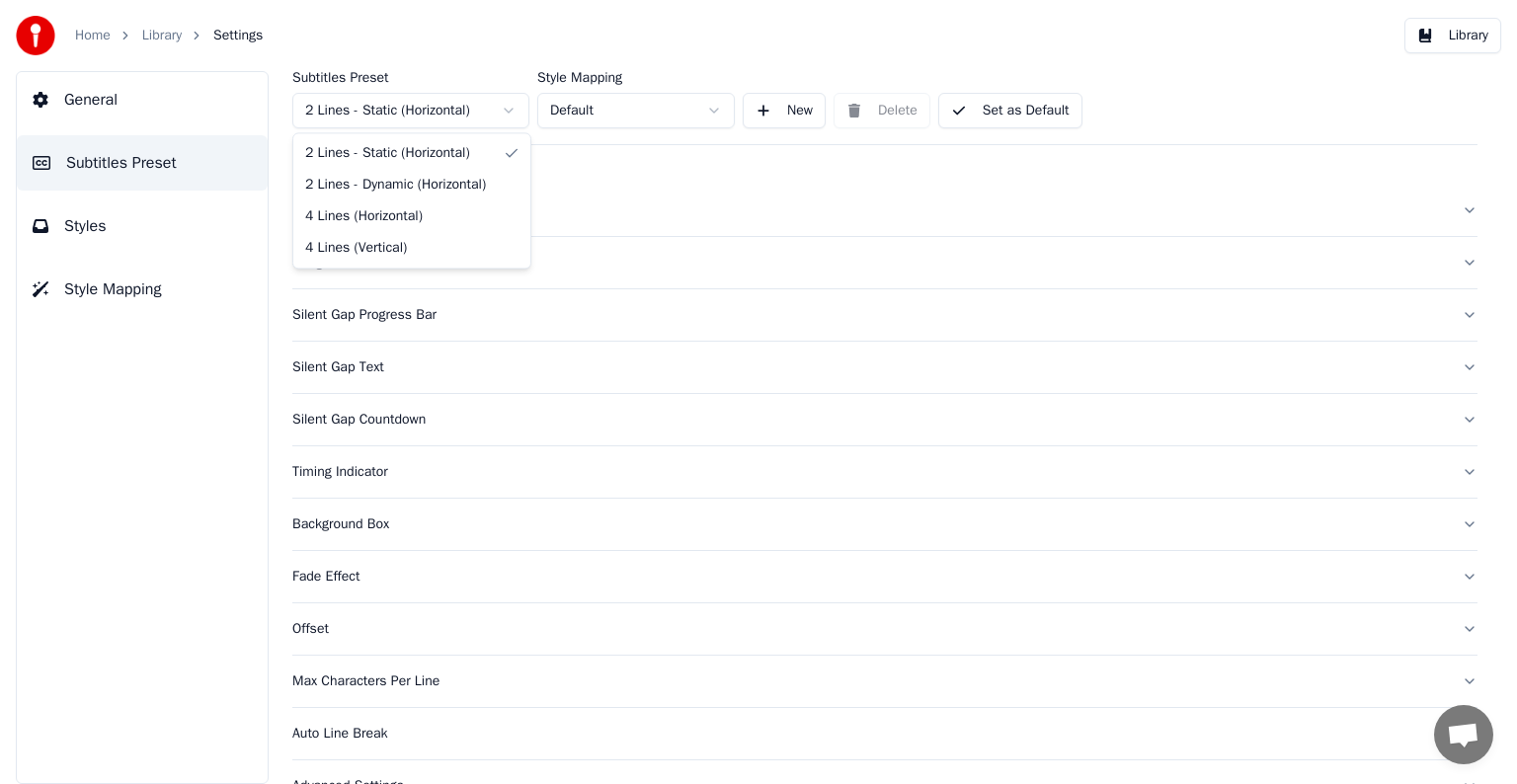 click on "Home Library Settings Library General Subtitles Preset Styles Style Mapping Subtitles Preset 2 Lines - Static (Horizontal) Style Mapping Default New Delete Set as Default General Song Title Silent Gap Progress Bar Silent Gap Text Silent Gap Countdown Timing Indicator Background Box Fade Effect Offset Max Characters Per Line Auto Line Break Advanced Settings Chat [PERSON_NAME] from Youka Desktop More channels Continue on Email Offline. Please reload the page. No messages can be received or sent for now. Youka Desktop Hello! How can I help you?  [DATE] Hi! I'ts me again. The lyrics are not appearing. Even editing to add lyrics again, it's not appearing. I already spent 22 credits for this please check [DATE] [DATE] [PERSON_NAME], credits should refunded automatically in case of failure, please let me check [DATE] yeah but credits are used again in adding the lyrics in the song that supposed to be good in the first place [DATE] Read [PERSON_NAME] added 22 more credits to your account. [DATE] Send a file" at bounding box center (758, 392) 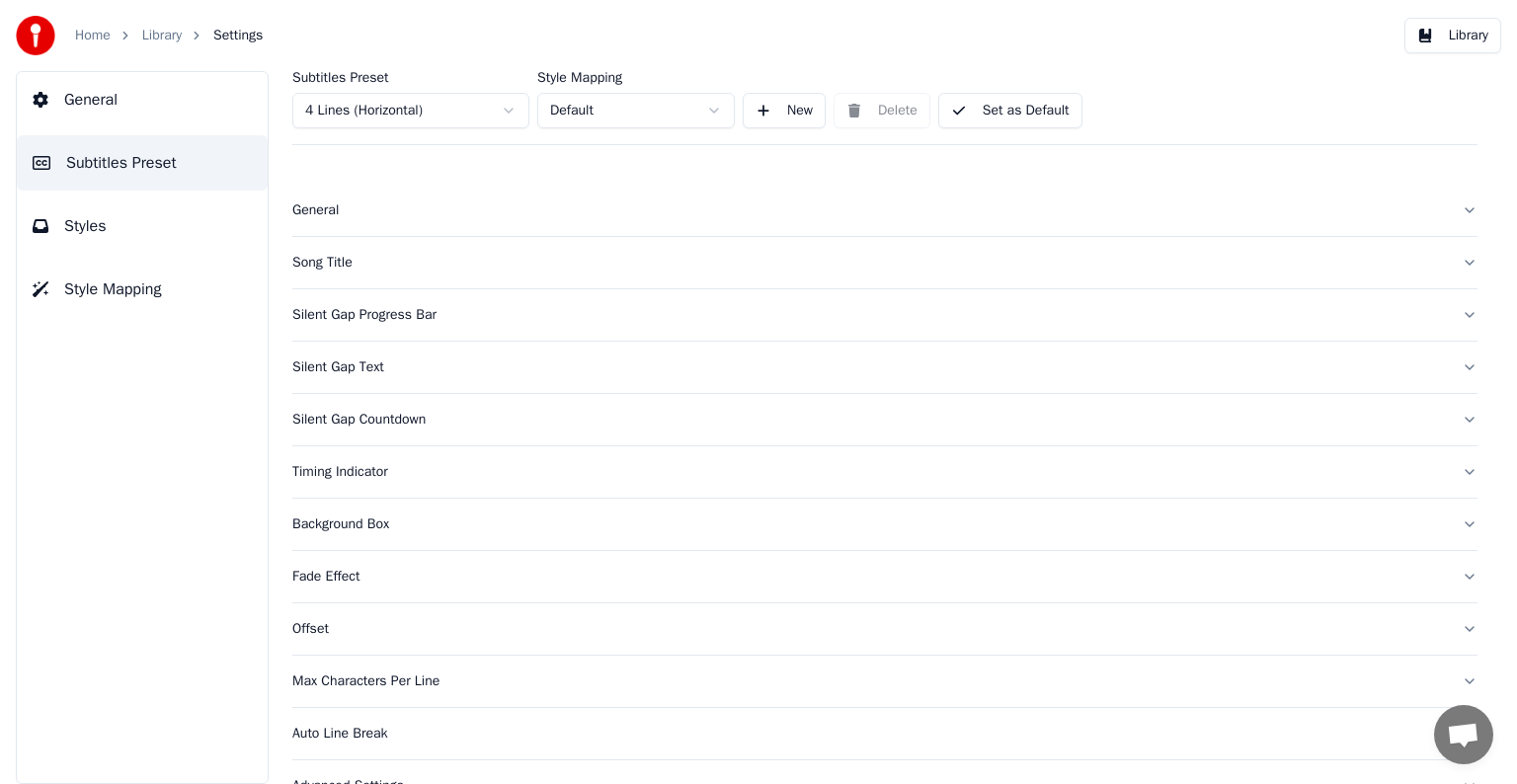 click on "Song Title" at bounding box center (869, 263) 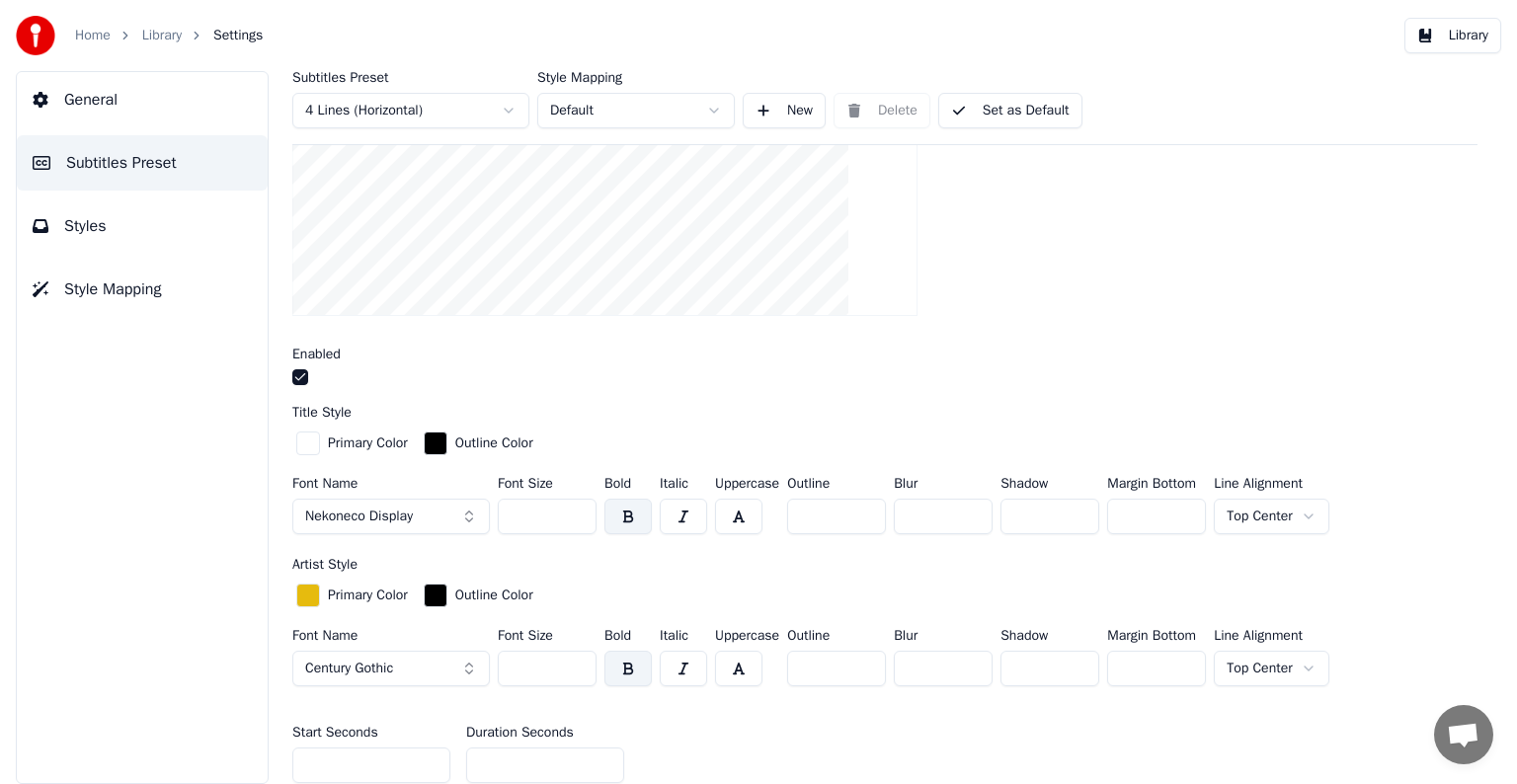 scroll, scrollTop: 494, scrollLeft: 0, axis: vertical 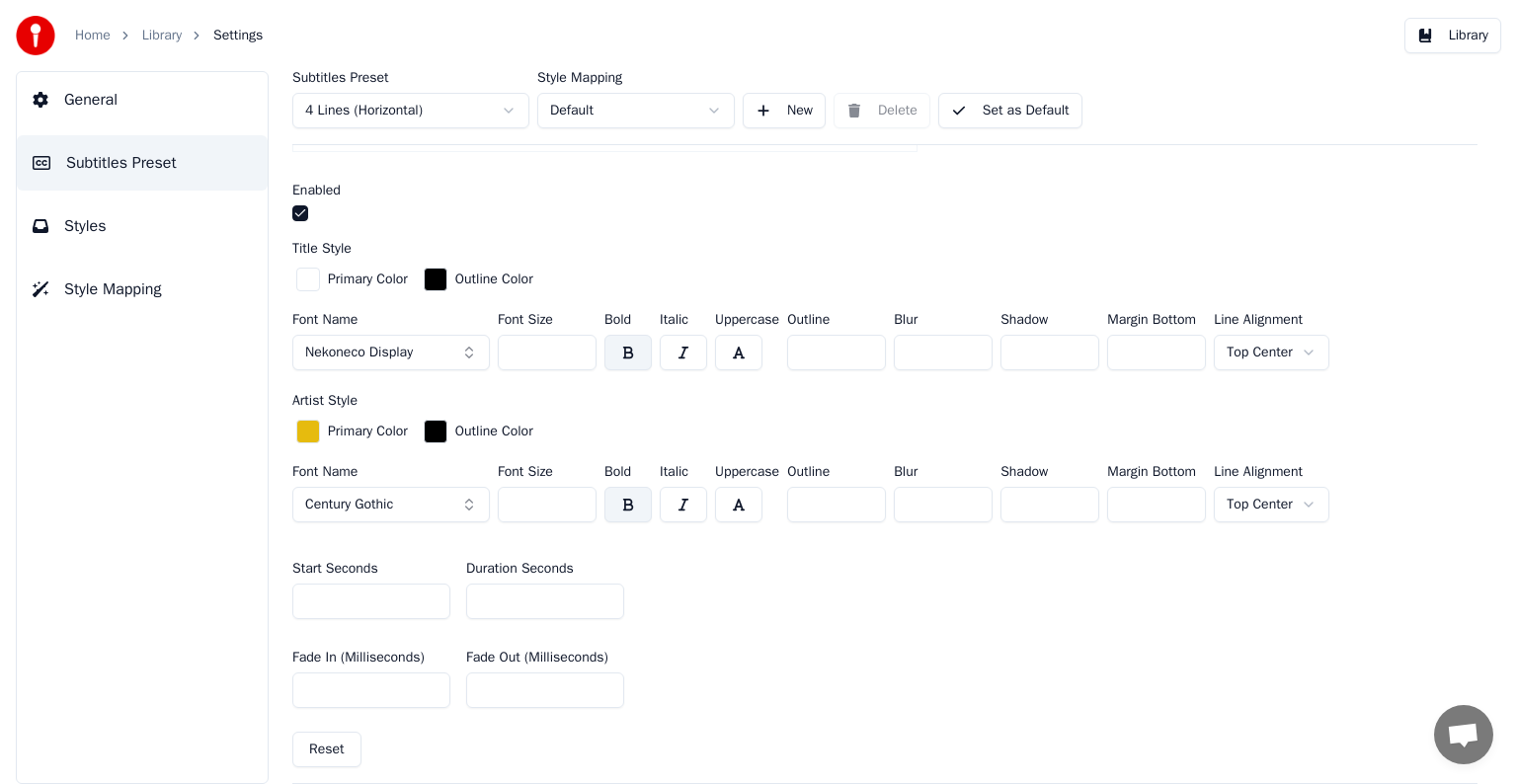 click on "**" at bounding box center (545, 601) 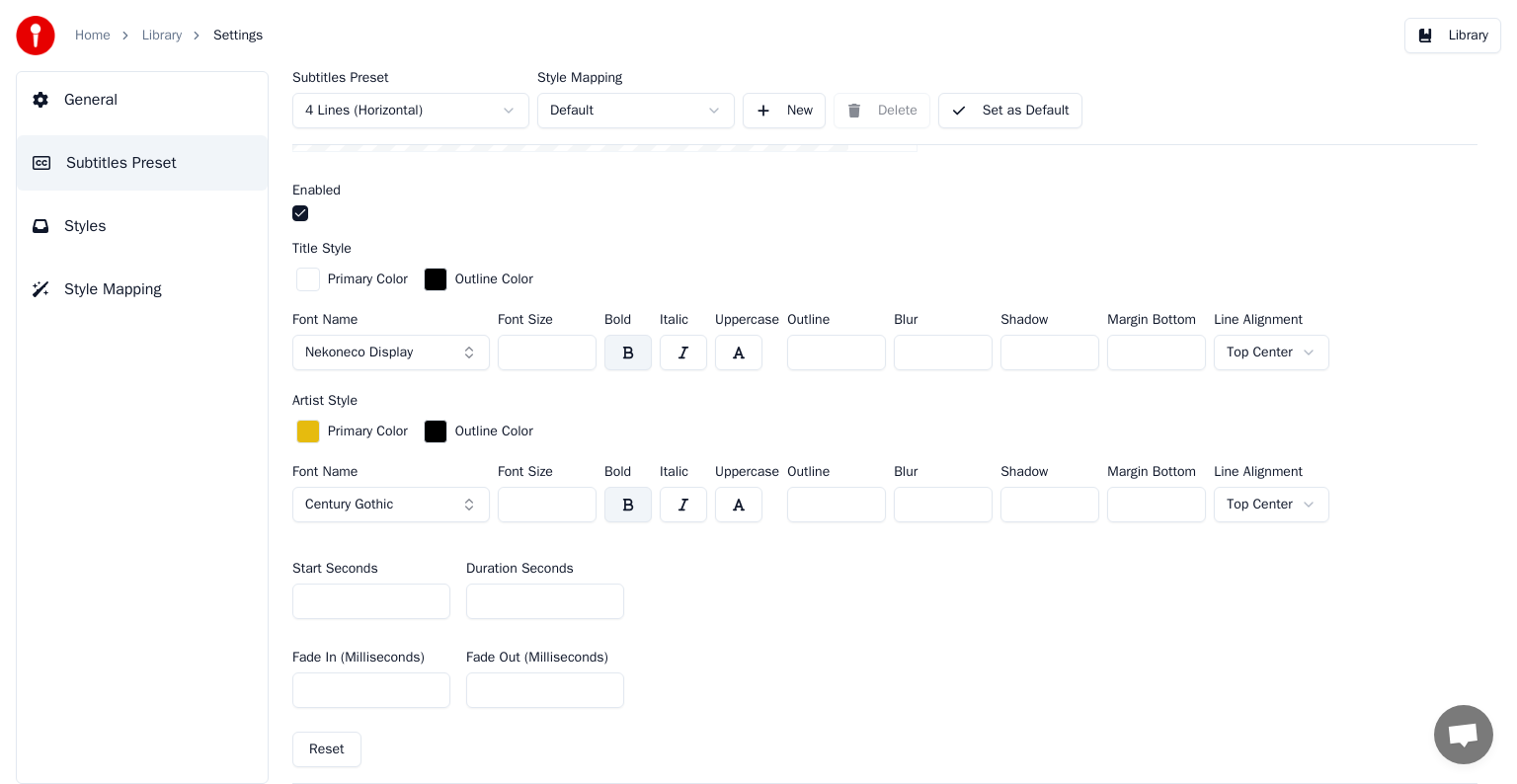 click on "**" at bounding box center (545, 601) 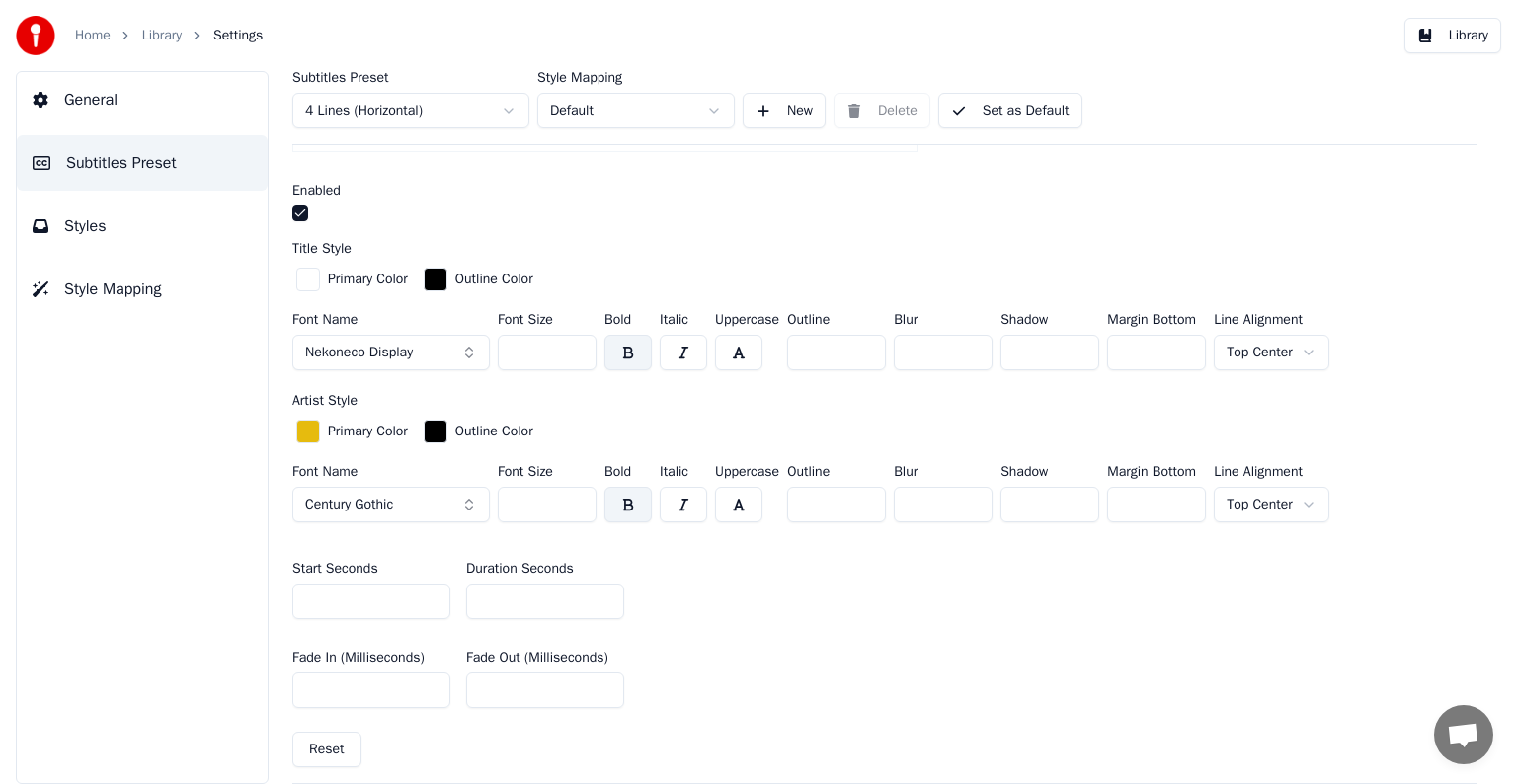 click on "**" at bounding box center (545, 601) 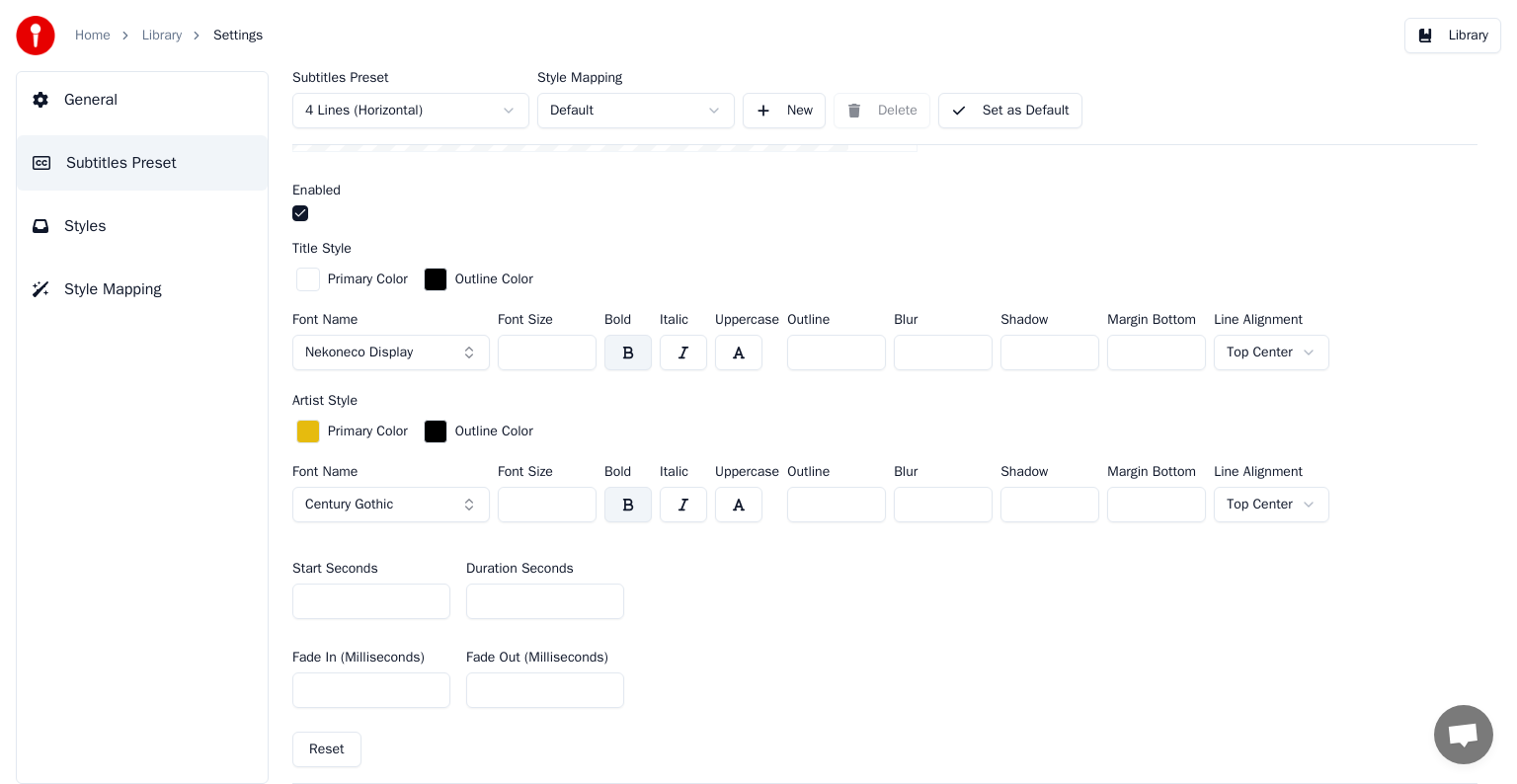 click on "**" at bounding box center [545, 601] 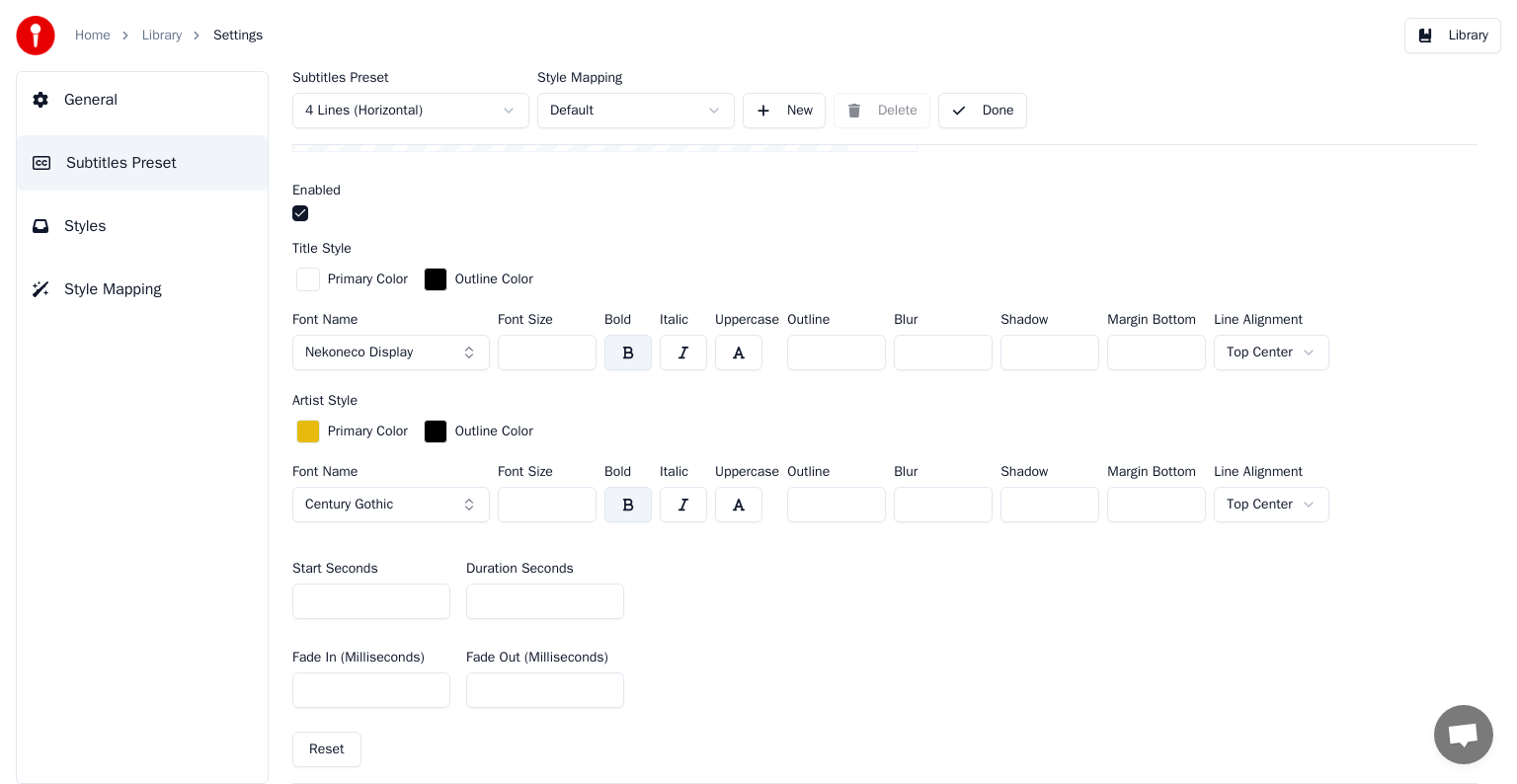 click on "Library" at bounding box center [162, 36] 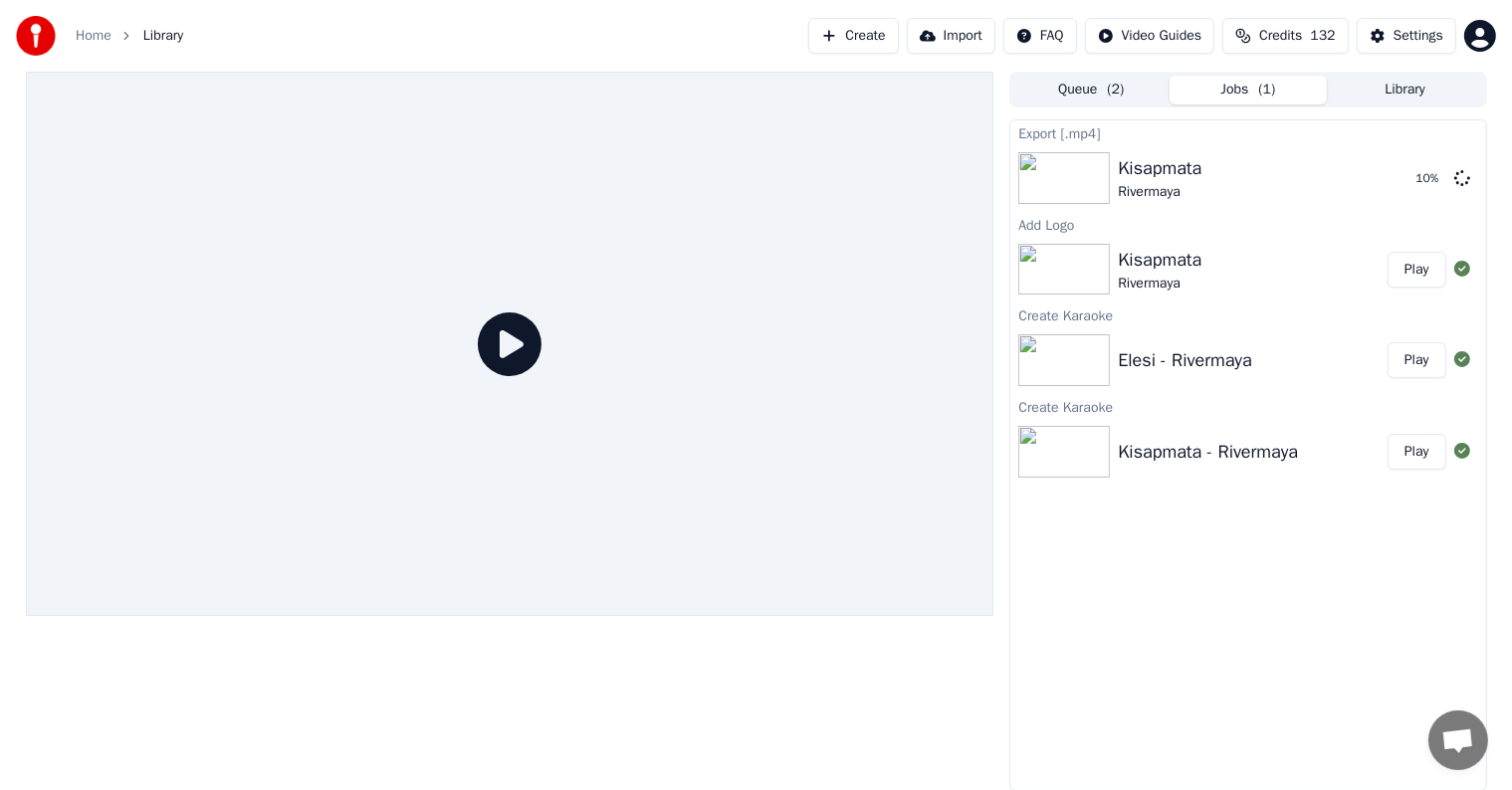 click on "Play" at bounding box center (1416, 360) 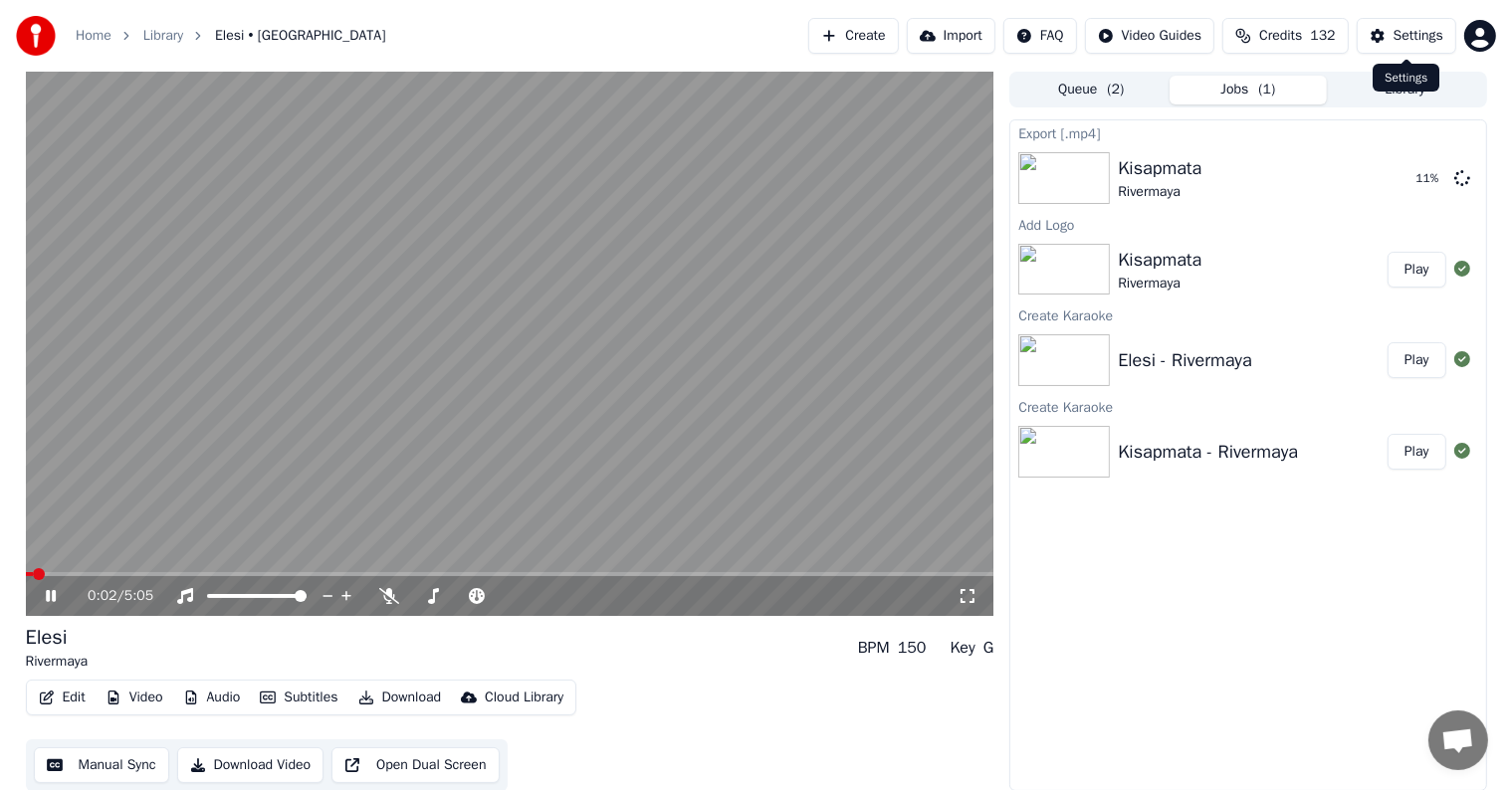 click on "Settings" at bounding box center (1406, 36) 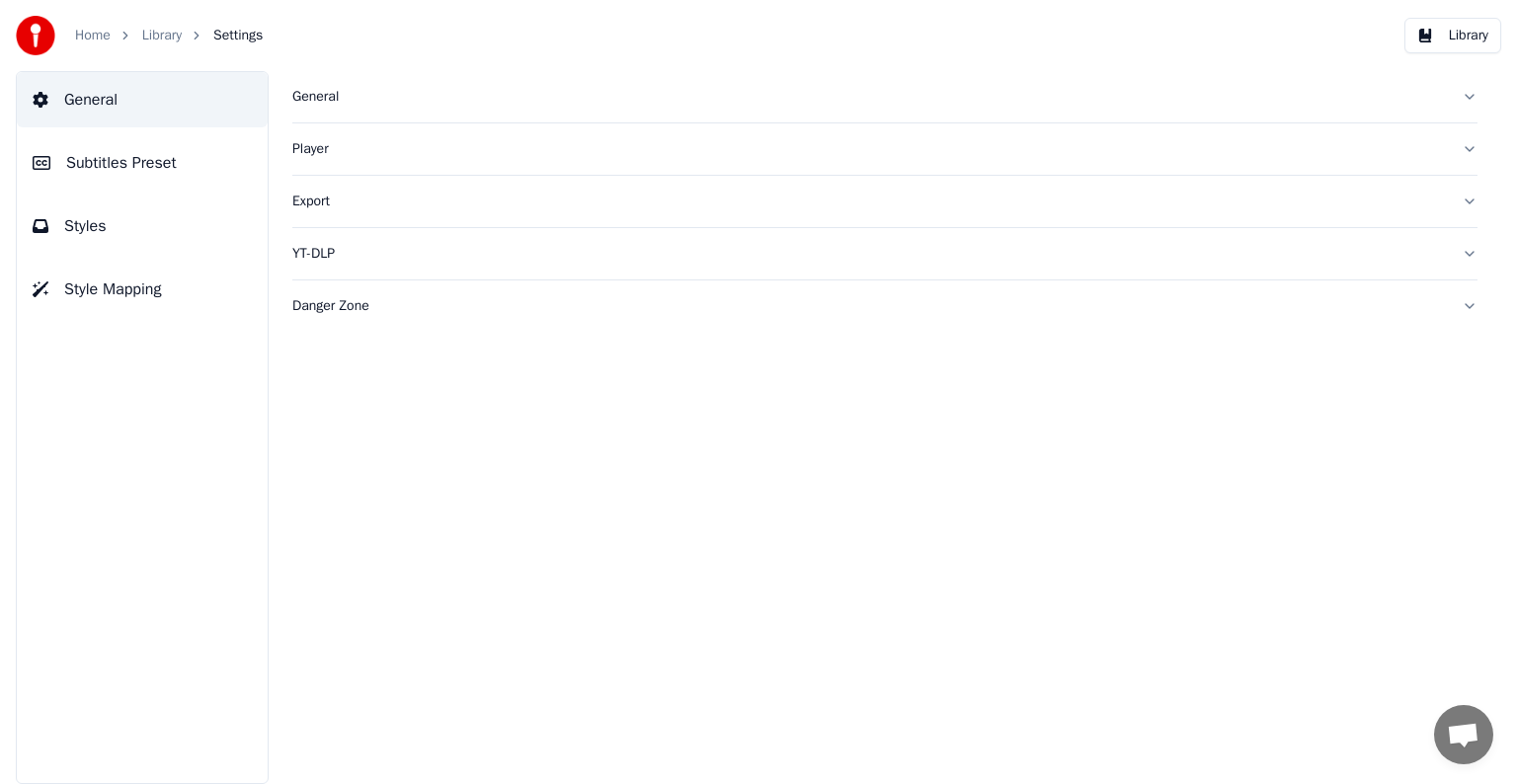 click on "Subtitles Preset" at bounding box center [121, 163] 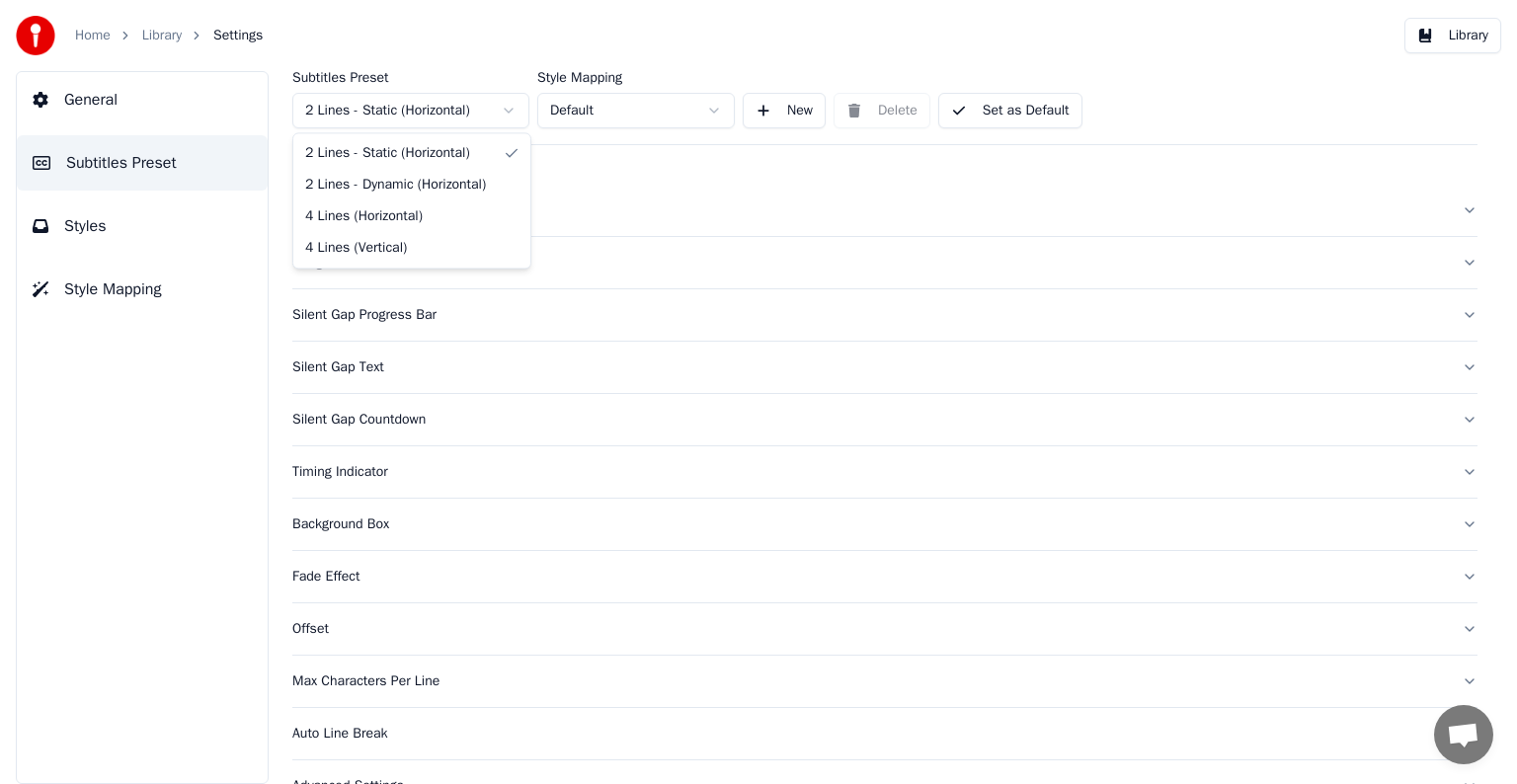 click on "Home Library Settings Library General Subtitles Preset Styles Style Mapping Subtitles Preset 2 Lines - Static (Horizontal) Style Mapping Default New Delete Set as Default General Song Title Silent Gap Progress Bar Silent Gap Text Silent Gap Countdown Timing Indicator Background Box Fade Effect Offset Max Characters Per Line Auto Line Break Advanced Settings Chat [PERSON_NAME] from Youka Desktop More channels Continue on Email Offline. Please reload the page. No messages can be received or sent for now. Youka Desktop Hello! How can I help you?  [DATE] Hi! I'ts me again. The lyrics are not appearing. Even editing to add lyrics again, it's not appearing. I already spent 22 credits for this please check [DATE] [DATE] [PERSON_NAME], credits should refunded automatically in case of failure, please let me check [DATE] yeah but credits are used again in adding the lyrics in the song that supposed to be good in the first place [DATE] Read [PERSON_NAME] added 22 more credits to your account. [DATE] Send a file" at bounding box center (758, 392) 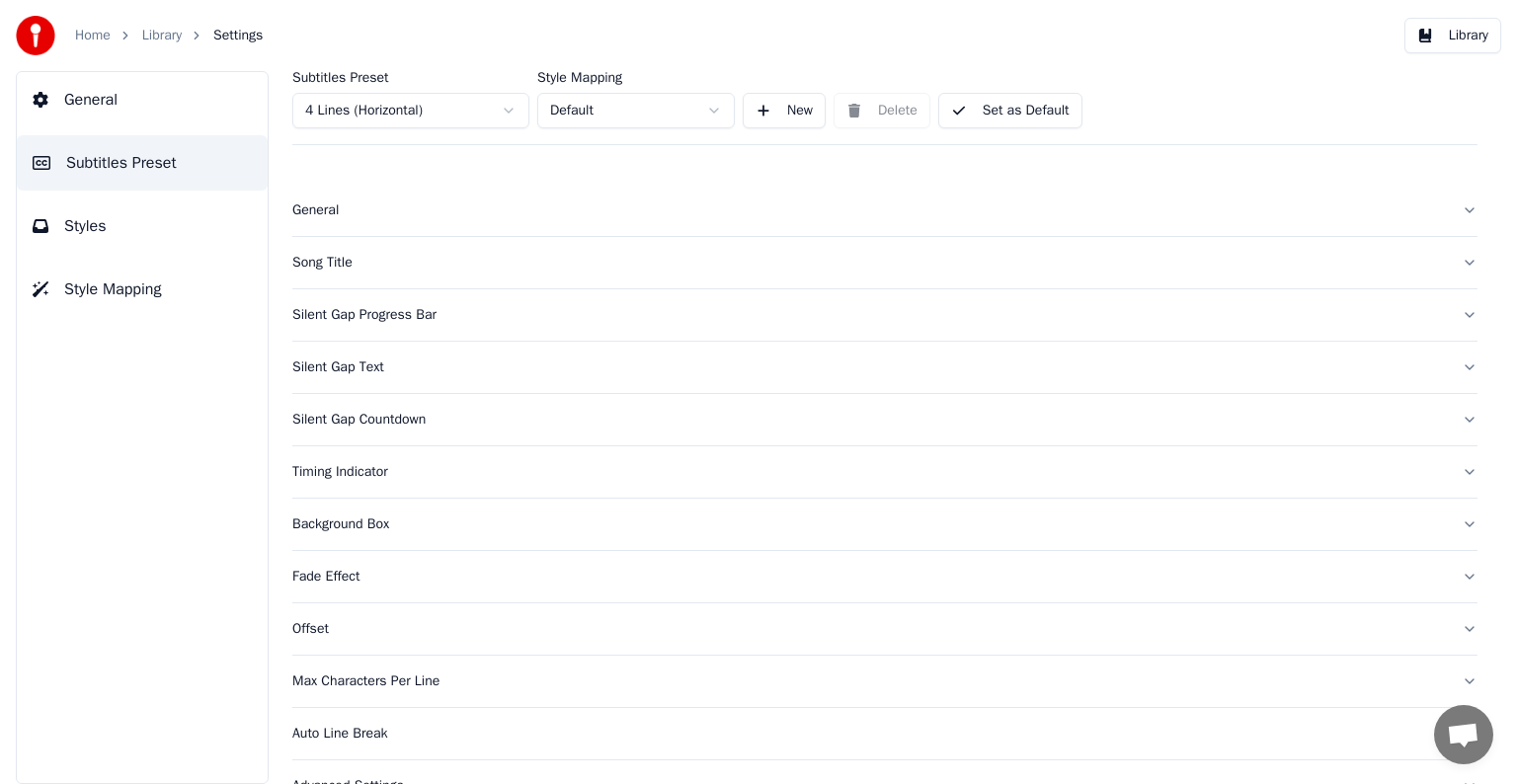 click on "Song Title" at bounding box center (869, 263) 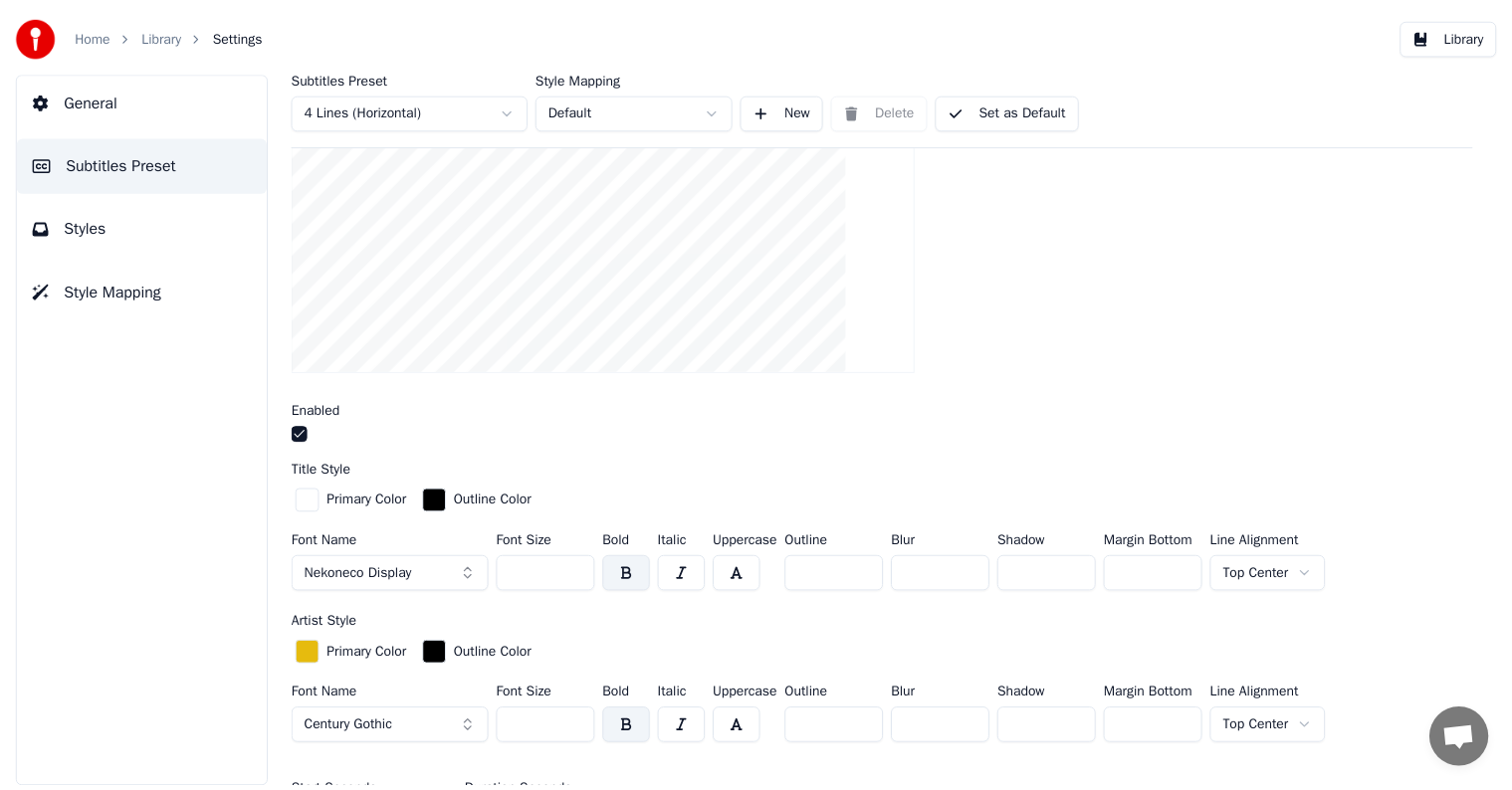 scroll, scrollTop: 497, scrollLeft: 0, axis: vertical 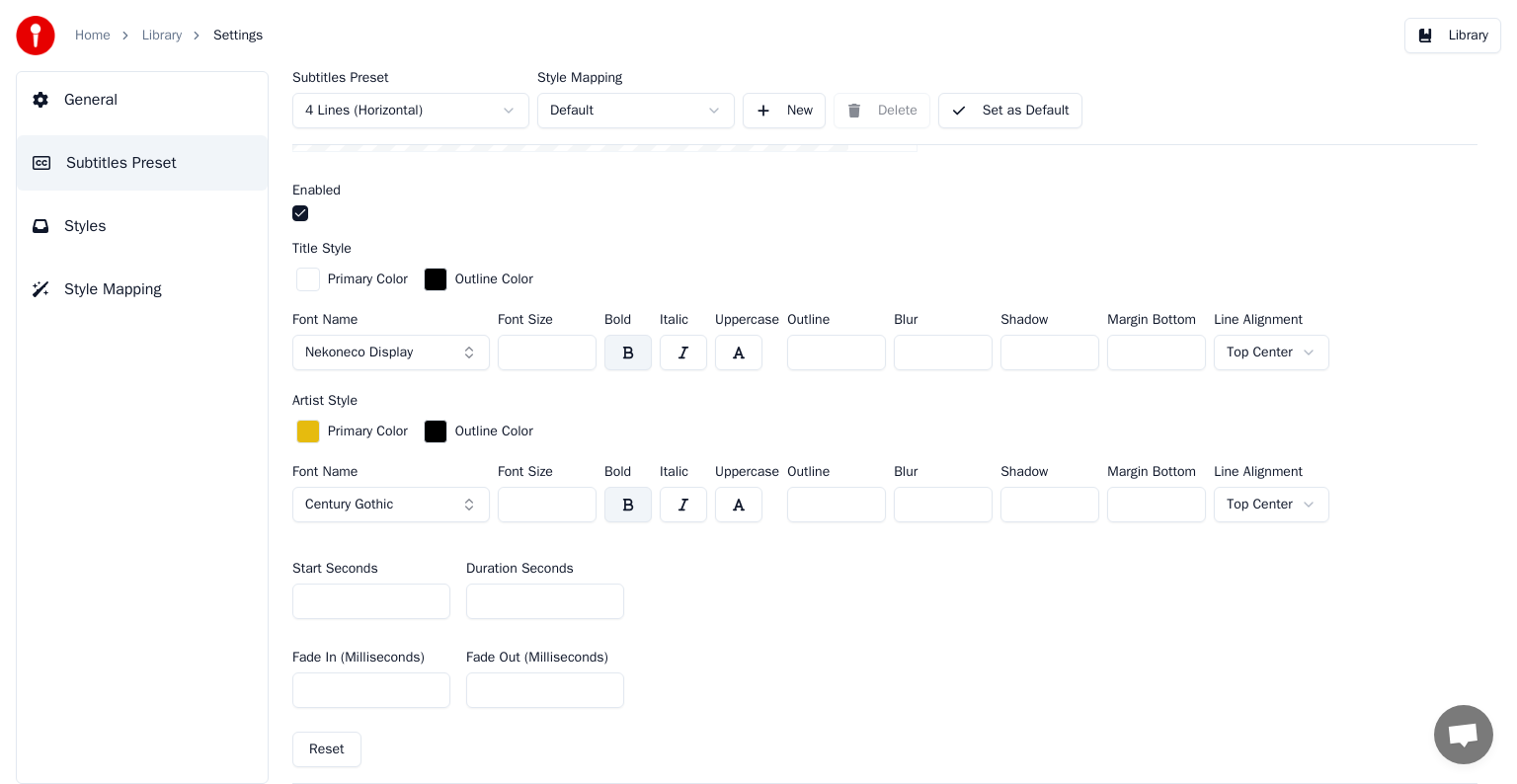 drag, startPoint x: 508, startPoint y: 348, endPoint x: 634, endPoint y: 352, distance: 126.06348 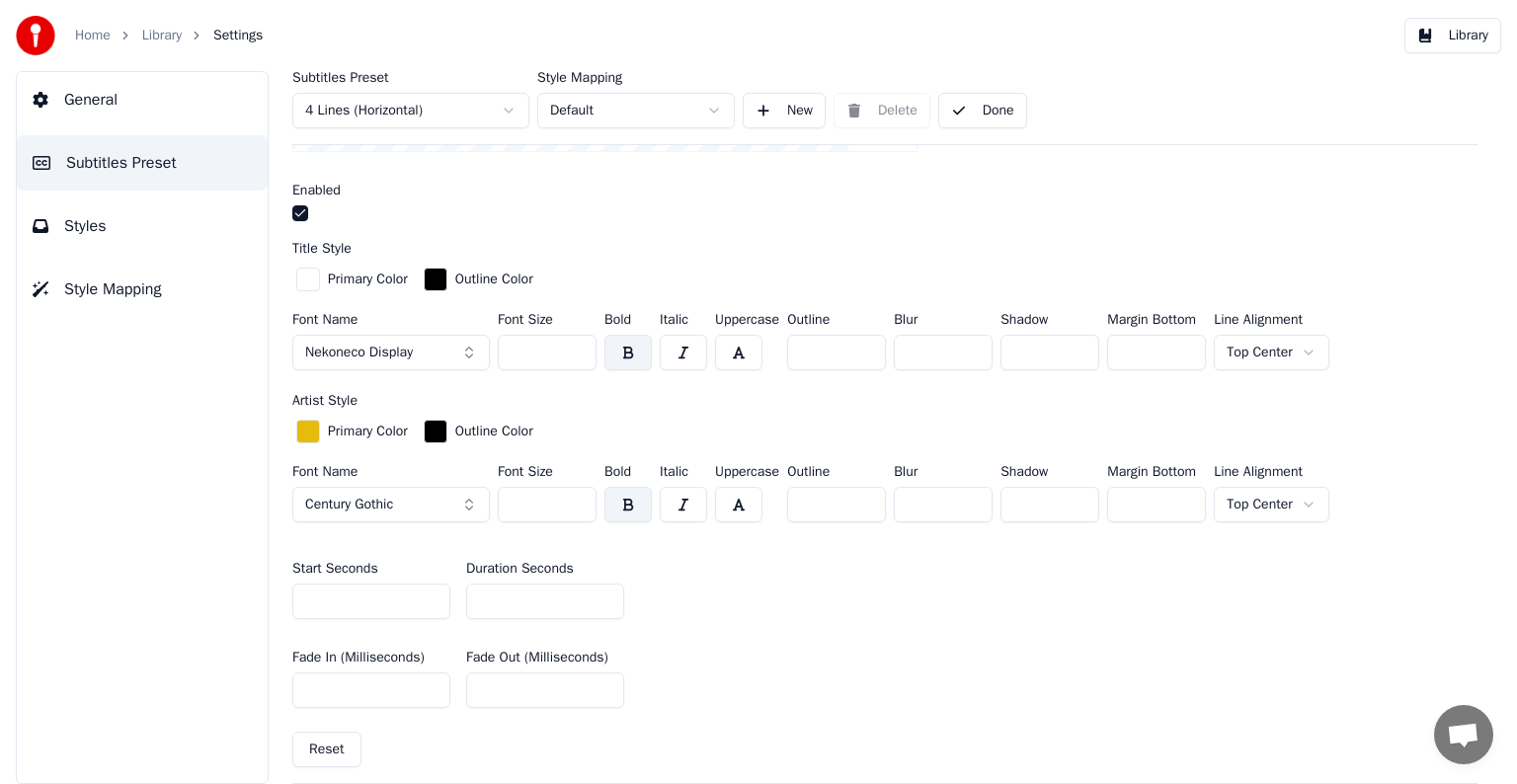 click on "Library" at bounding box center [162, 36] 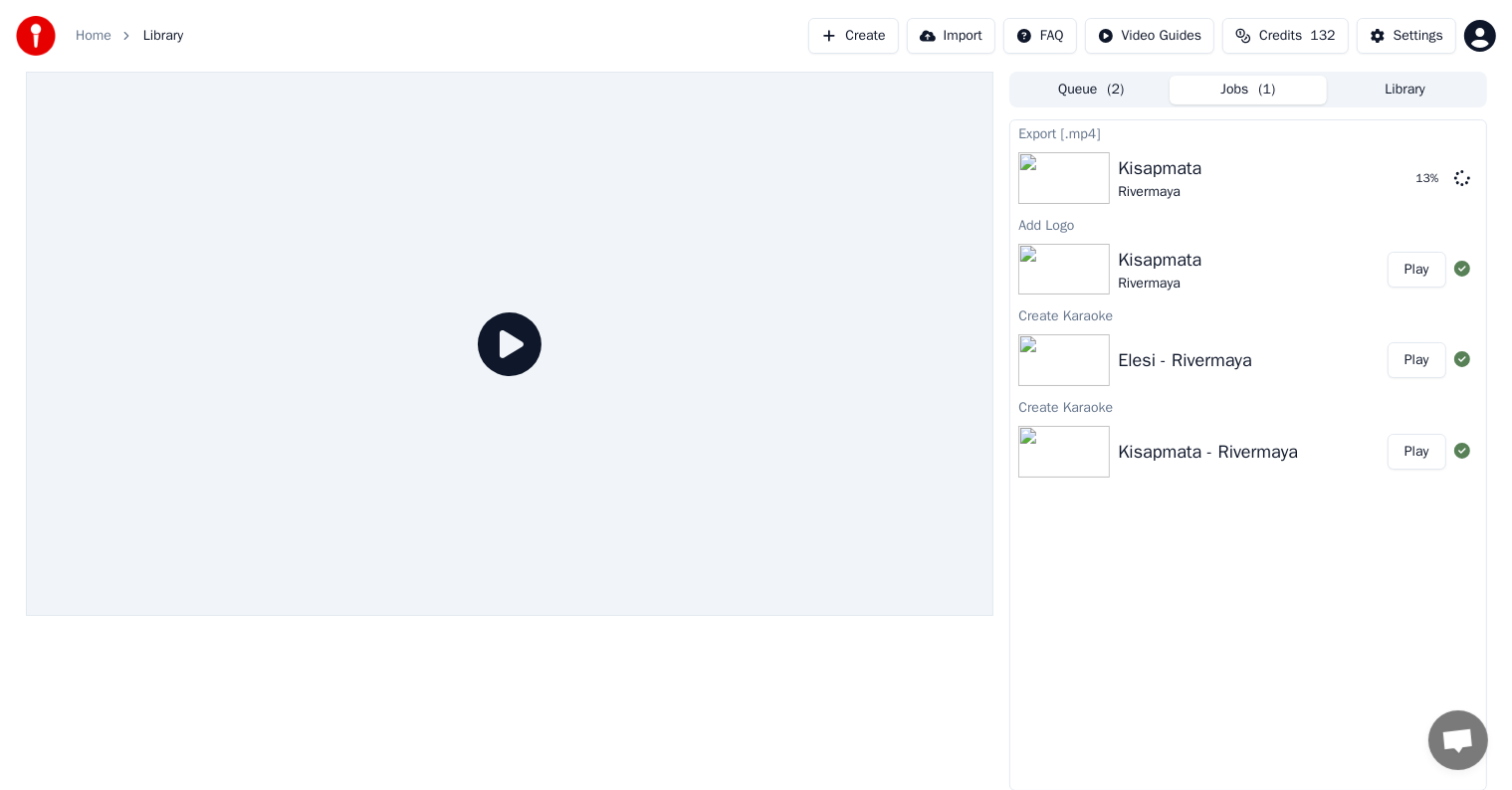 click on "Play" at bounding box center (1416, 360) 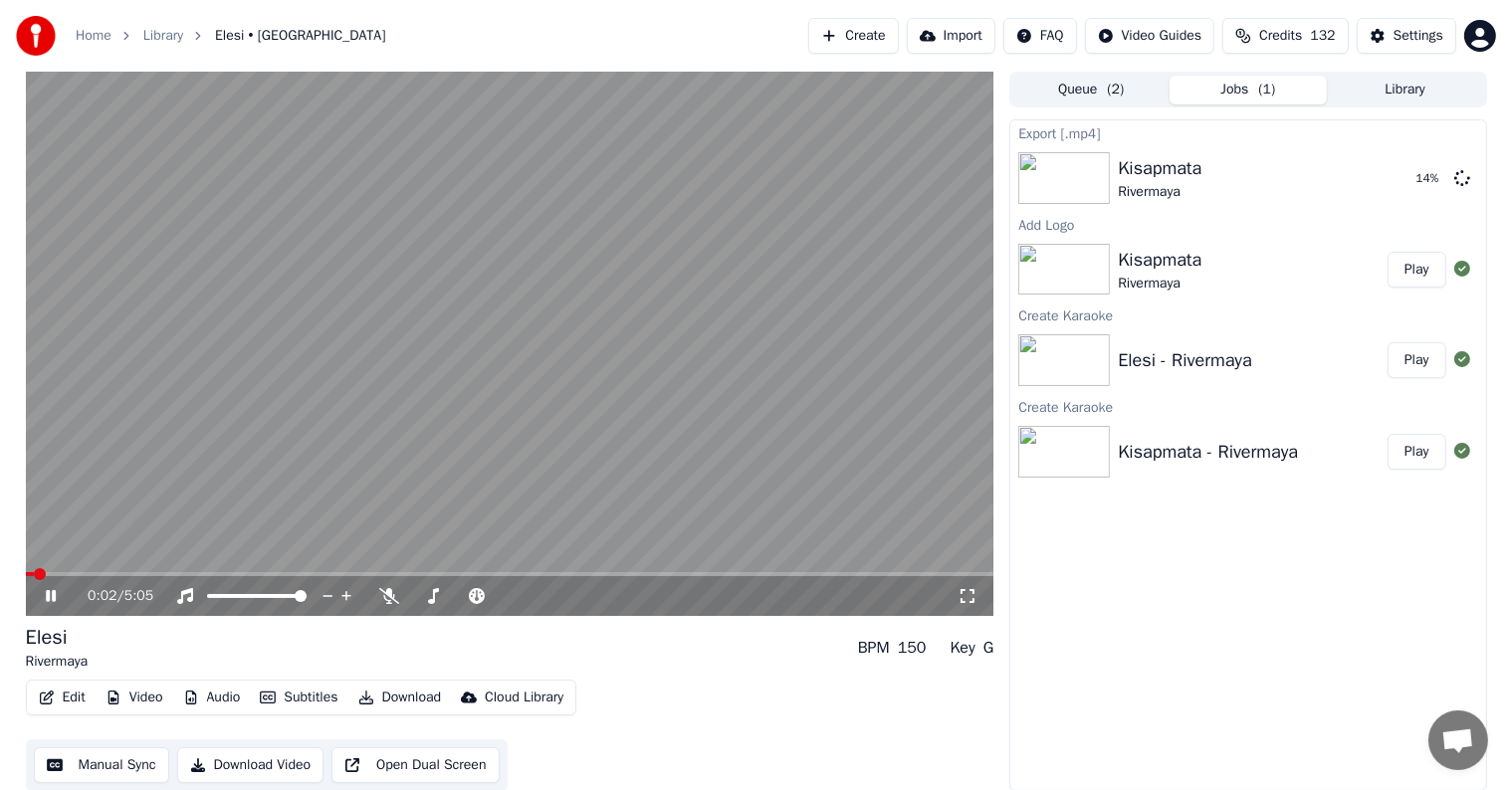 click on "0:02  /  5:05" at bounding box center (510, 596) 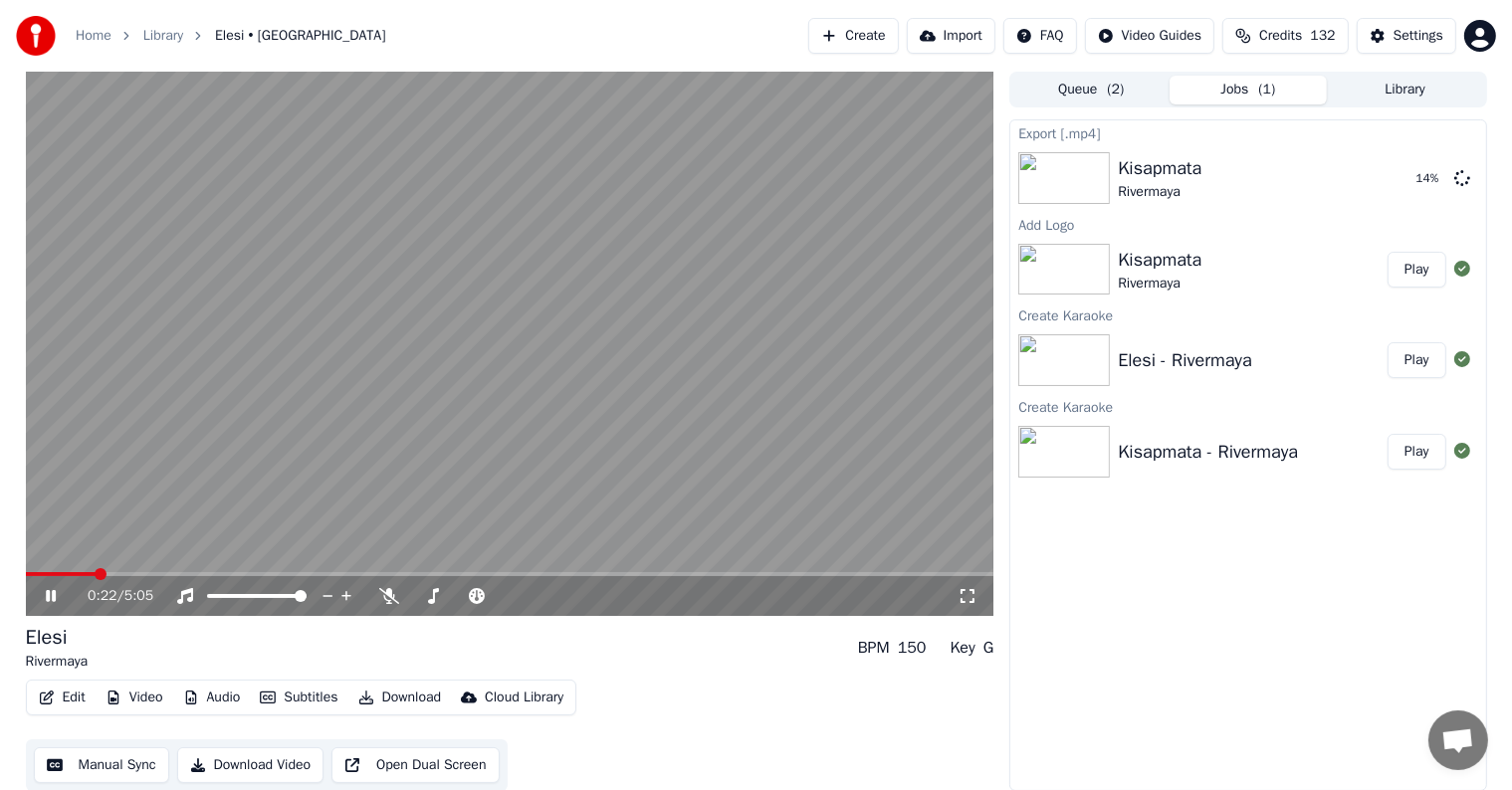 click at bounding box center (510, 574) 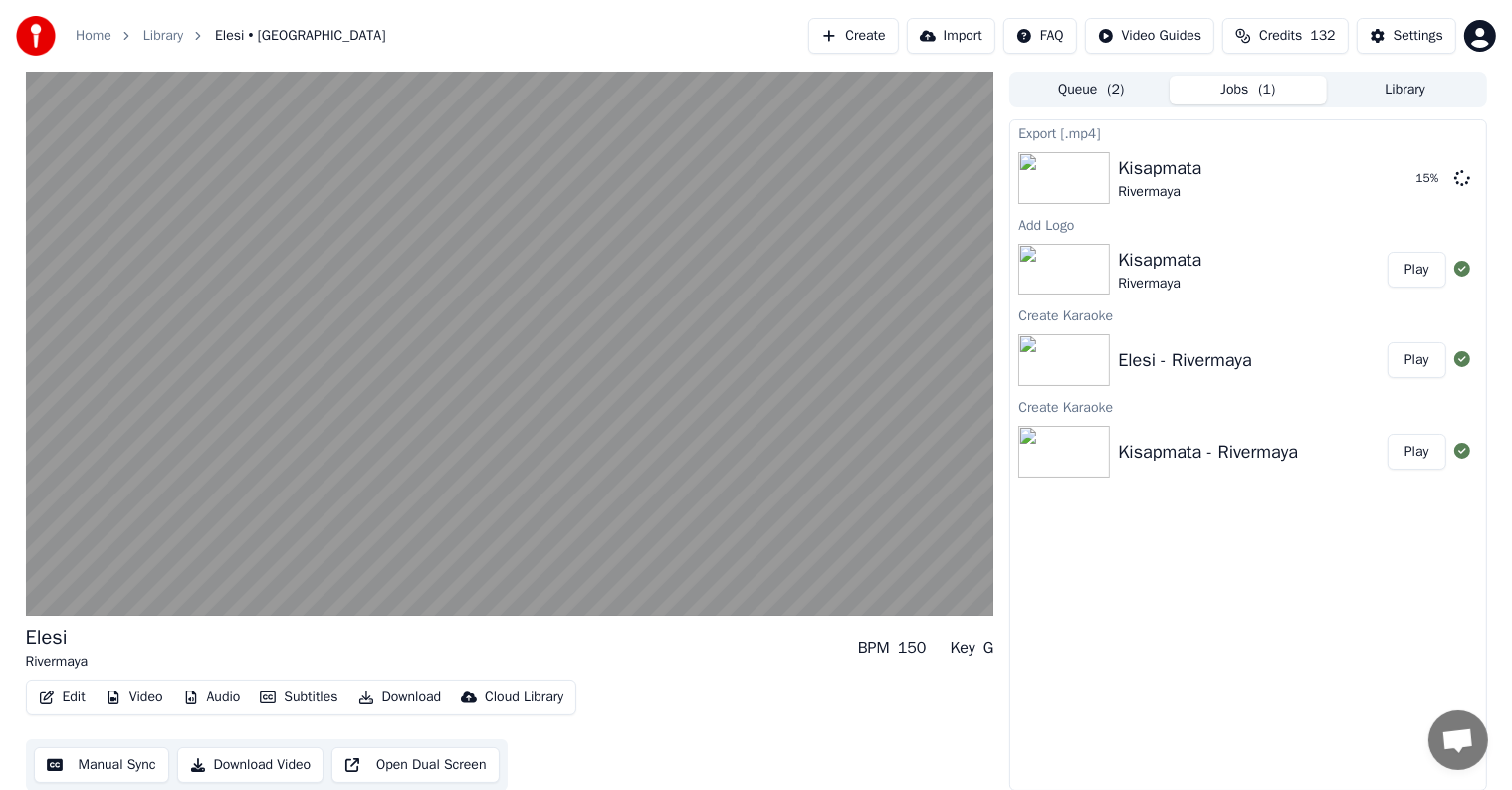 click on "Manual Sync" at bounding box center [102, 765] 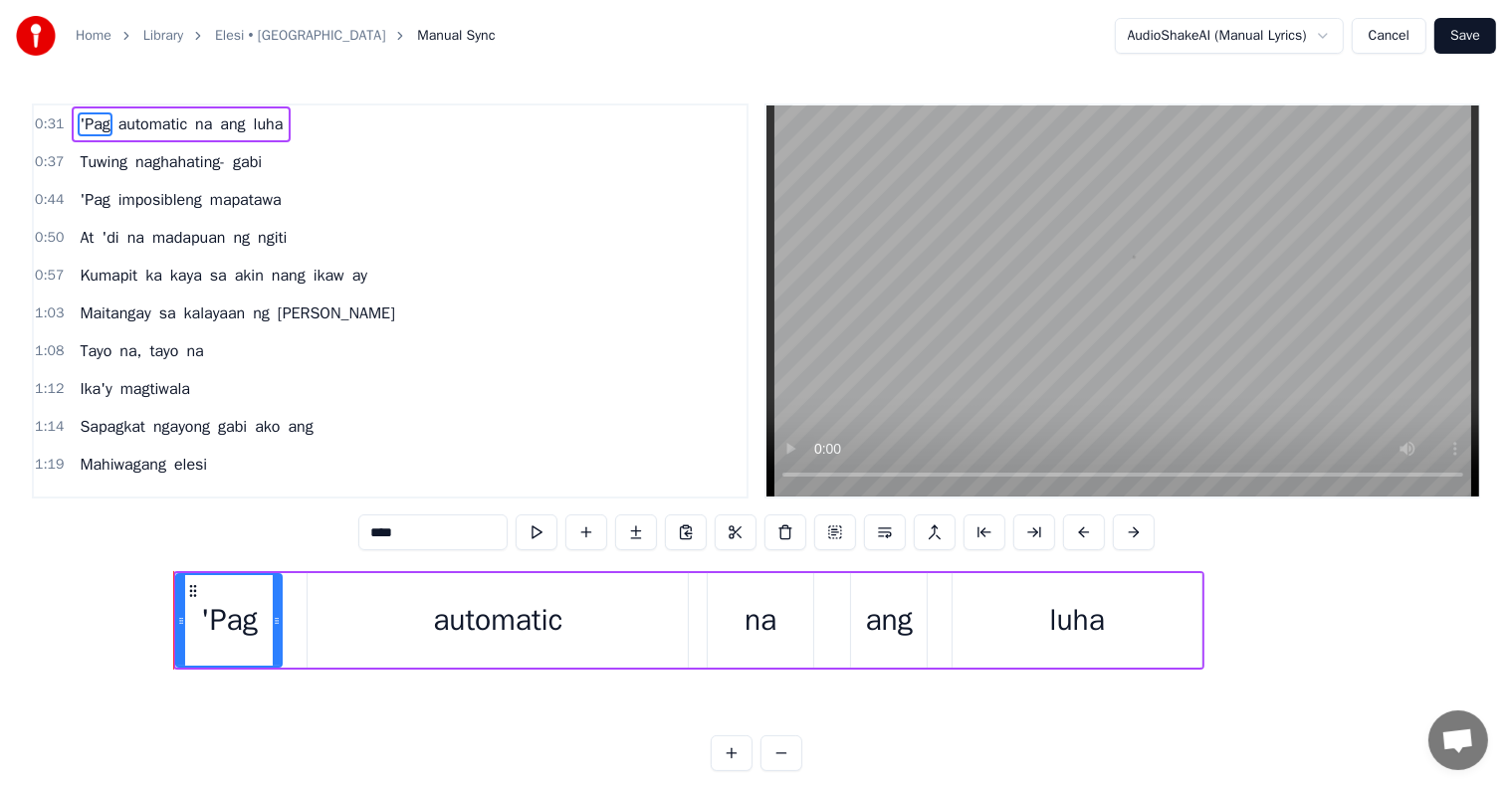 scroll, scrollTop: 0, scrollLeft: 9282, axis: horizontal 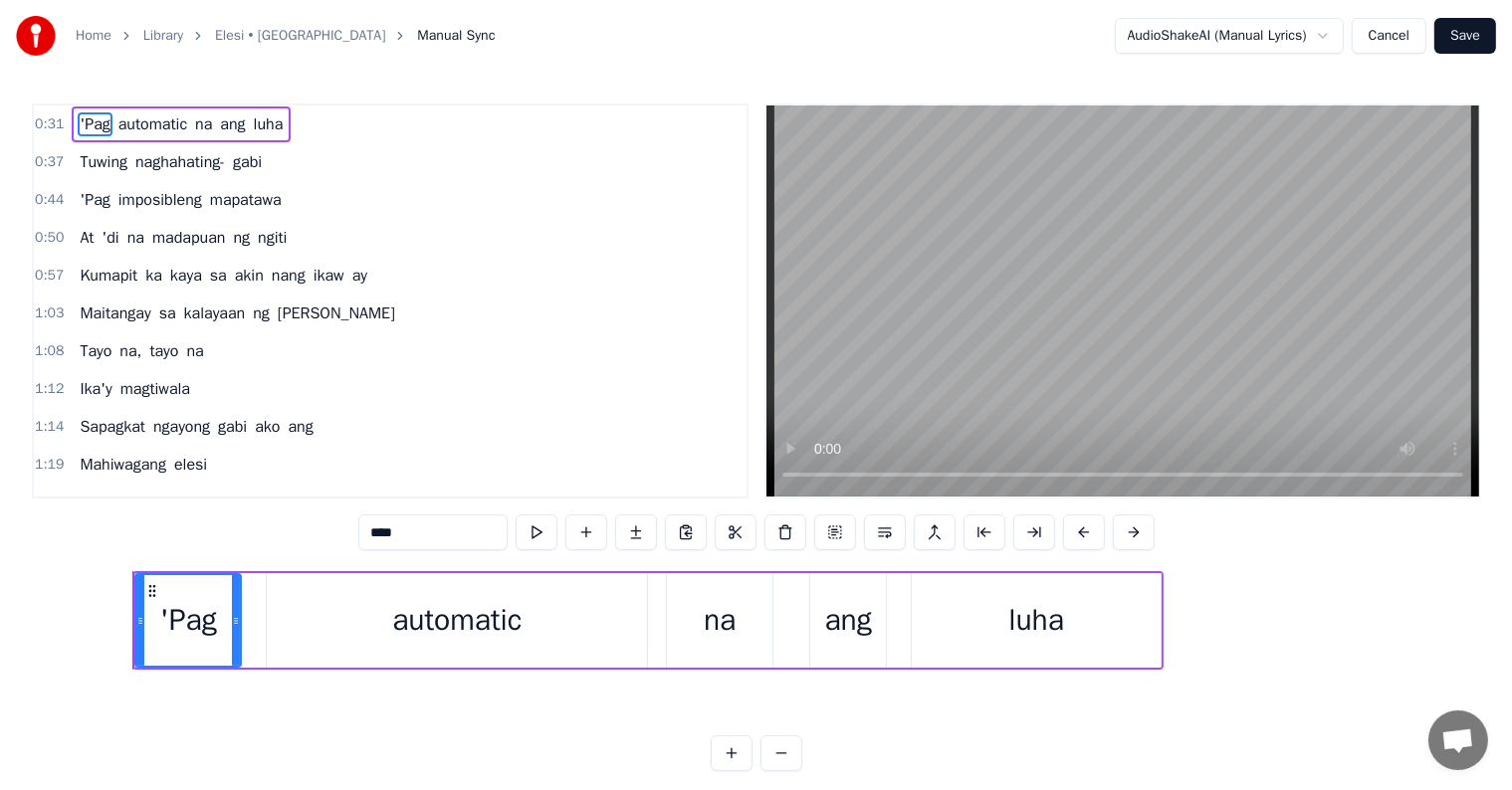 click on "'Pag automatic na ang luha Tuwing naghahating- gabi 'Pag imposibleng mapatawa At 'di na madapuan ng ngiti Kumapit ka kaya sa akin nang ikaw ay Maitangay sa kalayaan ng [PERSON_NAME] na, tayo na Ika'y magtiwala Sapagkat ngayong gabi ako ang Mahiwagang elesi 'Pag komplikado ang problema Parang relong made in [GEOGRAPHIC_DATA] At parang isang sandwich na nasa lunchbox mong nawawala Nabubulok na sa isipan Kumapit ka kaya sa akin nang ikaw ay Maitangay sa kalayaan ng [PERSON_NAME] na, tayo na Ika'y magtiwala Sapagkat ngayong gabi ako ang Mahiwagang elesi, elesi Minsan ako'y nangailangan Dalian kang lumapit sa akin Ibinulong mo, kaibigan Ako ang iyong liwanag sa dilim Kumapit ka kaya sa akin nang ikaw ay Maitangay sa kalayaan ng [PERSON_NAME] na, tayo na Ika'y magtiwala Sapagkat ngayong gabi ako ang Mahiwagang elesi, elesi
To pick up a draggable item, press the space bar.
While dragging, use the arrow keys to move the item.
Press space again to drop the item in its new position, or press escape to cancel." at bounding box center [756, 645] 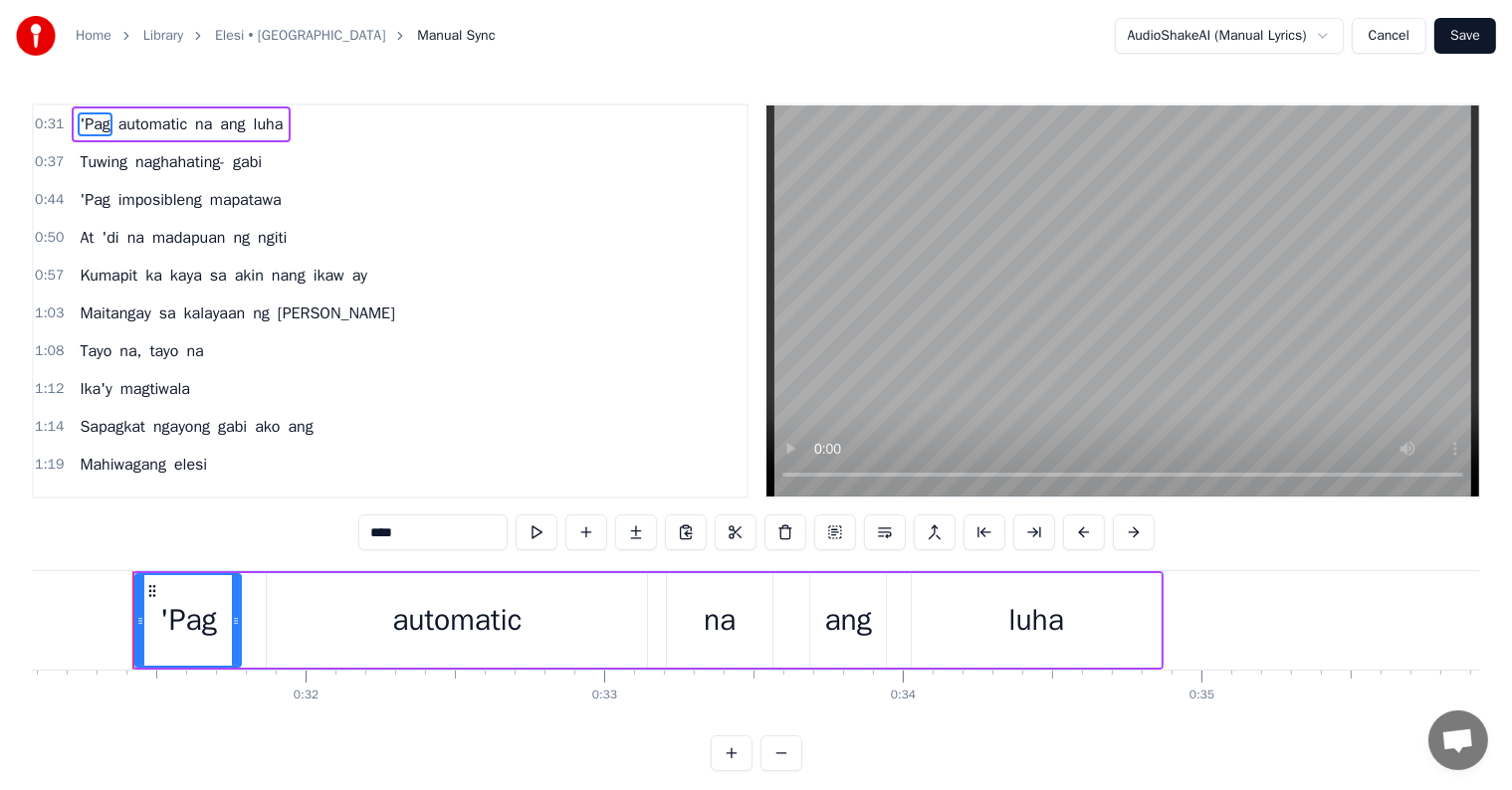 click at bounding box center [36309, 620] 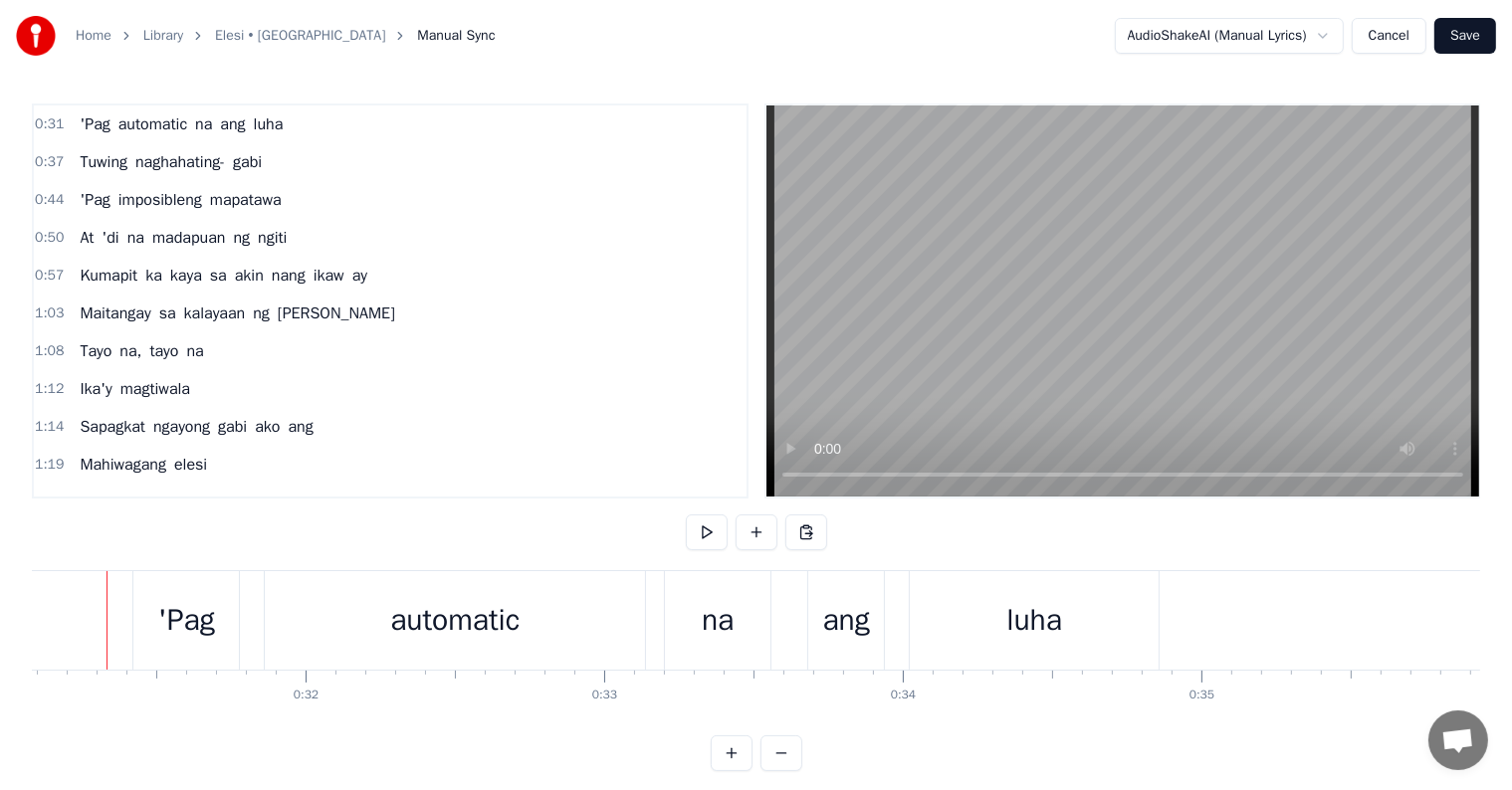 scroll, scrollTop: 0, scrollLeft: 9256, axis: horizontal 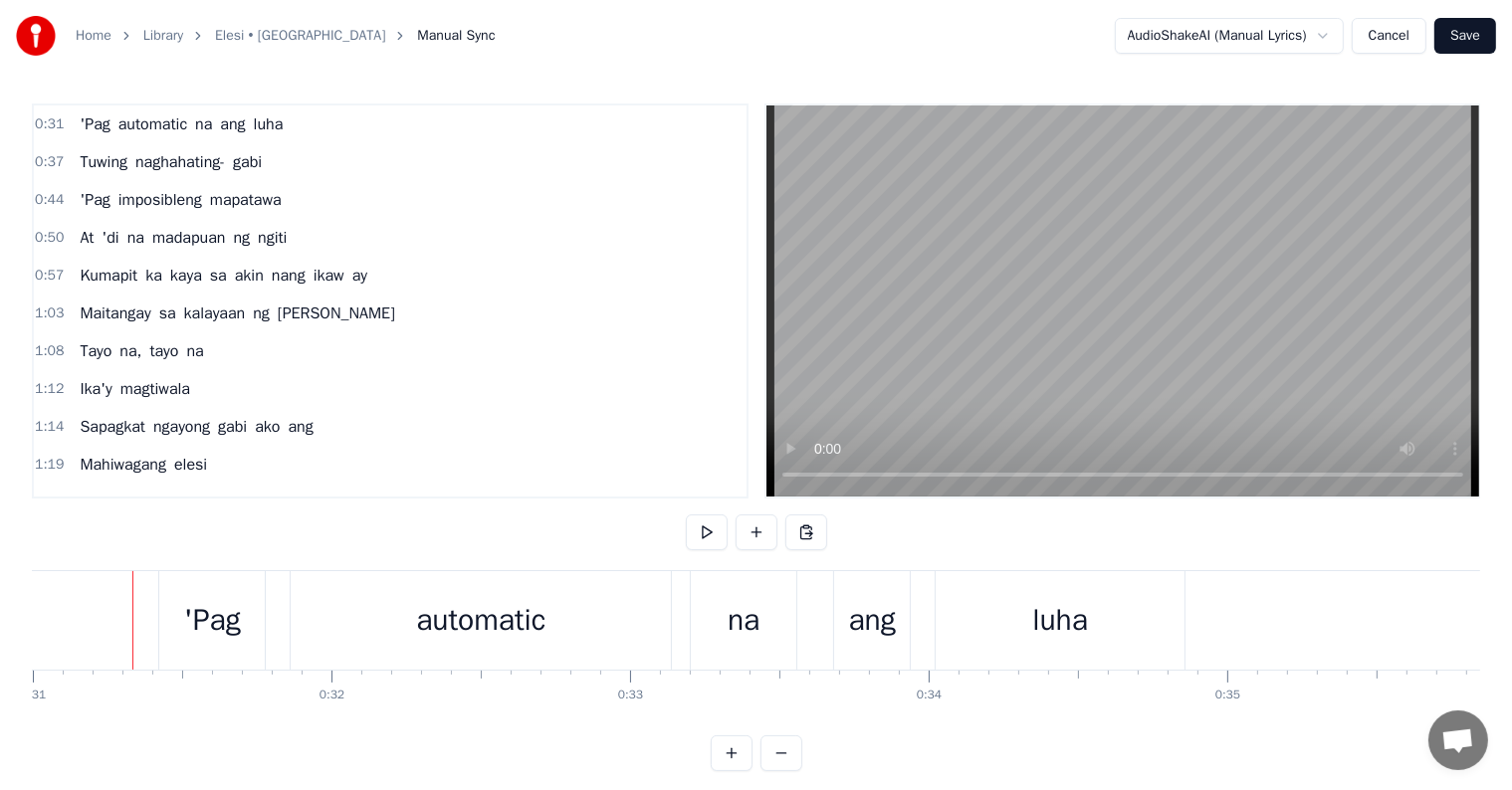 click on "Library" at bounding box center (163, 36) 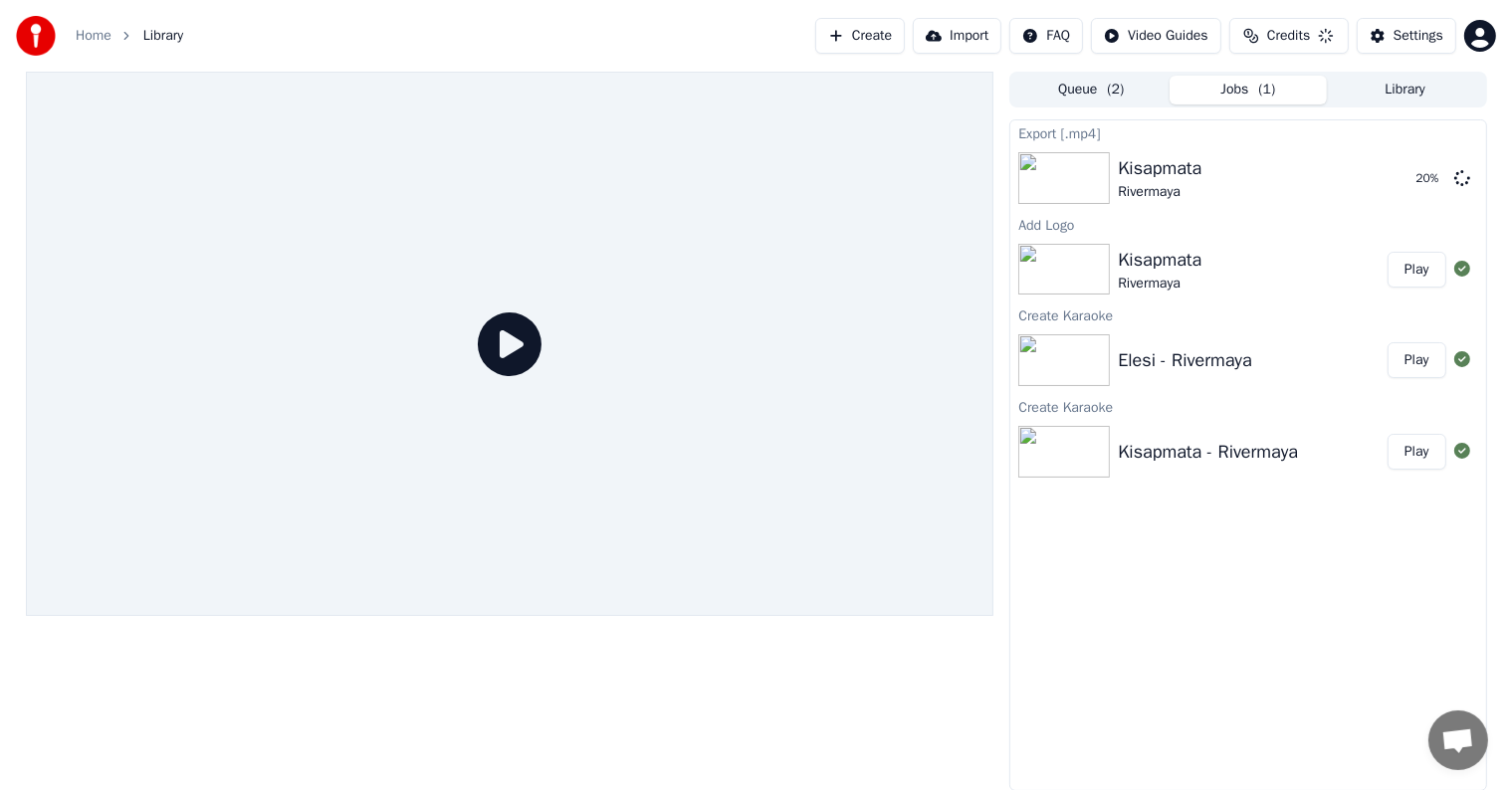 click on "Play" at bounding box center (1416, 360) 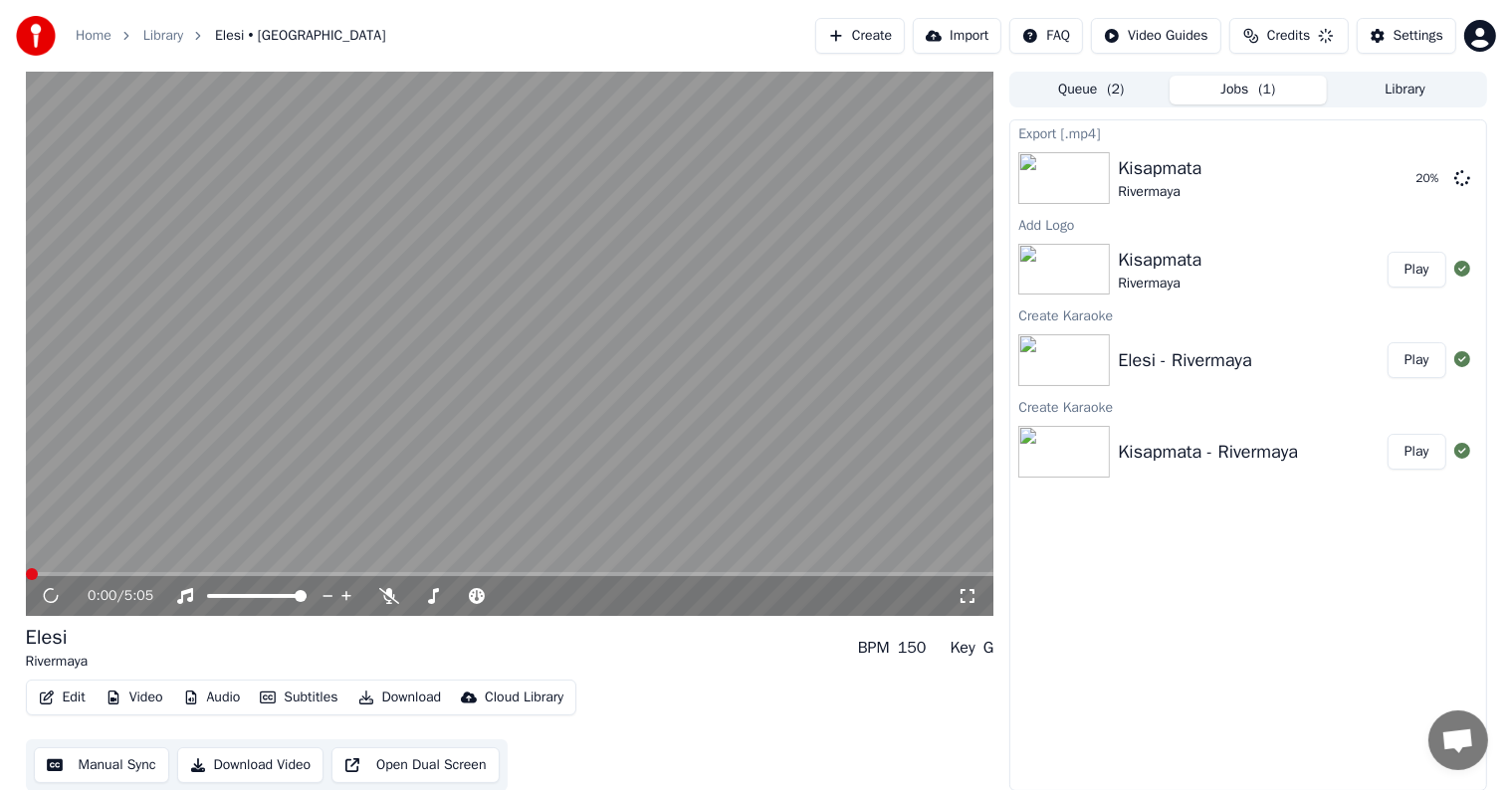 click on "Video" at bounding box center [134, 697] 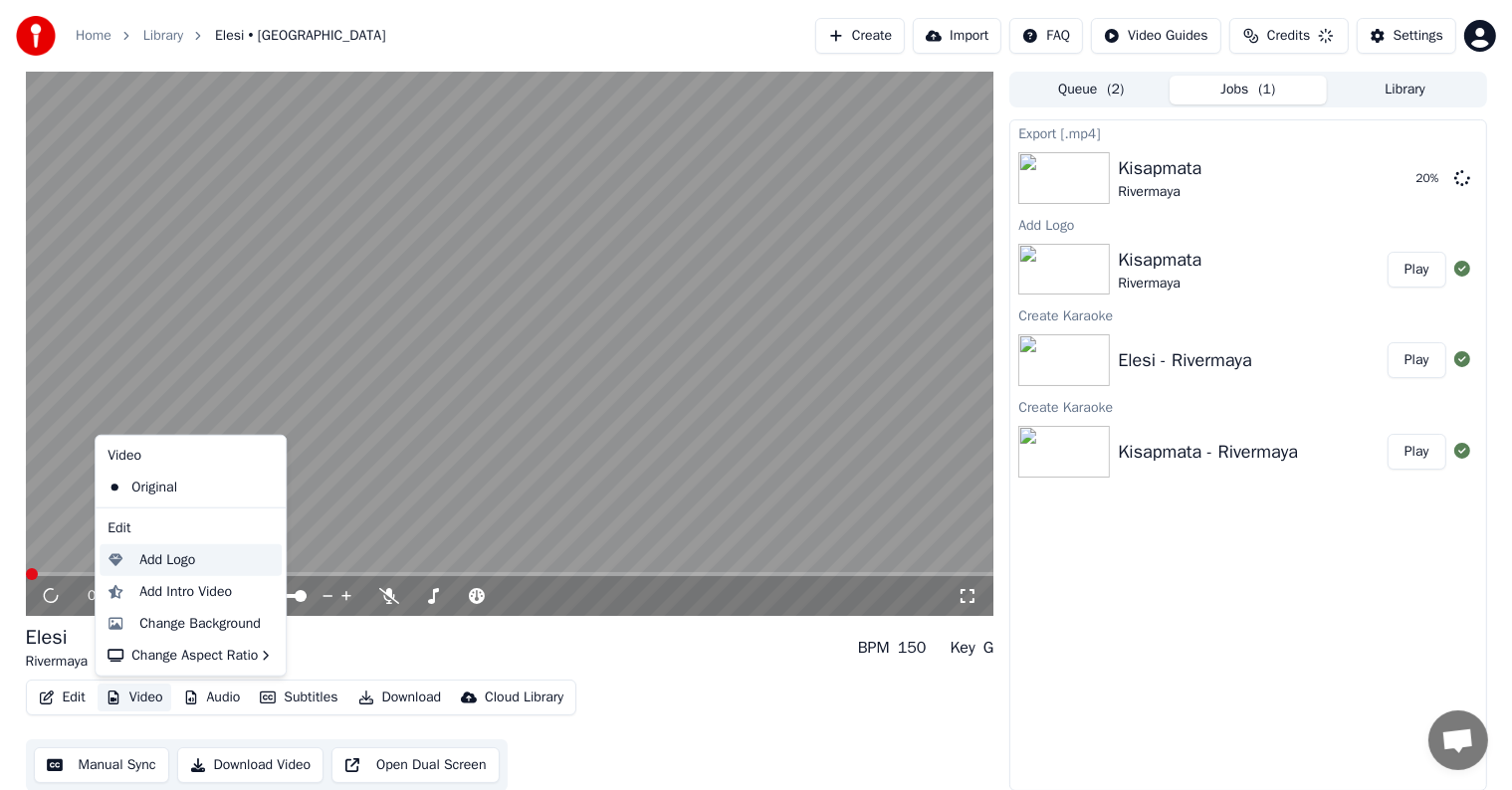 click on "Add Logo" at bounding box center (167, 560) 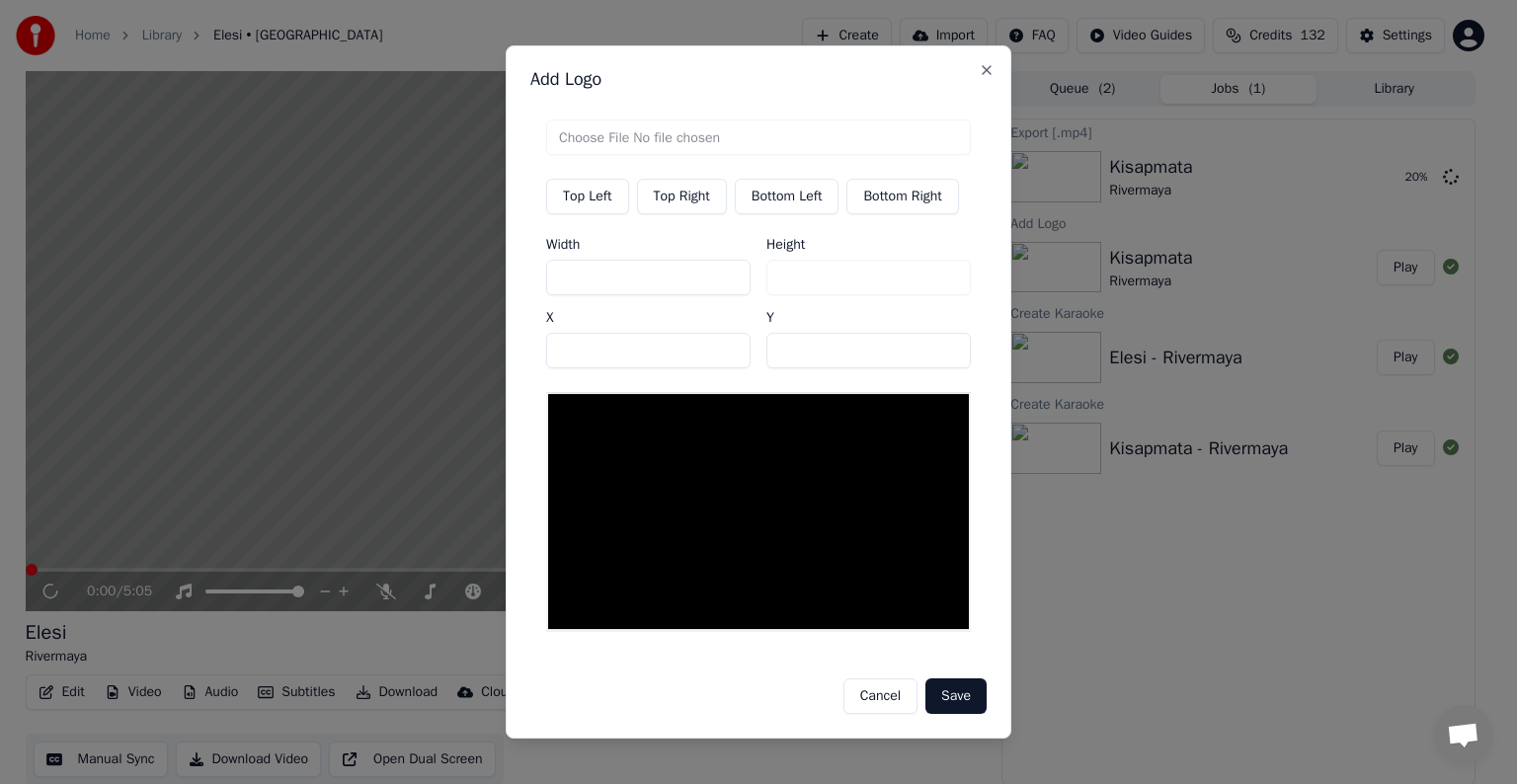 click at bounding box center (758, 137) 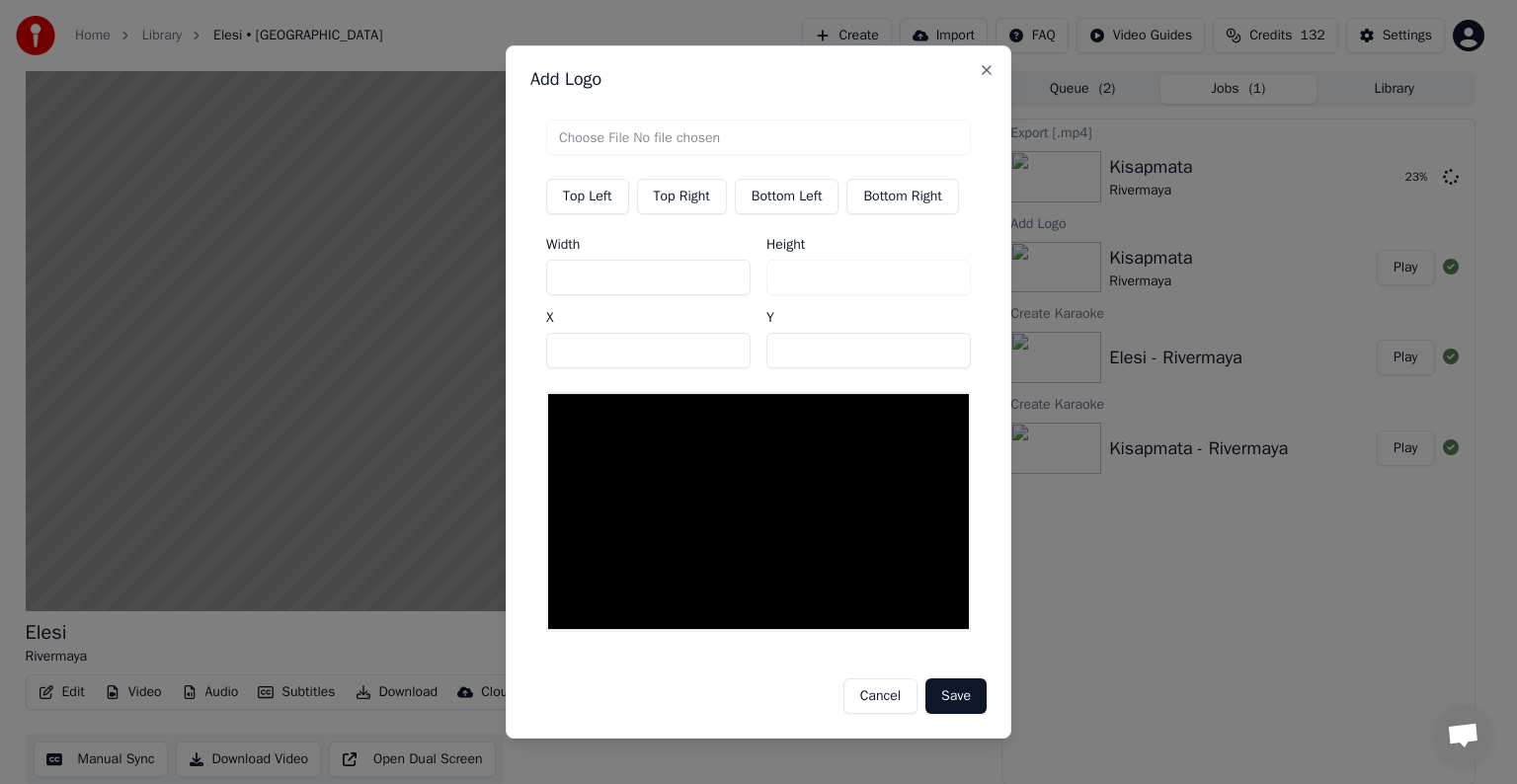 type on "**********" 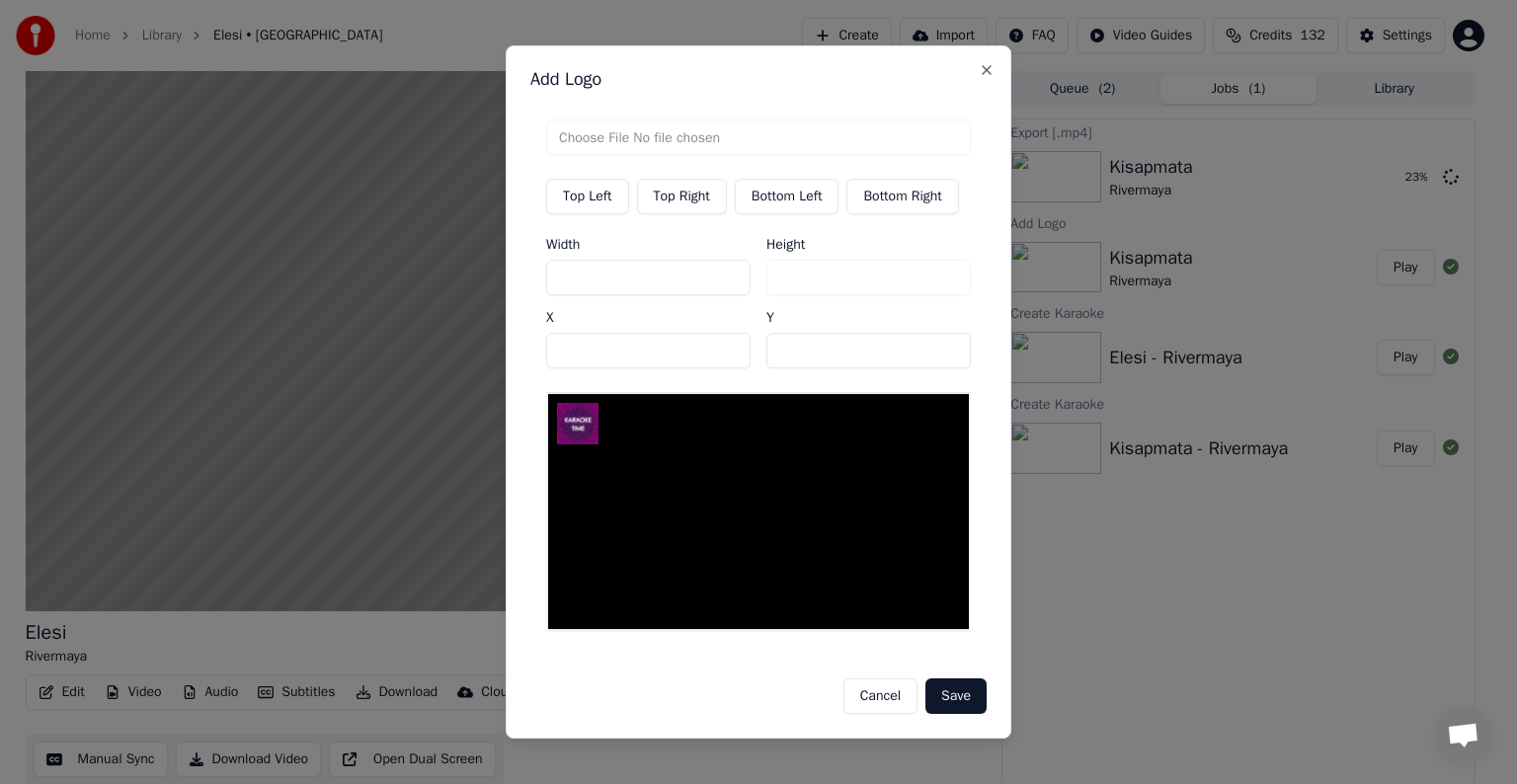 click on "Top Right" at bounding box center [681, 196] 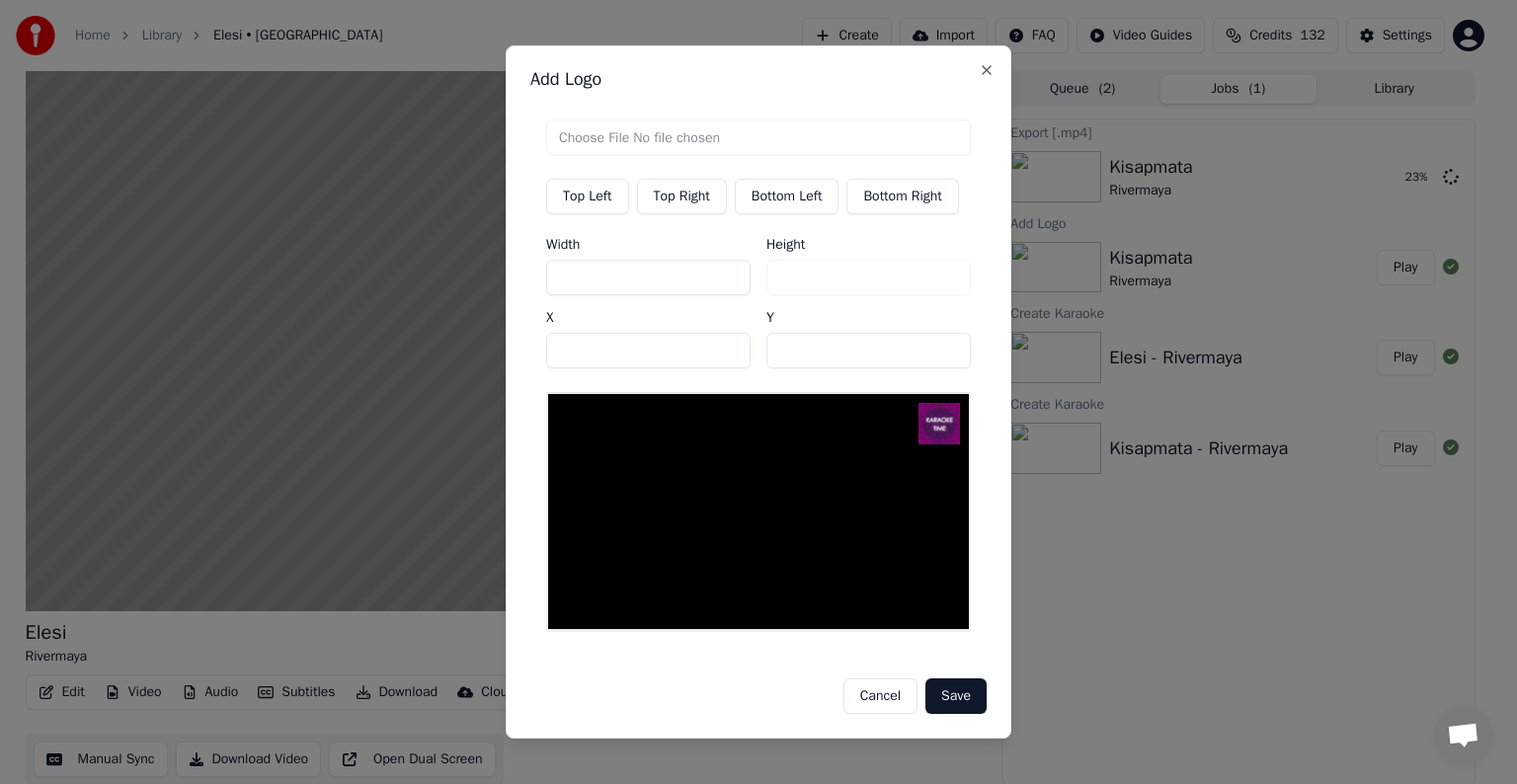 click on "Save" at bounding box center (956, 696) 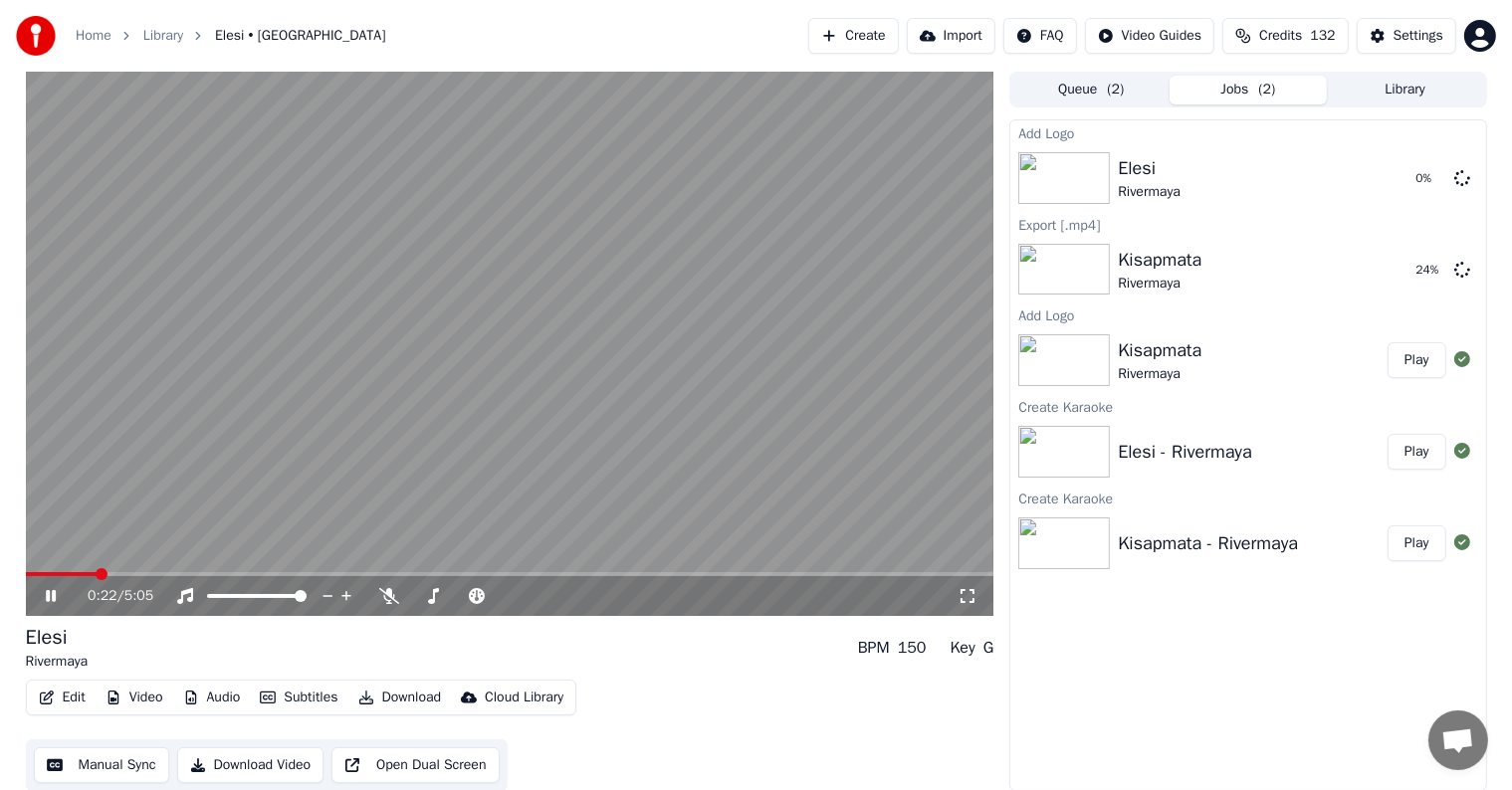 click at bounding box center [510, 343] 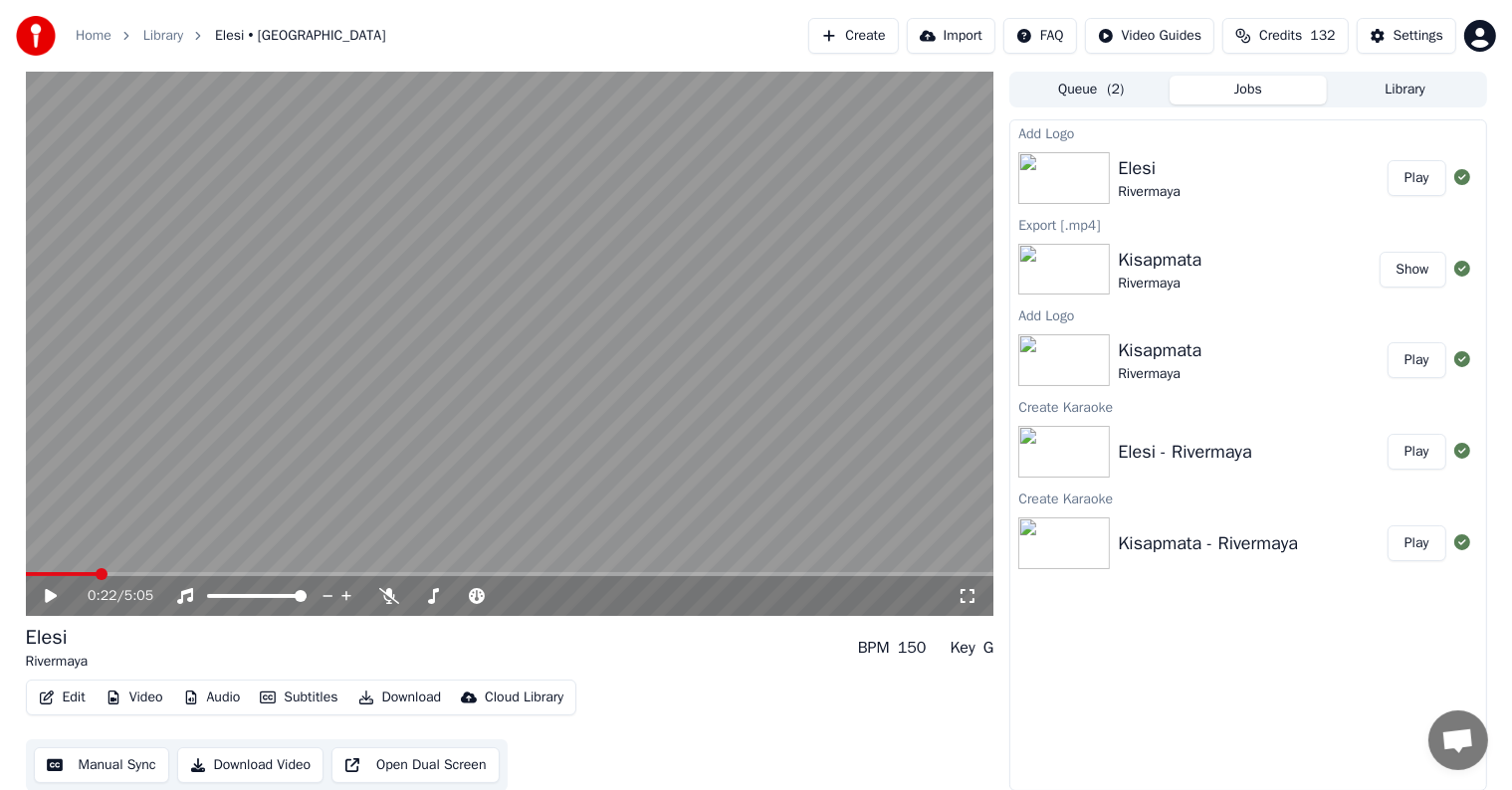 click on "Play" at bounding box center (1416, 178) 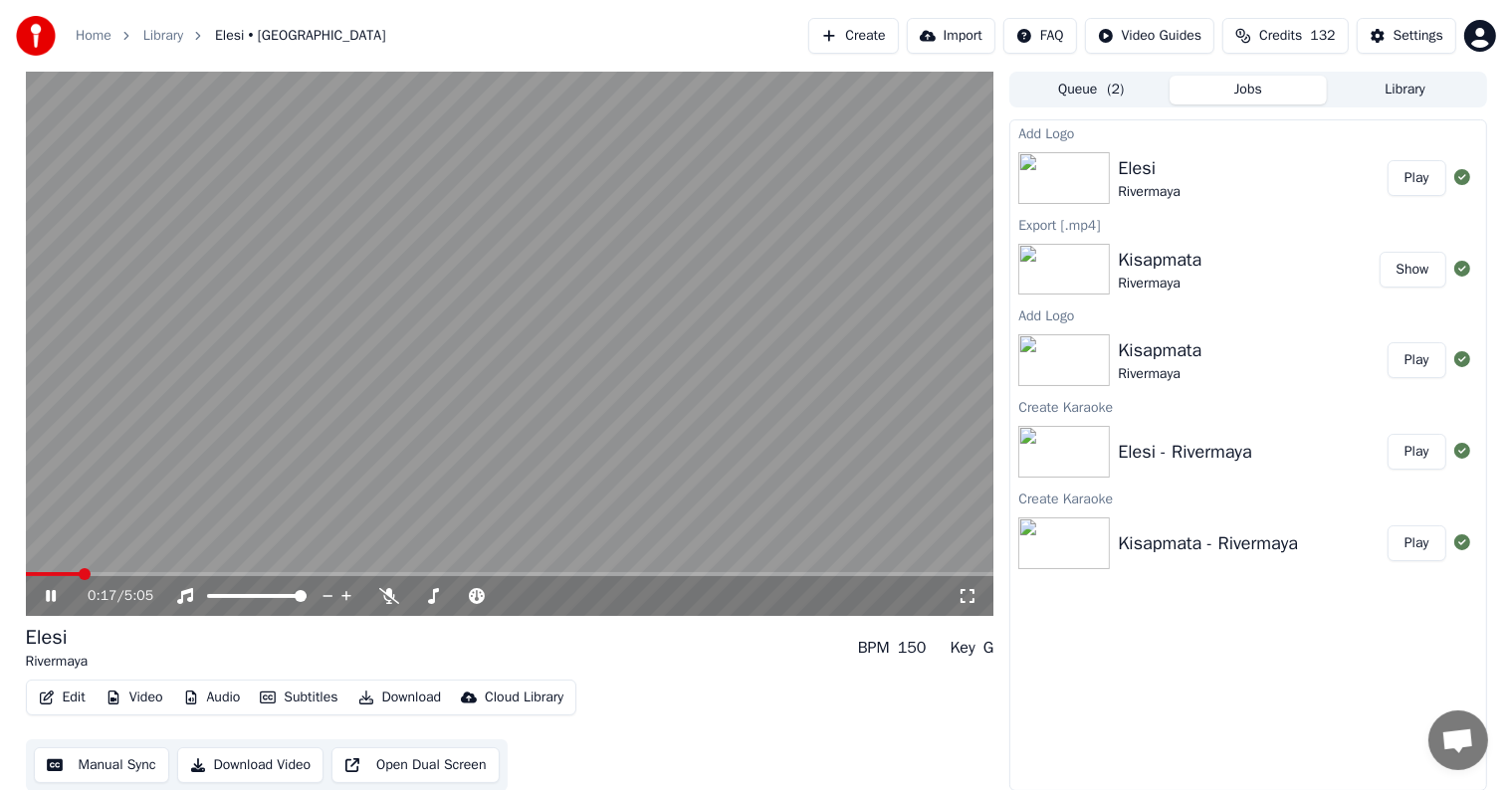 click at bounding box center (510, 574) 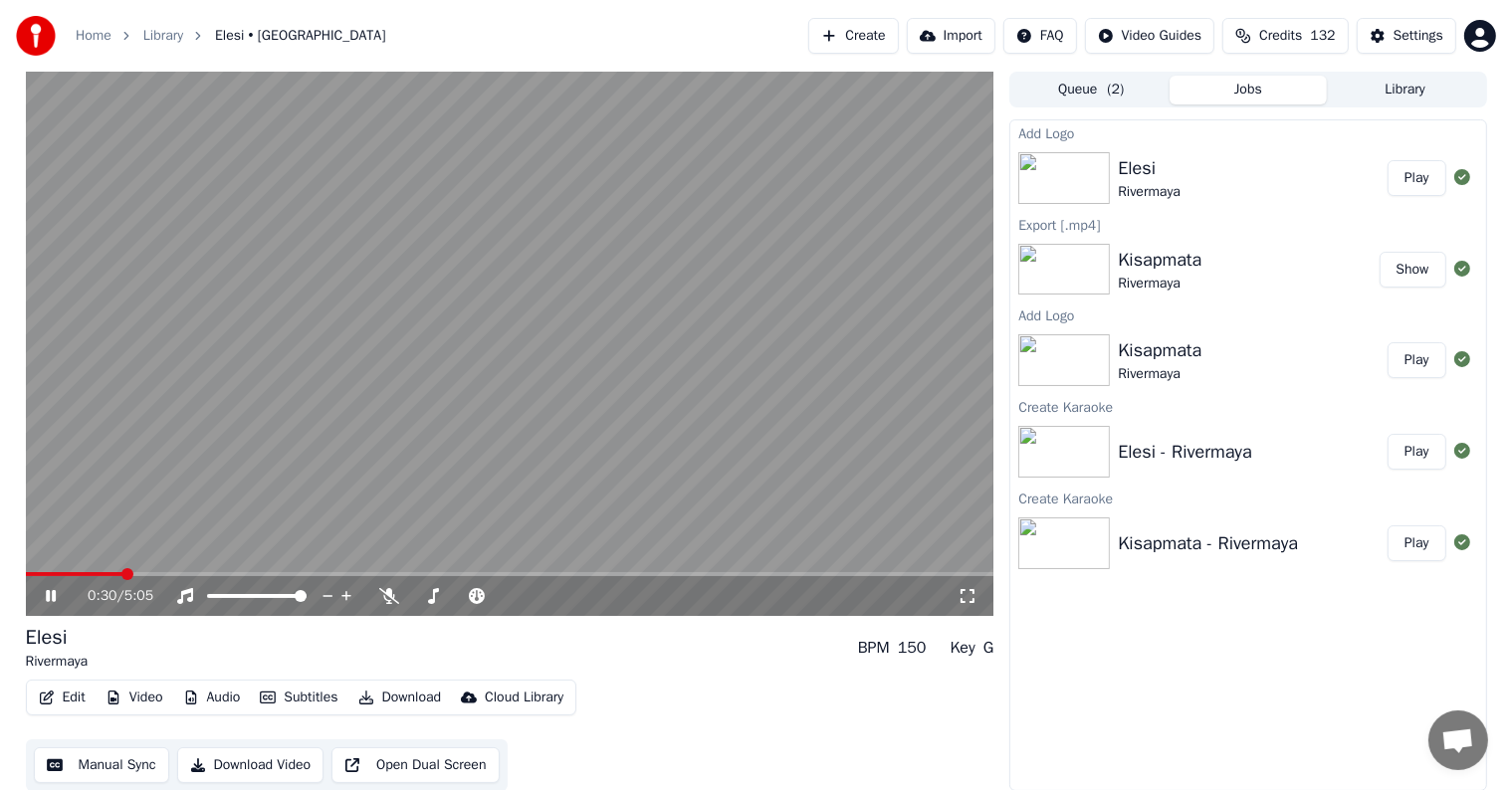 click on "Manual Sync" at bounding box center (102, 765) 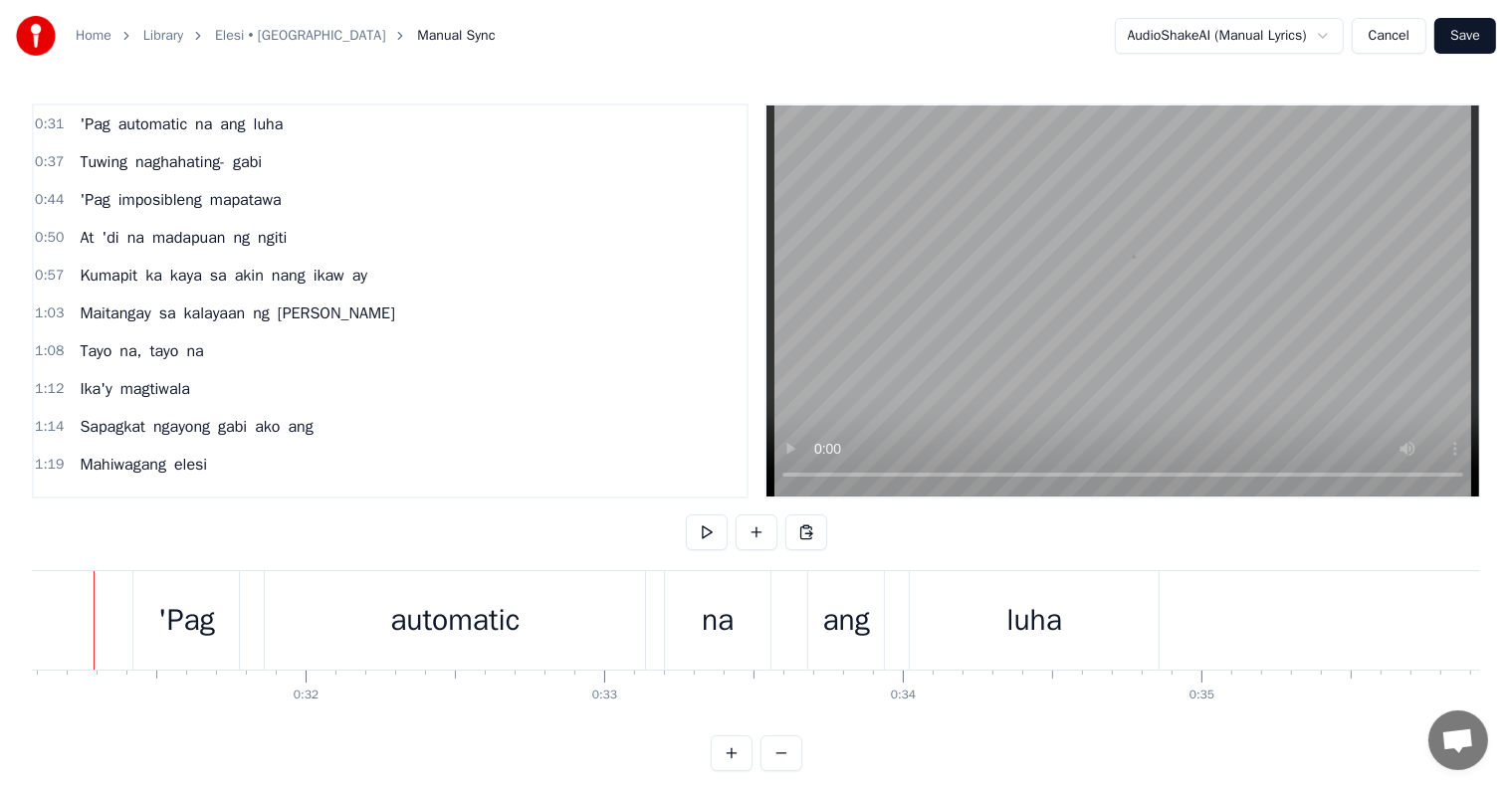 scroll, scrollTop: 0, scrollLeft: 9243, axis: horizontal 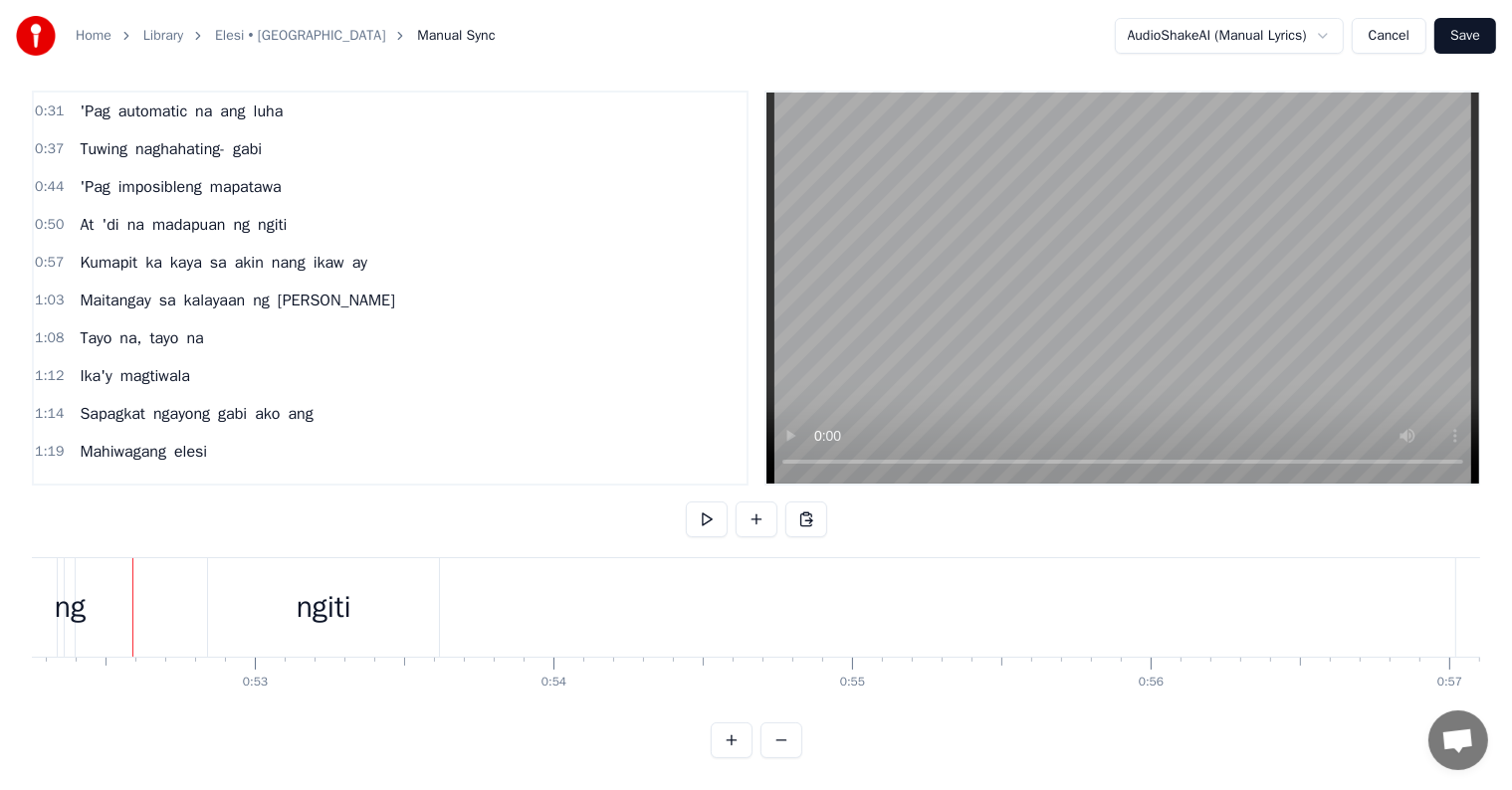 click on "mapatawa" at bounding box center (246, 187) 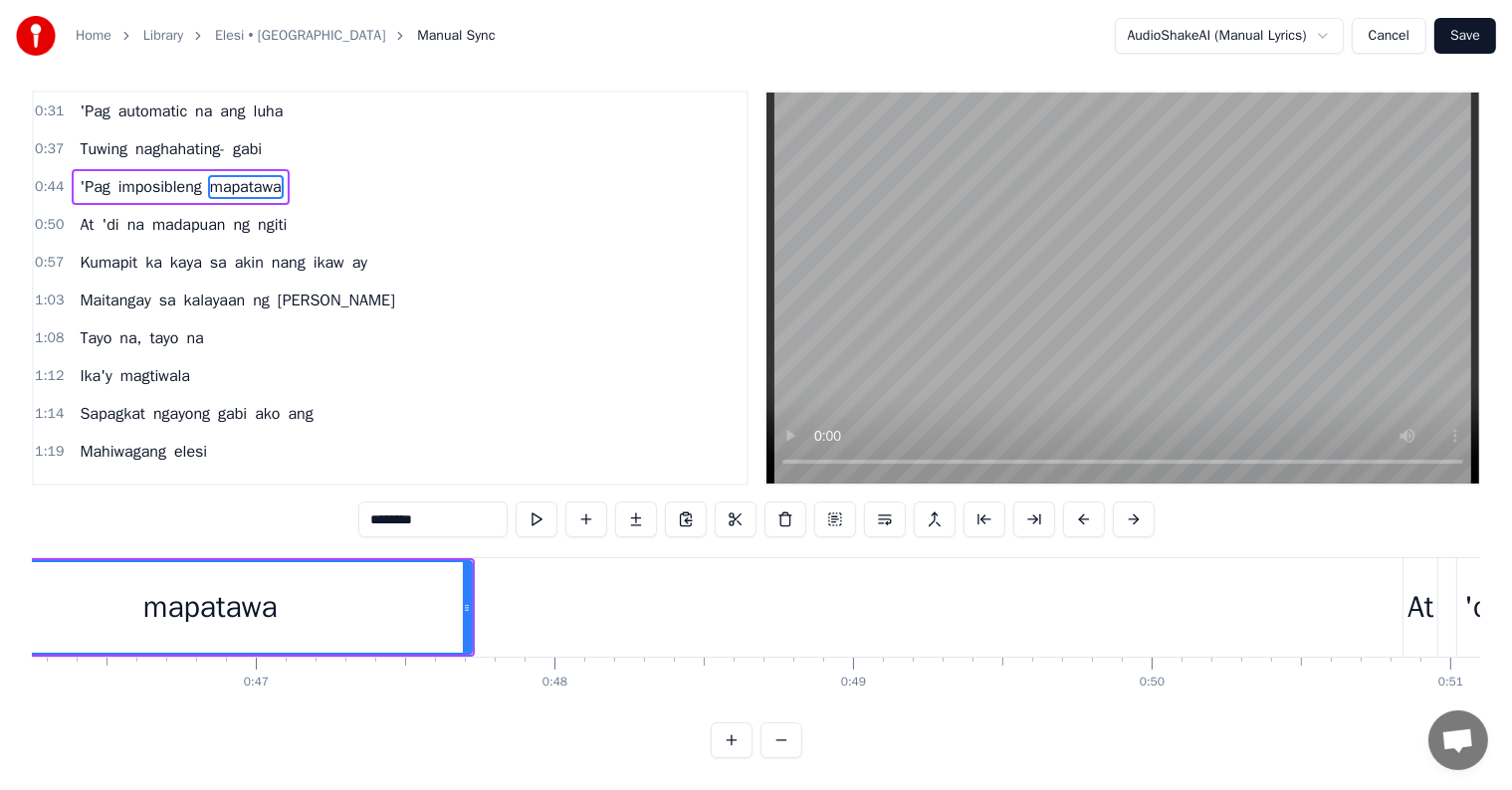 scroll, scrollTop: 0, scrollLeft: 13625, axis: horizontal 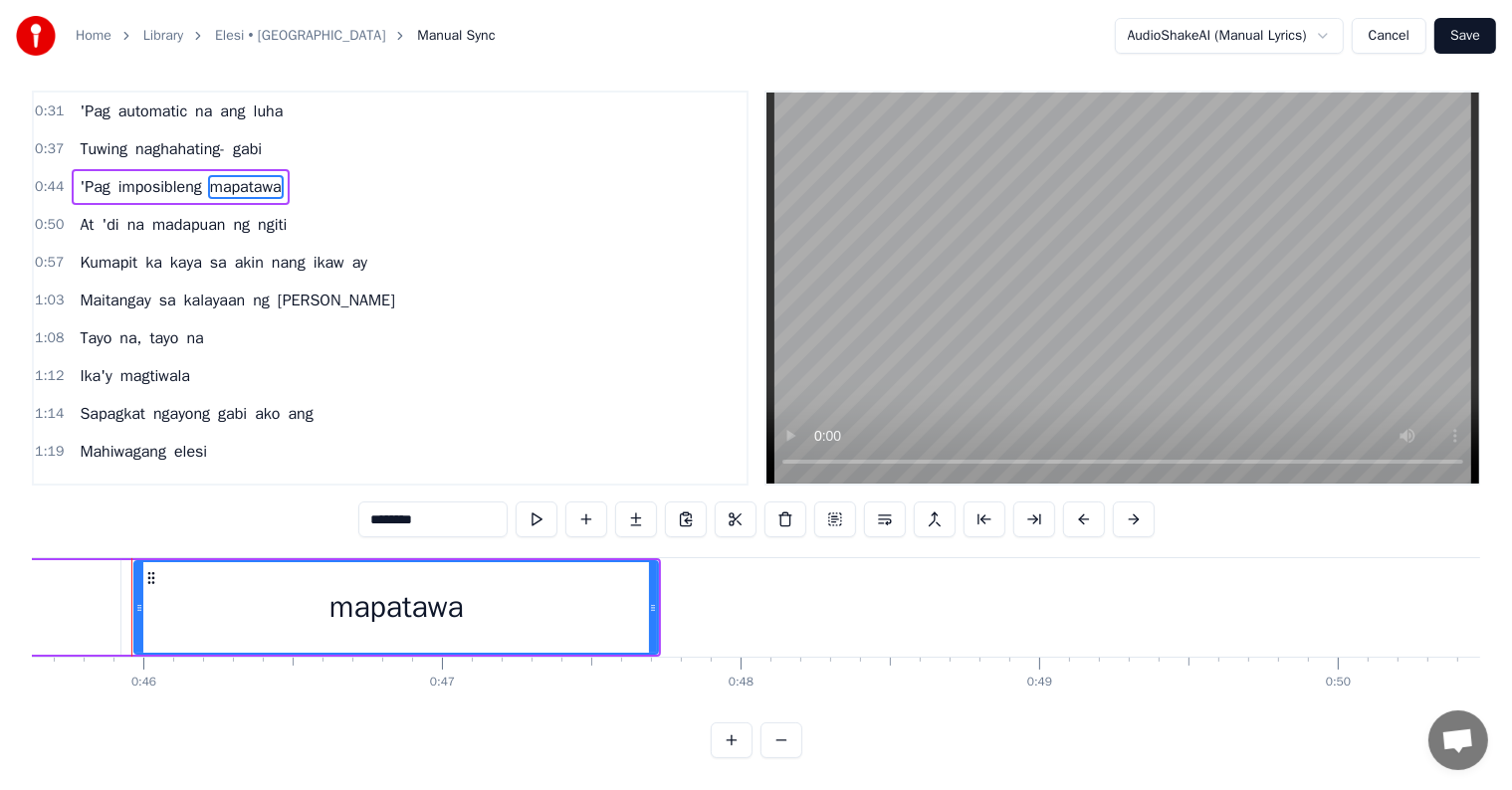 click at bounding box center [885, 519] 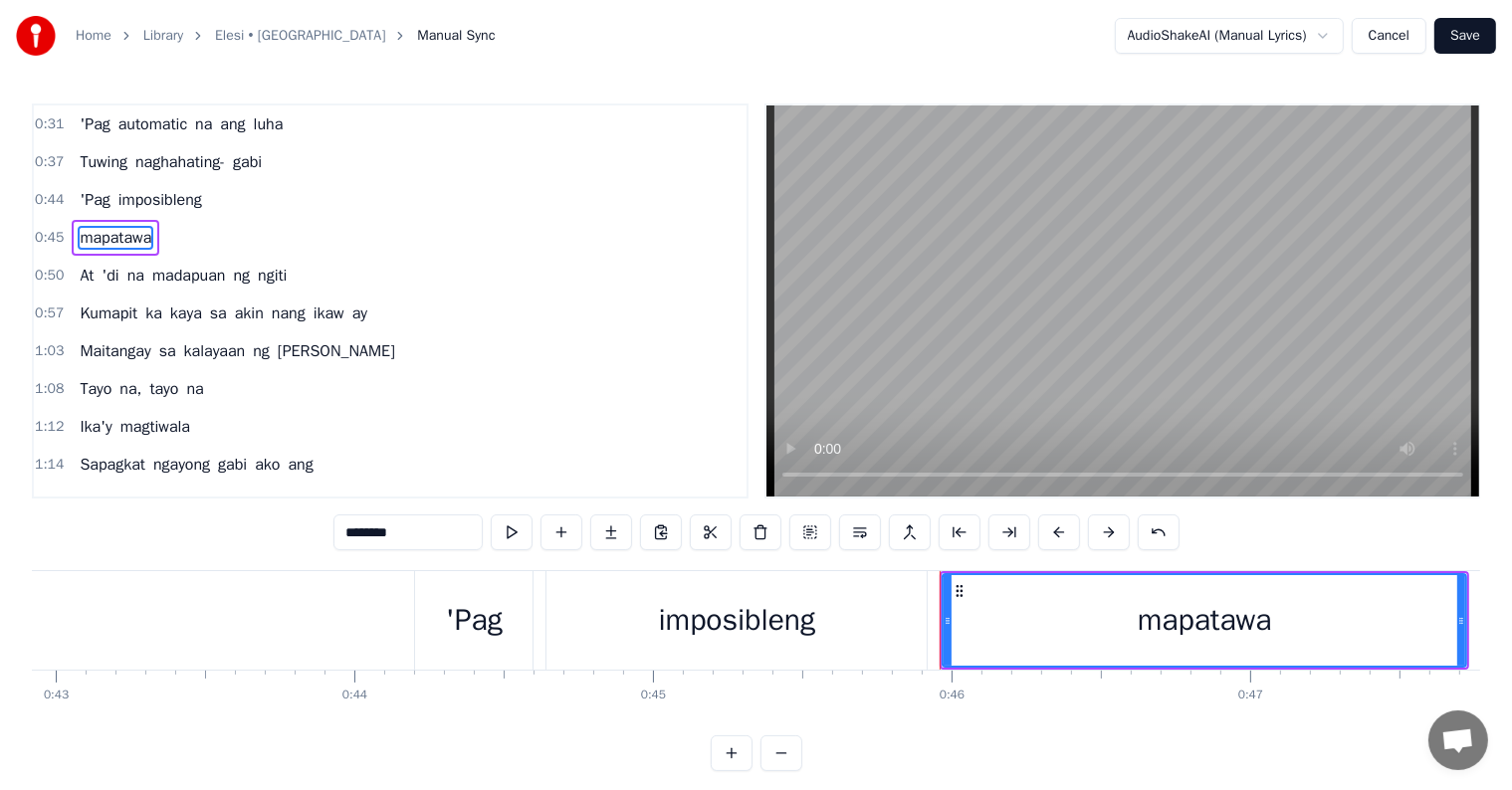 scroll, scrollTop: 0, scrollLeft: 12612, axis: horizontal 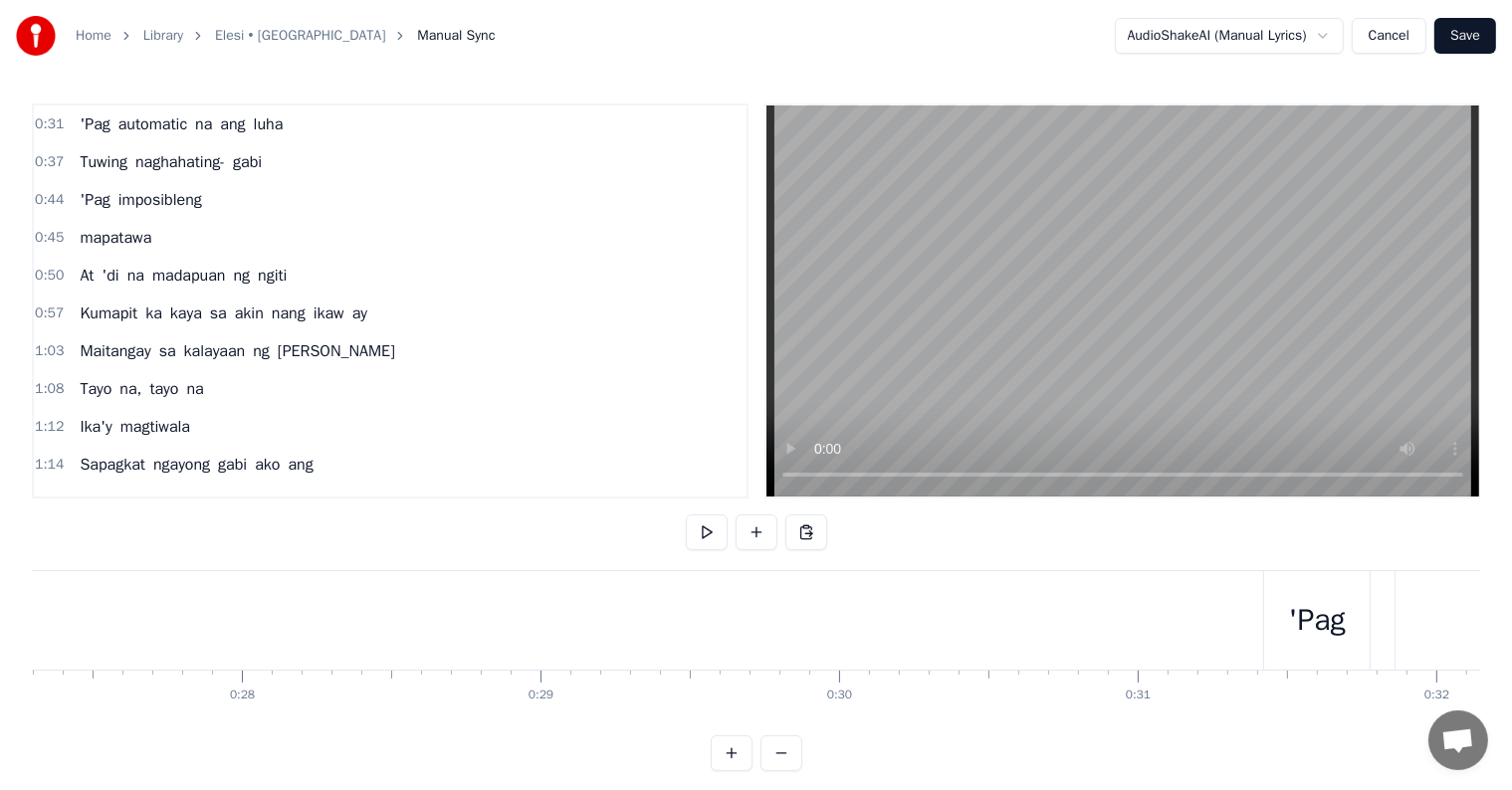 click at bounding box center [37440, 620] 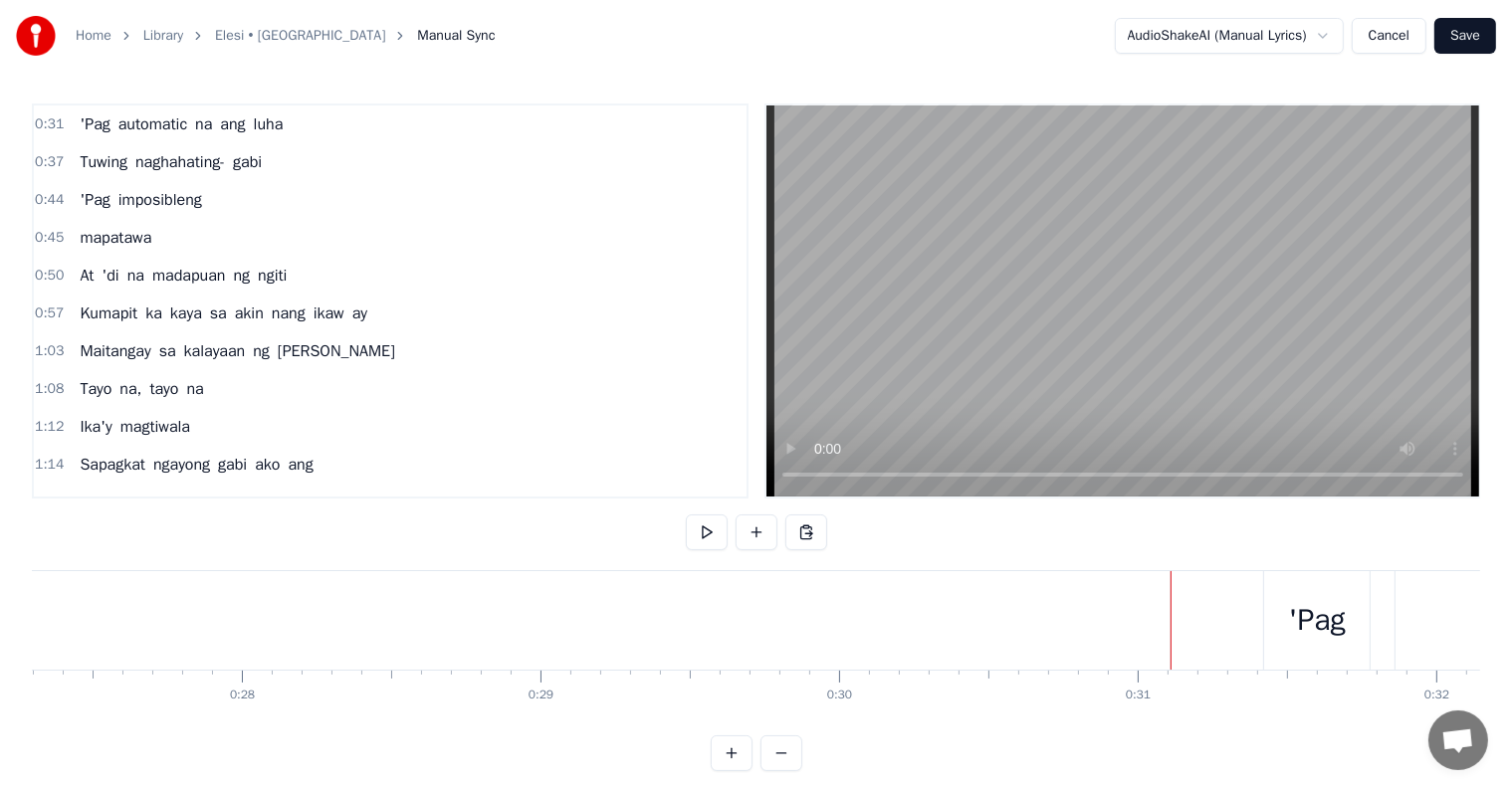 click on "na" at bounding box center [203, 124] 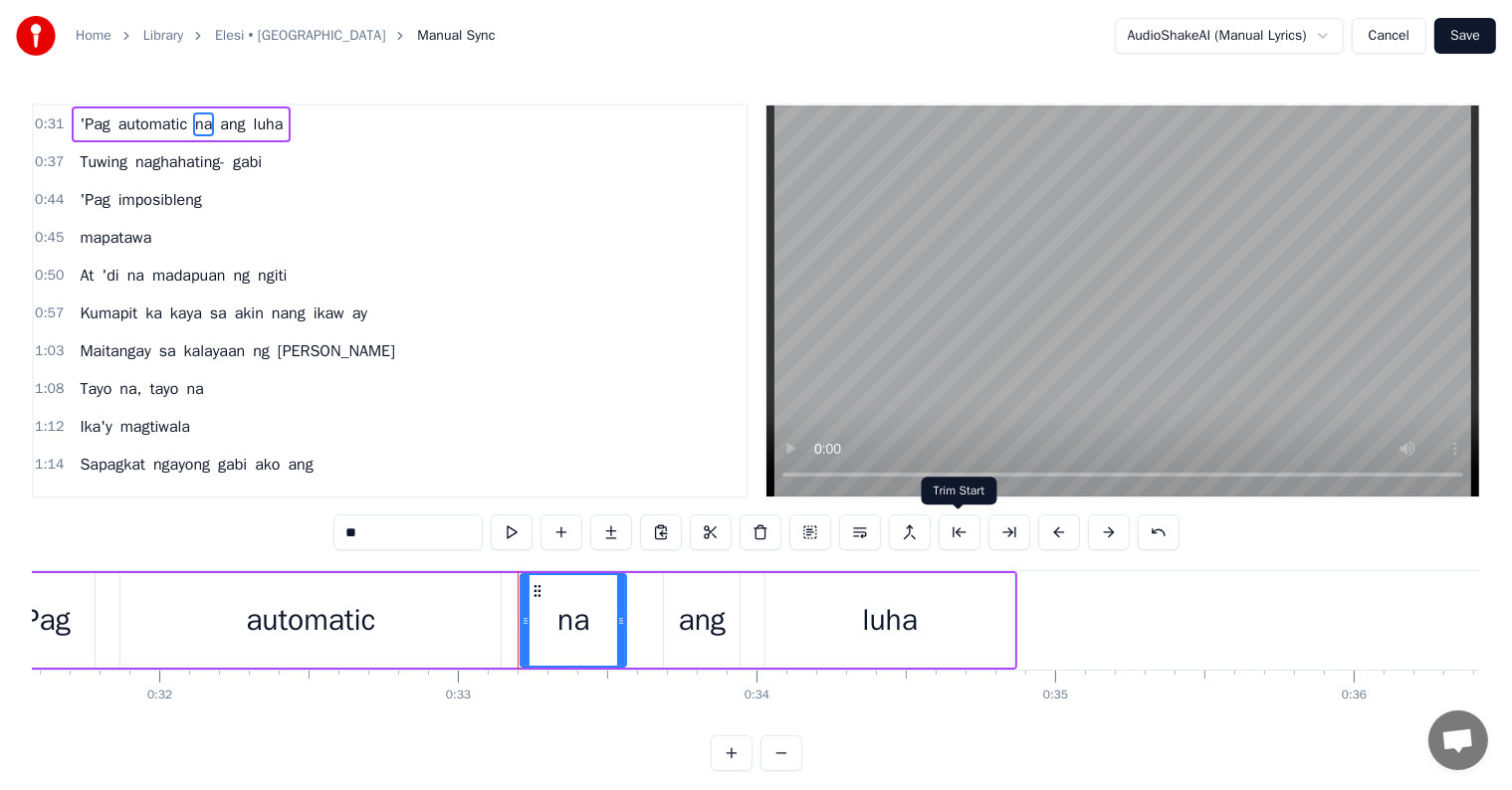 scroll, scrollTop: 0, scrollLeft: 9815, axis: horizontal 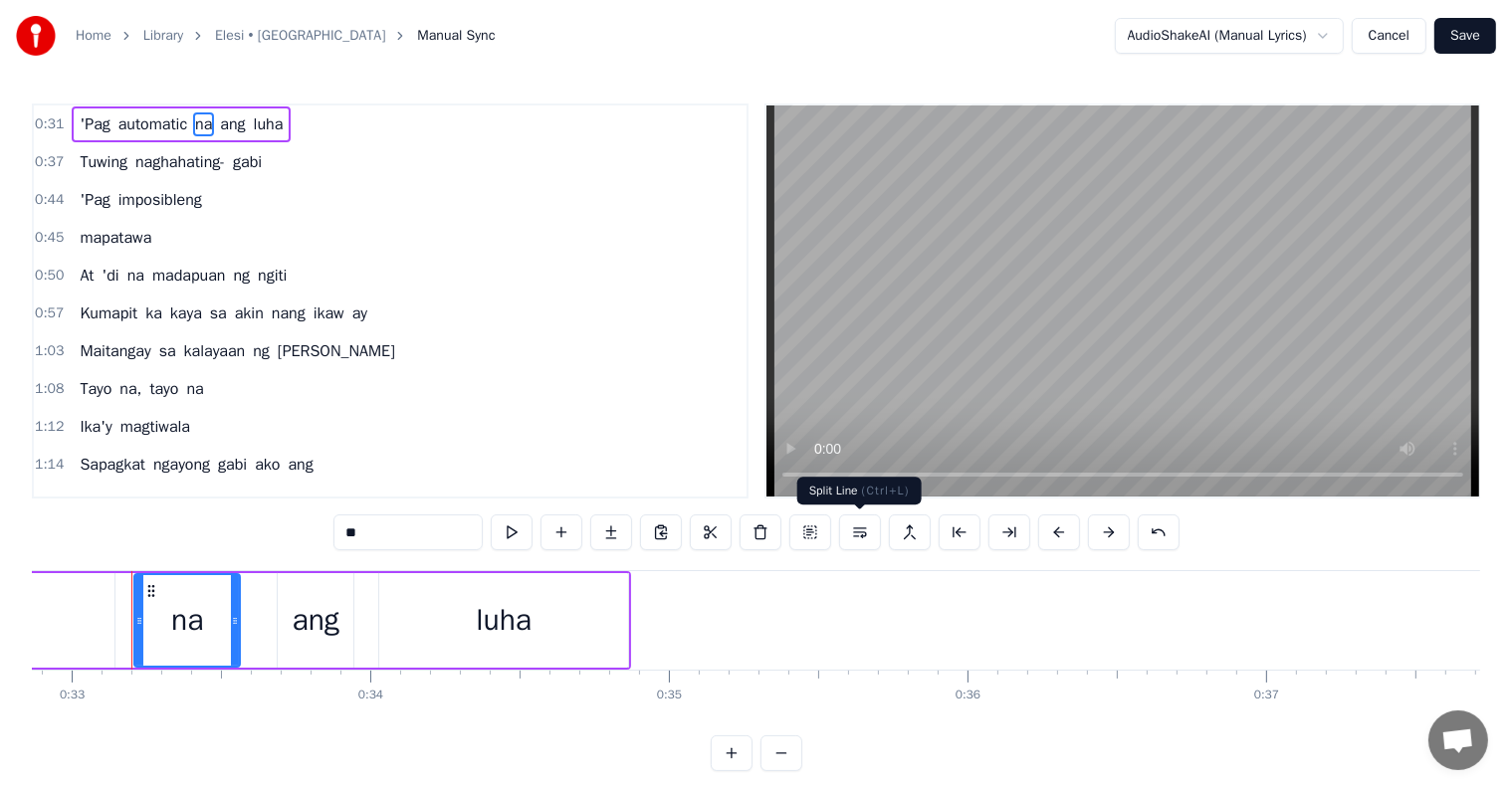 click at bounding box center [860, 532] 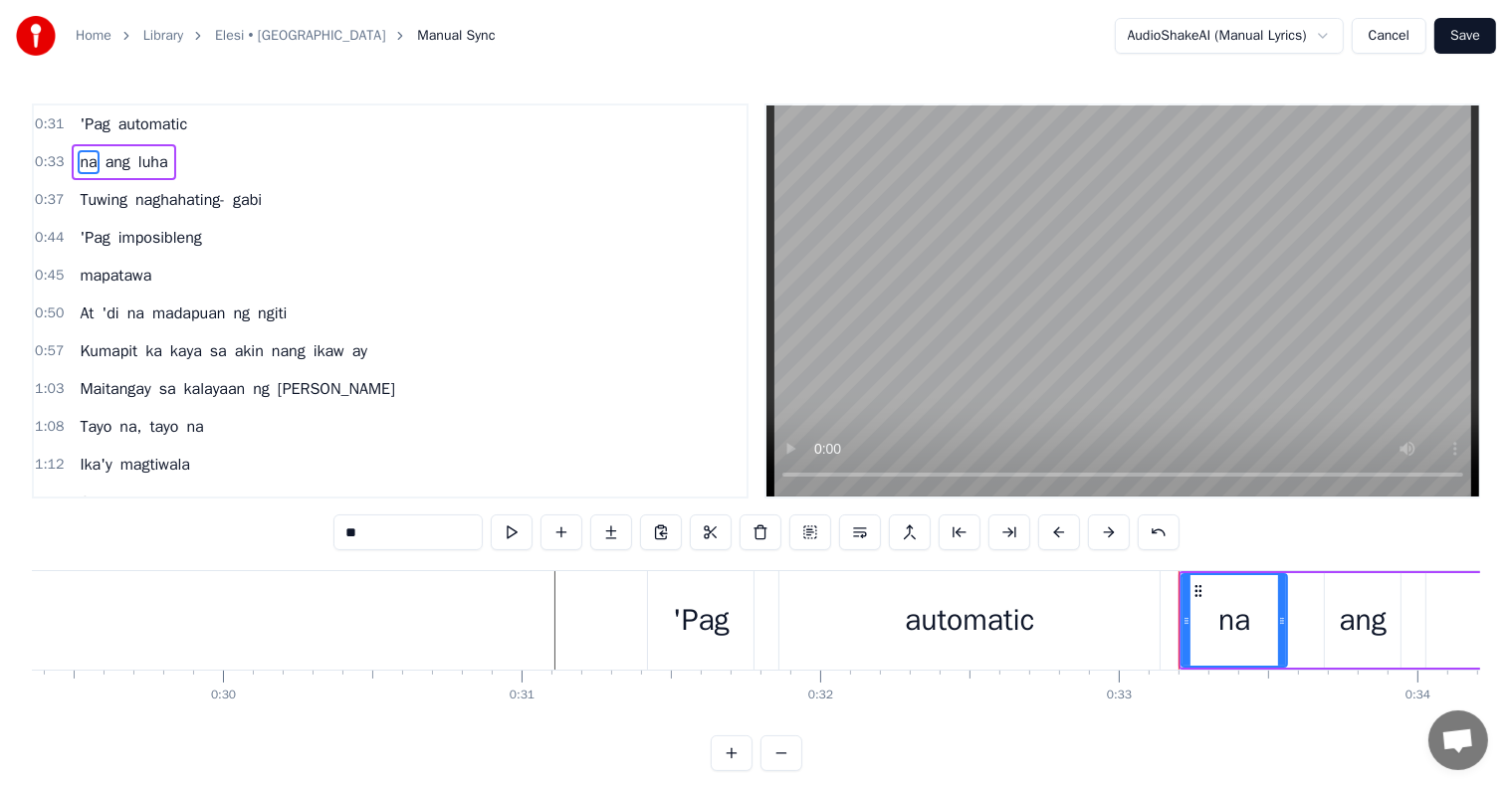 scroll, scrollTop: 0, scrollLeft: 8716, axis: horizontal 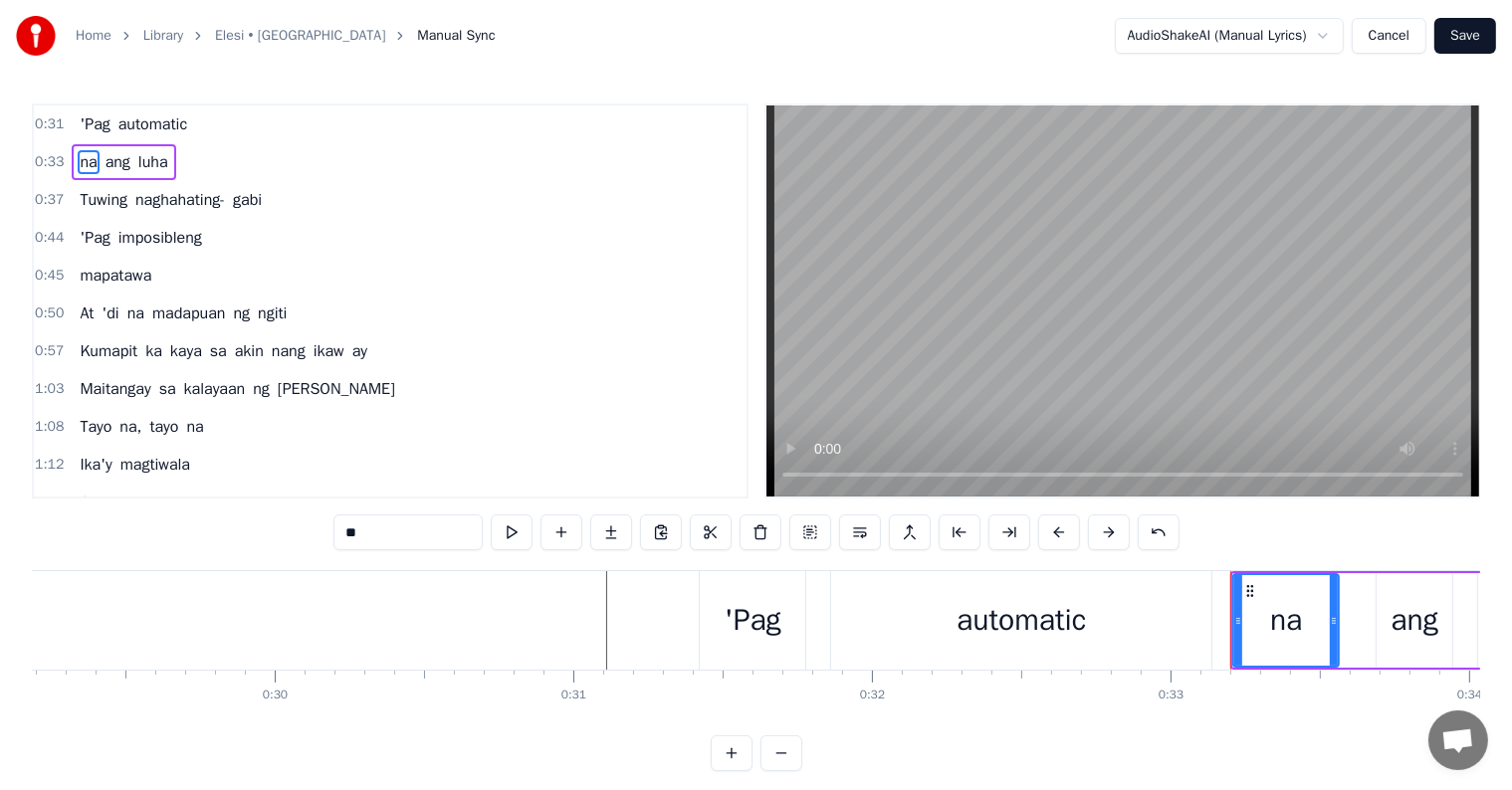 click at bounding box center (36875, 620) 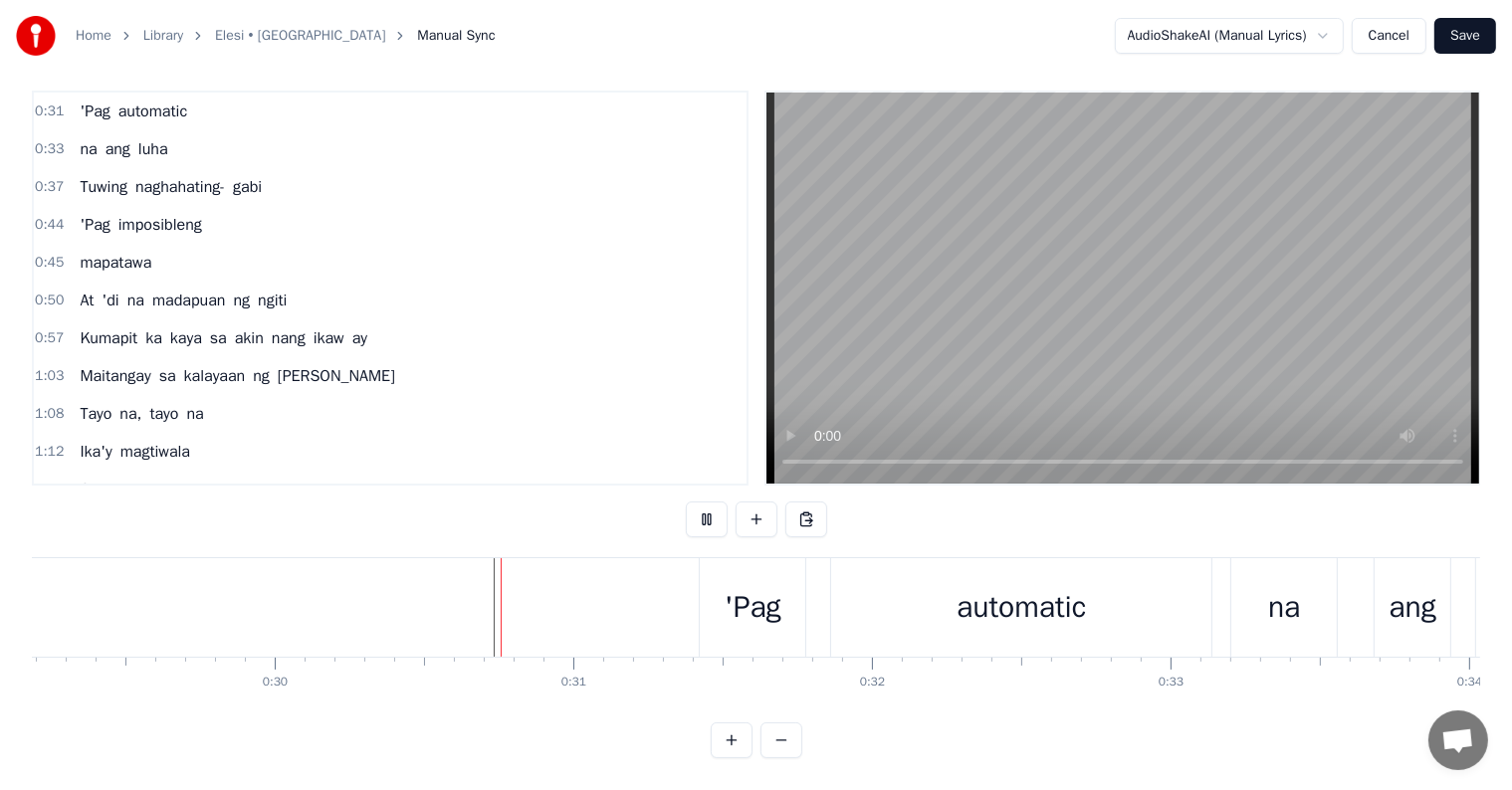scroll, scrollTop: 30, scrollLeft: 0, axis: vertical 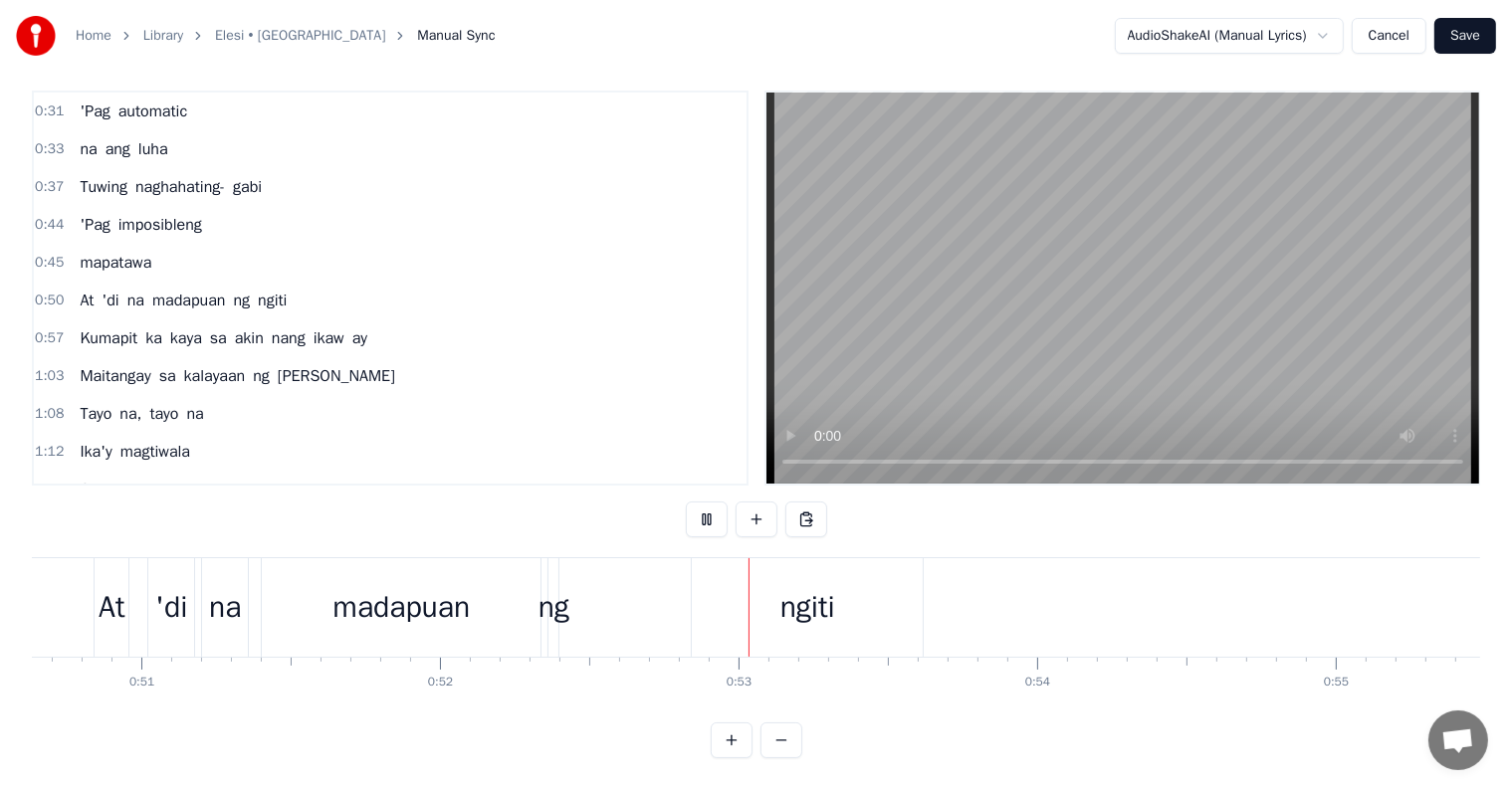 click on "ng" at bounding box center [241, 300] 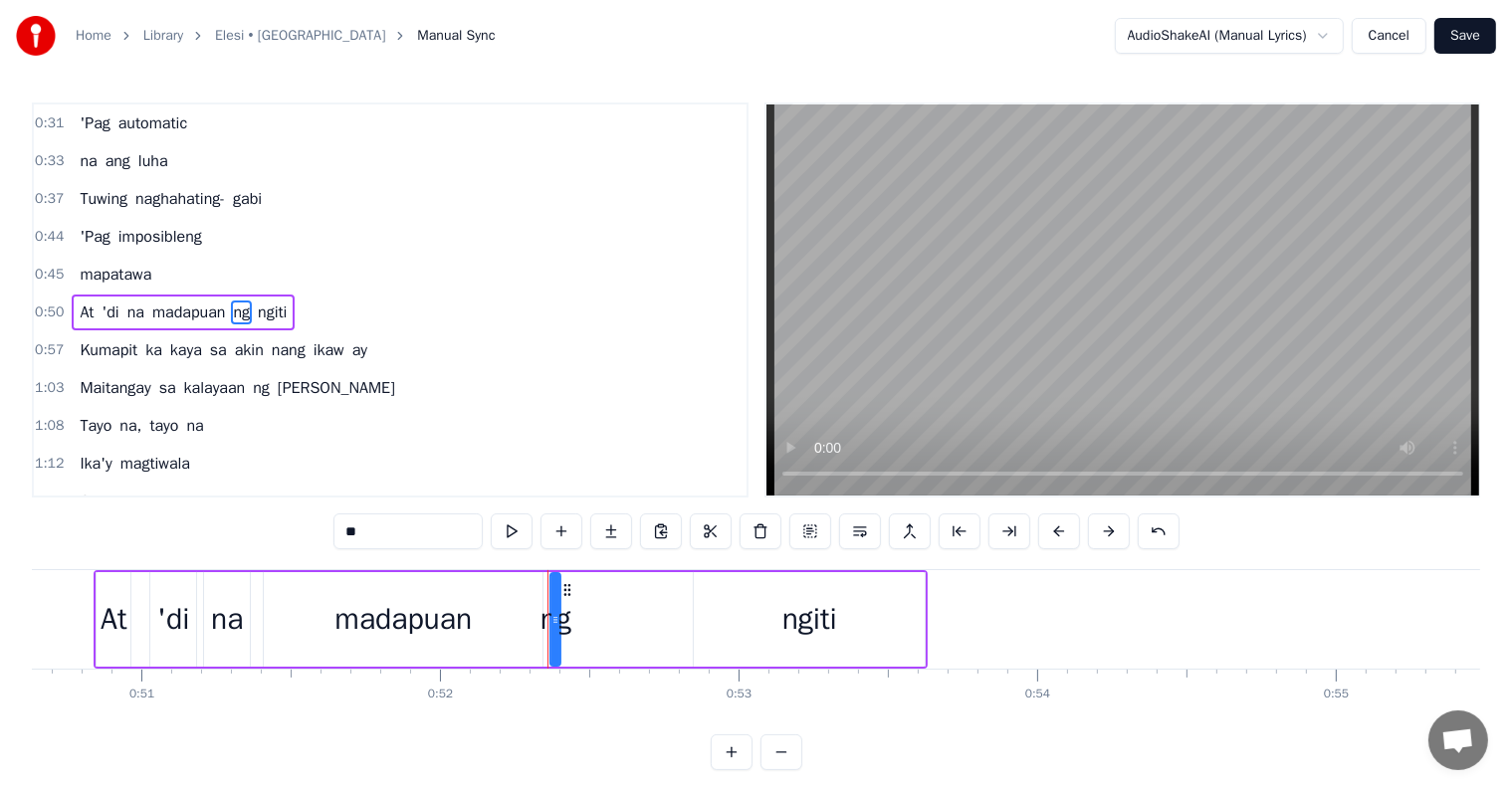 scroll, scrollTop: 0, scrollLeft: 0, axis: both 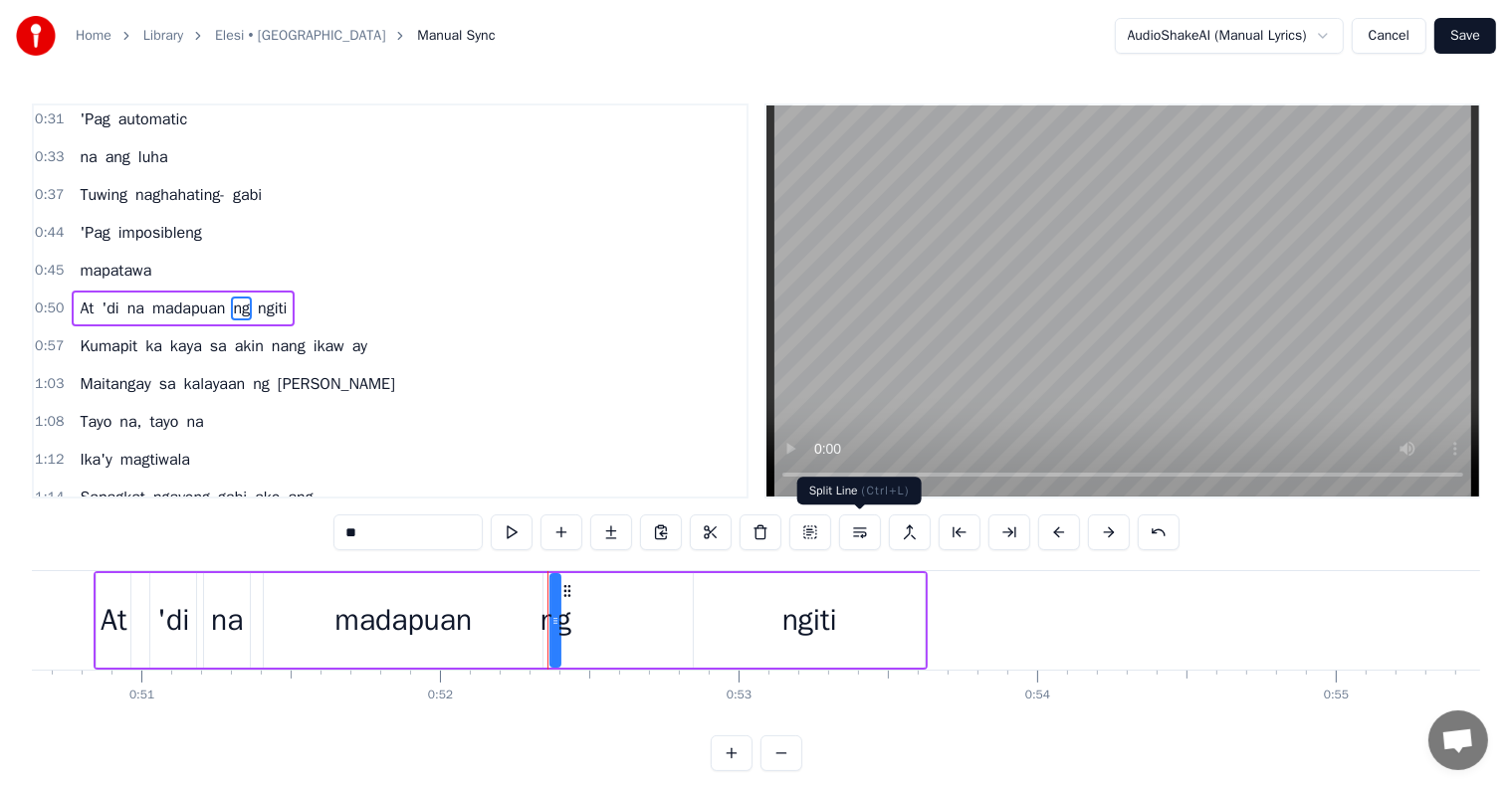click at bounding box center [860, 532] 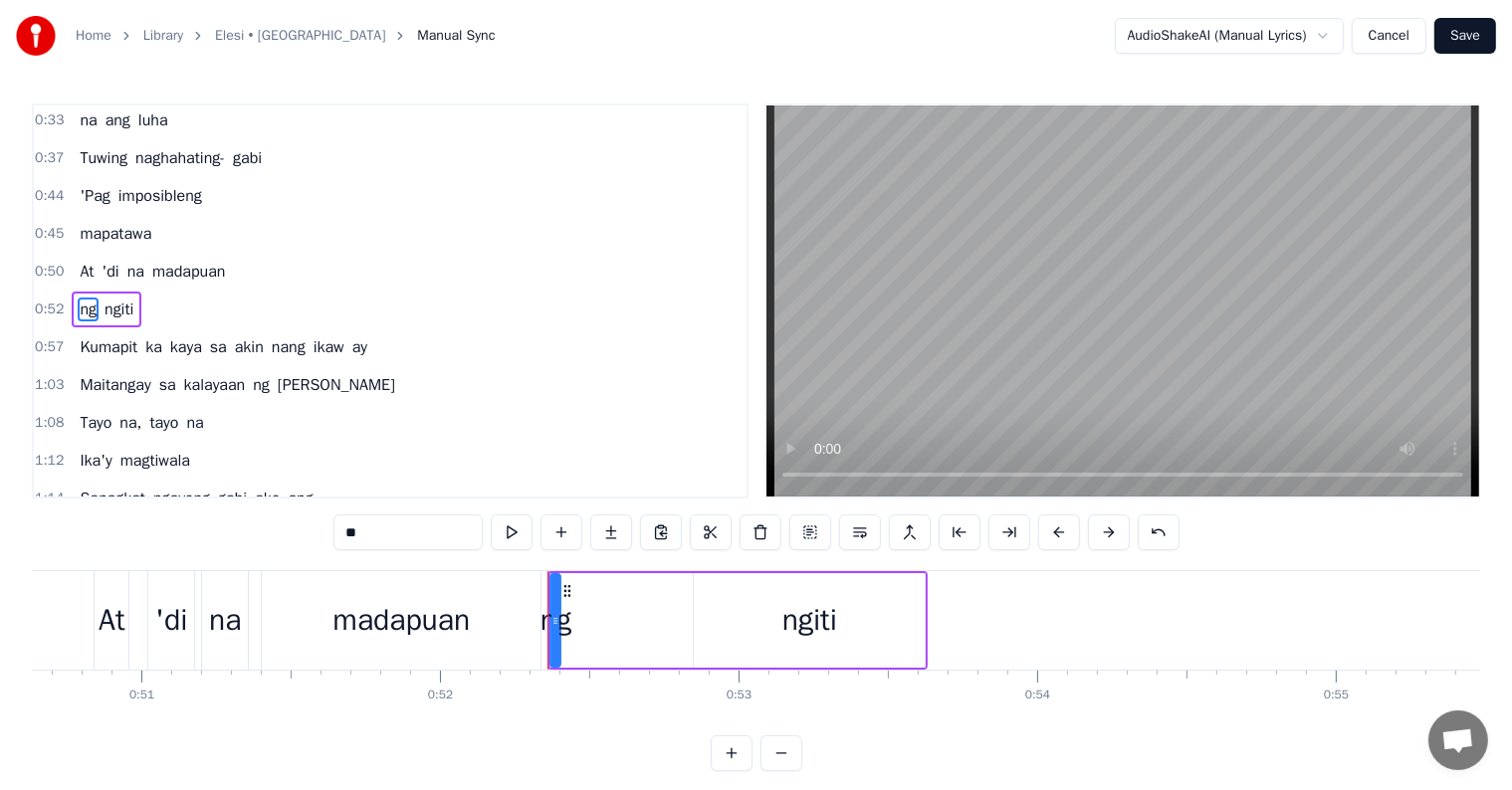 scroll, scrollTop: 0, scrollLeft: 14867, axis: horizontal 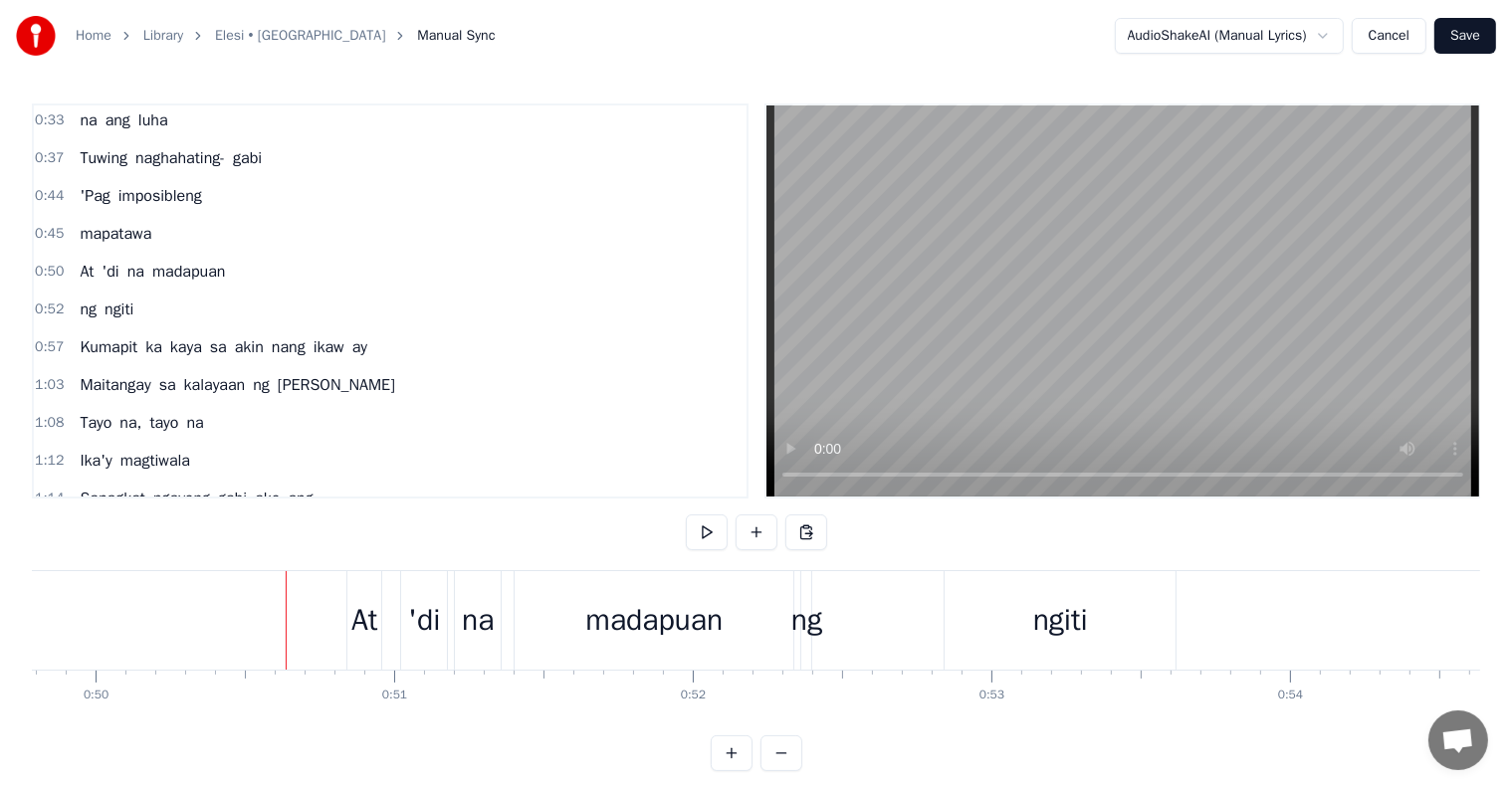click on "imposibleng" at bounding box center (160, 196) 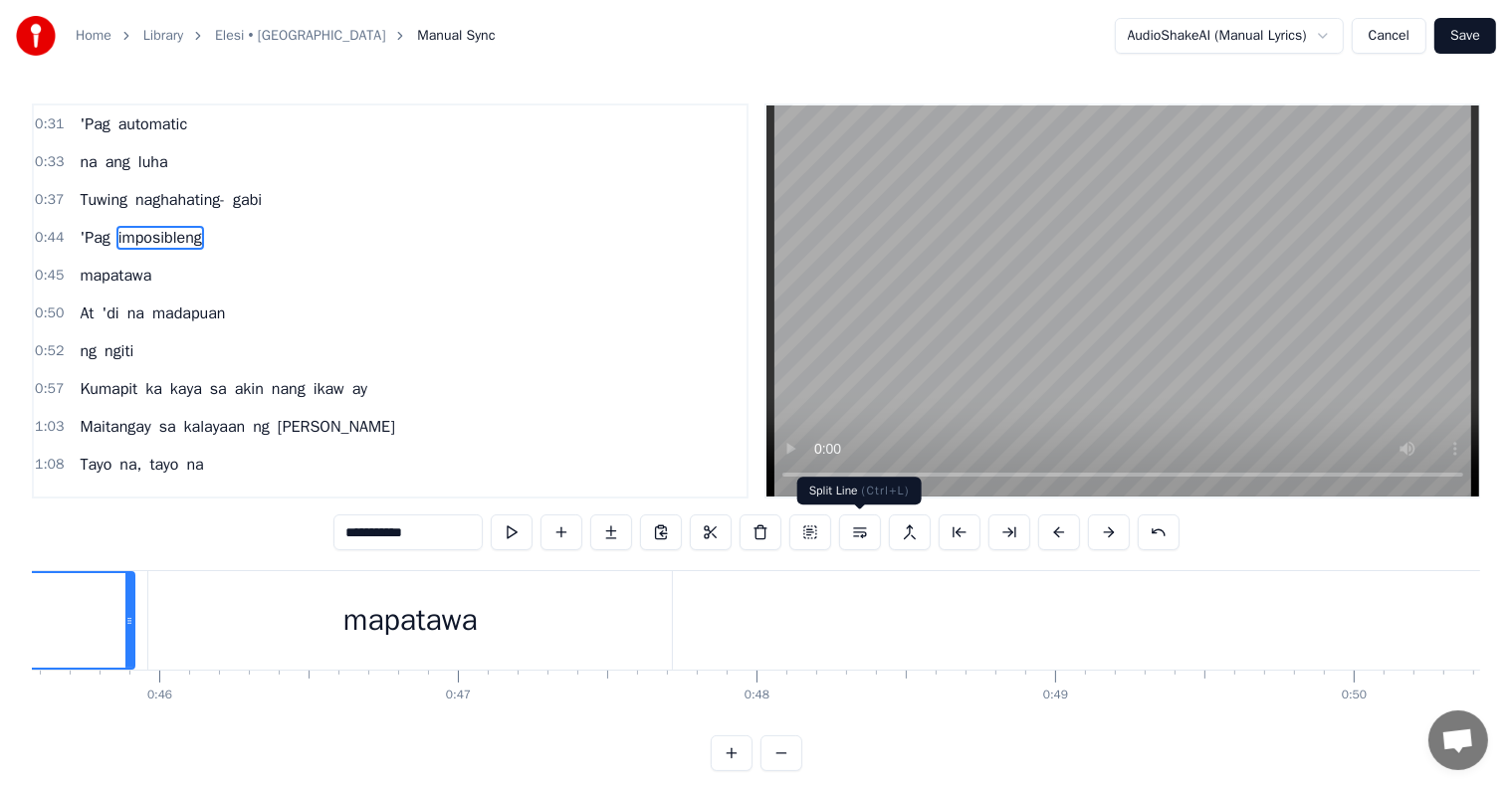 scroll, scrollTop: 0, scrollLeft: 13231, axis: horizontal 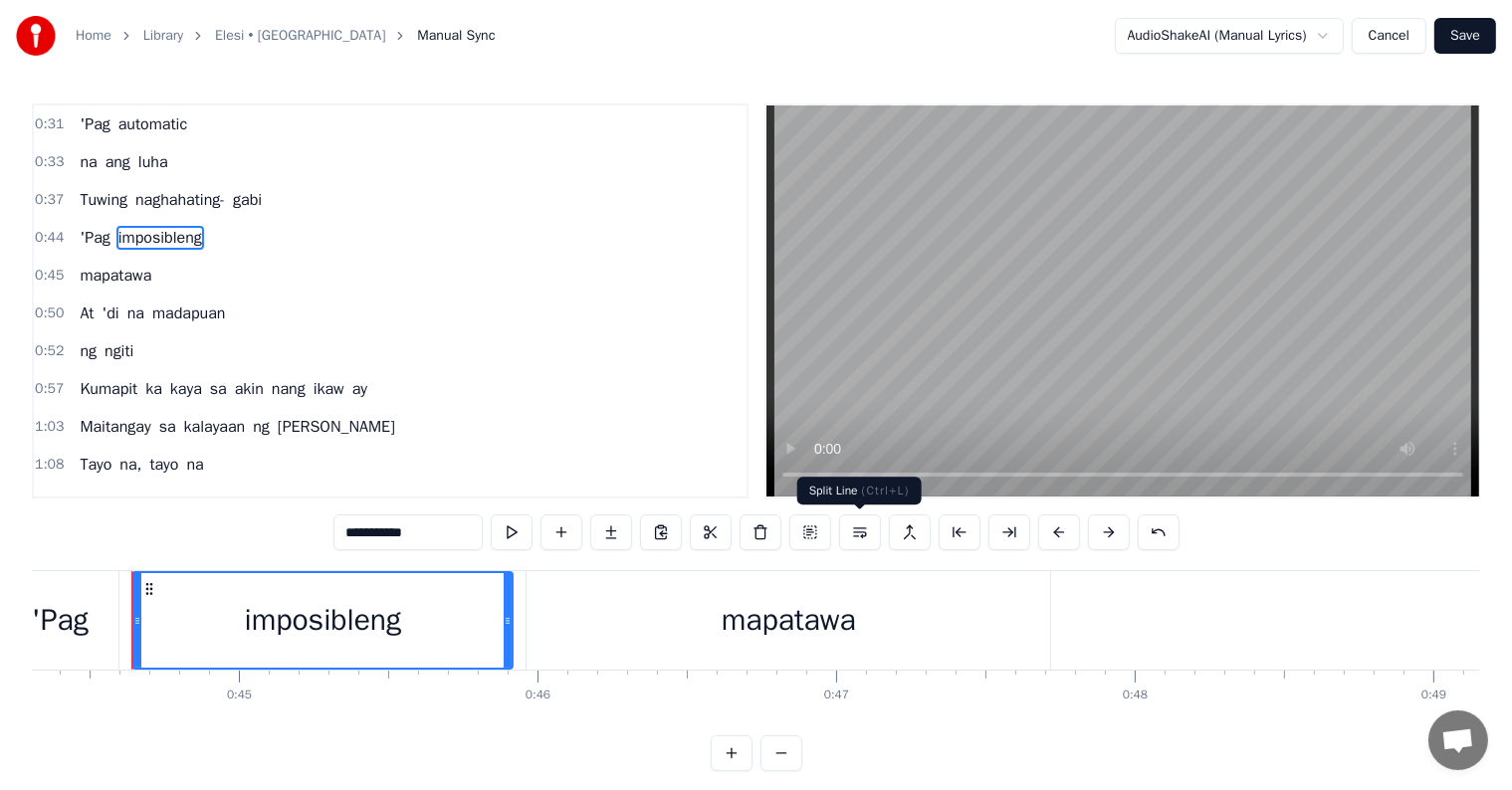 click at bounding box center [860, 532] 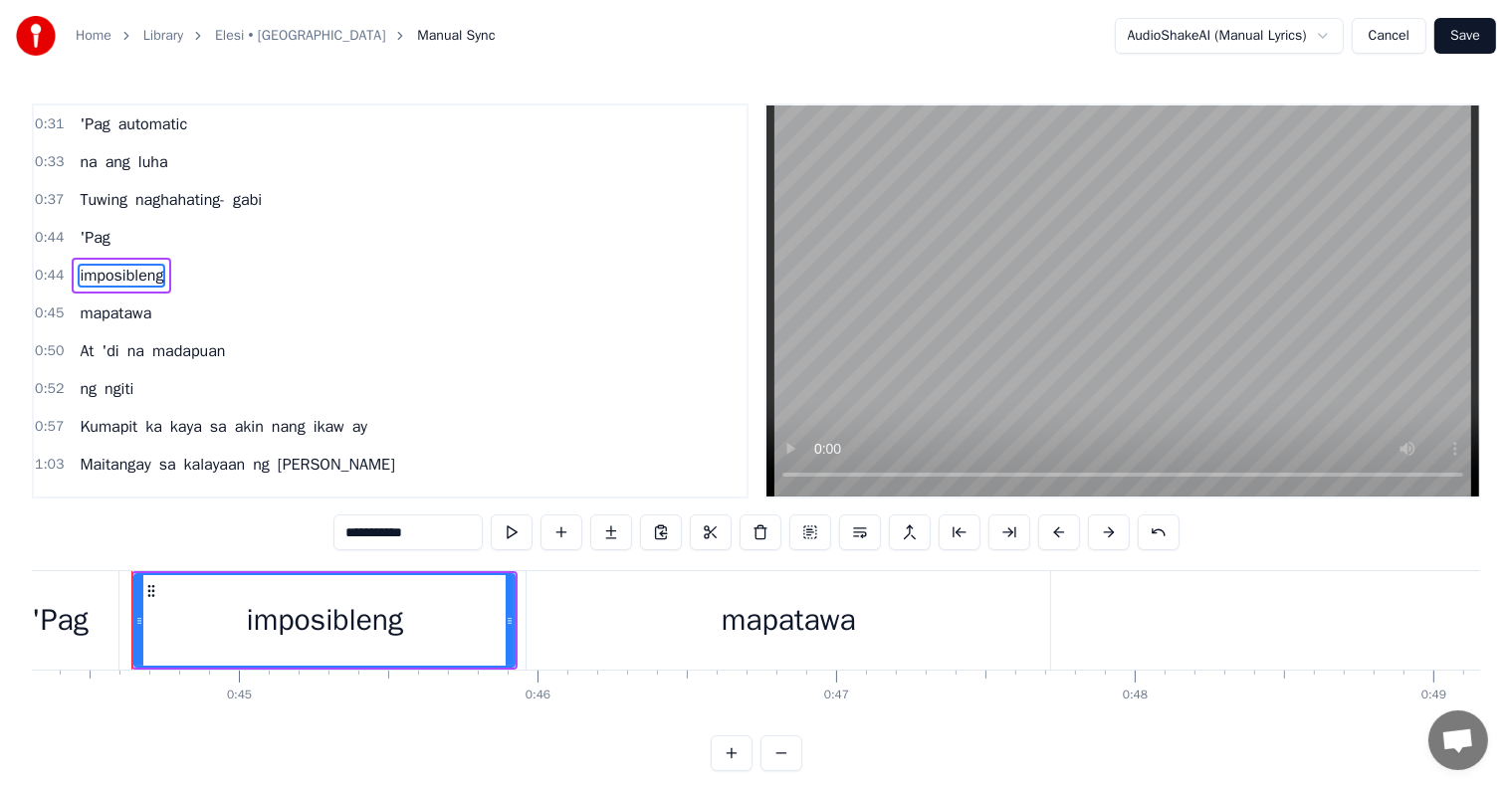 scroll, scrollTop: 0, scrollLeft: 12561, axis: horizontal 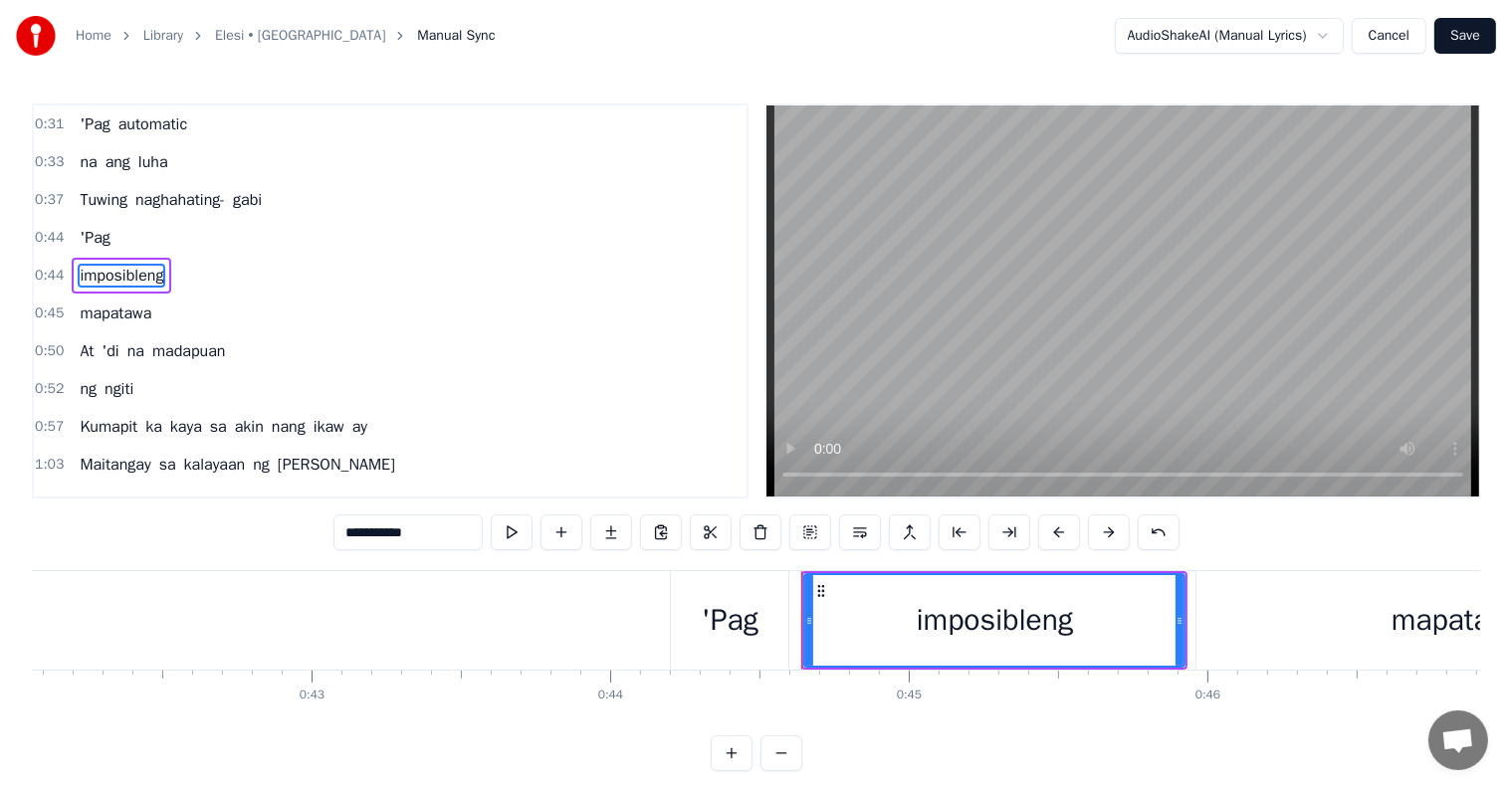 click at bounding box center (33030, 620) 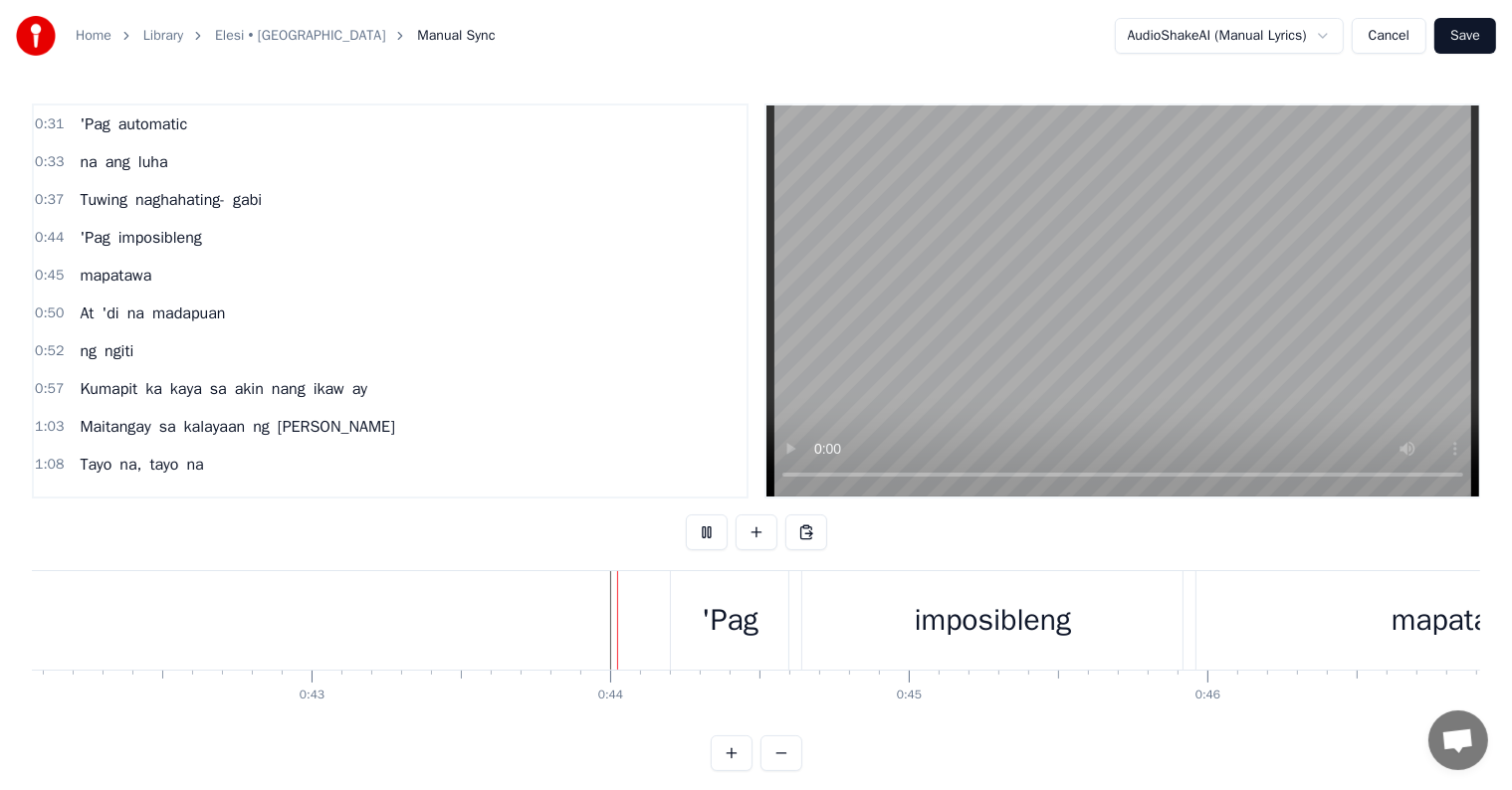 scroll, scrollTop: 30, scrollLeft: 0, axis: vertical 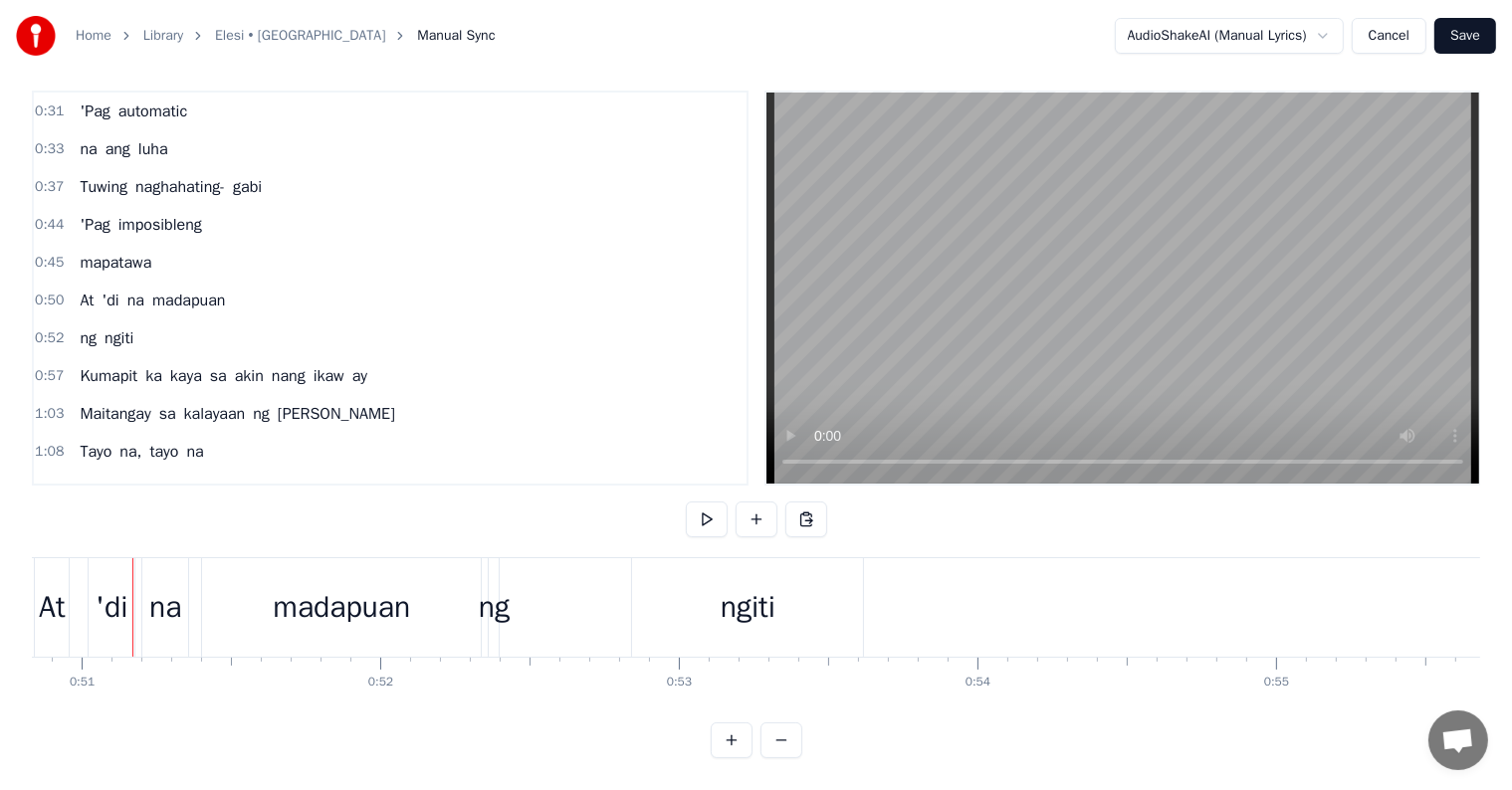 click on "'Pag" at bounding box center (95, 225) 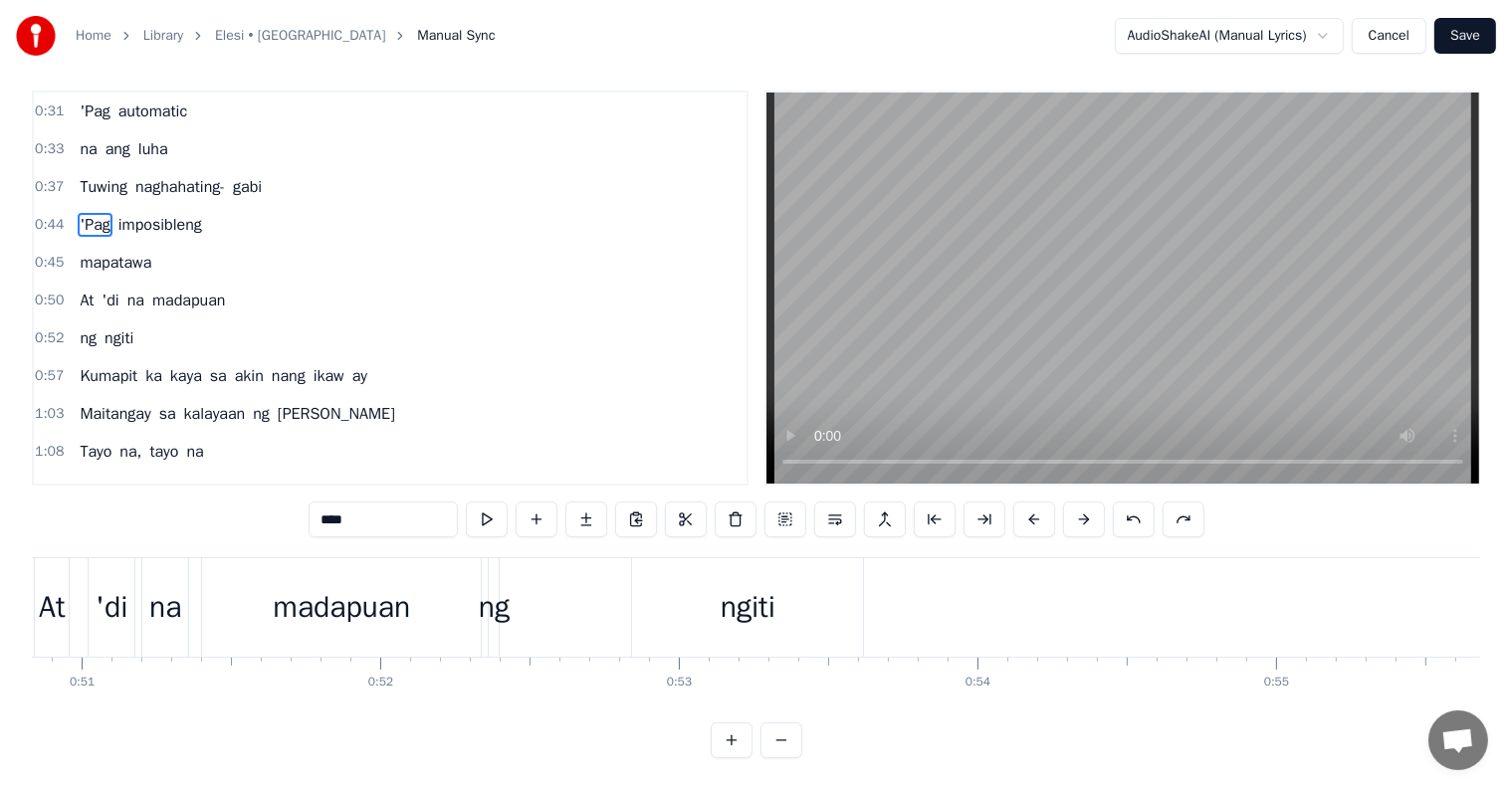 scroll, scrollTop: 0, scrollLeft: 0, axis: both 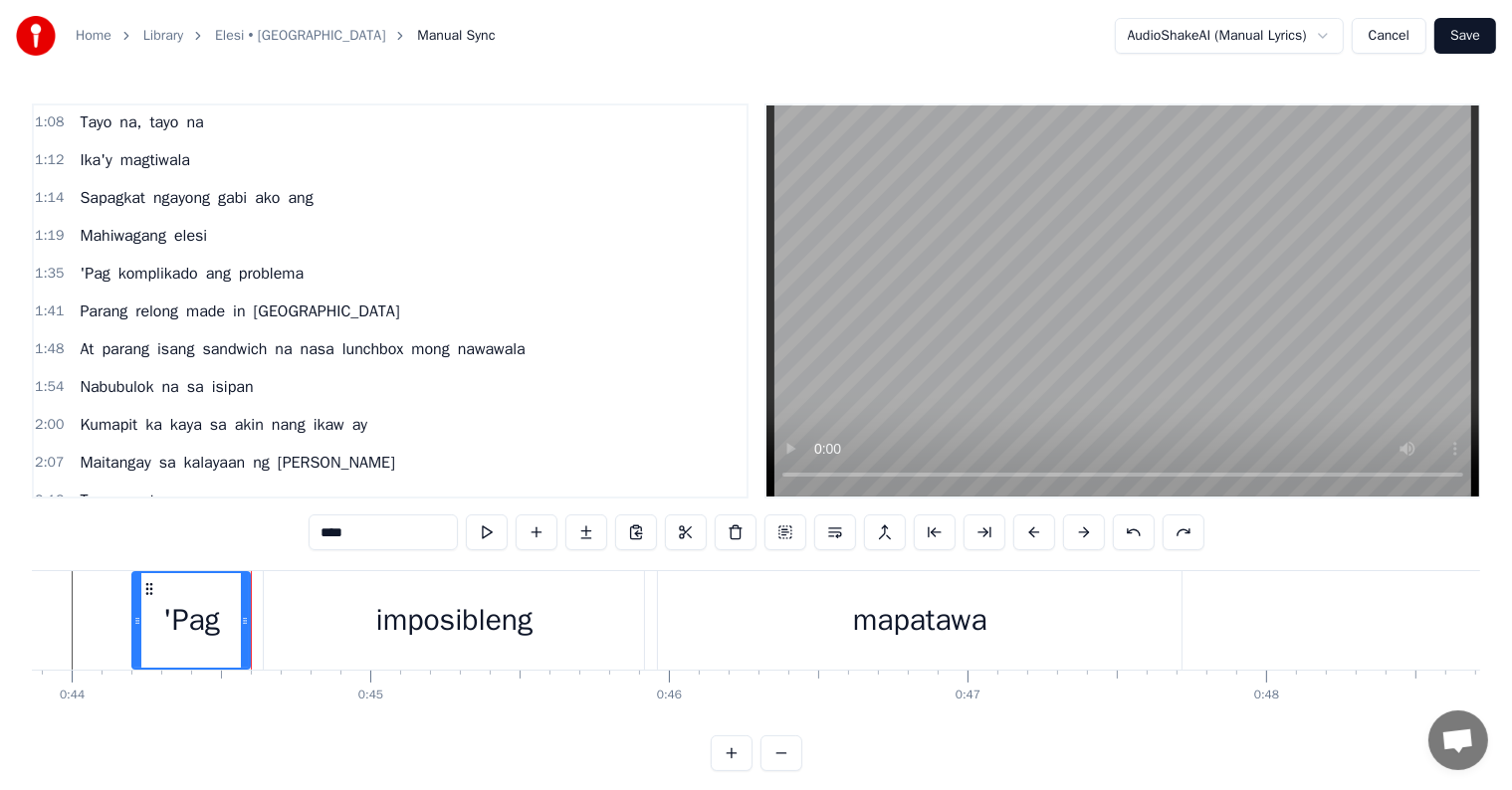 click at bounding box center (32492, 620) 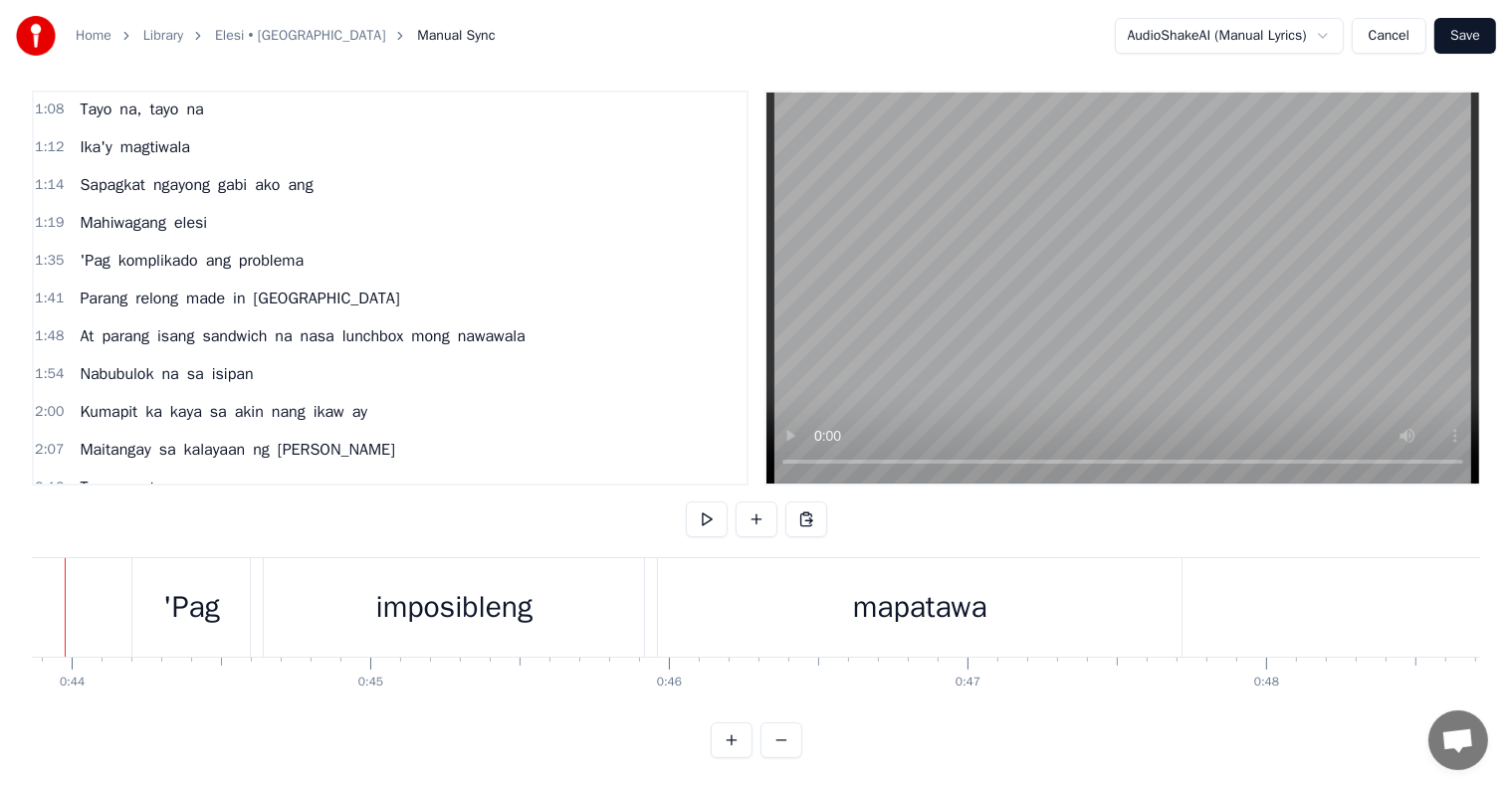 scroll, scrollTop: 30, scrollLeft: 0, axis: vertical 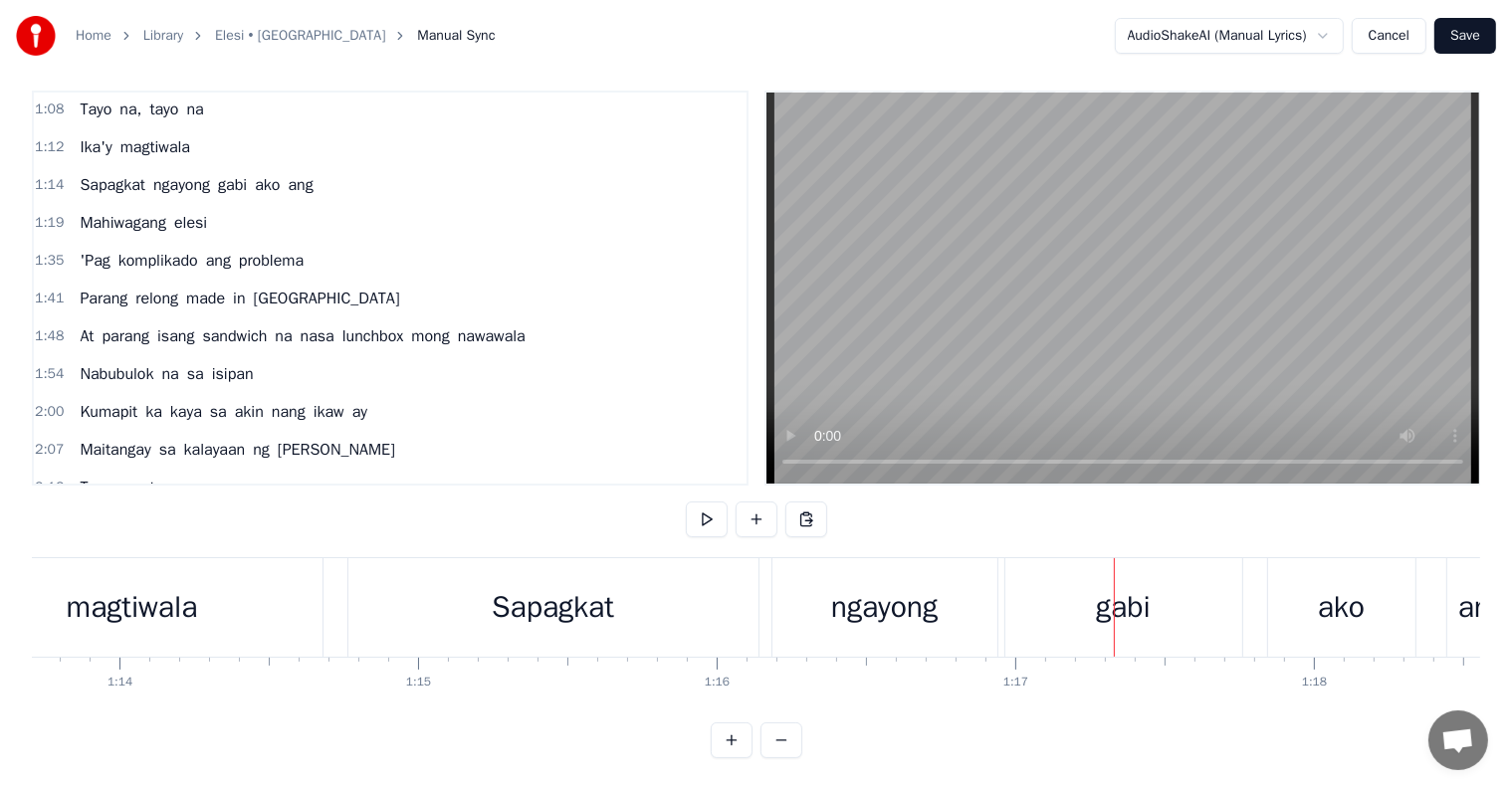 click on "gabi" at bounding box center (1124, 607) 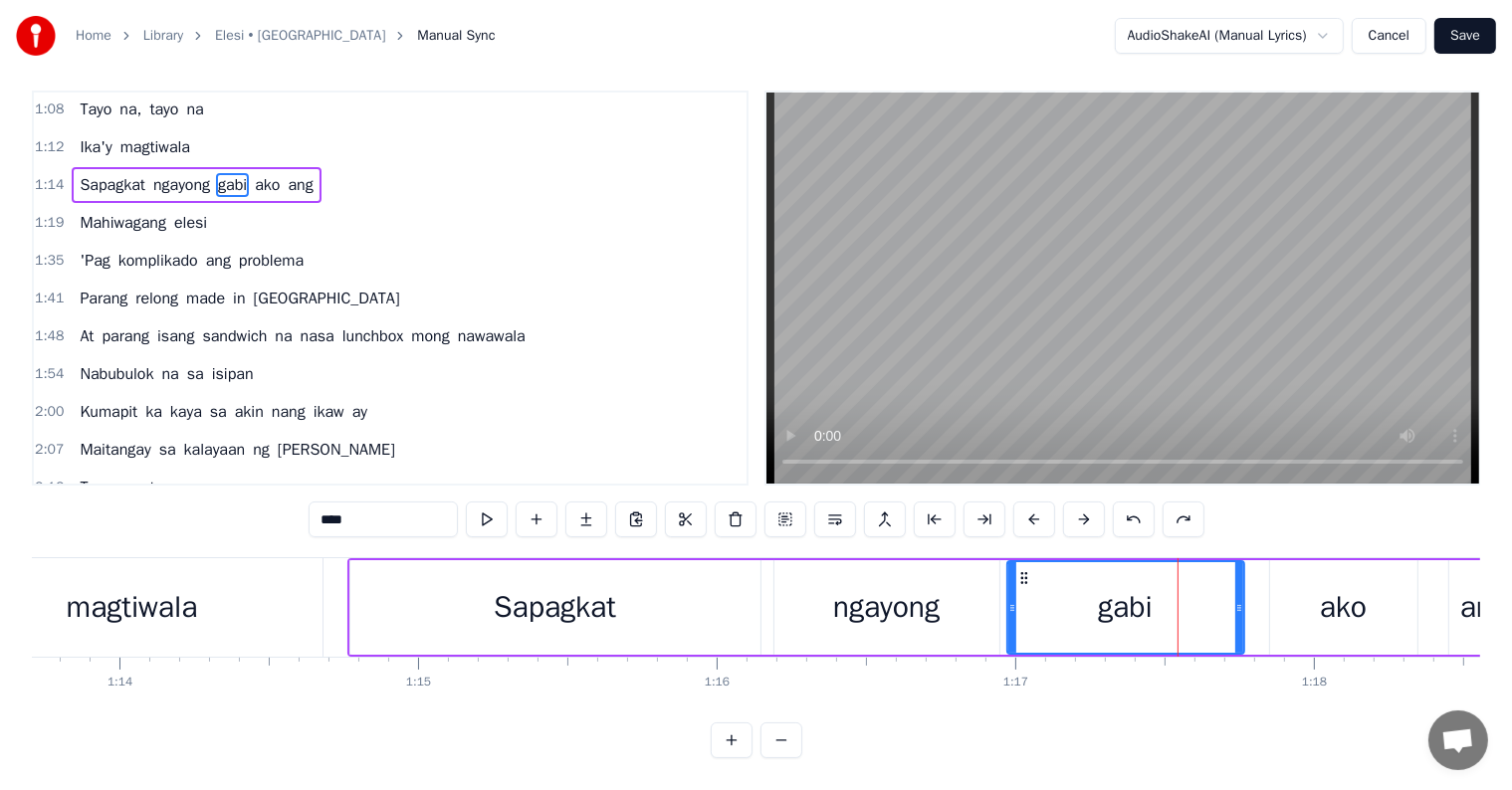scroll, scrollTop: 0, scrollLeft: 0, axis: both 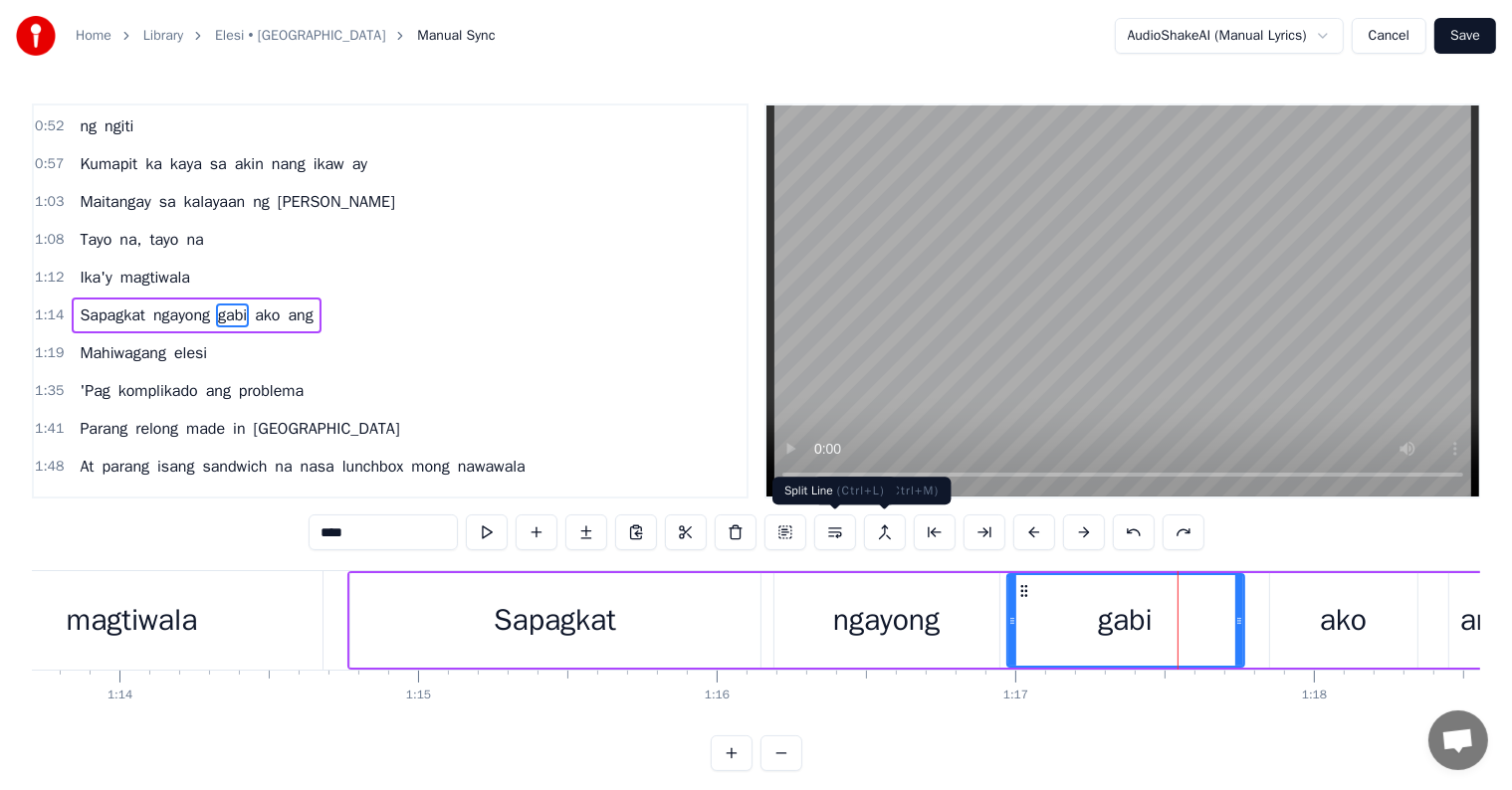 click at bounding box center (835, 532) 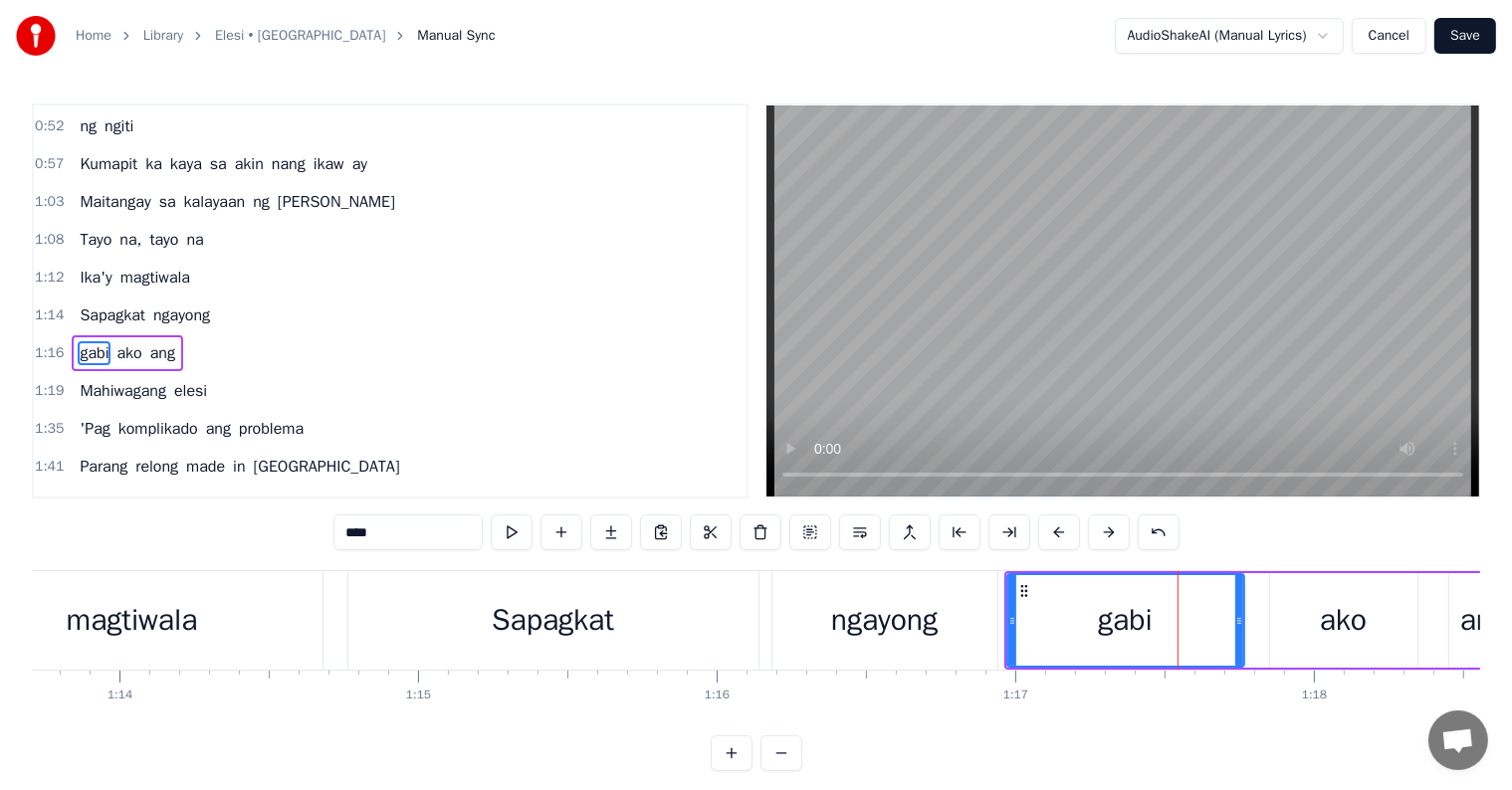 scroll, scrollTop: 262, scrollLeft: 0, axis: vertical 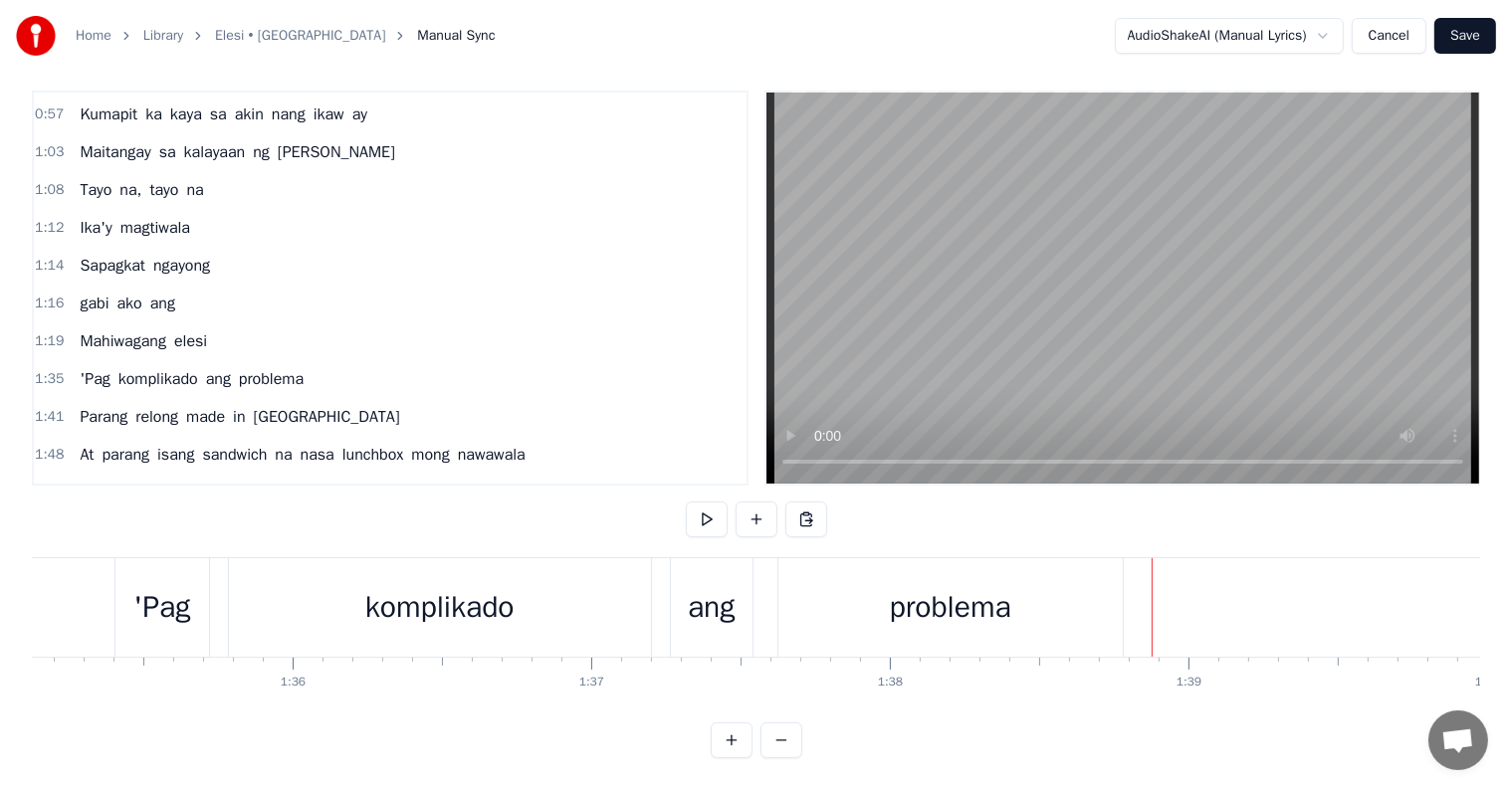 click on "ang" at bounding box center (218, 379) 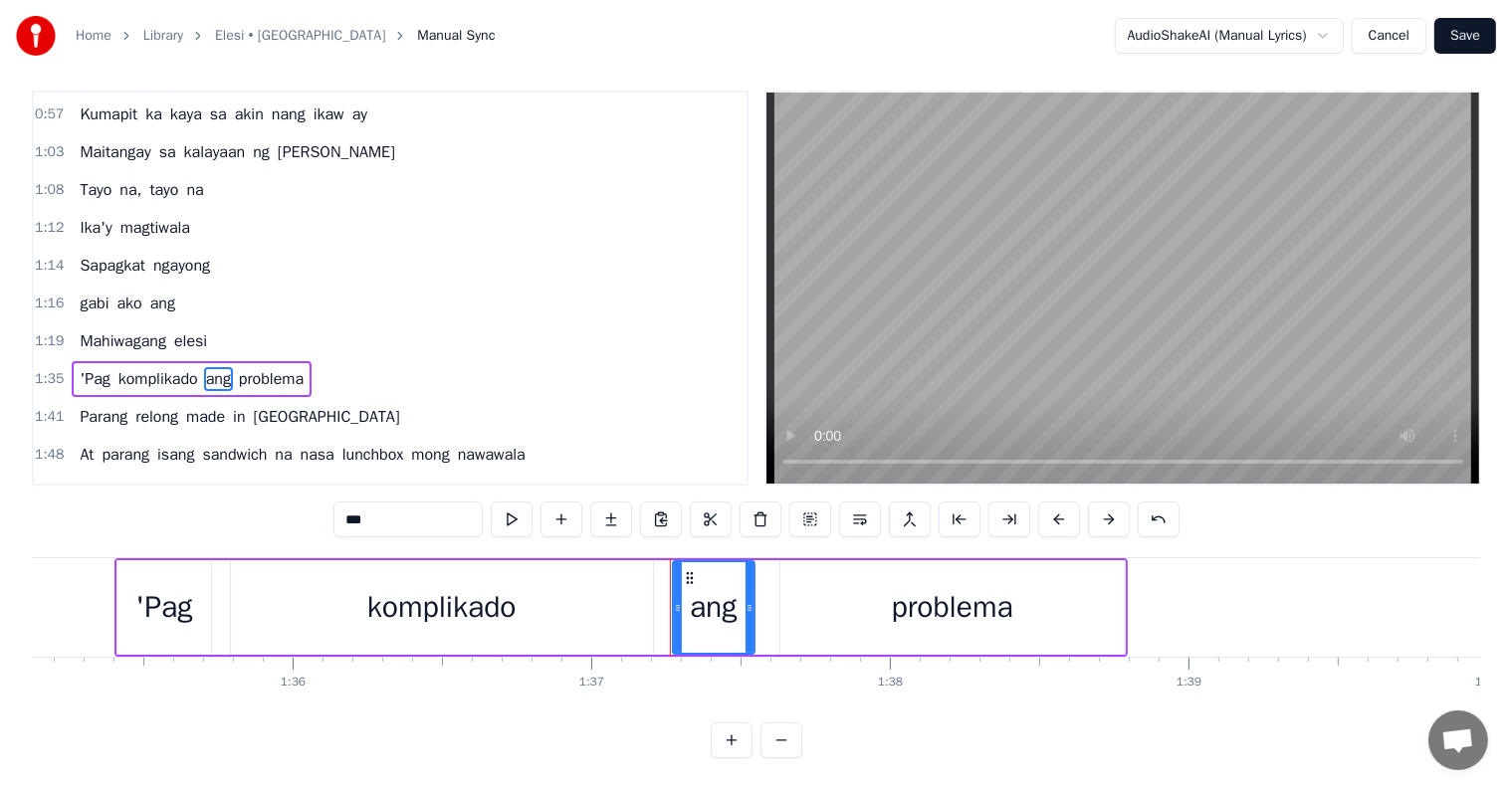 scroll, scrollTop: 0, scrollLeft: 0, axis: both 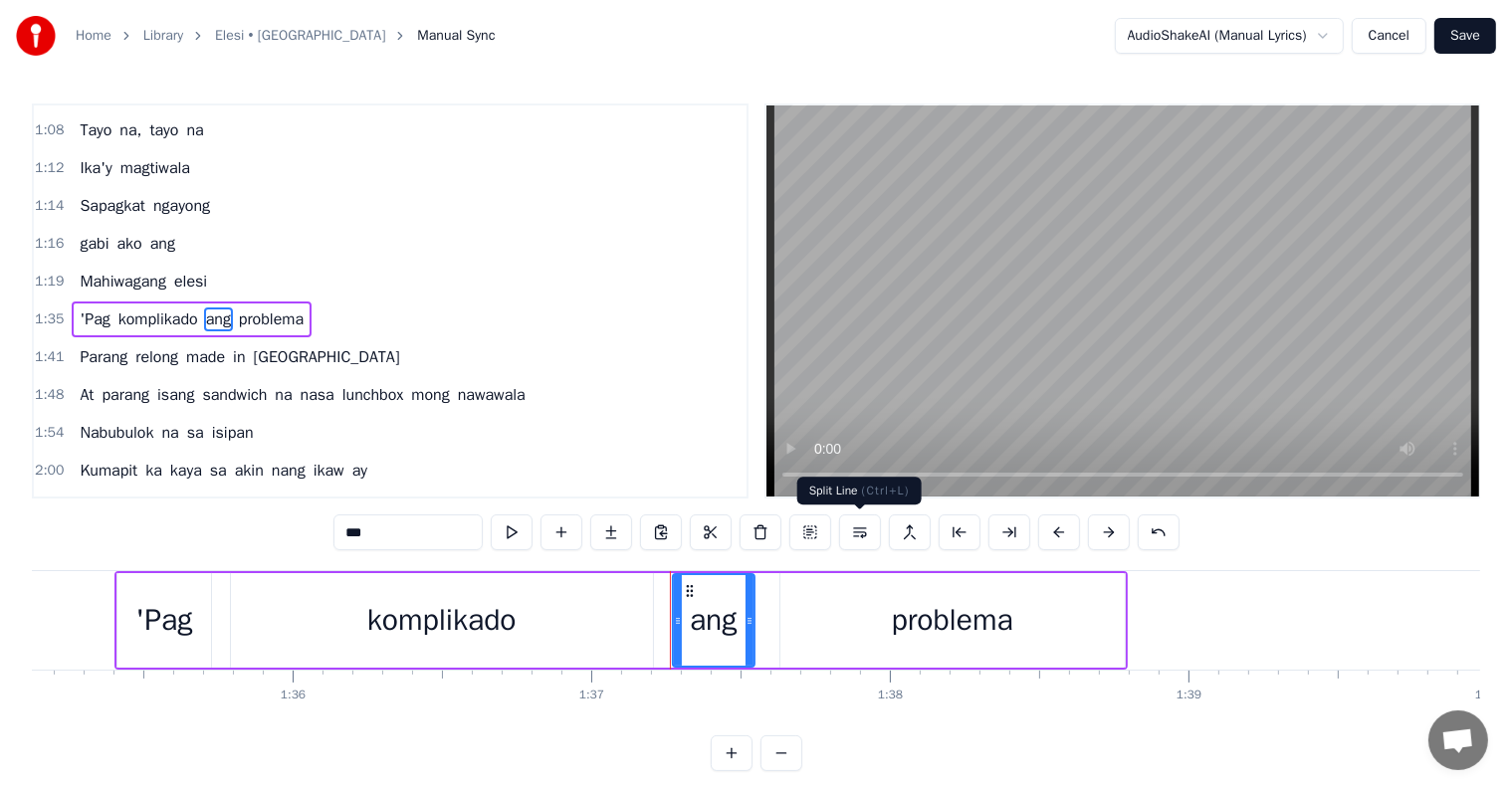 click at bounding box center (860, 532) 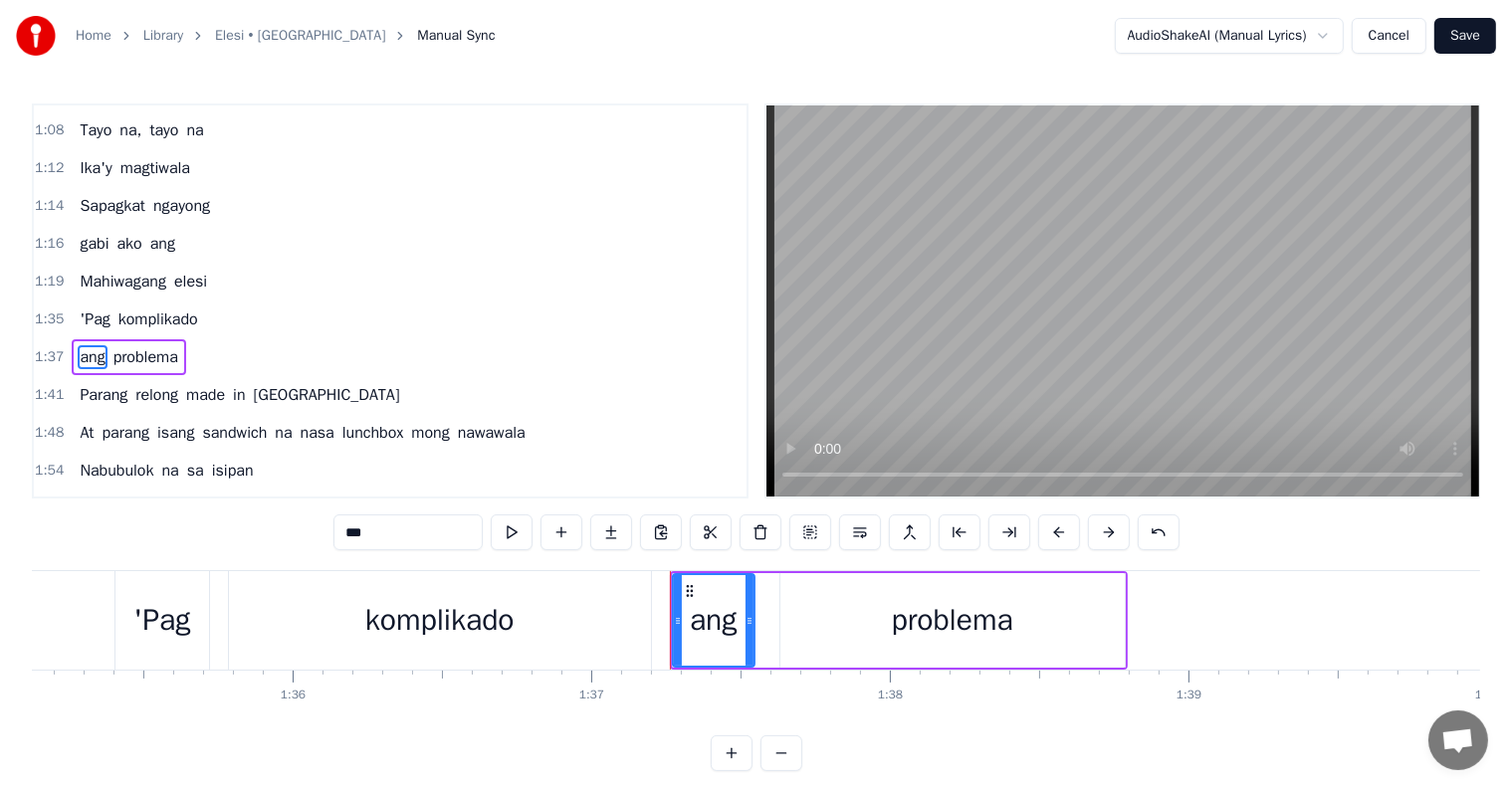 scroll, scrollTop: 371, scrollLeft: 0, axis: vertical 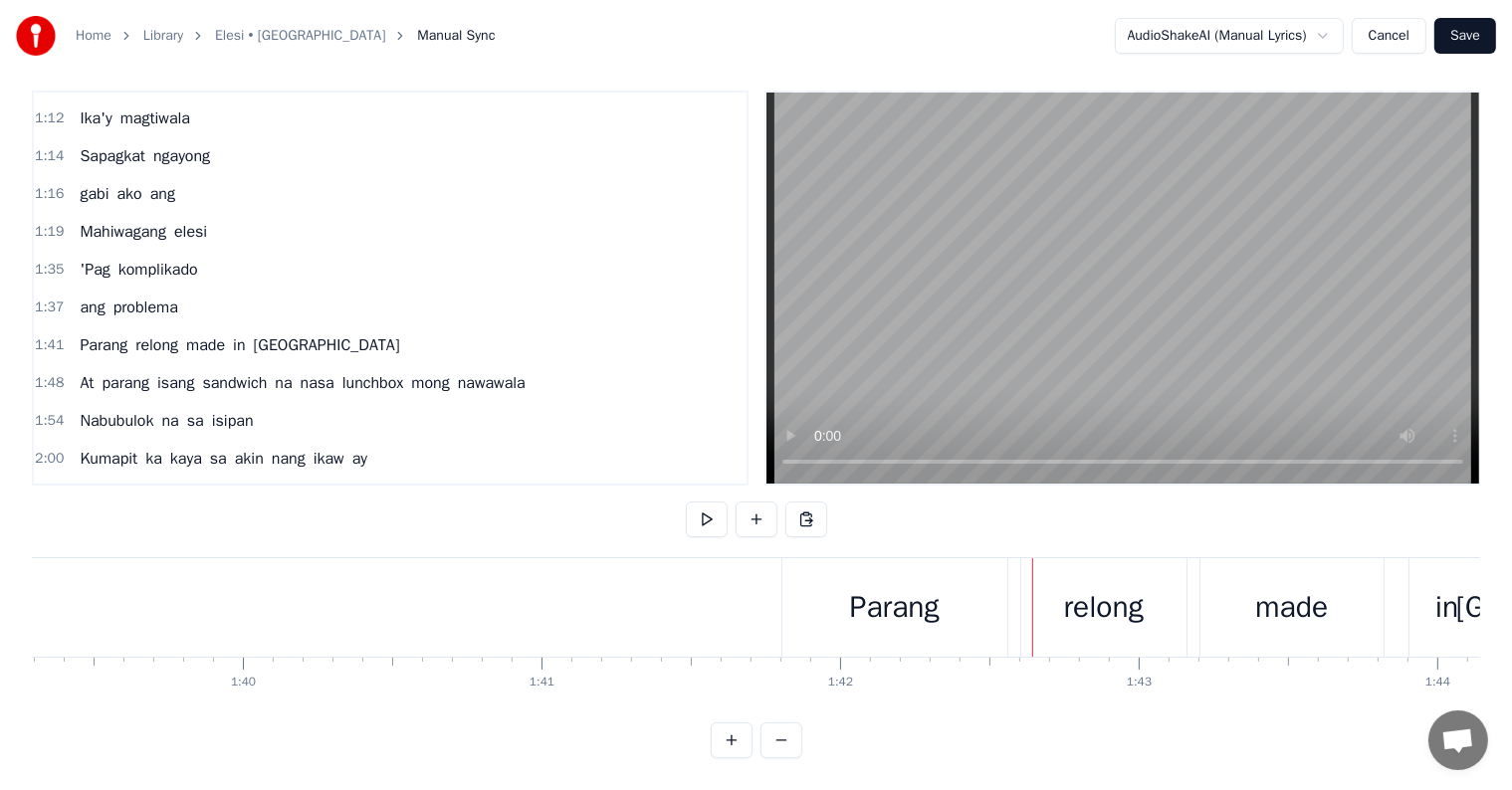 click on "made" at bounding box center (205, 345) 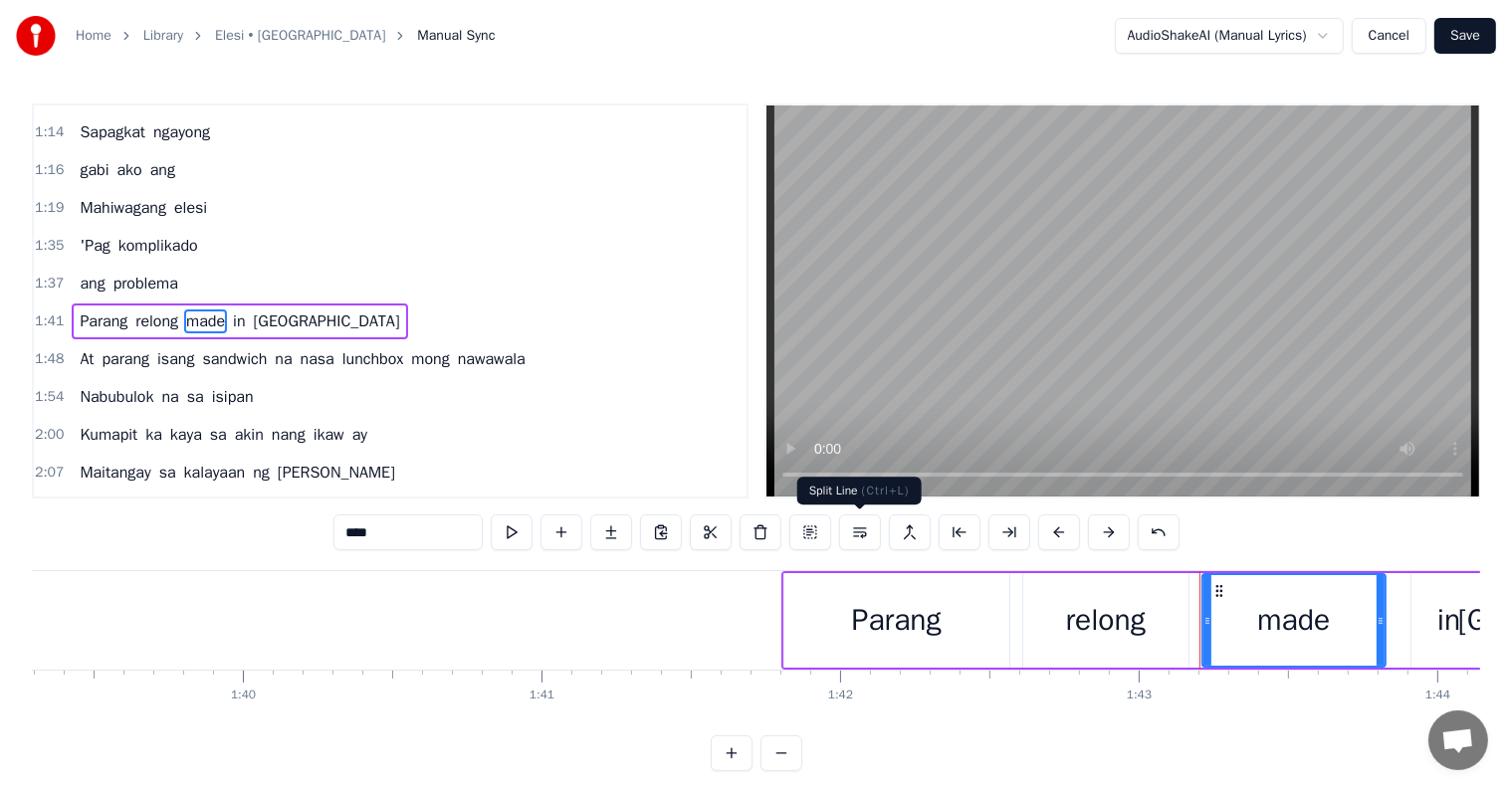 click at bounding box center (860, 532) 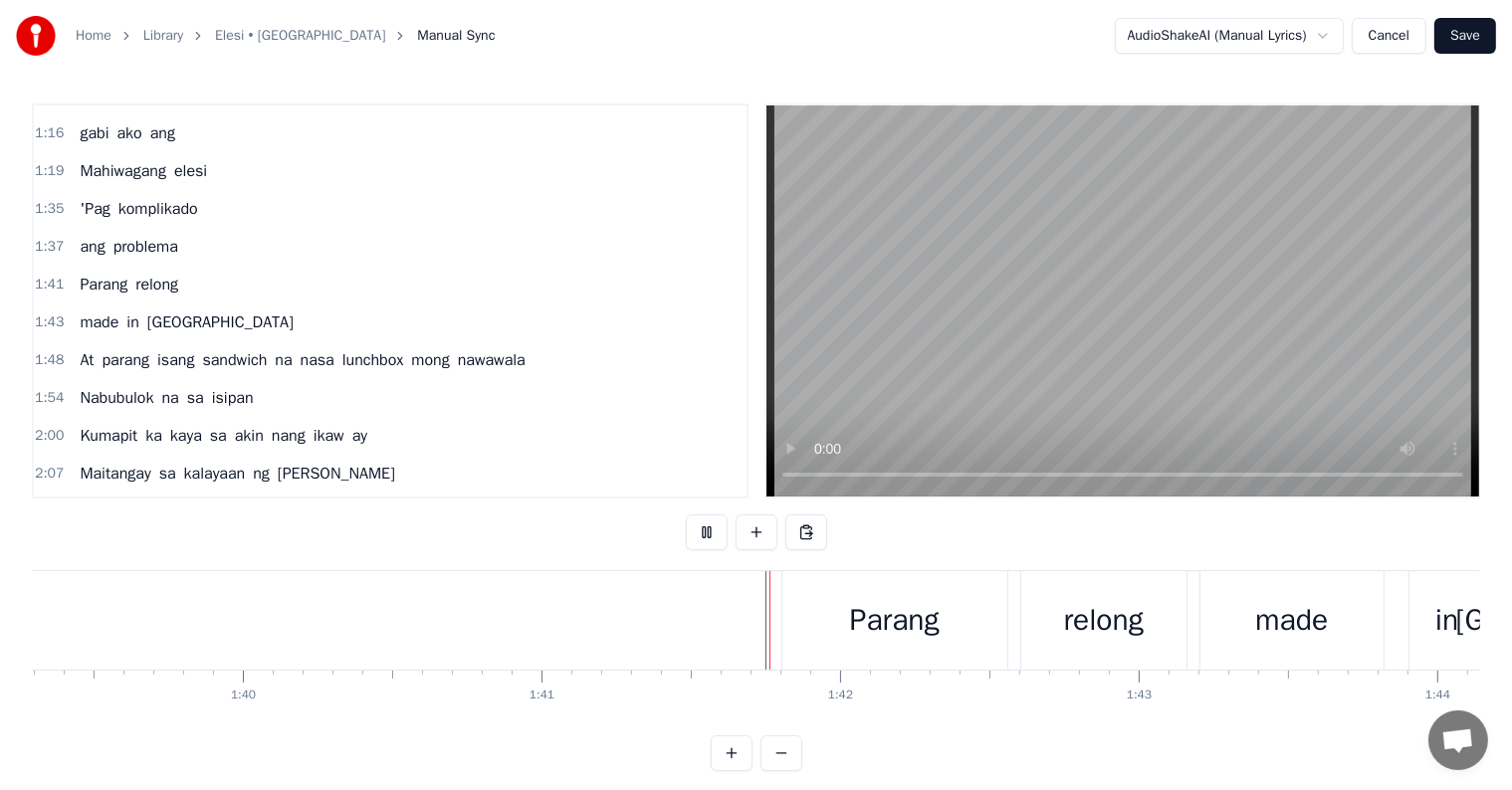 scroll, scrollTop: 30, scrollLeft: 0, axis: vertical 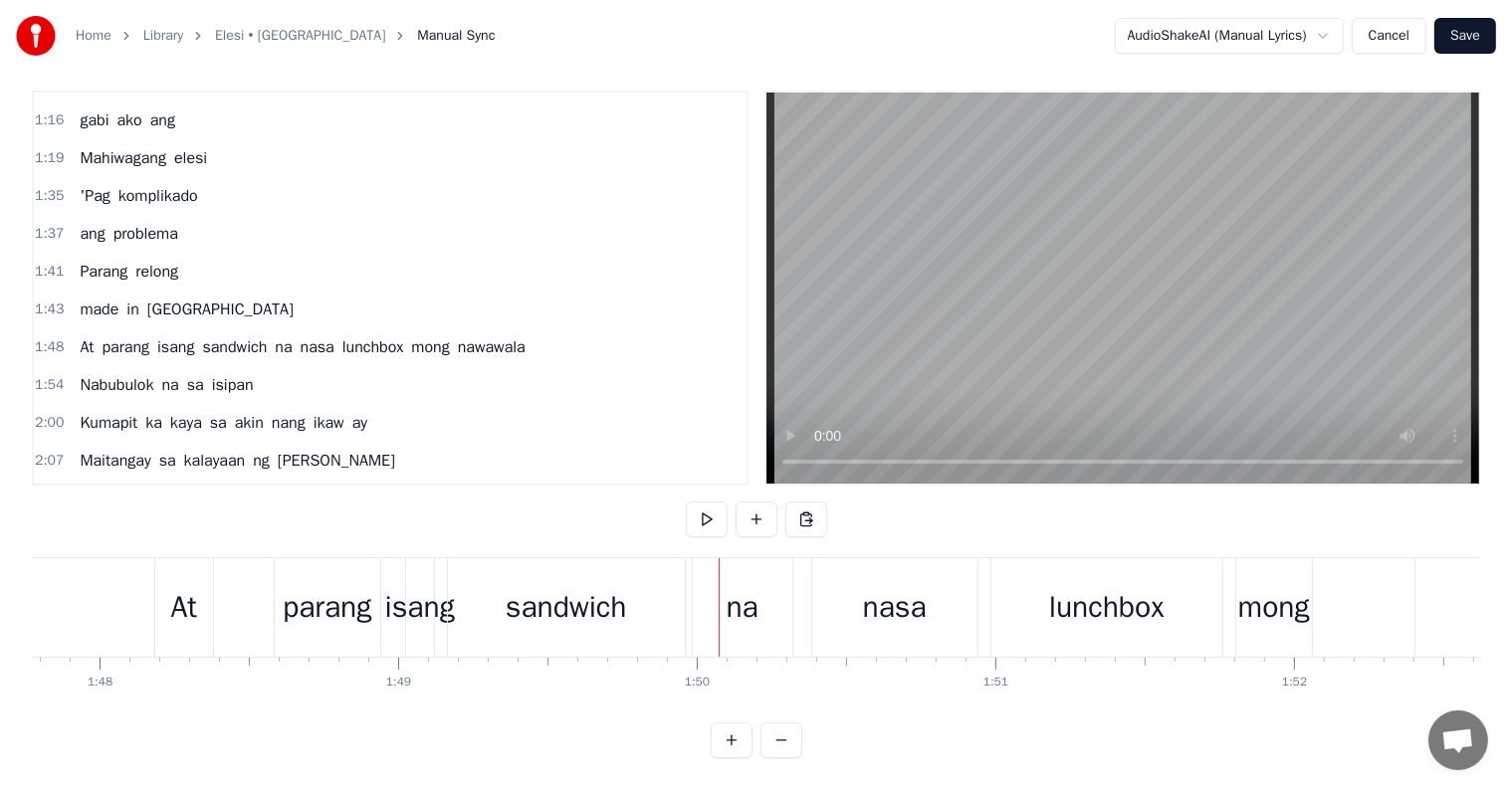 click on "na" at bounding box center (283, 347) 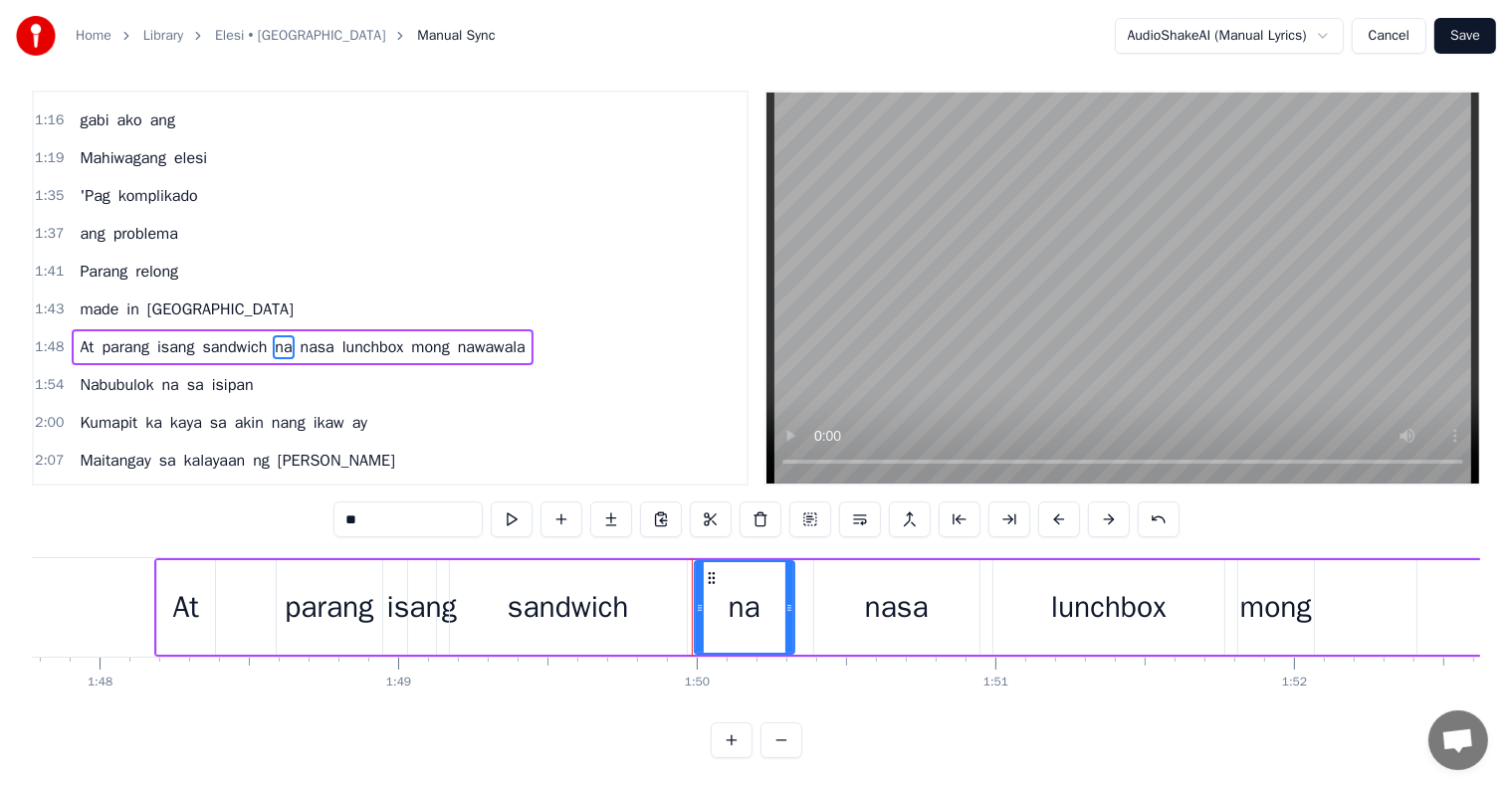 scroll, scrollTop: 0, scrollLeft: 0, axis: both 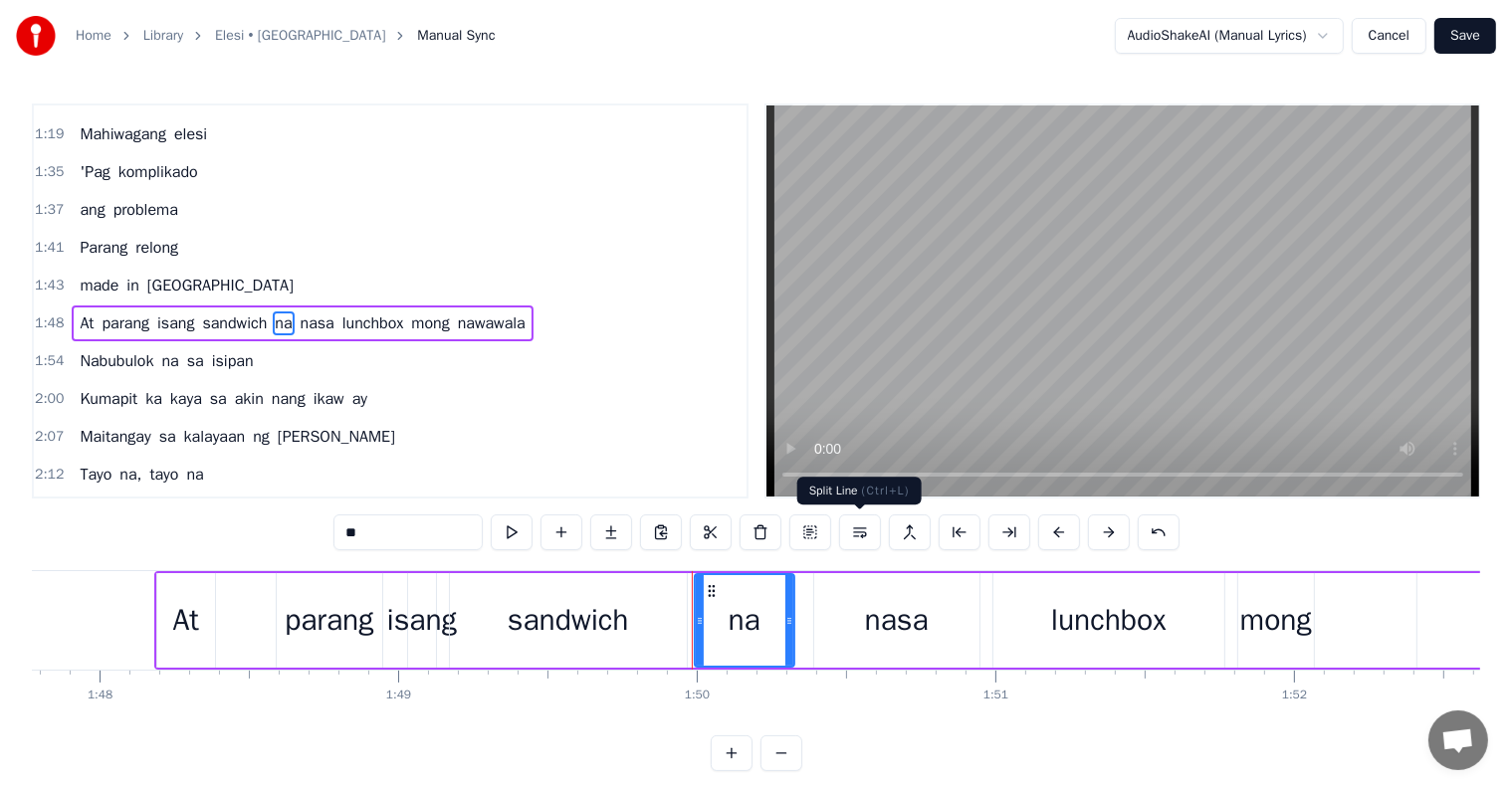 drag, startPoint x: 855, startPoint y: 534, endPoint x: 746, endPoint y: 559, distance: 111.830228 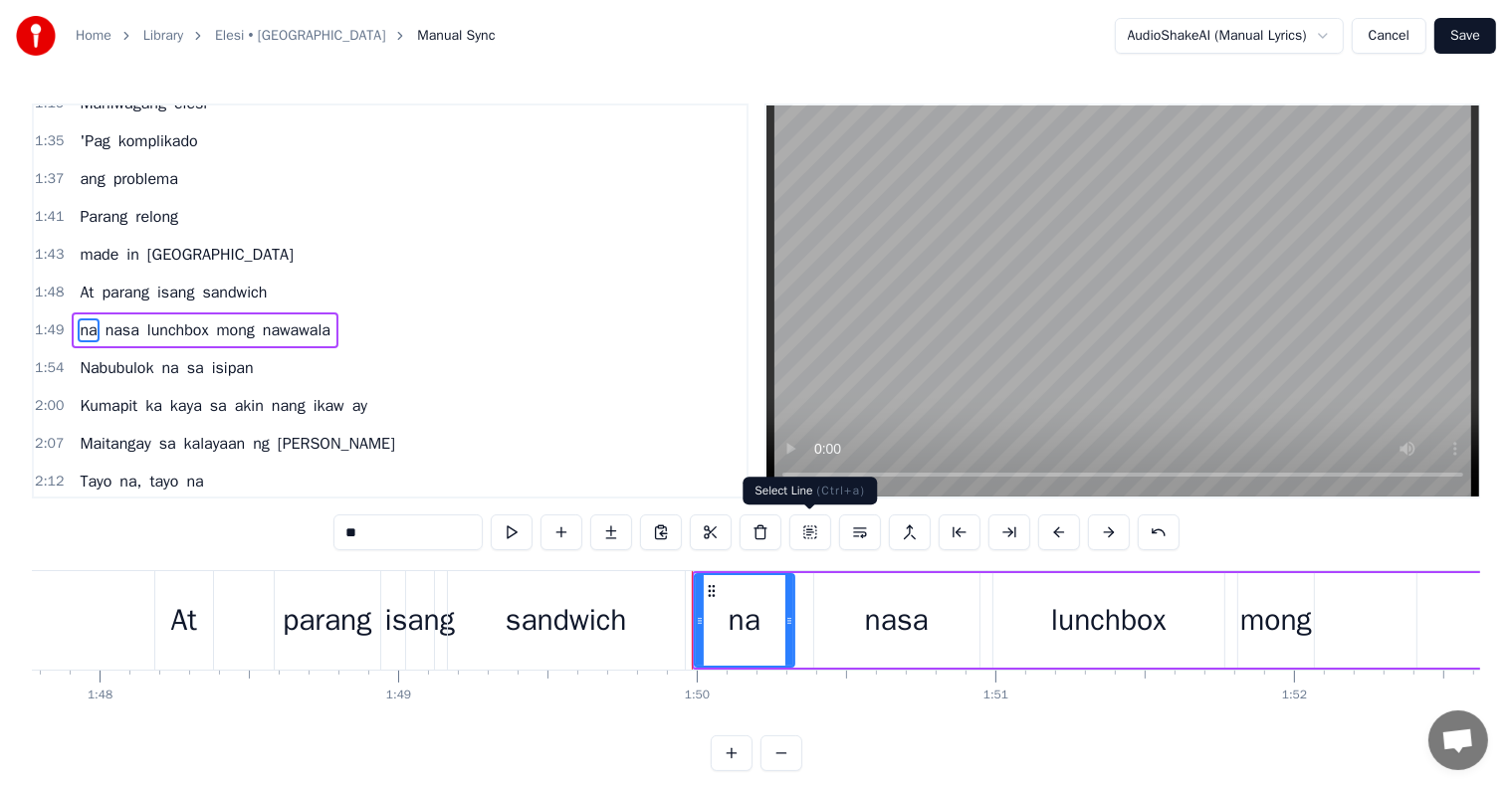 scroll, scrollTop: 517, scrollLeft: 0, axis: vertical 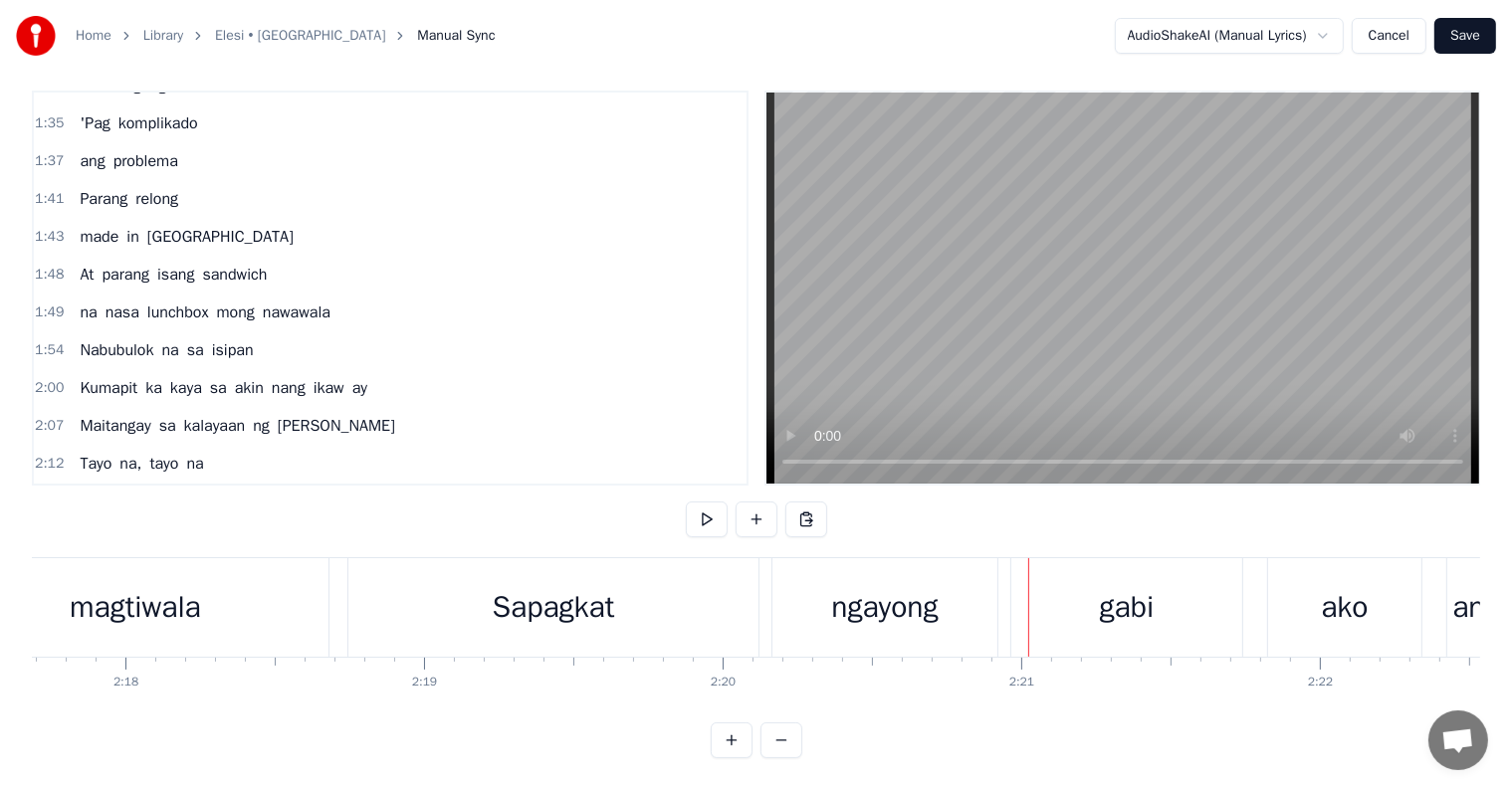 click on "gabi" at bounding box center [1127, 607] 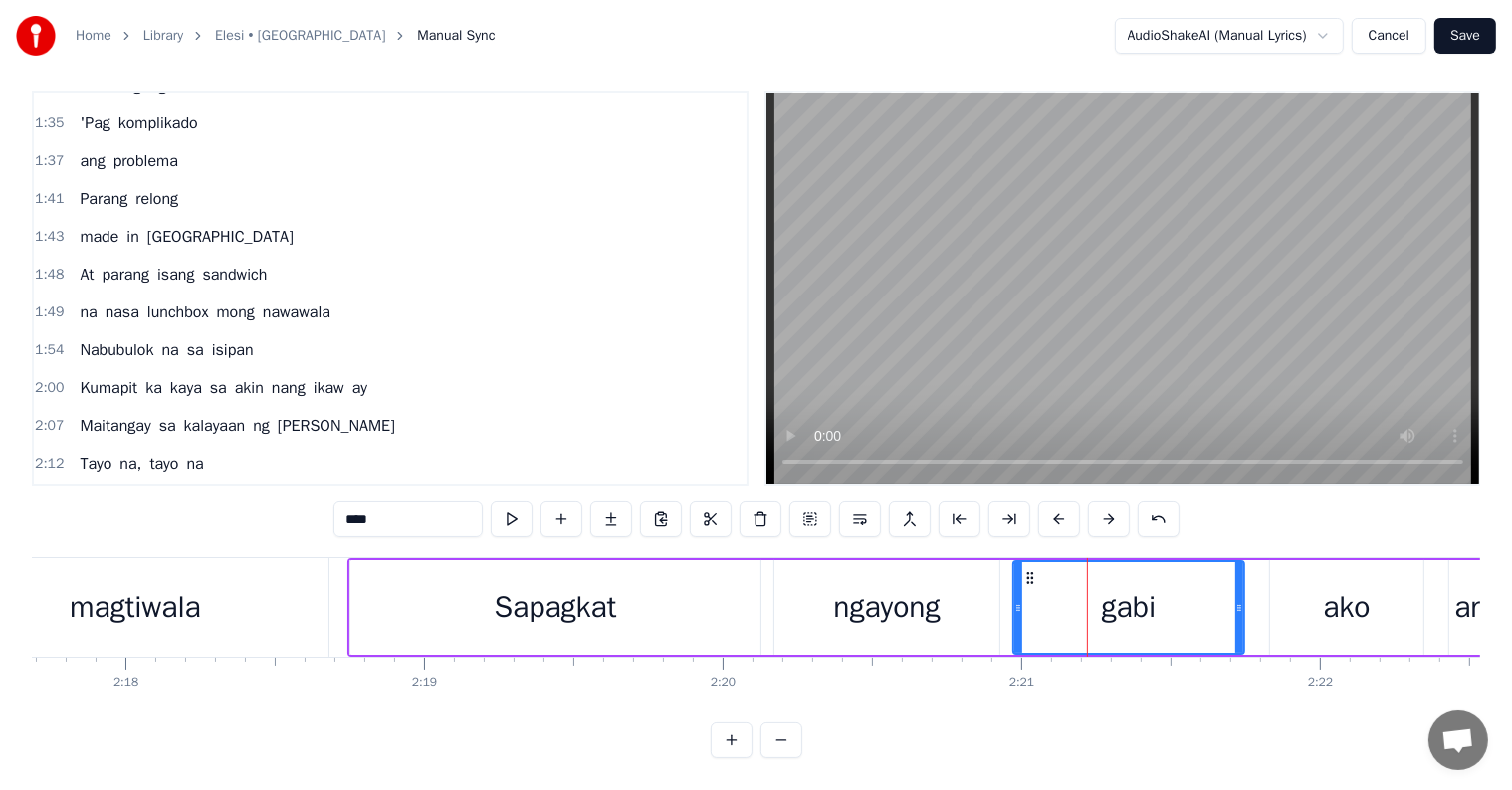 scroll, scrollTop: 0, scrollLeft: 0, axis: both 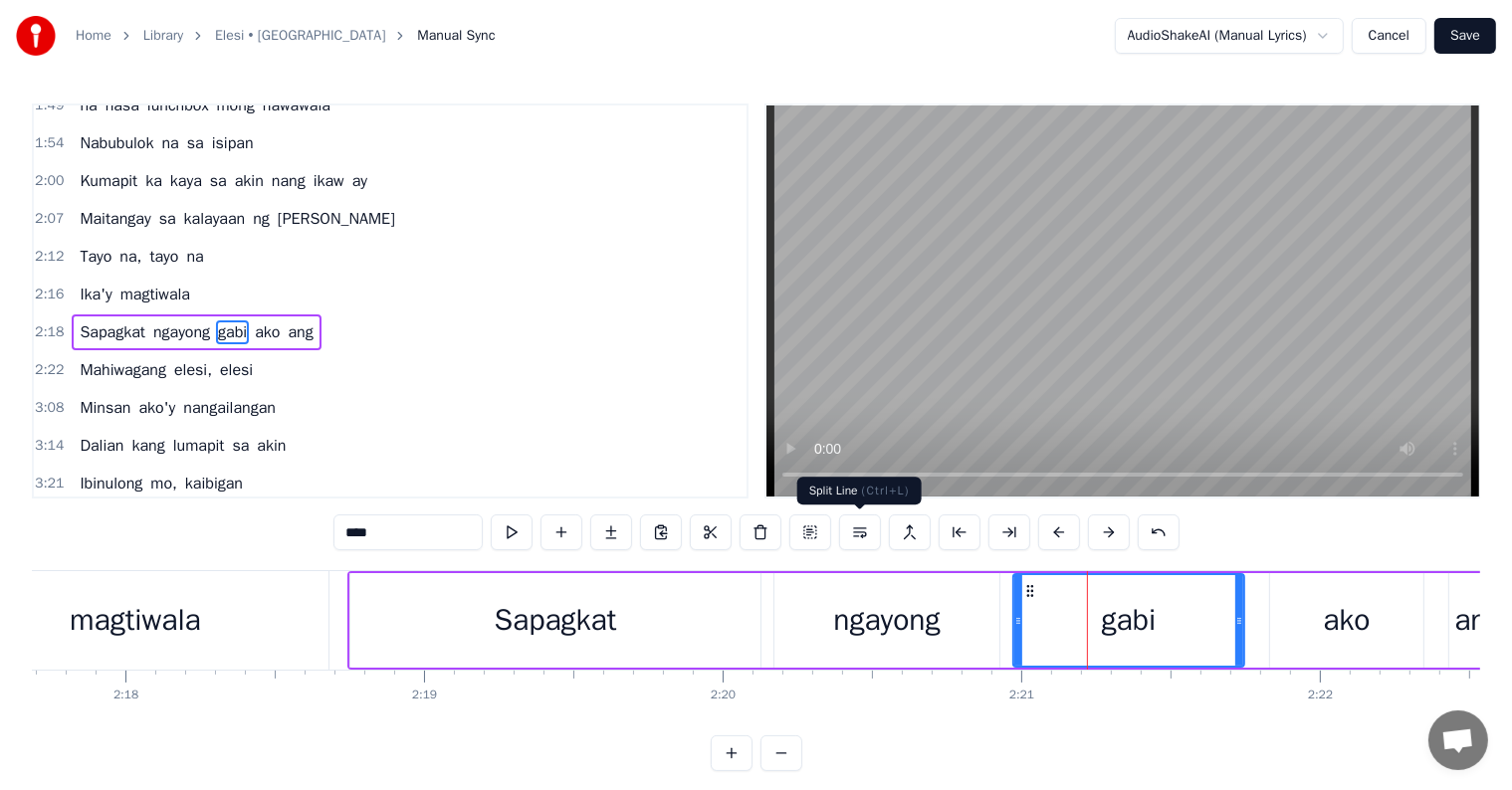 click at bounding box center (860, 532) 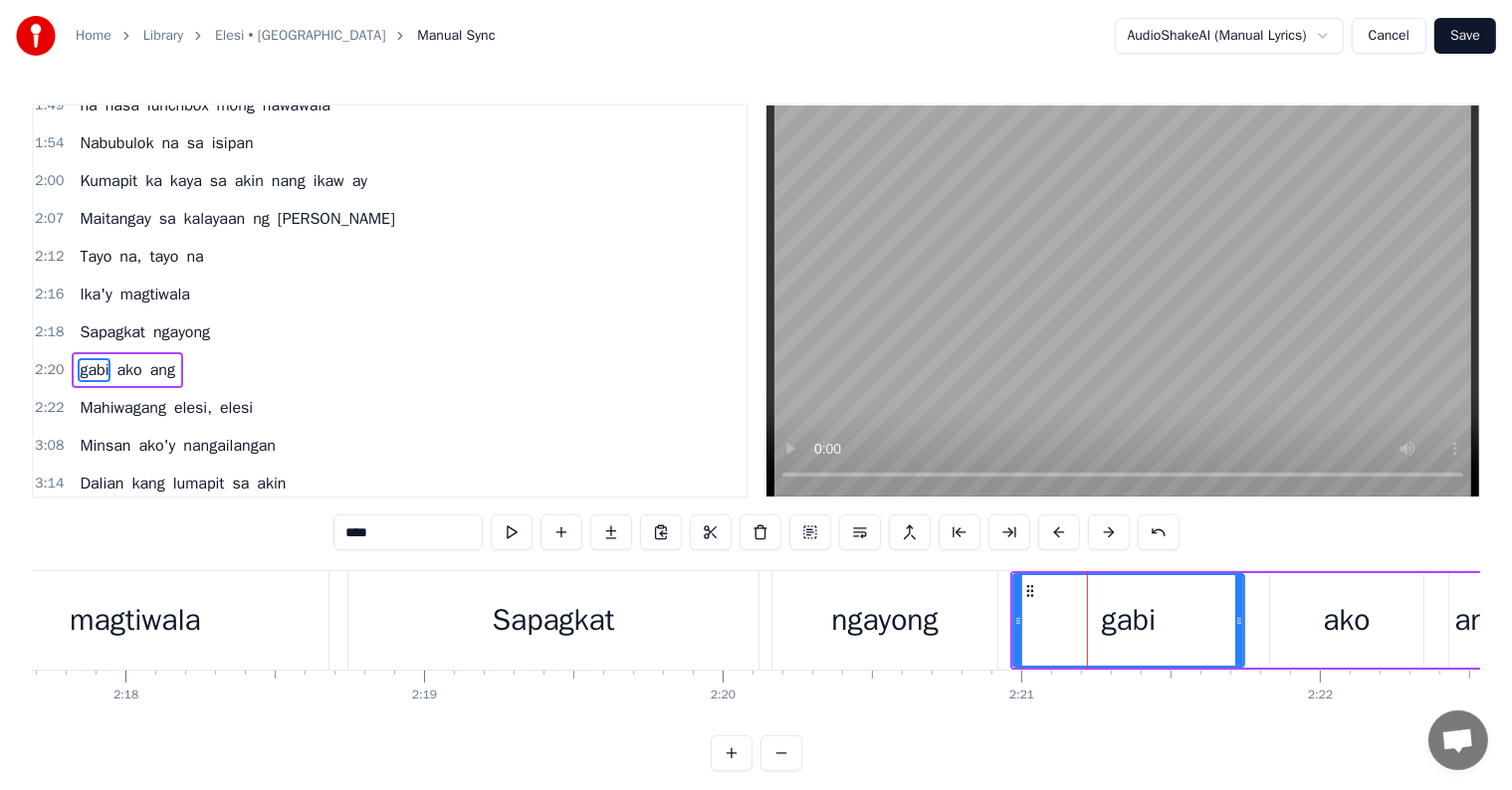 scroll, scrollTop: 774, scrollLeft: 0, axis: vertical 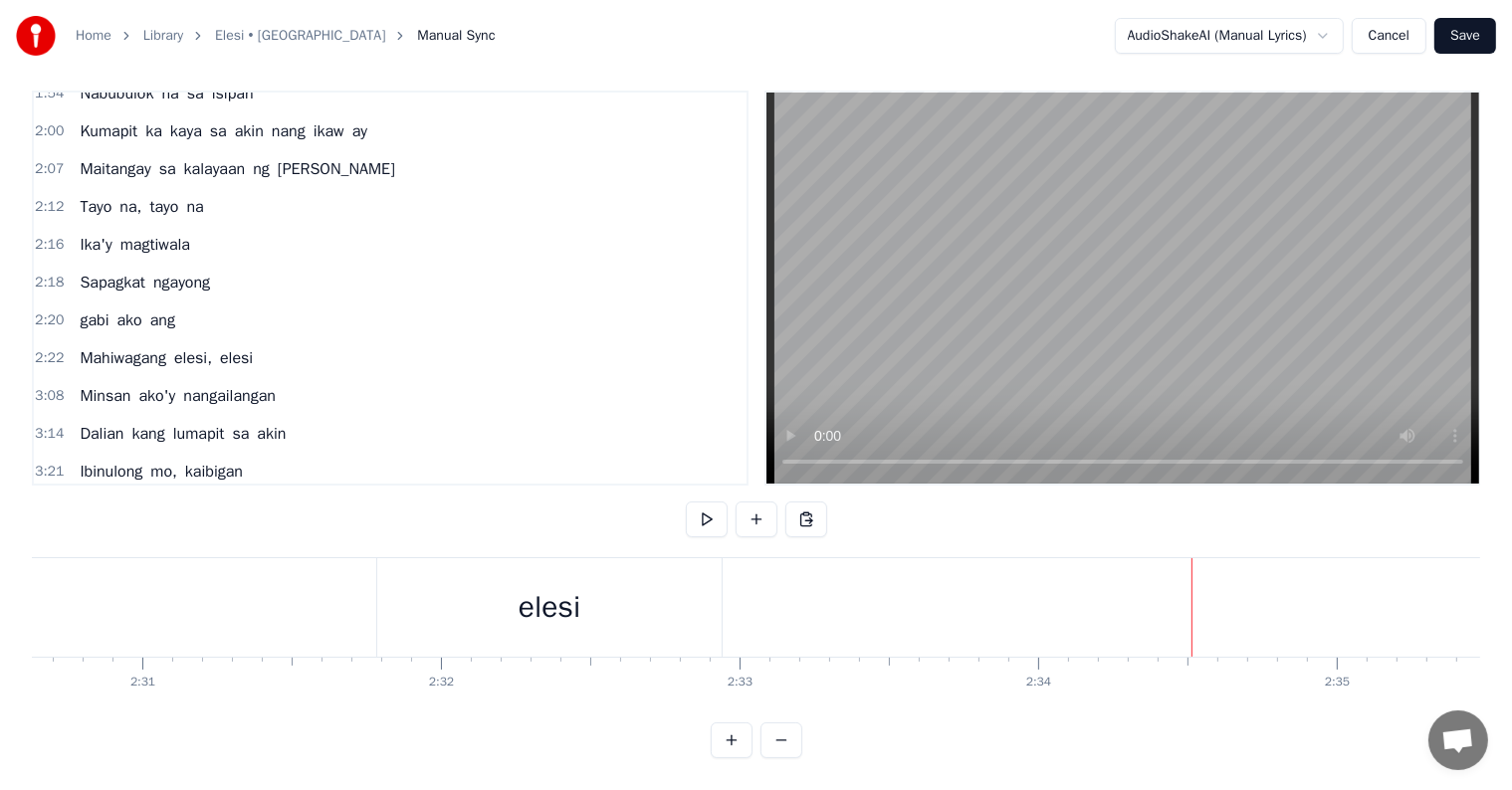 click on "elesi" at bounding box center [549, 607] 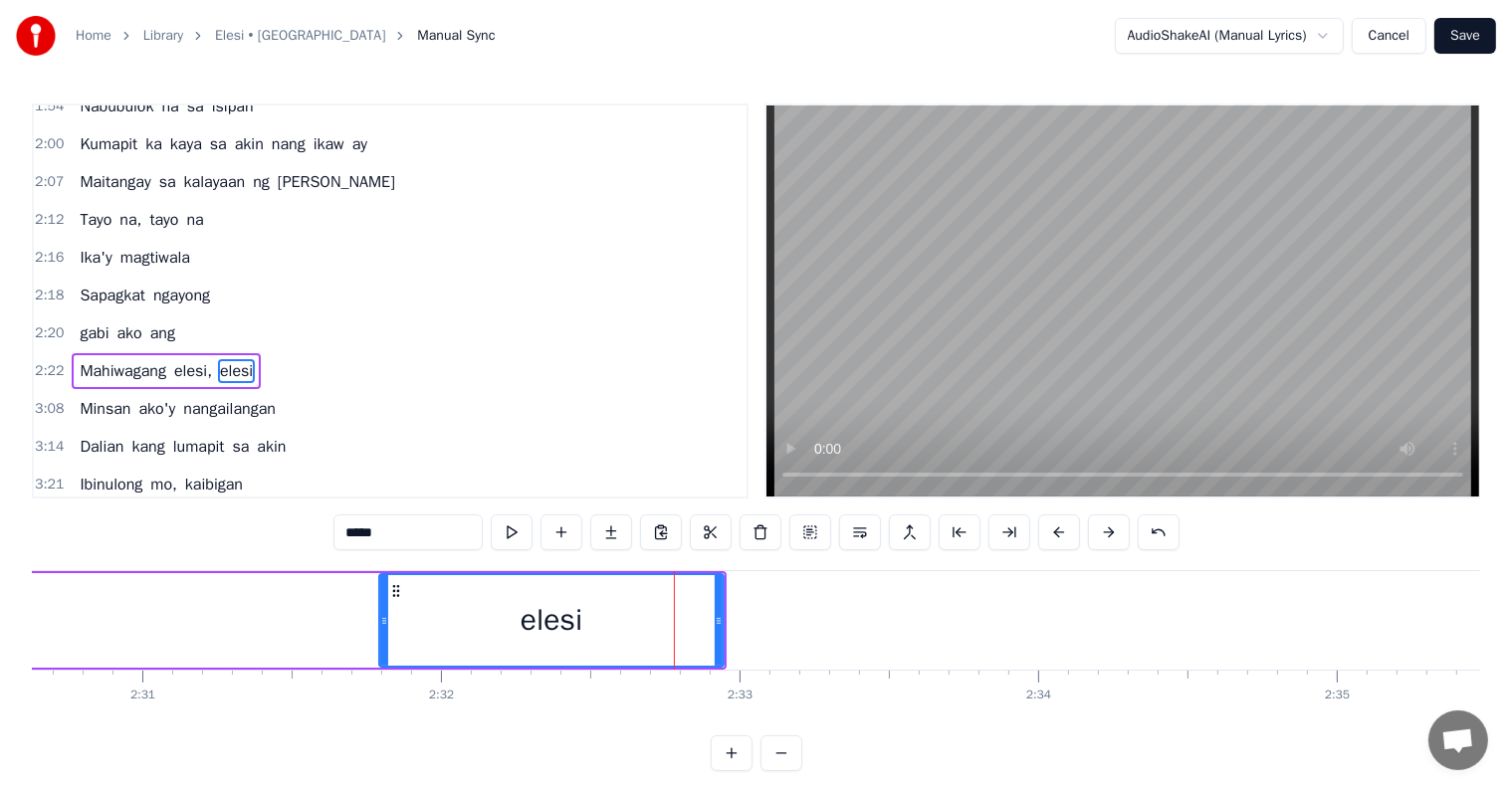 scroll, scrollTop: 811, scrollLeft: 0, axis: vertical 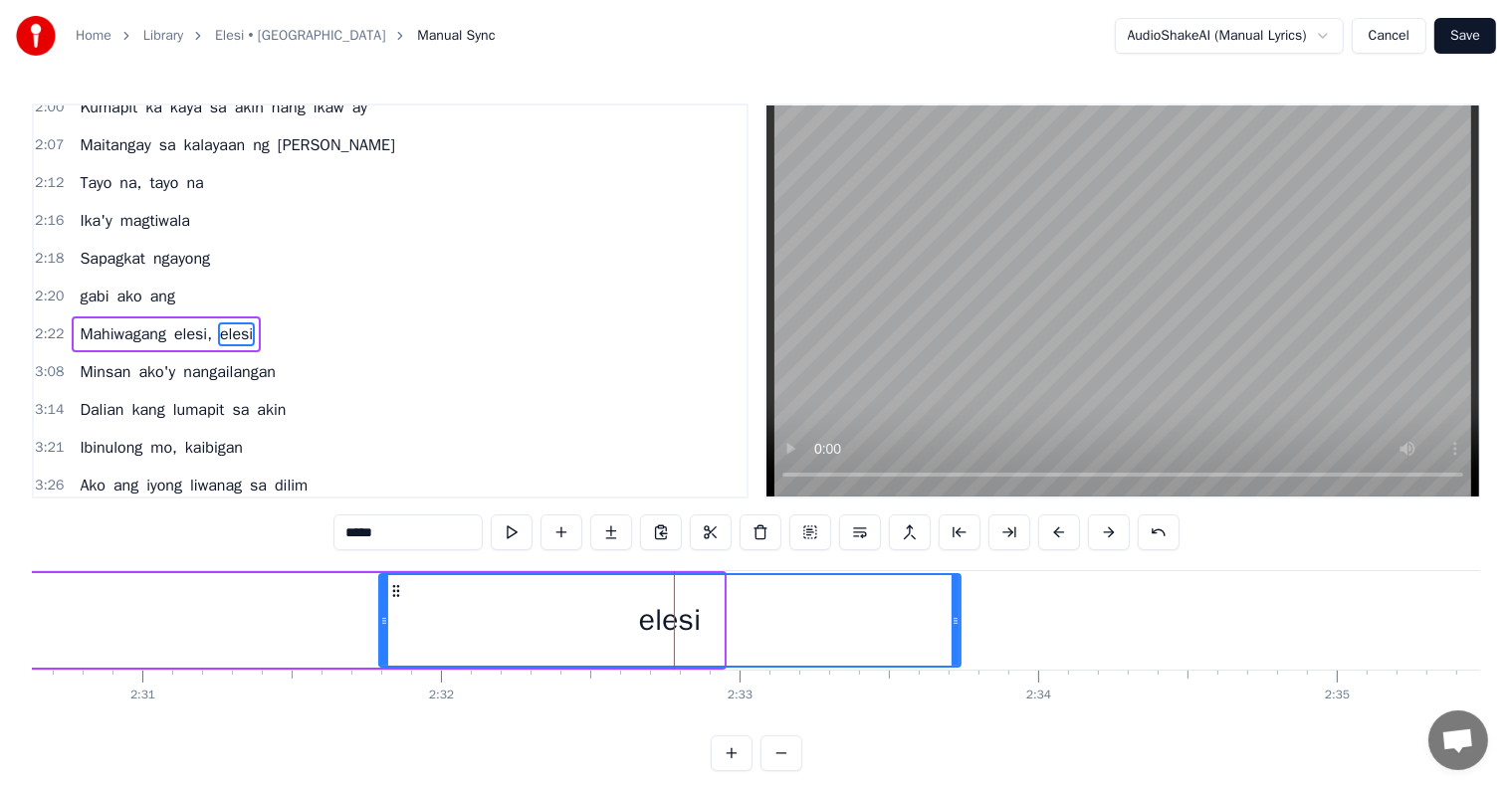 drag, startPoint x: 721, startPoint y: 609, endPoint x: 972, endPoint y: 621, distance: 251.28669 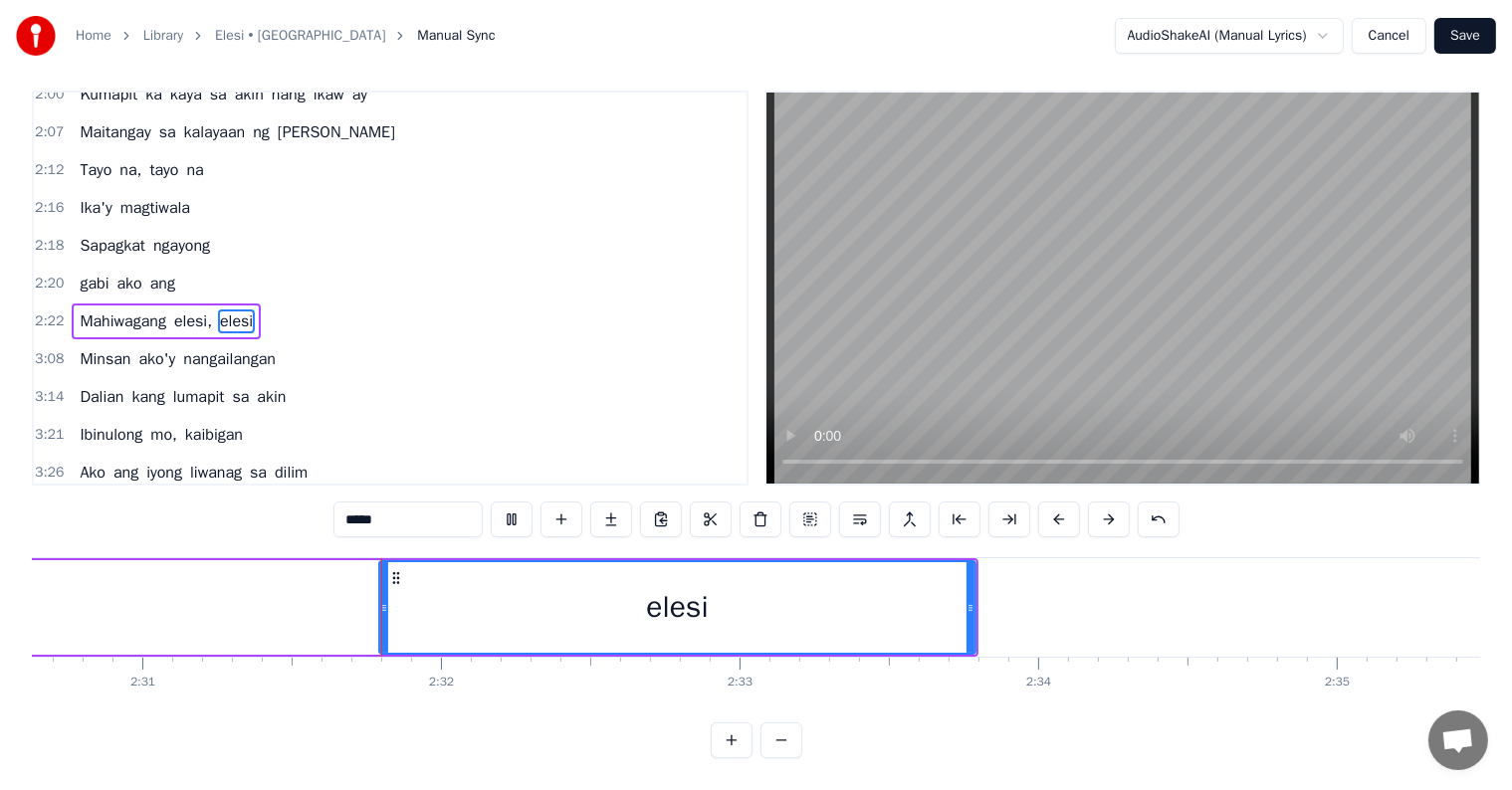 scroll, scrollTop: 30, scrollLeft: 0, axis: vertical 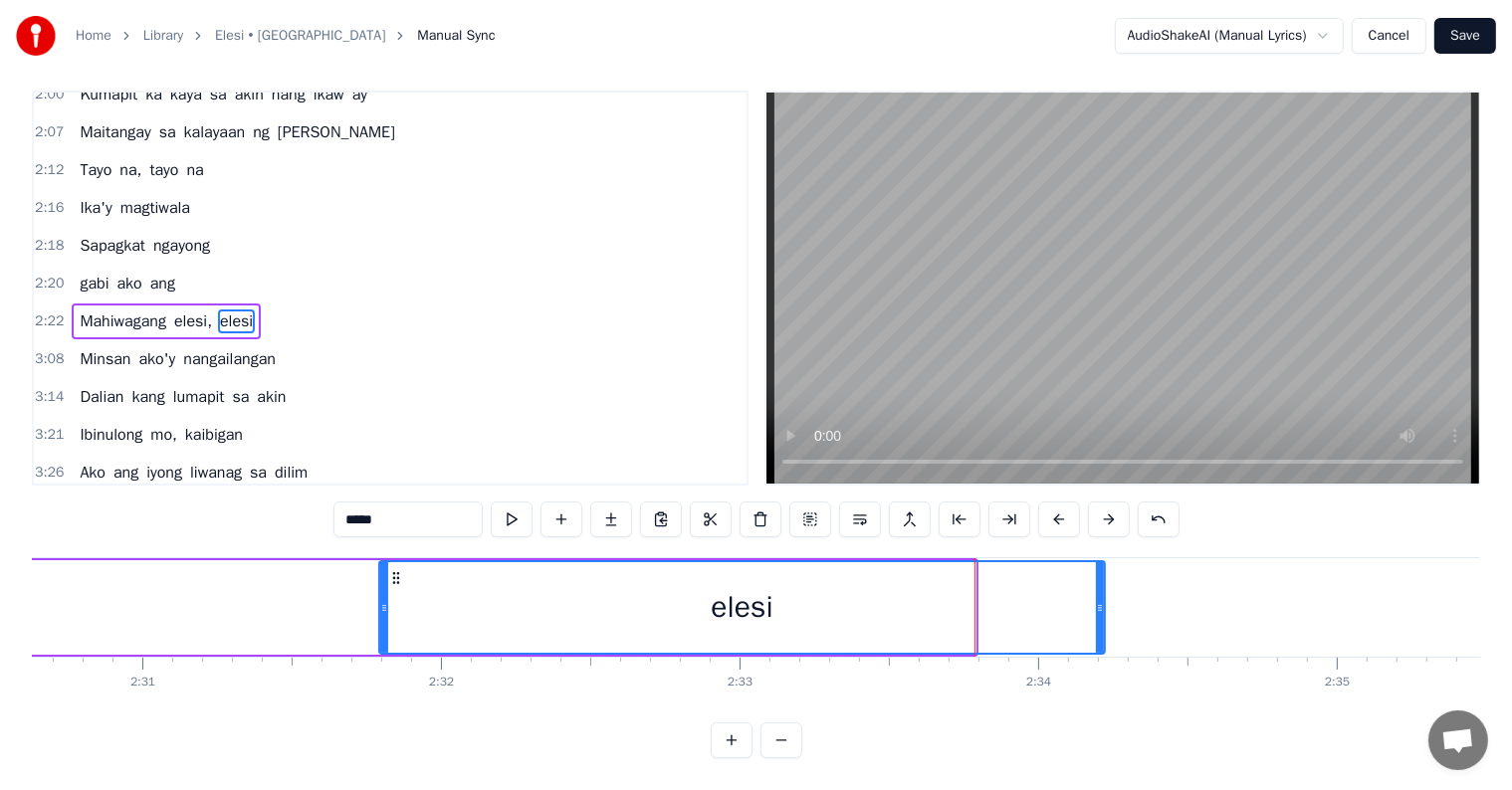 drag, startPoint x: 969, startPoint y: 581, endPoint x: 1097, endPoint y: 577, distance: 128.062 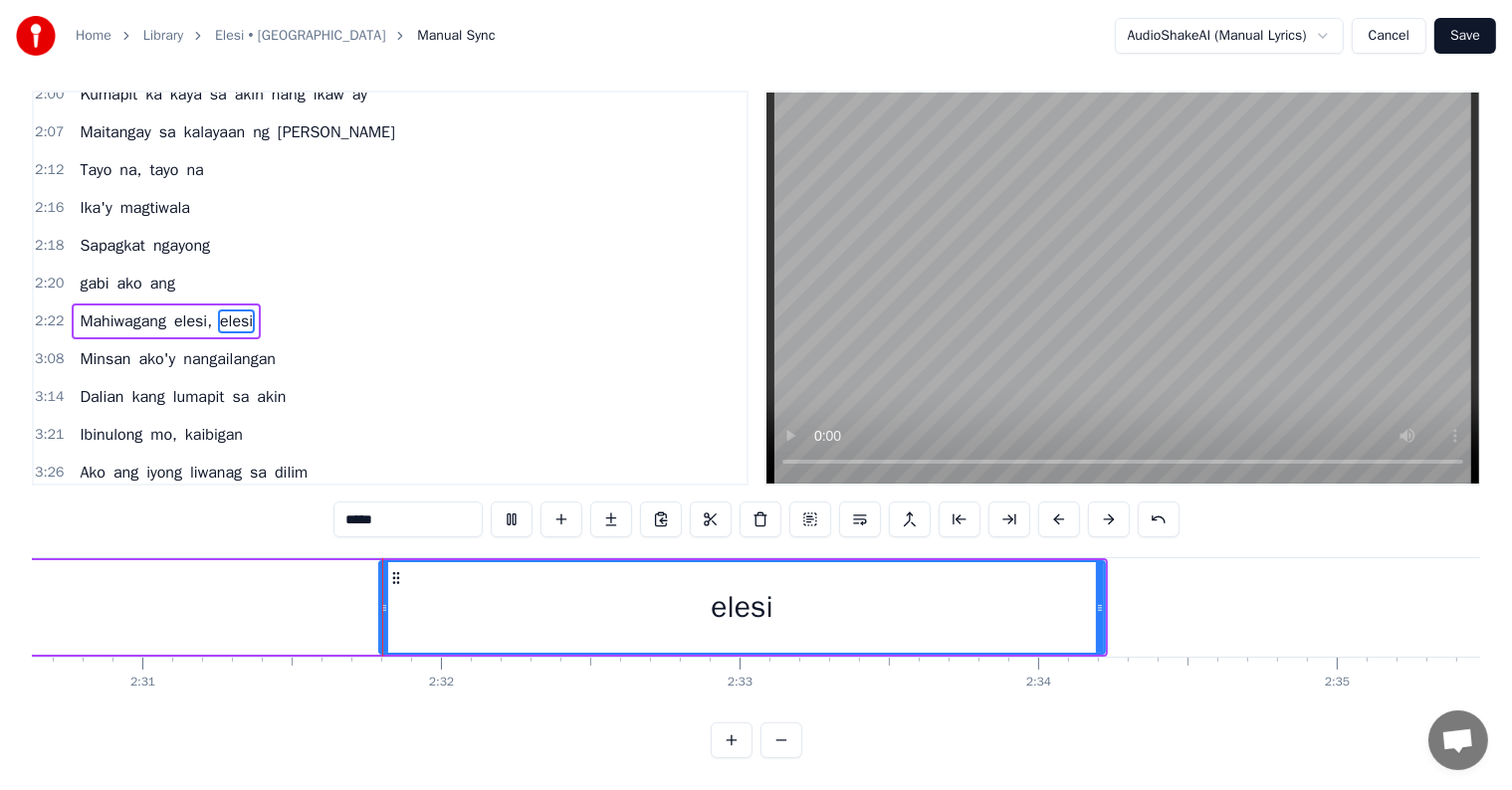 scroll, scrollTop: 30, scrollLeft: 0, axis: vertical 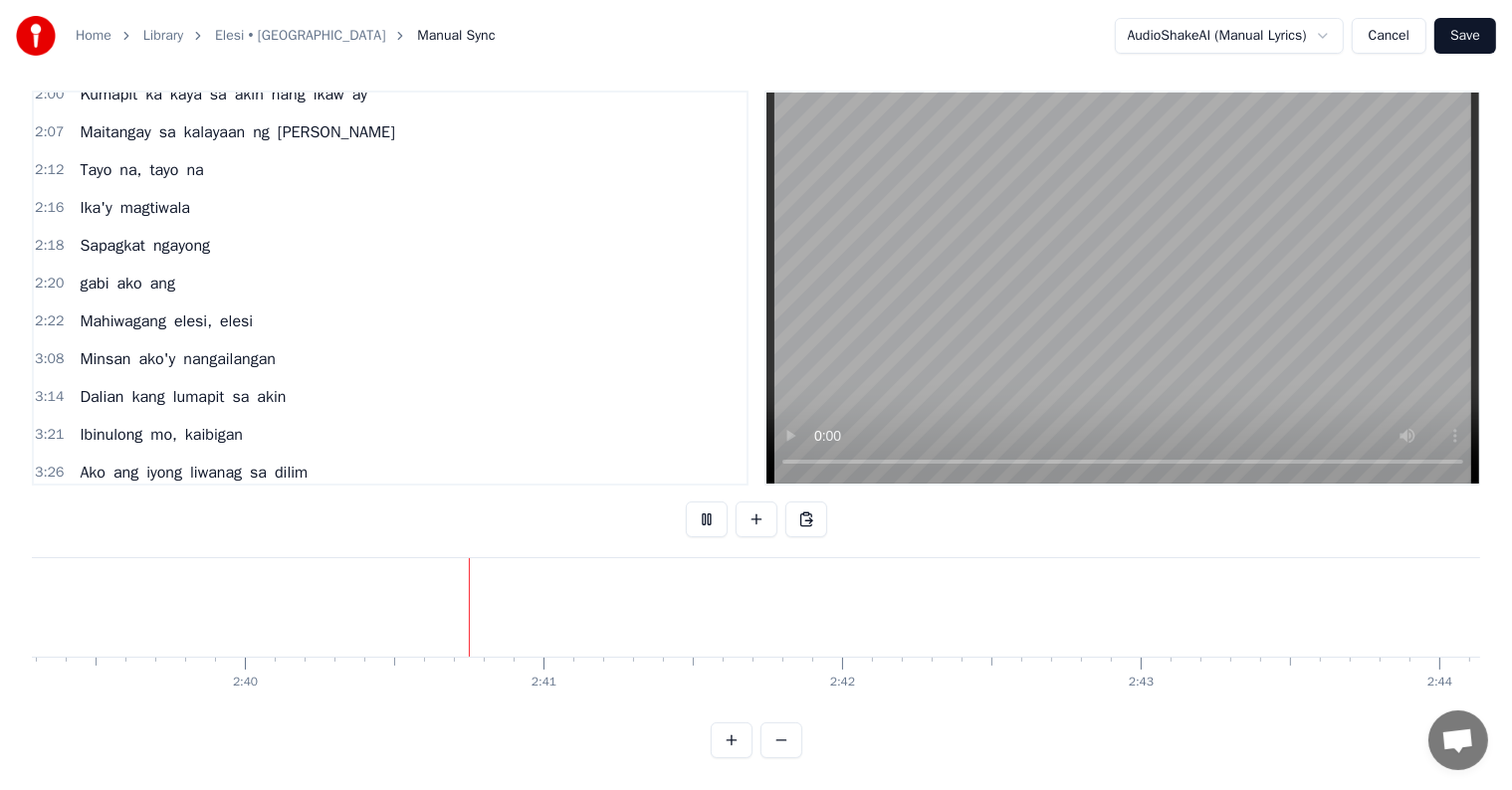 type 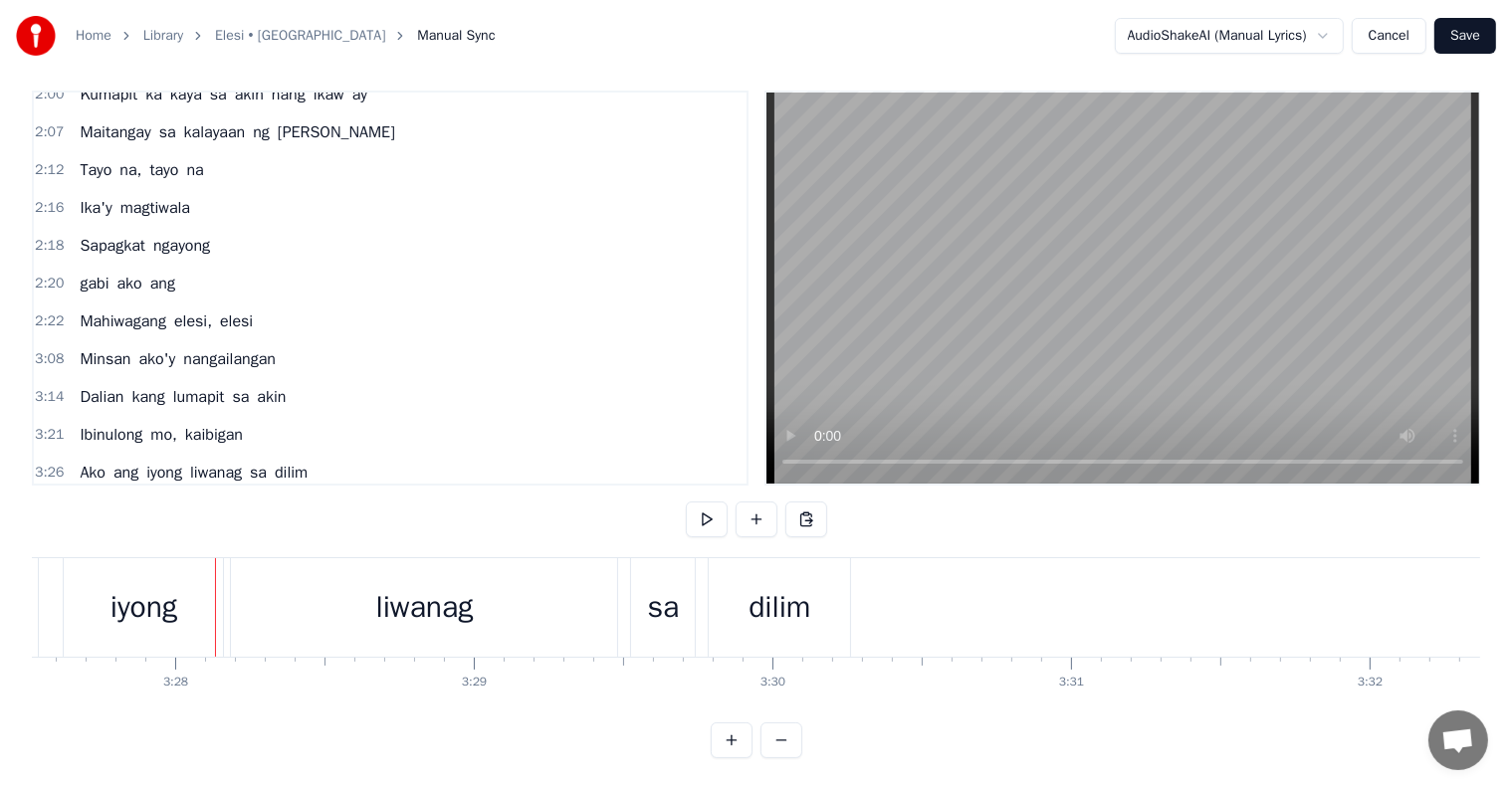 scroll, scrollTop: 0, scrollLeft: 61972, axis: horizontal 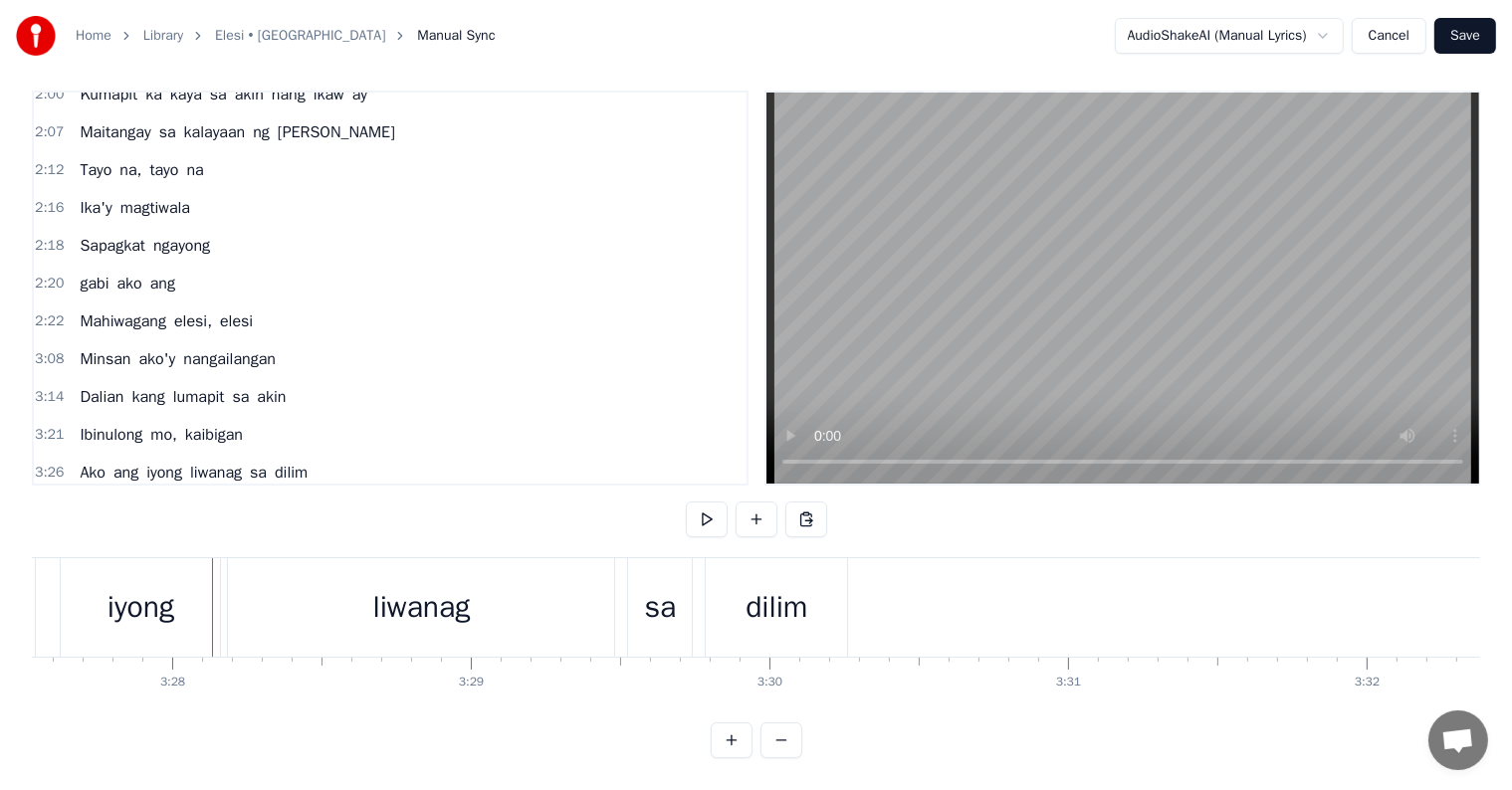 click on "liwanag" at bounding box center [421, 607] 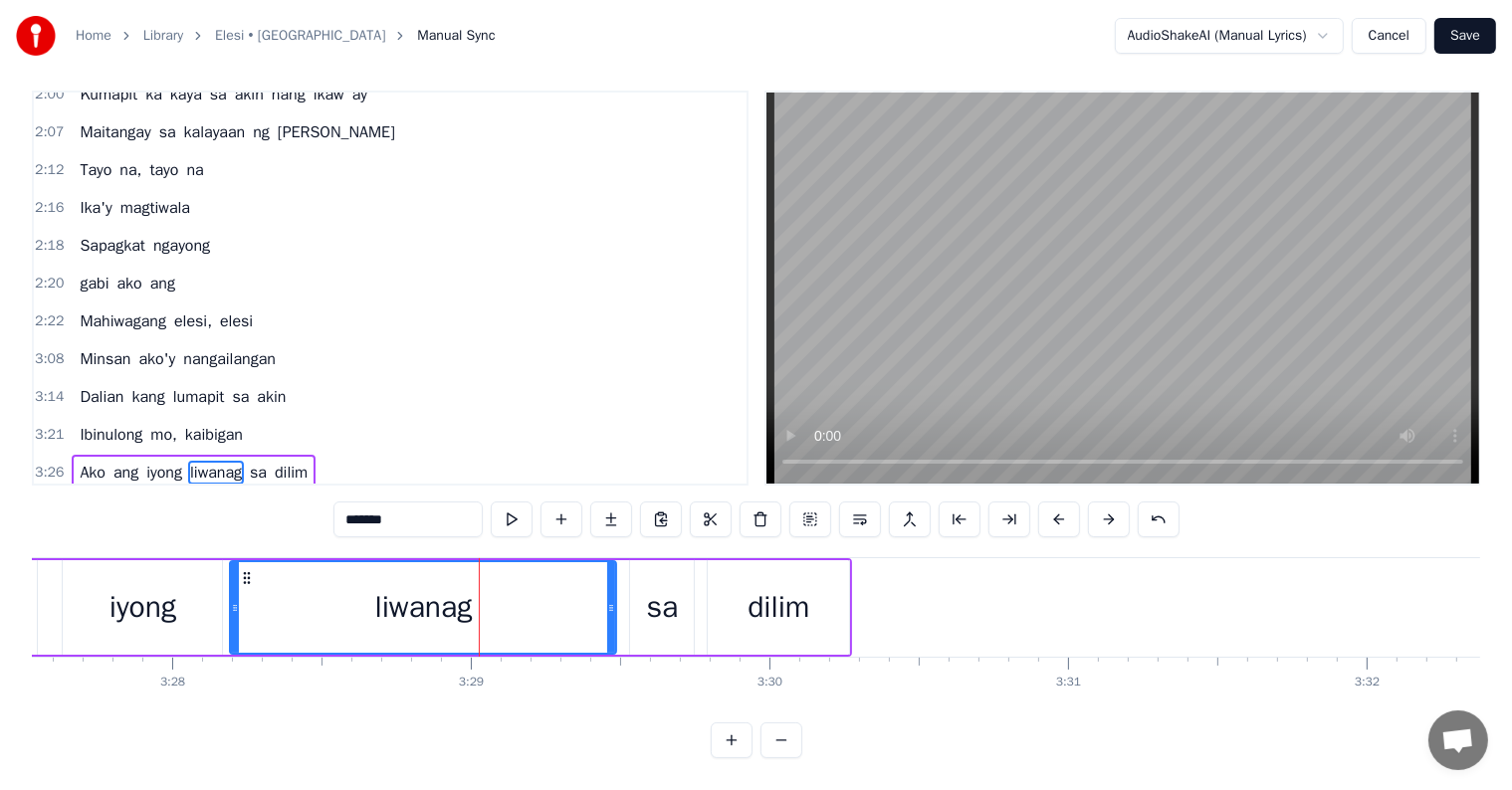 scroll, scrollTop: 0, scrollLeft: 0, axis: both 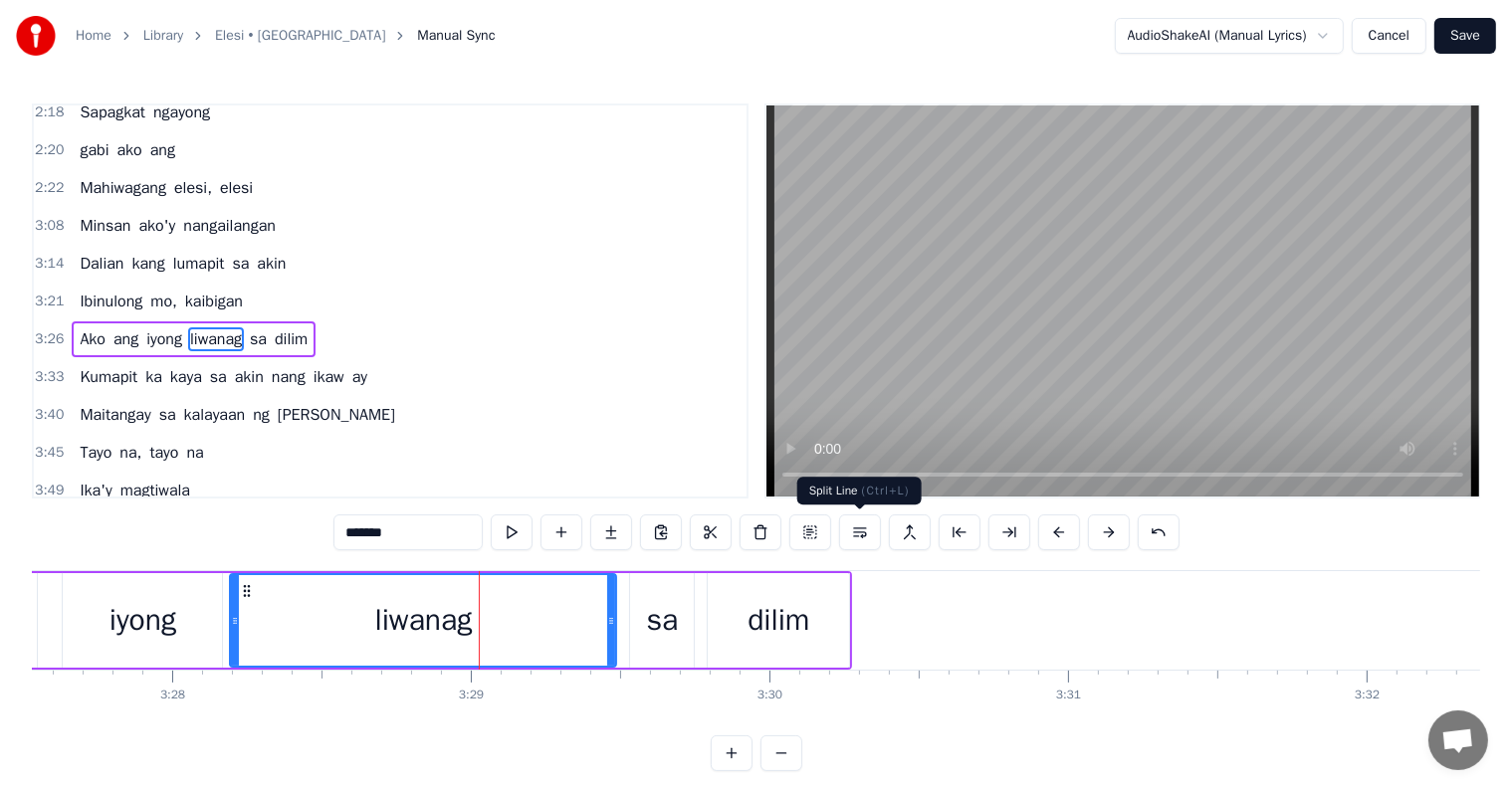click at bounding box center [860, 532] 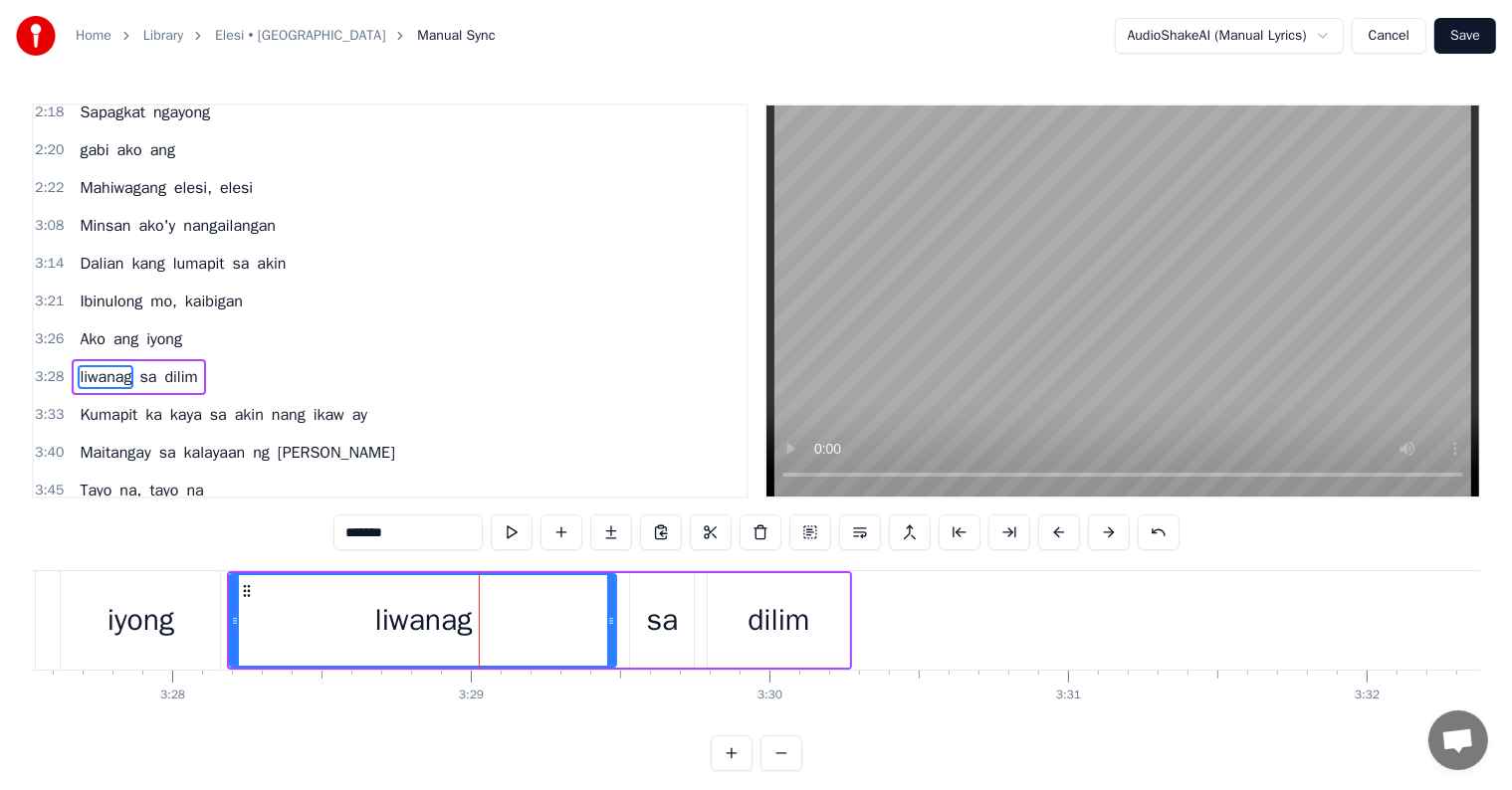 scroll, scrollTop: 994, scrollLeft: 0, axis: vertical 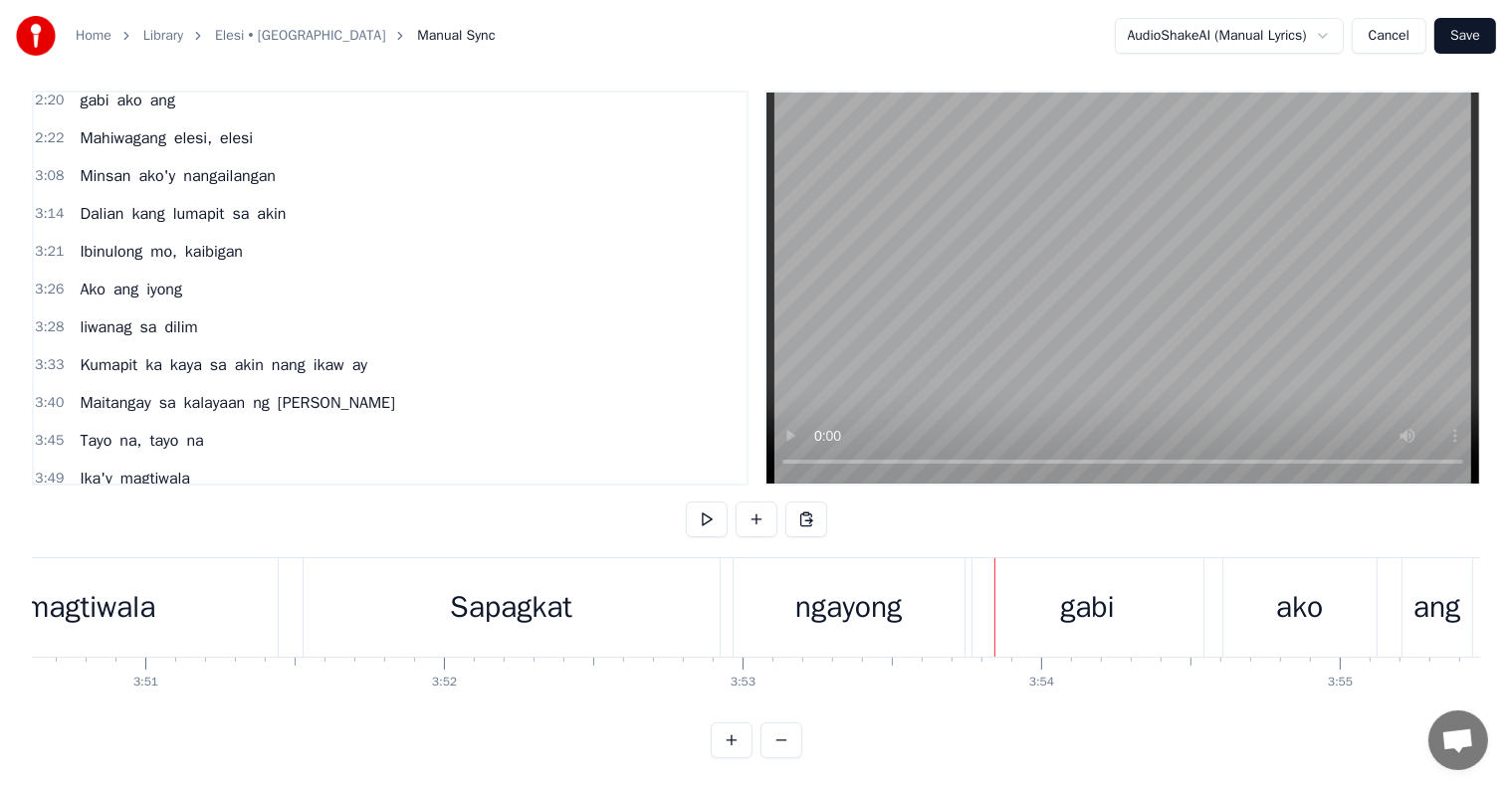 click on "gabi" at bounding box center (1087, 607) 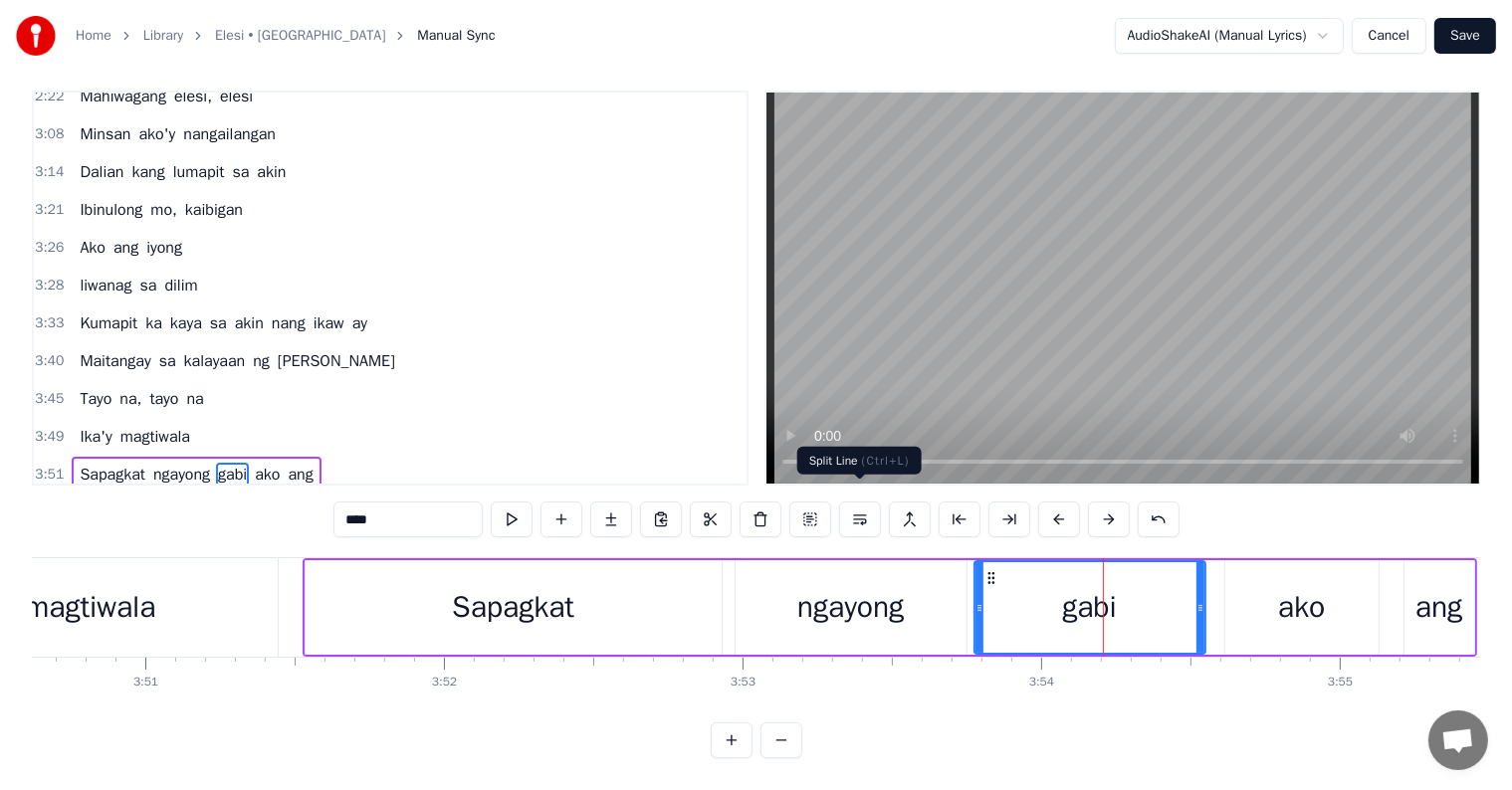 click at bounding box center (860, 519) 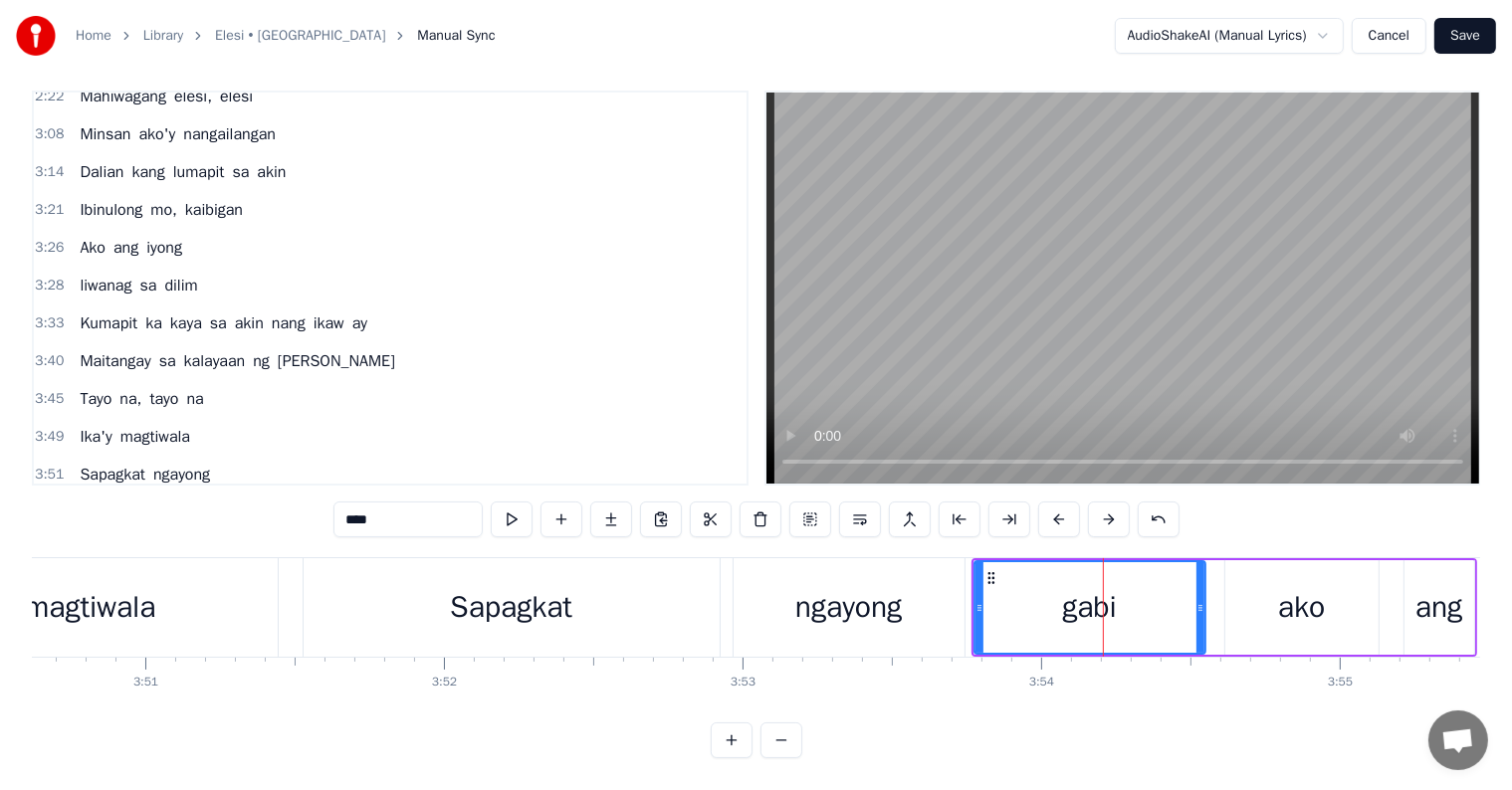 scroll, scrollTop: 1073, scrollLeft: 0, axis: vertical 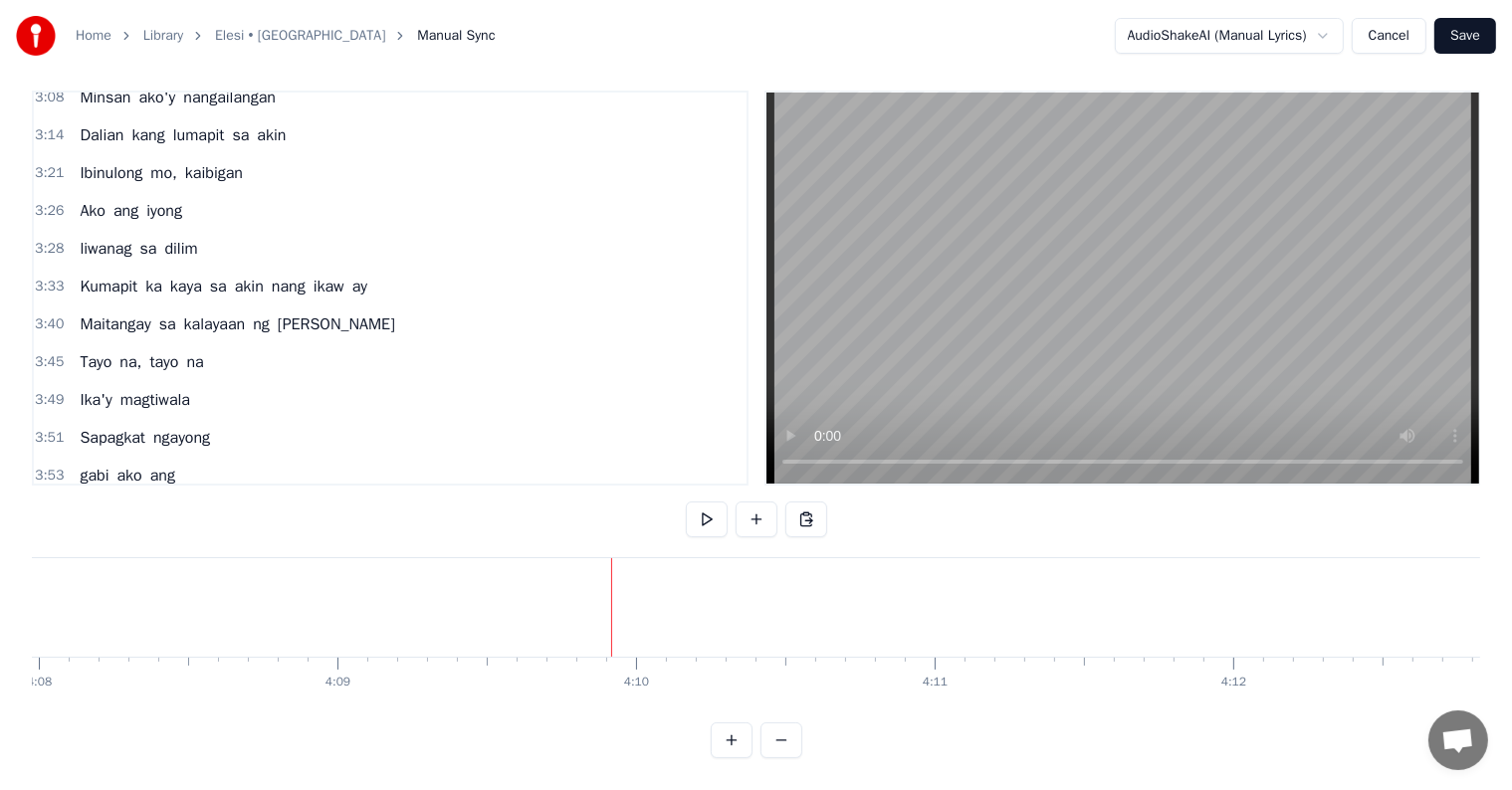 click on "elesi" at bounding box center (4723, 607) 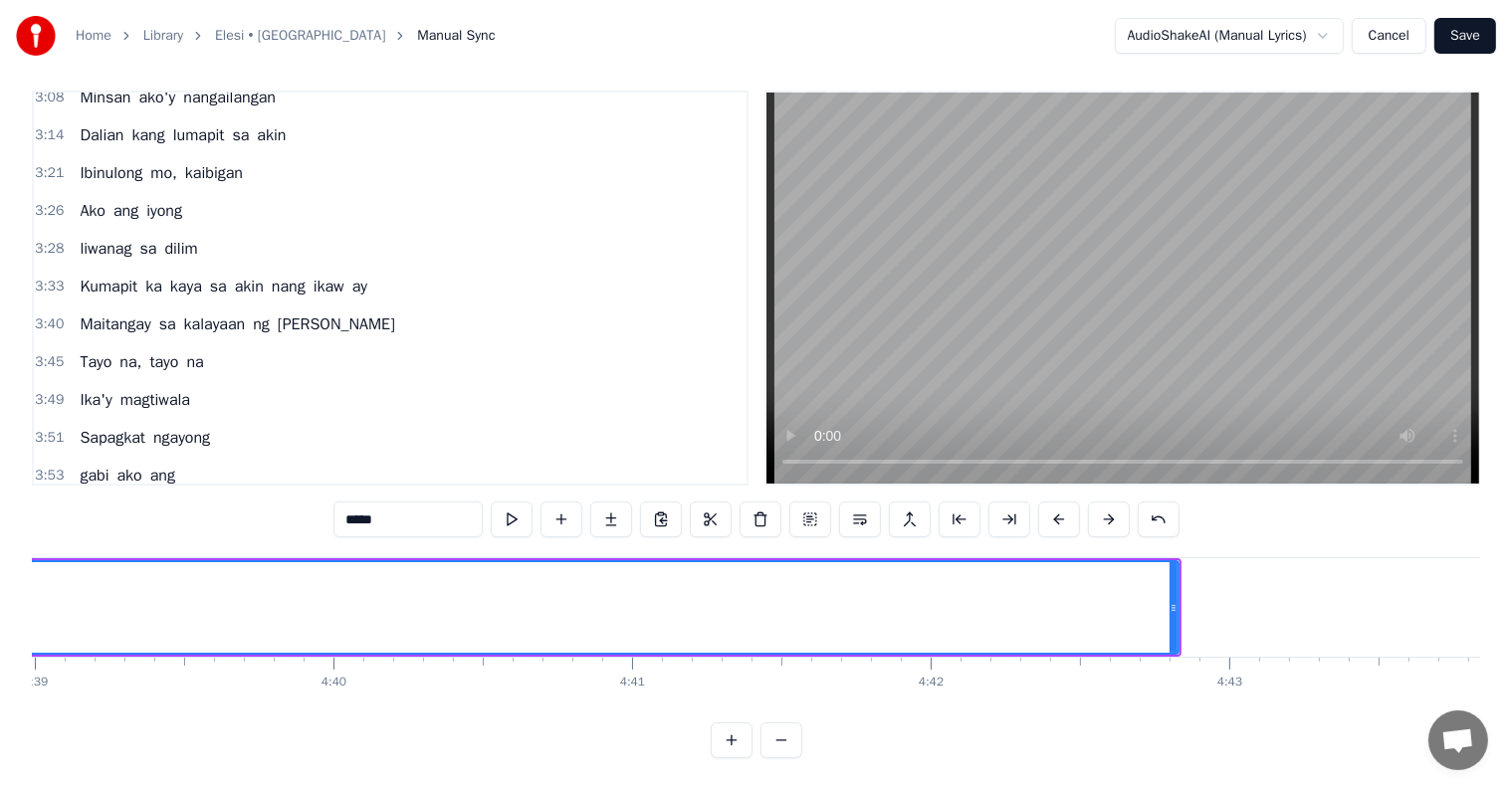 scroll, scrollTop: 0, scrollLeft: 83210, axis: horizontal 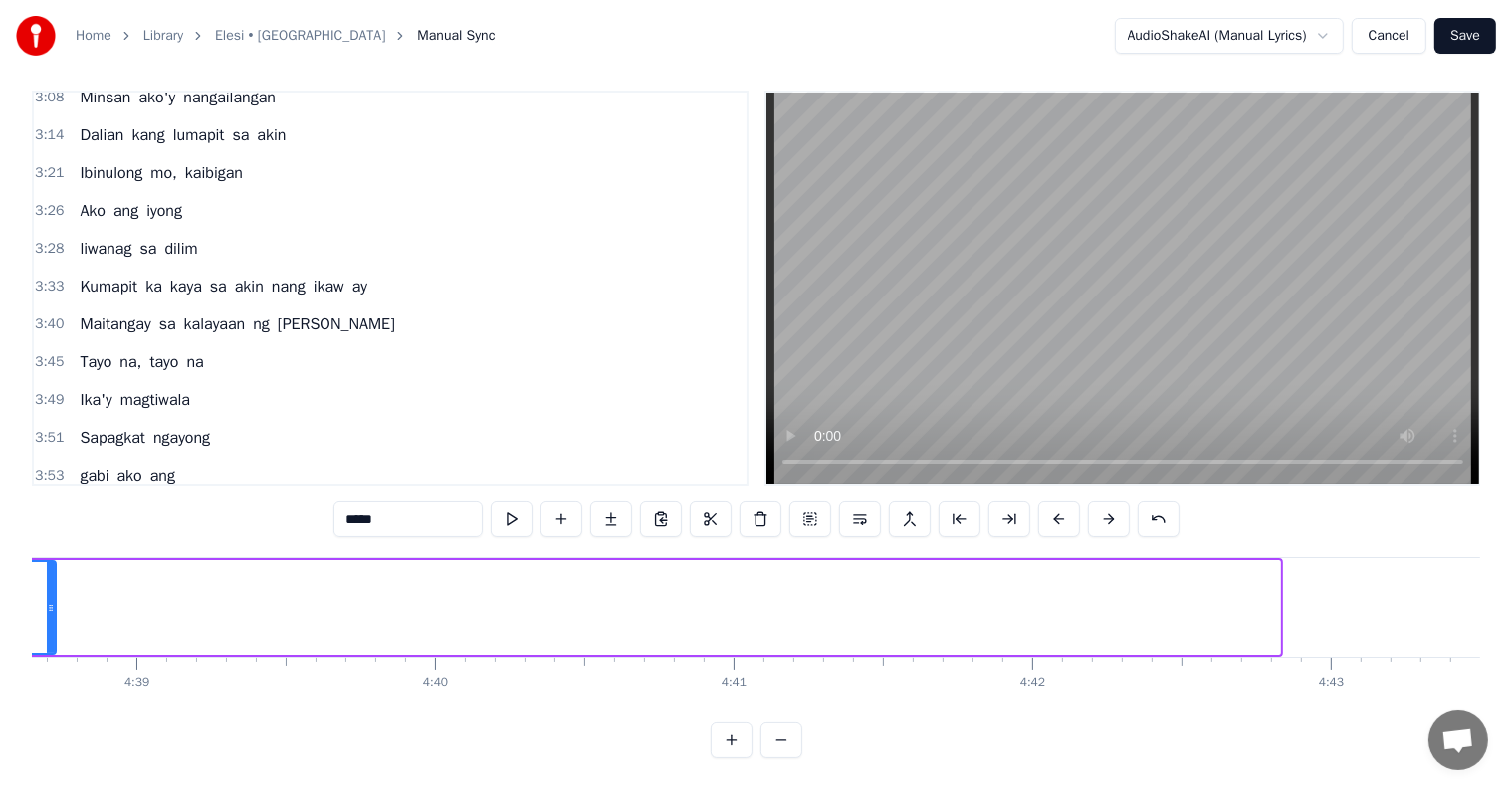 drag, startPoint x: 1271, startPoint y: 591, endPoint x: 37, endPoint y: 565, distance: 1234.2739 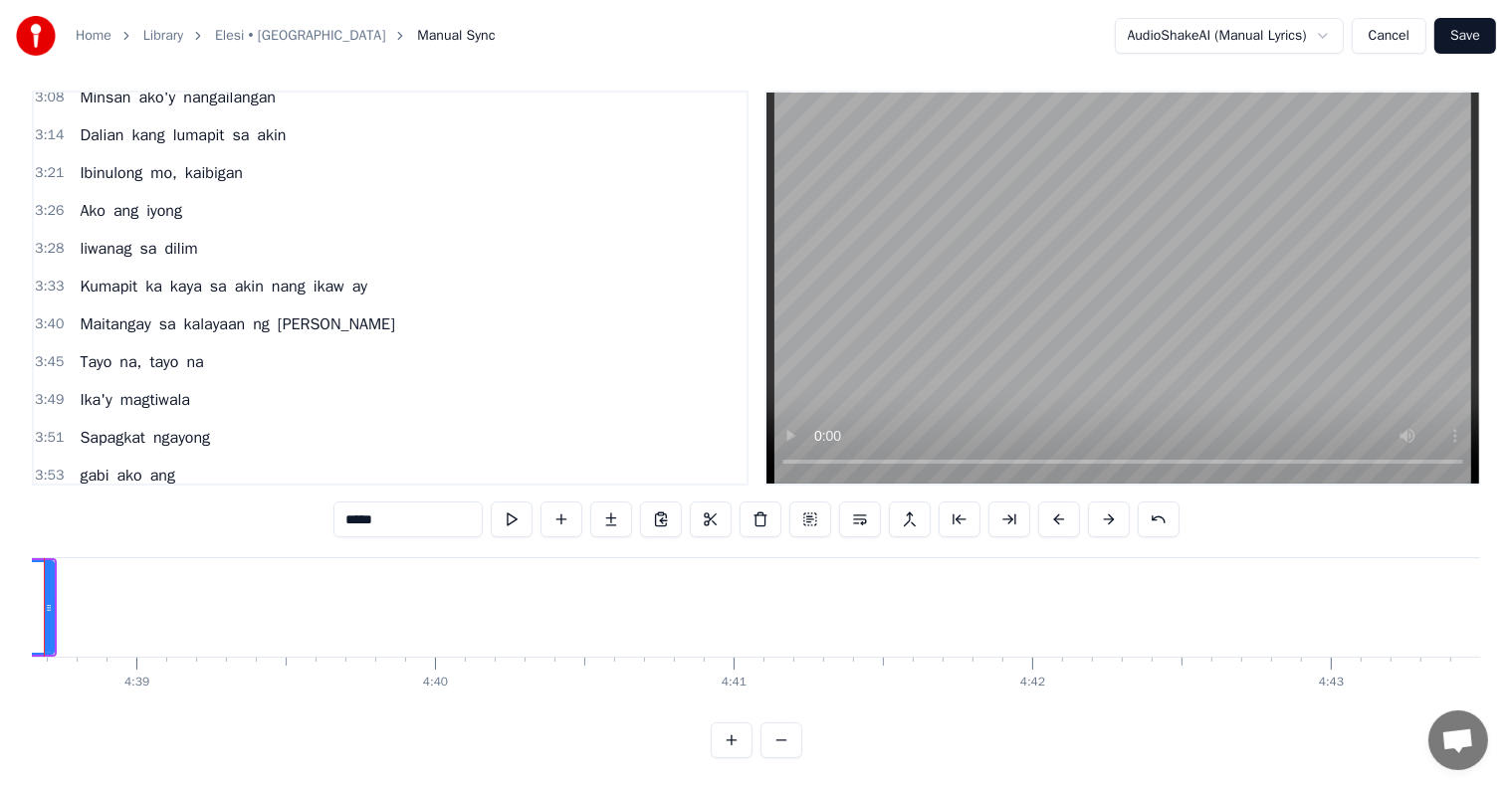 scroll, scrollTop: 0, scrollLeft: 83121, axis: horizontal 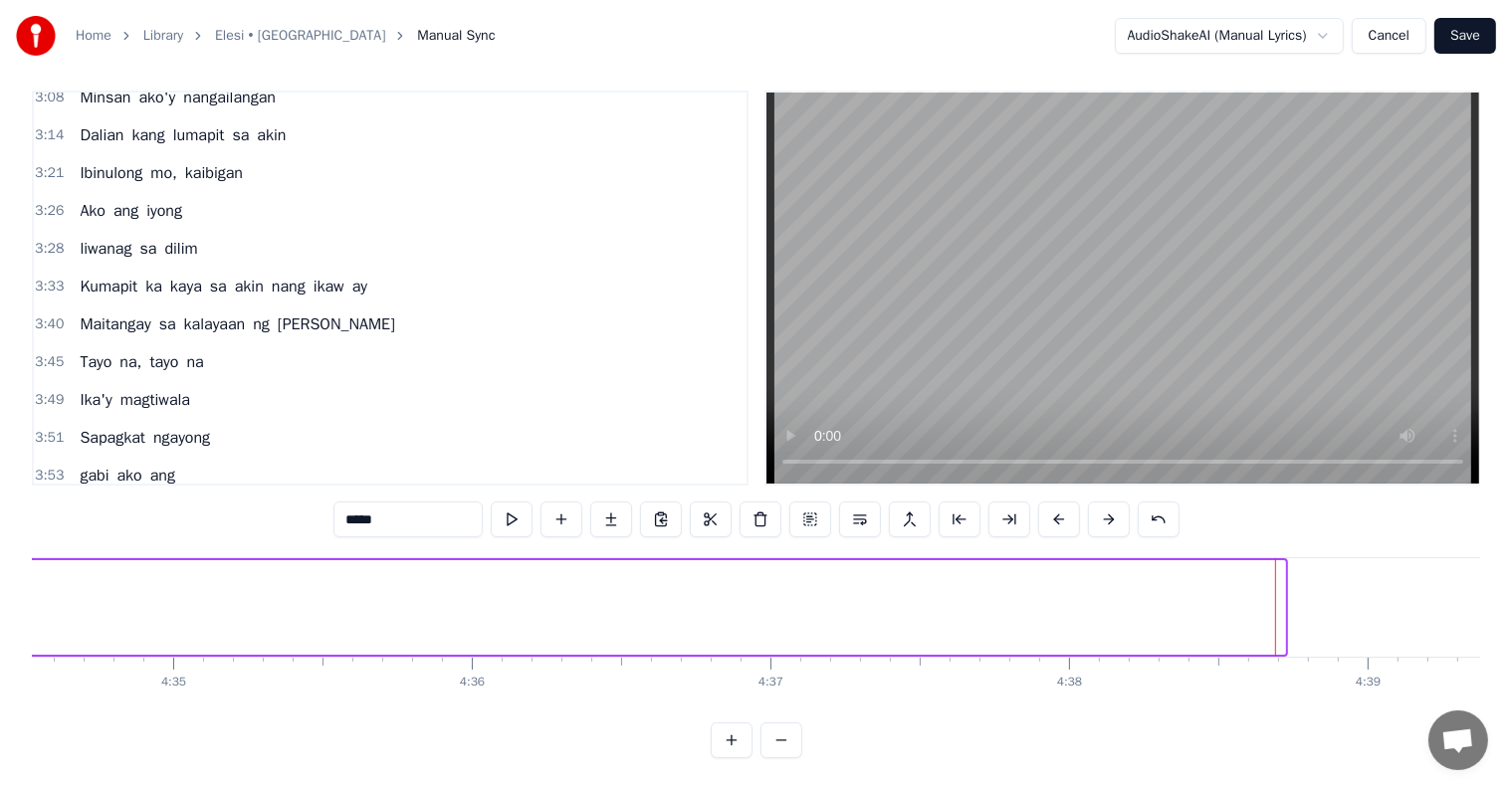 drag, startPoint x: 1282, startPoint y: 584, endPoint x: 8, endPoint y: 573, distance: 1274.0475 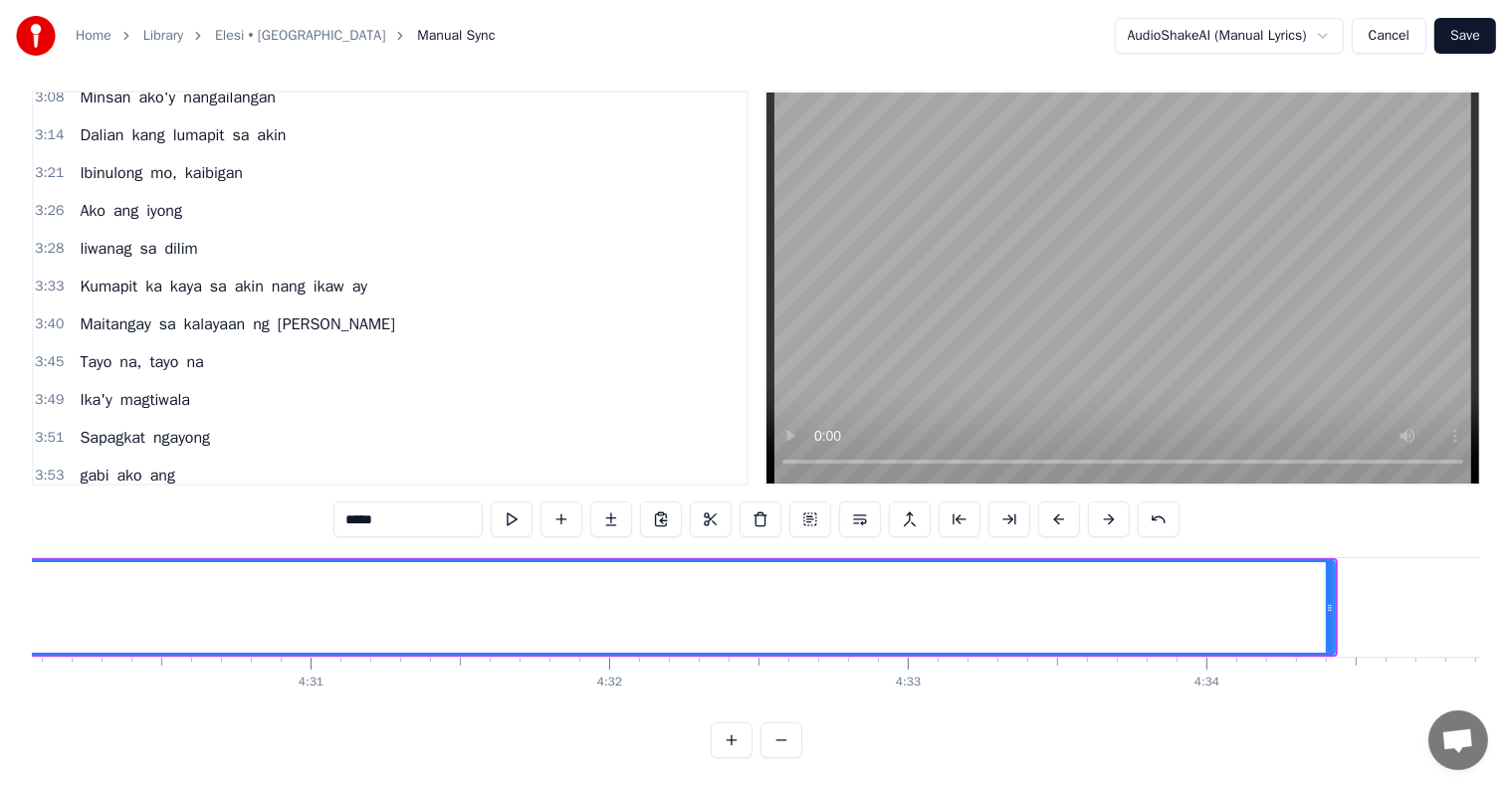 scroll, scrollTop: 0, scrollLeft: 80799, axis: horizontal 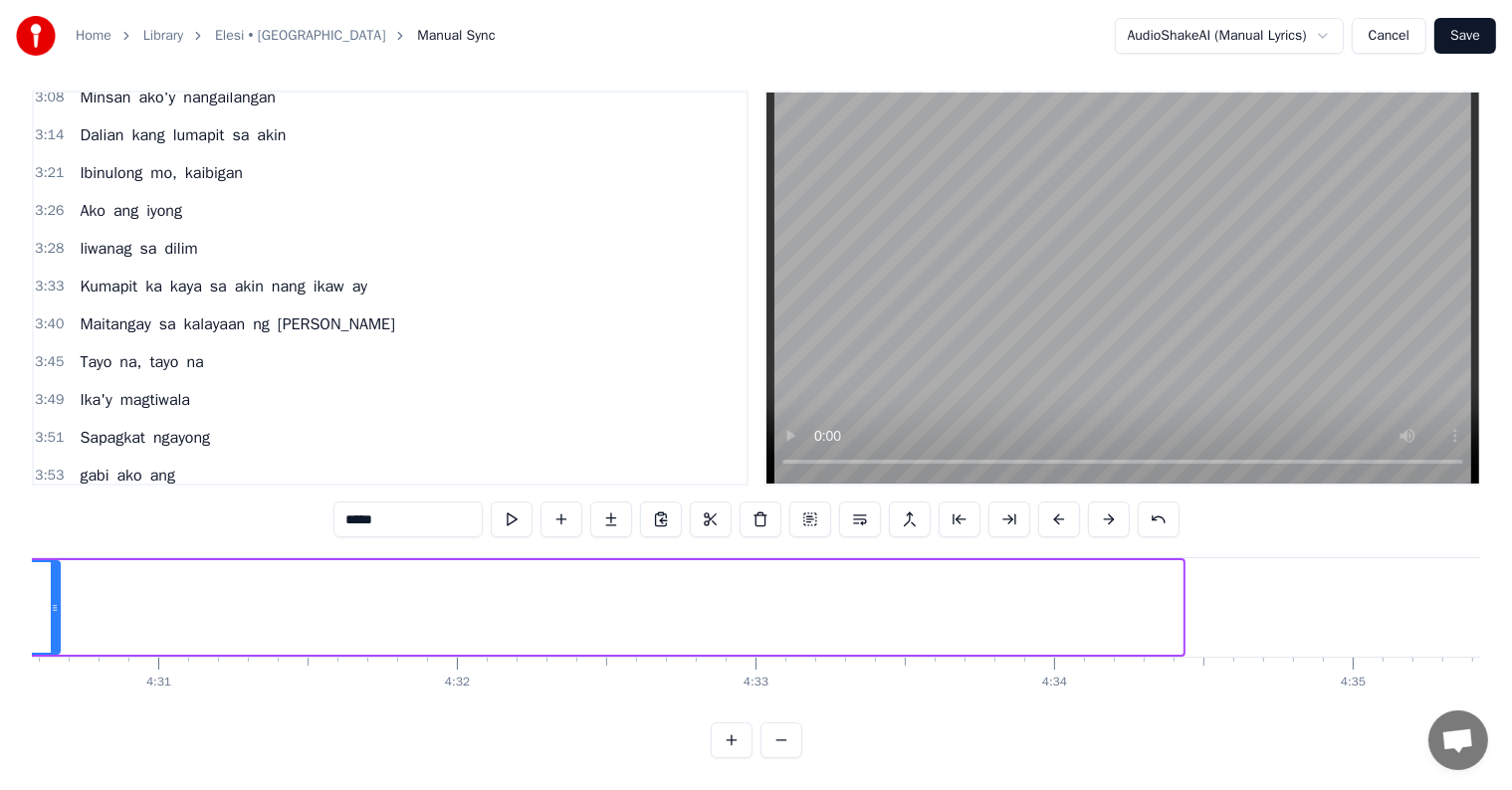 drag, startPoint x: 1178, startPoint y: 589, endPoint x: 32, endPoint y: 557, distance: 1146.4467 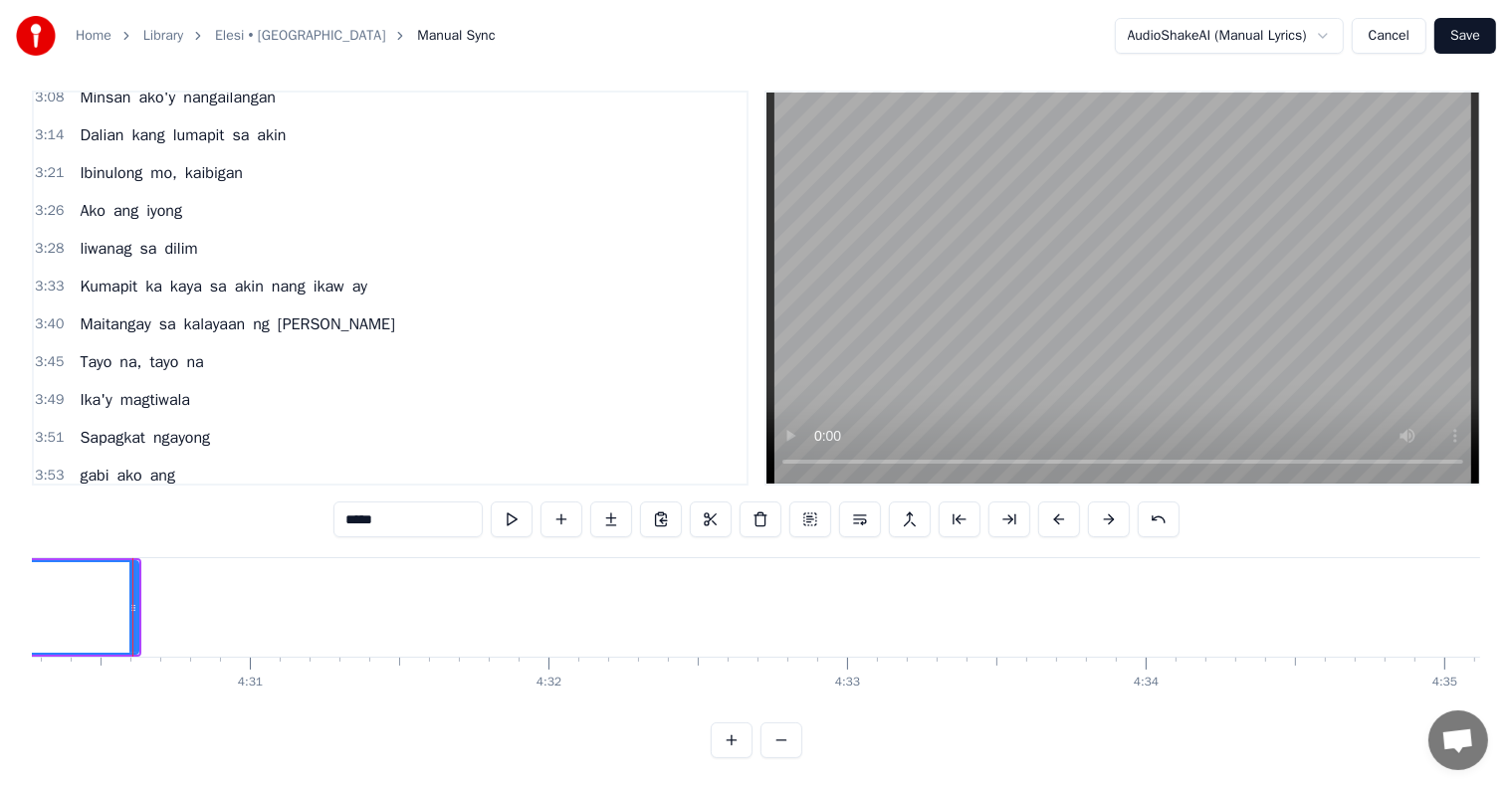 scroll, scrollTop: 0, scrollLeft: 81975, axis: horizontal 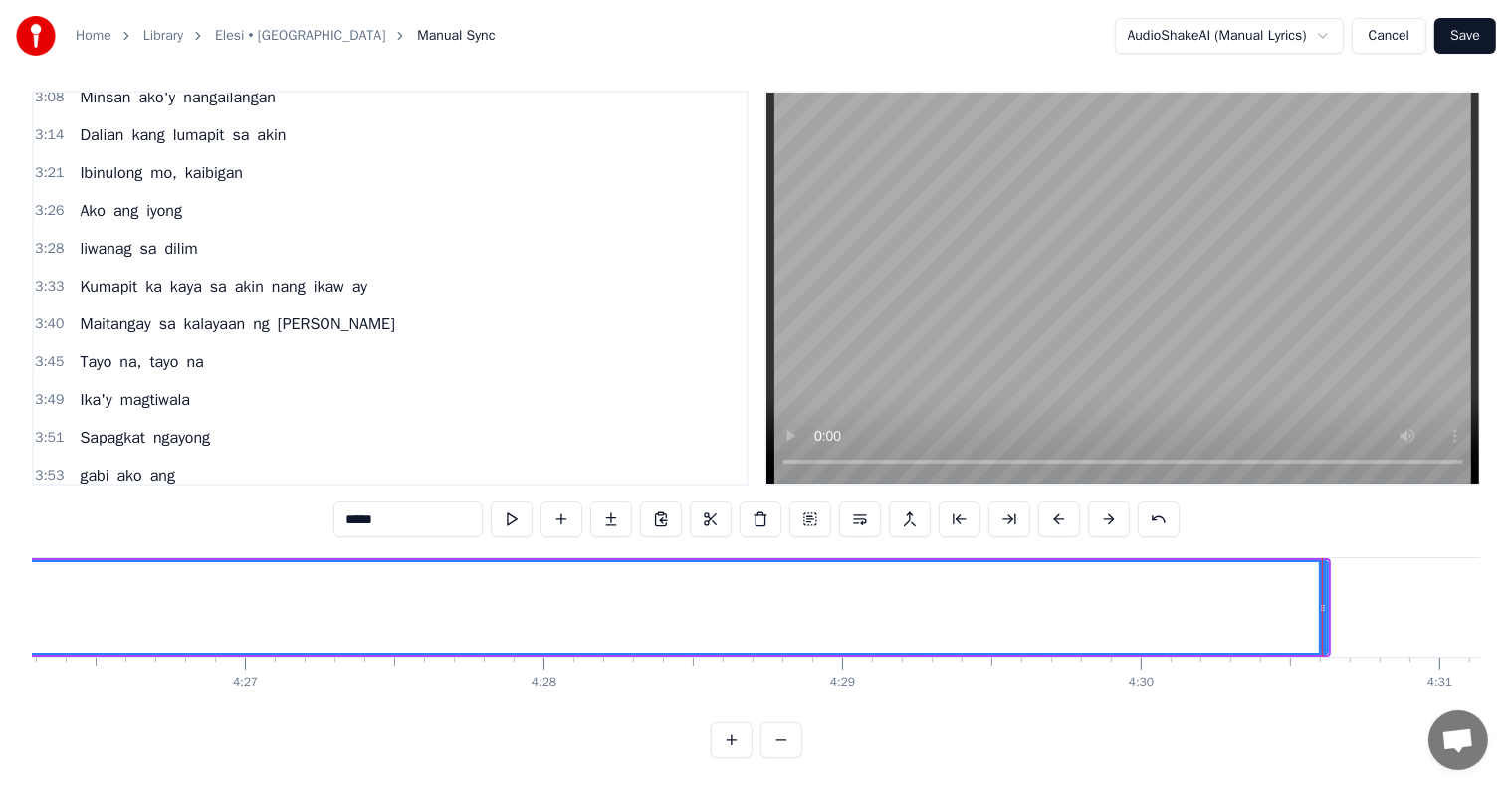 drag, startPoint x: 1326, startPoint y: 583, endPoint x: 1150, endPoint y: 619, distance: 179.64409 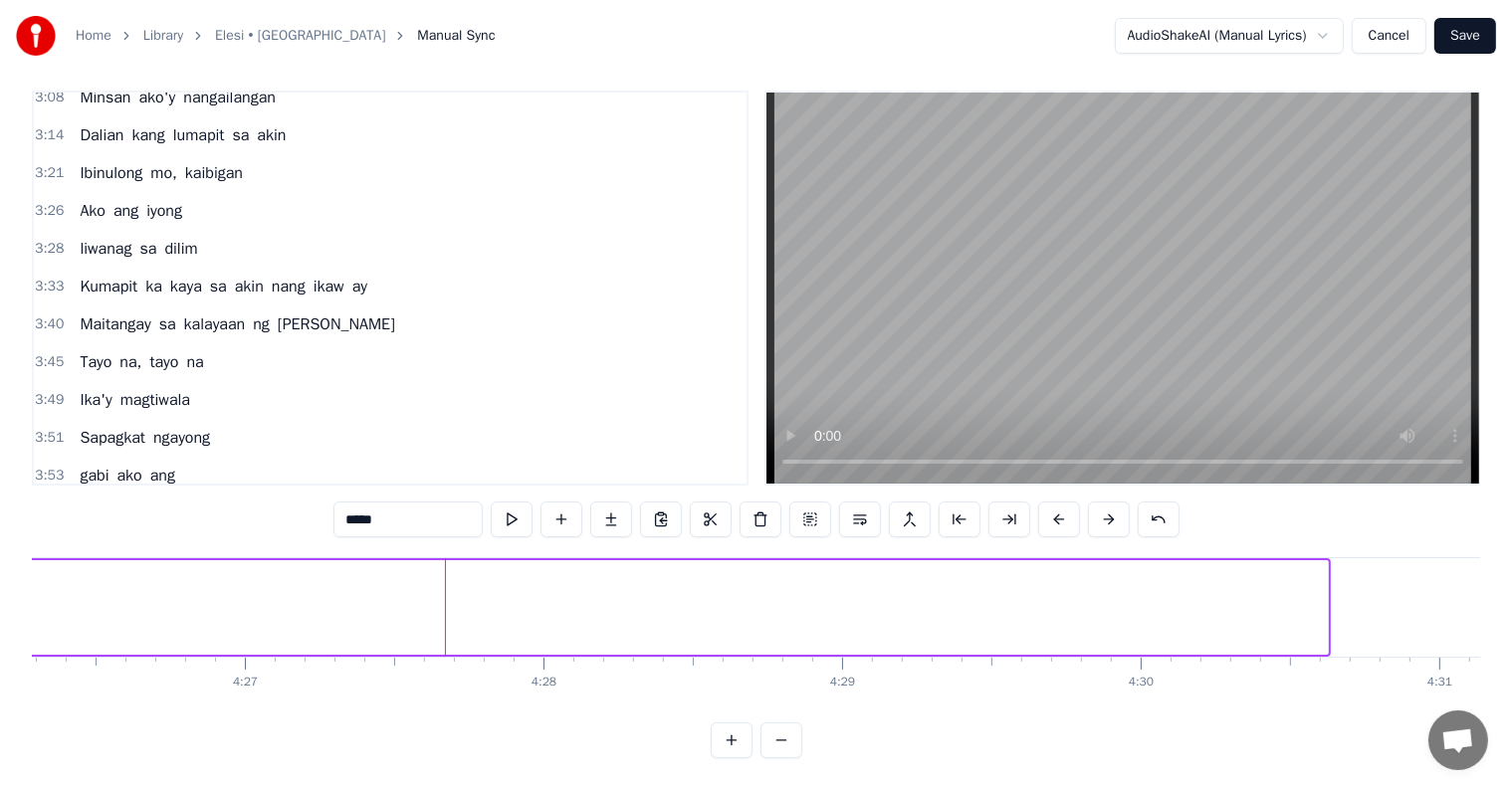 drag, startPoint x: 1324, startPoint y: 592, endPoint x: 0, endPoint y: 576, distance: 1324.0967 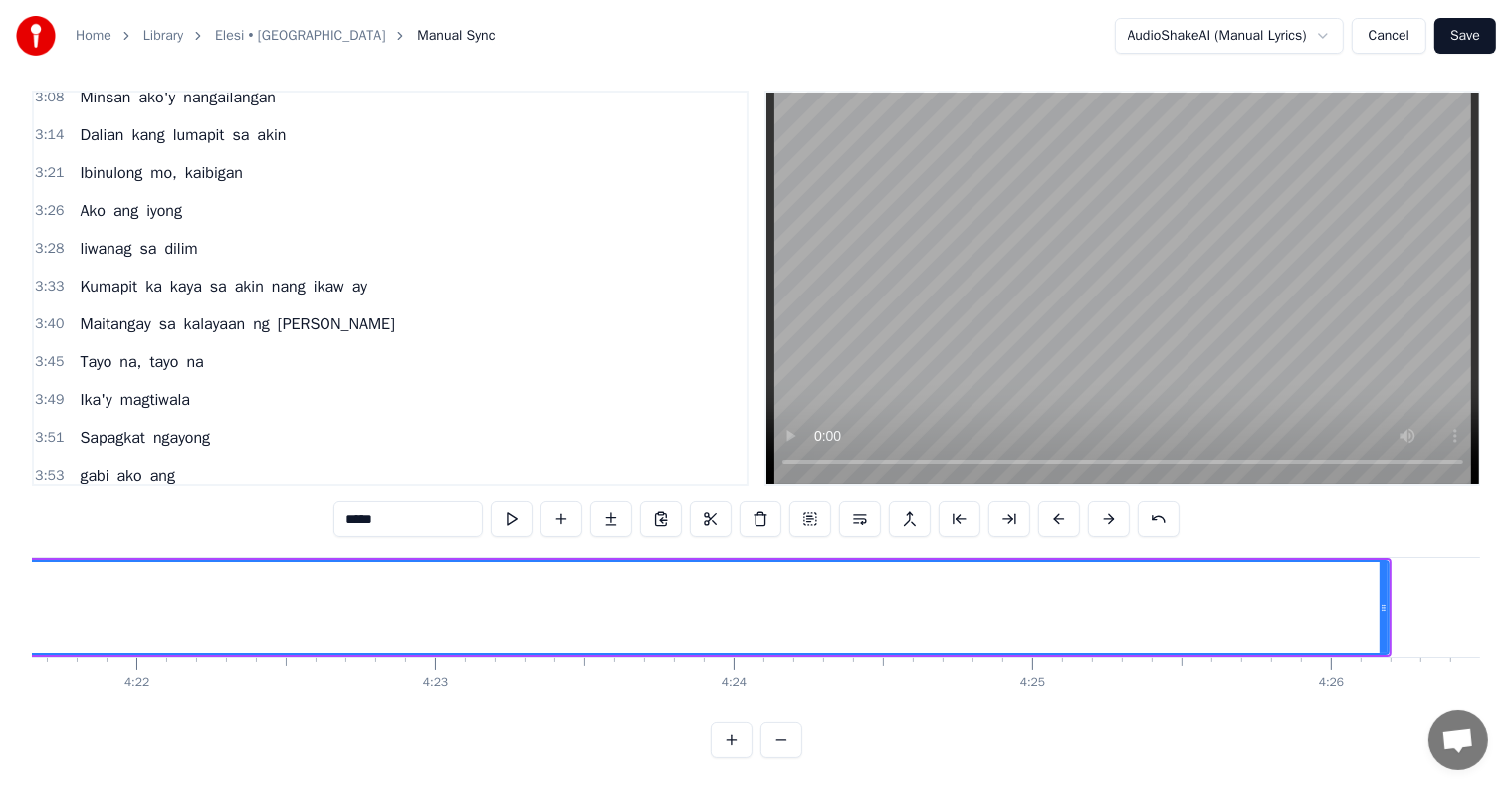scroll, scrollTop: 0, scrollLeft: 77980, axis: horizontal 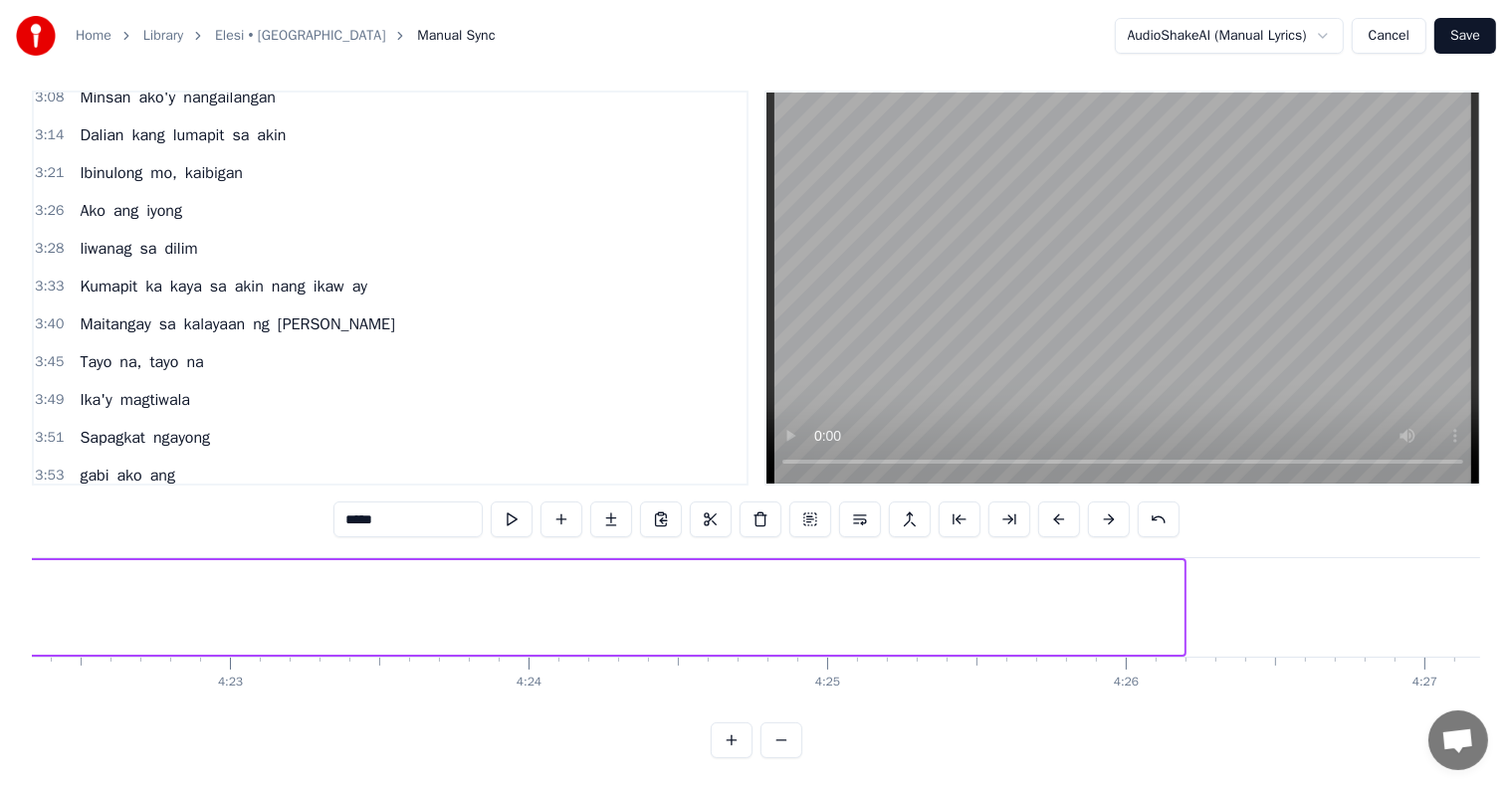 drag, startPoint x: 1181, startPoint y: 595, endPoint x: 0, endPoint y: 569, distance: 1181.2862 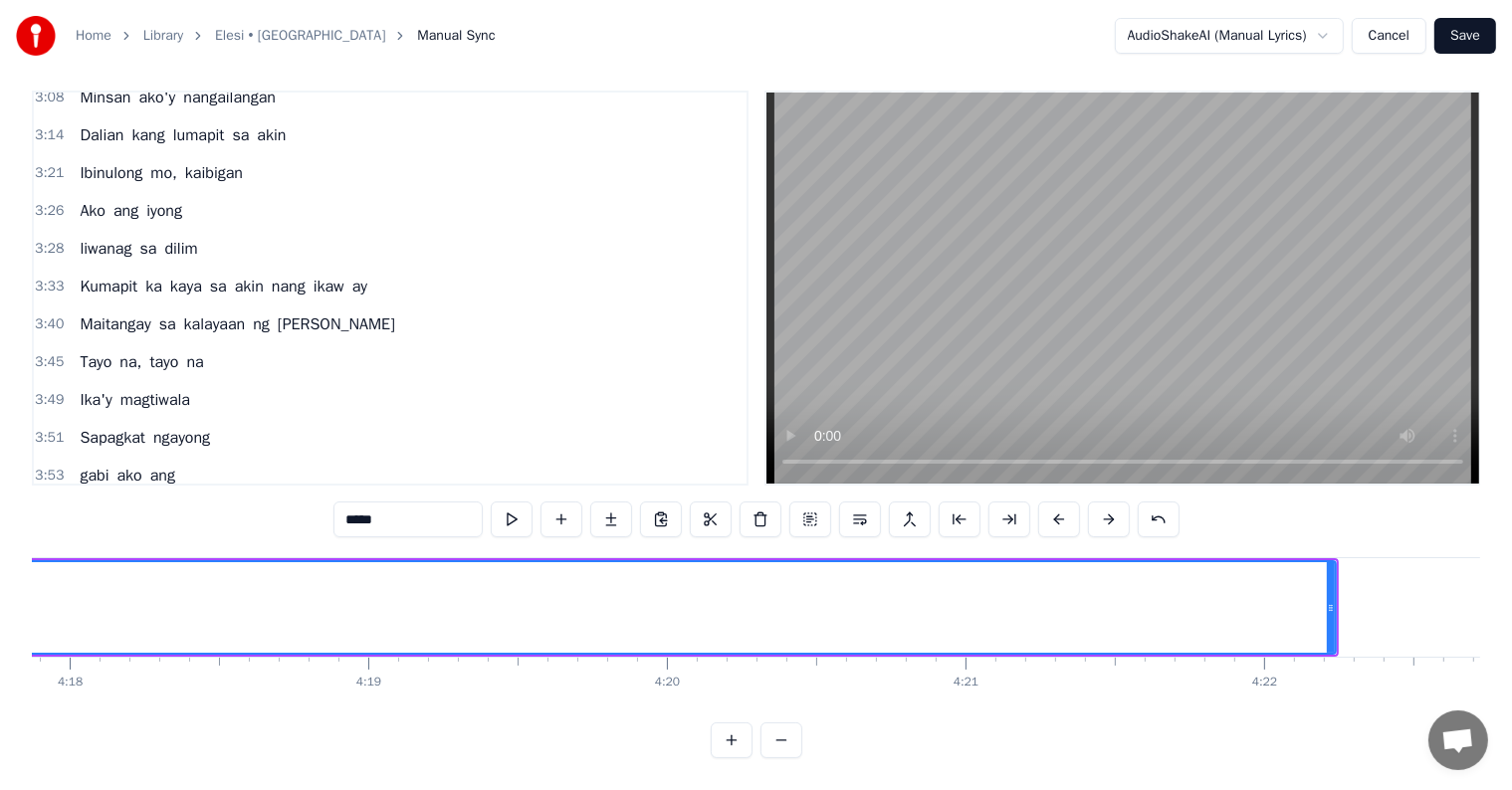 scroll, scrollTop: 0, scrollLeft: 76852, axis: horizontal 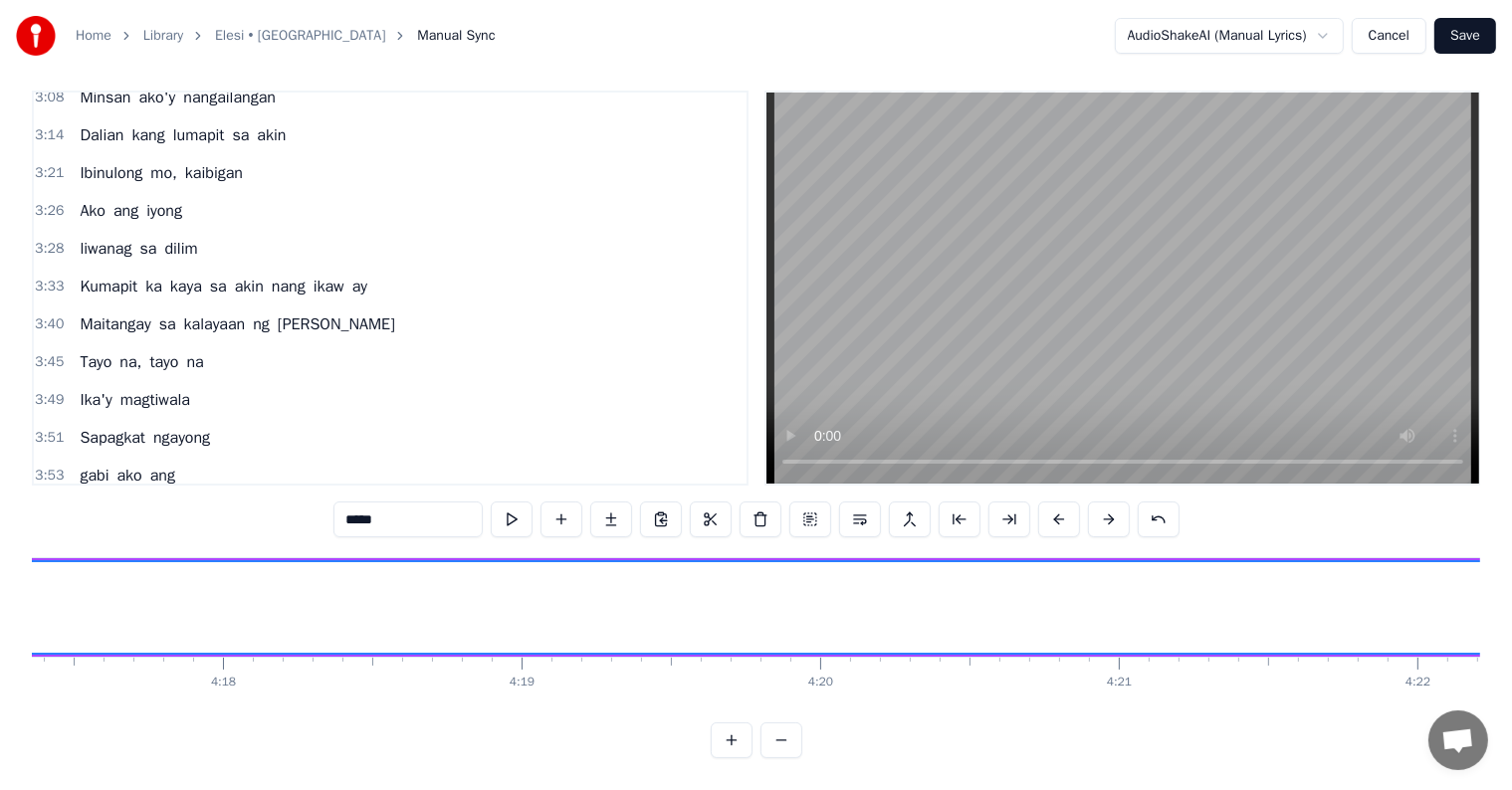 click on "0:31 'Pag automatic 0:33 na ang luha 0:37 Tuwing naghahating- gabi 0:44 'Pag imposibleng 0:45 mapatawa 0:50 At 'di na madapuan 0:52 ng ngiti 0:57 Kumapit ka kaya sa akin nang ikaw ay 1:03 Maitangay sa kalayaan ng [PERSON_NAME] 1:08 Tayo na, tayo na 1:12 Ika'y magtiwala 1:14 Sapagkat ngayong 1:16 [PERSON_NAME] ako ang 1:19 Mahiwagang elesi 1:35 'Pag komplikado 1:37 ang problema 1:41 Parang relong 1:43 made in [GEOGRAPHIC_DATA] 1:48 At parang isang sandwich 1:49 na nasa lunchbox mong nawawala 1:54 Nabubulok na sa isipan 2:00 Kumapit ka kaya sa akin nang ikaw ay 2:07 Maitangay sa kalayaan ng [PERSON_NAME] 2:12 Tayo na, tayo na 2:16 Ika'y magtiwala 2:18 Sapagkat ngayong 2:20 gabi ako ang 2:22 Mahiwagang elesi, elesi 3:08 Minsan ako'y nangailangan 3:14 Dalian kang lumapit sa akin 3:21 Ibinulong mo, kaibigan 3:26 Ako ang iyong 3:28 liwanag sa dilim 3:33 Kumapit ka kaya sa akin nang ikaw ay 3:40 Maitangay sa kalayaan ng [PERSON_NAME] 3:45 Tayo na, tayo na 3:49 Ika'y magtiwala 3:51 Sapagkat ngayong 3:53 gabi ako ang 3:55 Mahiwagang elesi, elesi ***** 'Pag na" at bounding box center (756, 424) 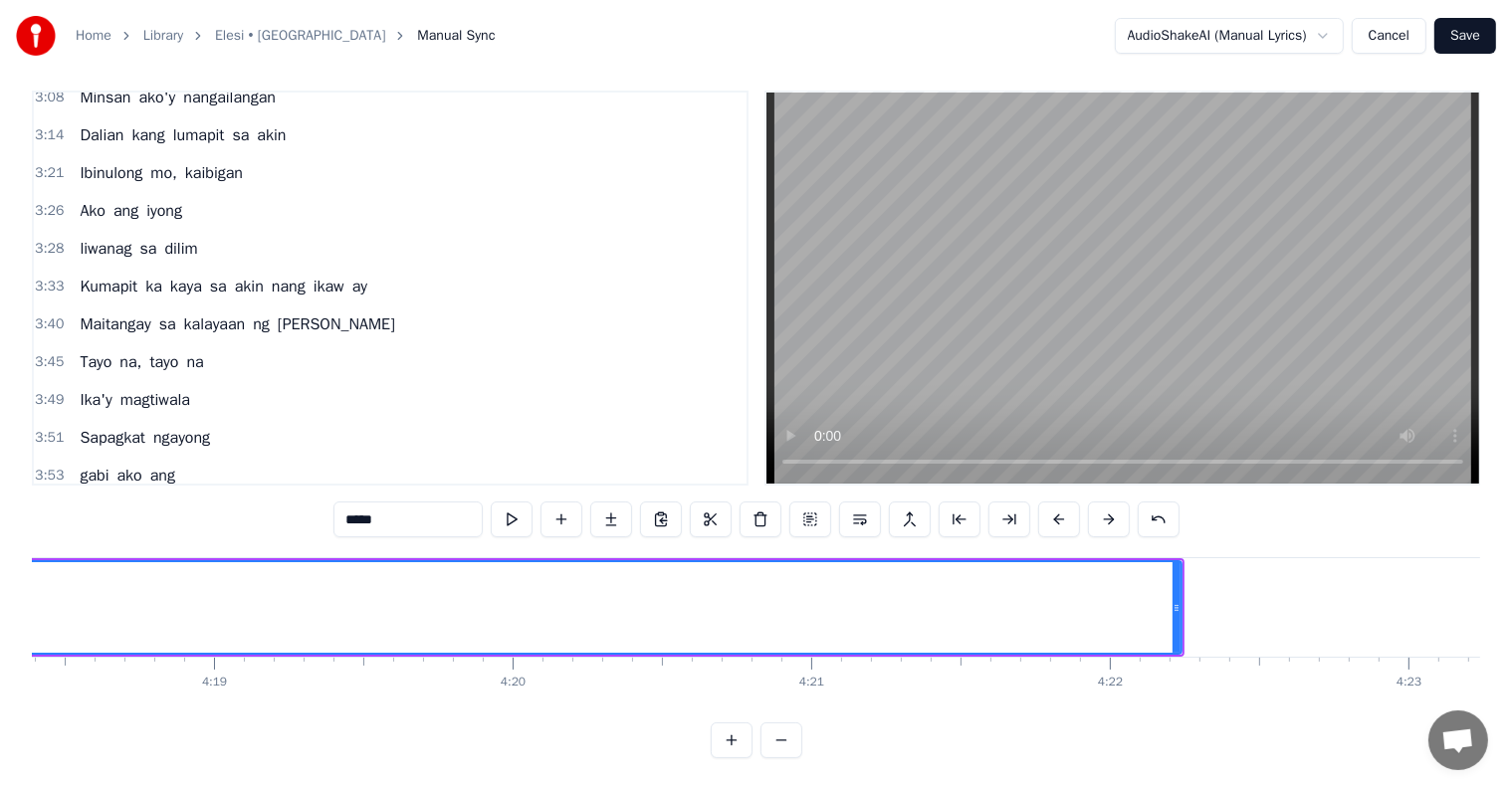 scroll, scrollTop: 0, scrollLeft: 77262, axis: horizontal 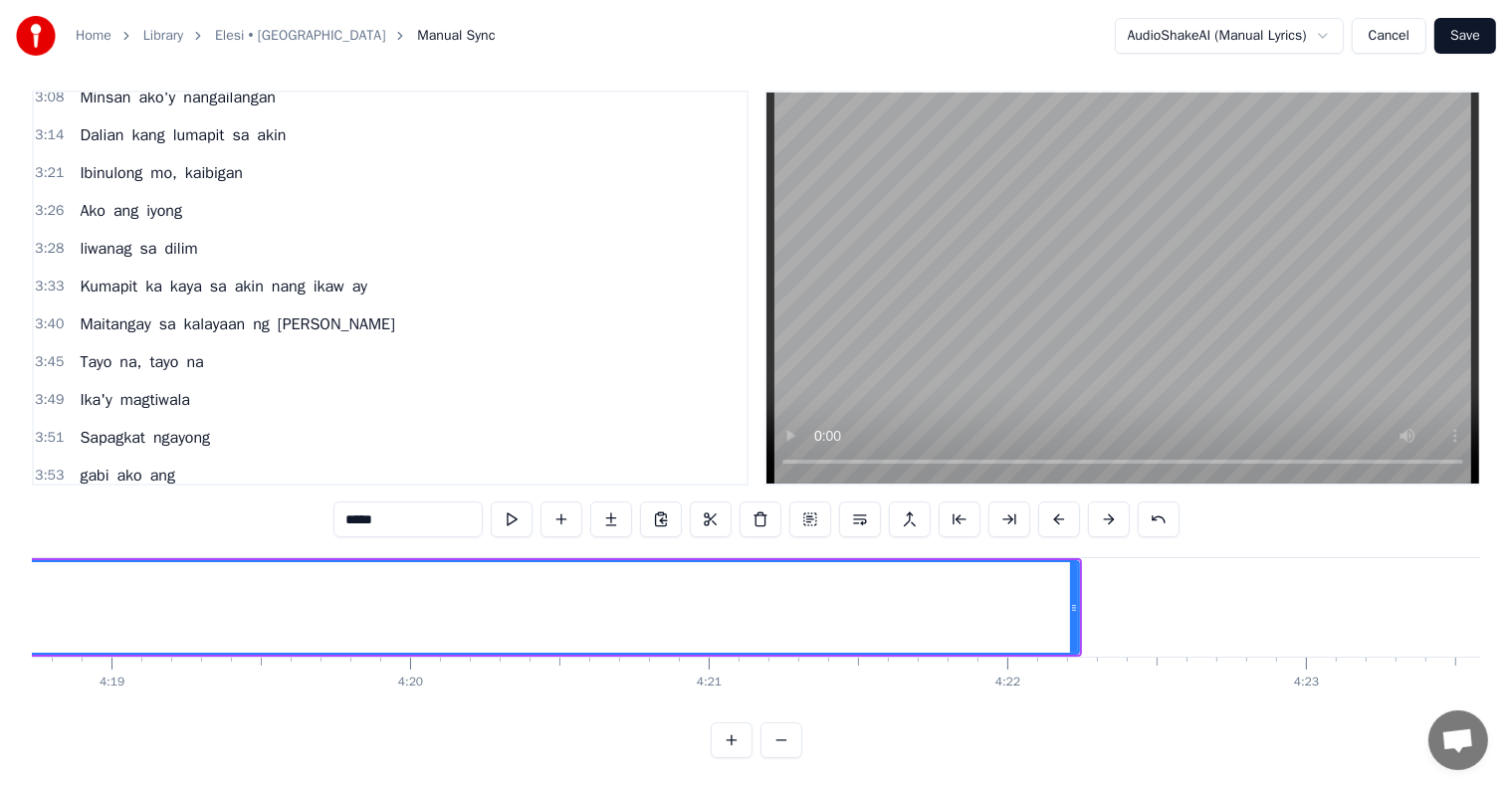 click on "elesi" at bounding box center [-1562, 607] 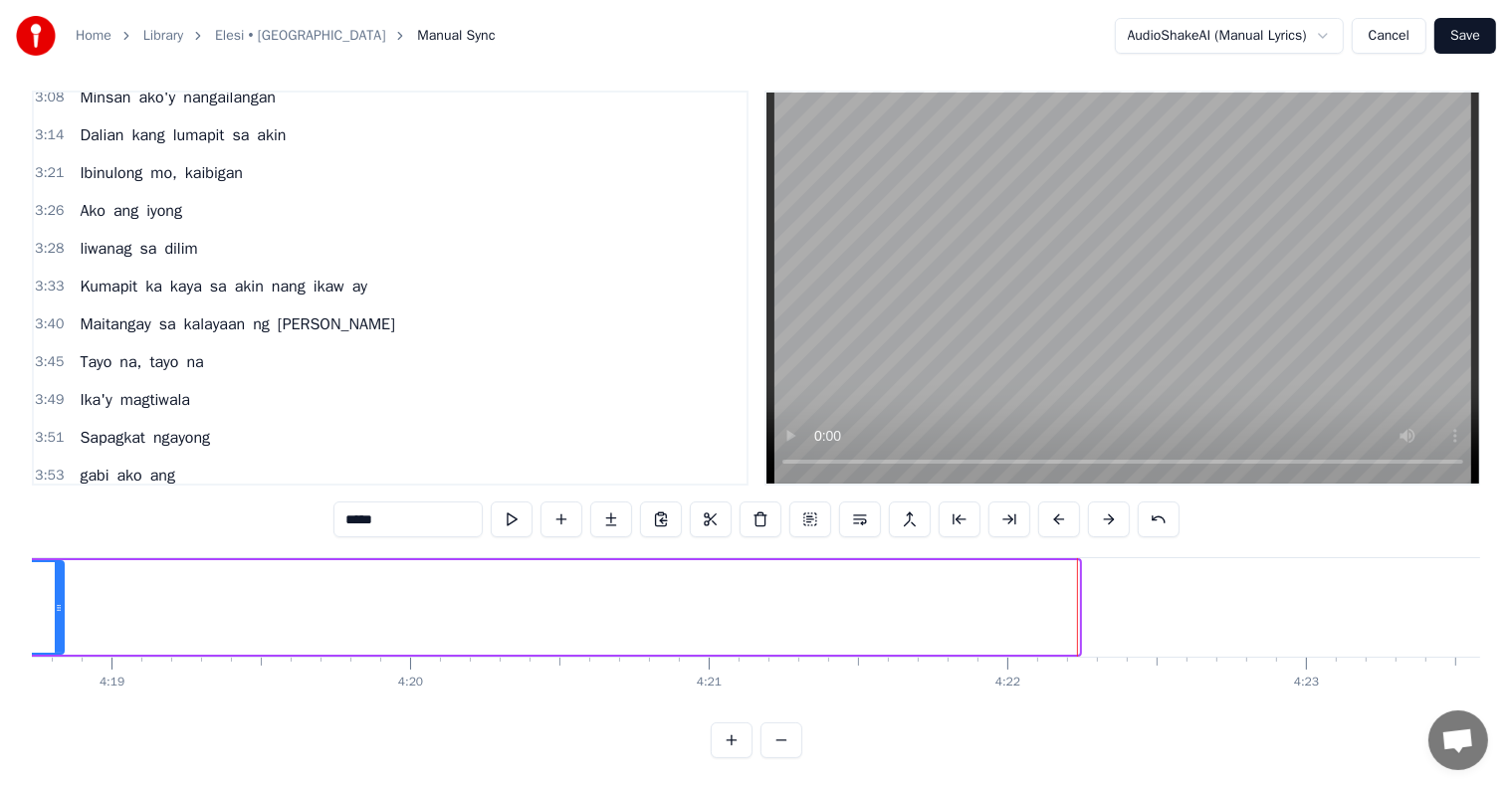drag, startPoint x: 1075, startPoint y: 585, endPoint x: 38, endPoint y: 557, distance: 1037.3779 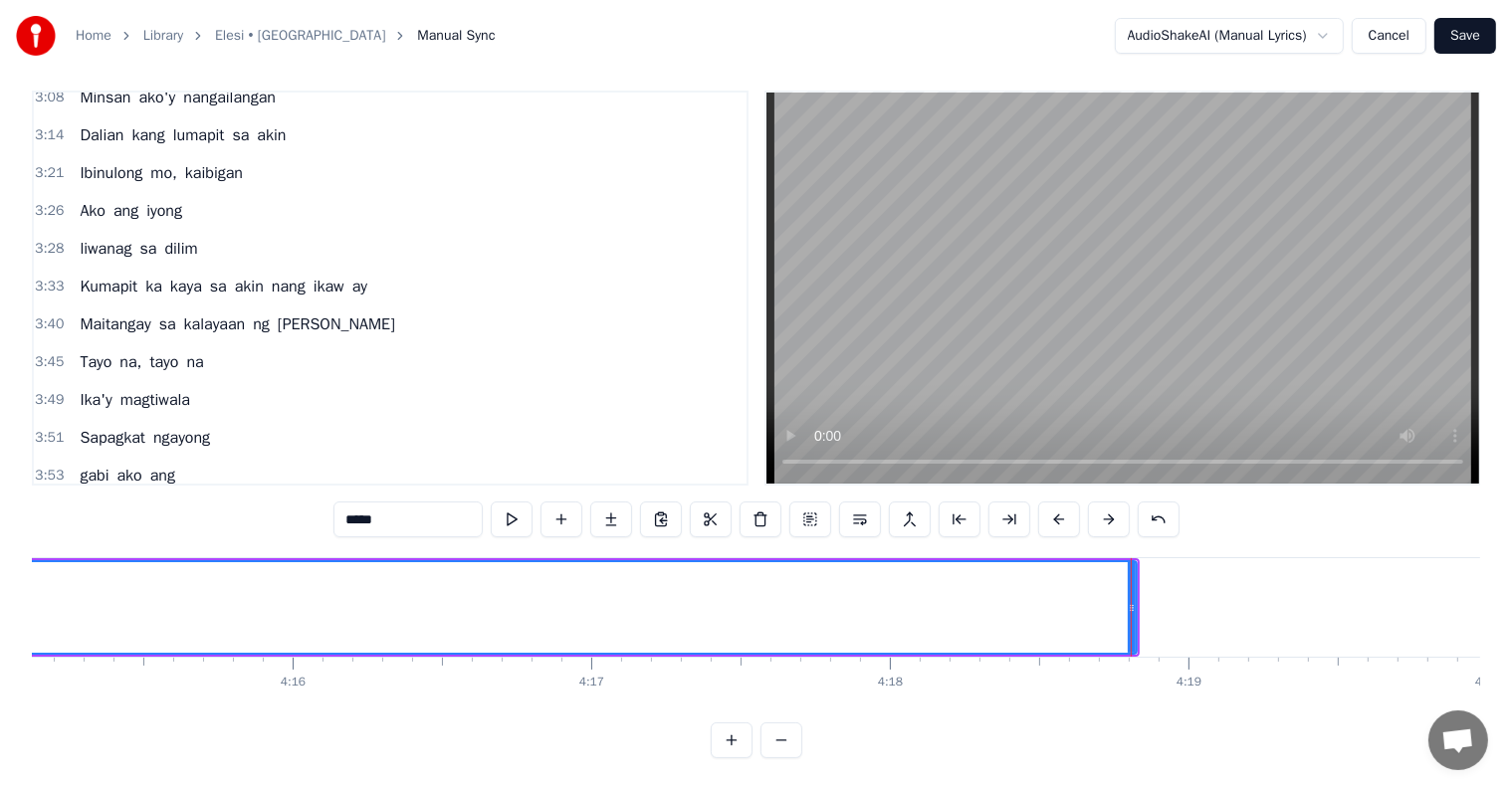 scroll, scrollTop: 0, scrollLeft: 76032, axis: horizontal 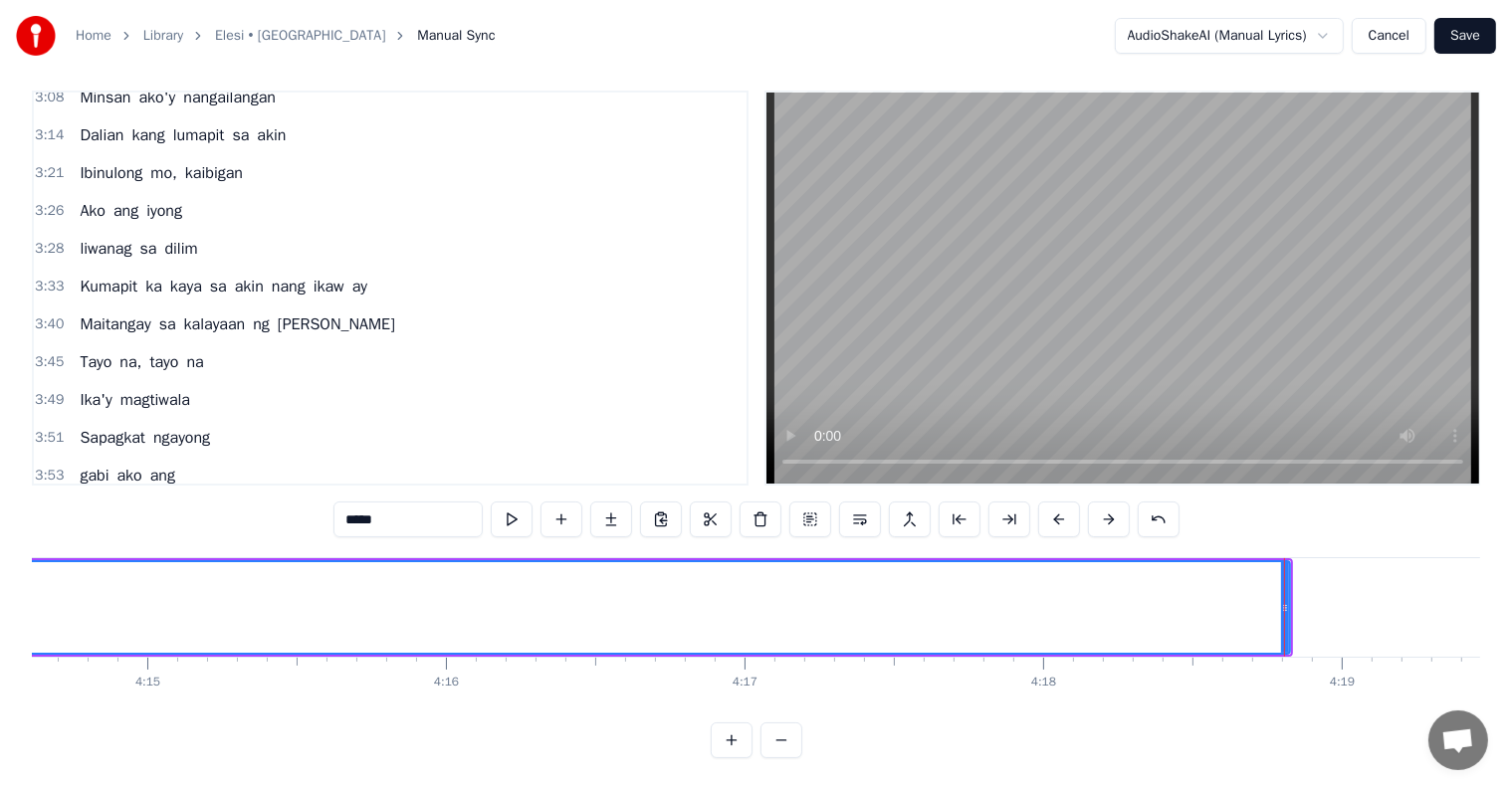 click on "'Pag automatic na ang luha Tuwing naghahating- gabi 'Pag imposibleng mapatawa At 'di na madapuan ng ngiti Kumapit ka kaya sa akin nang ikaw ay Maitangay sa kalayaan ng [PERSON_NAME] na, tayo na Ika'y magtiwala Sapagkat ngayong gabi ako ang Mahiwagang elesi 'Pag komplikado ang problema Parang relong made in [GEOGRAPHIC_DATA] At parang isang sandwich na nasa lunchbox mong nawawala Nabubulok na sa isipan Kumapit ka kaya sa akin nang ikaw ay Maitangay sa kalayaan ng [PERSON_NAME] na, tayo na Ika'y magtiwala Sapagkat ngayong gabi ako ang Mahiwagang elesi, elesi Minsan ako'y nangailangan Dalian kang lumapit sa akin Ibinulong mo, kaibigan Ako ang iyong liwanag sa dilim Kumapit ka kaya sa akin nang ikaw ay Maitangay sa kalayaan ng [PERSON_NAME] na, tayo na Ika'y magtiwala Sapagkat ngayong gabi ako ang Mahiwagang elesi, elesi" at bounding box center (-30441, 607) 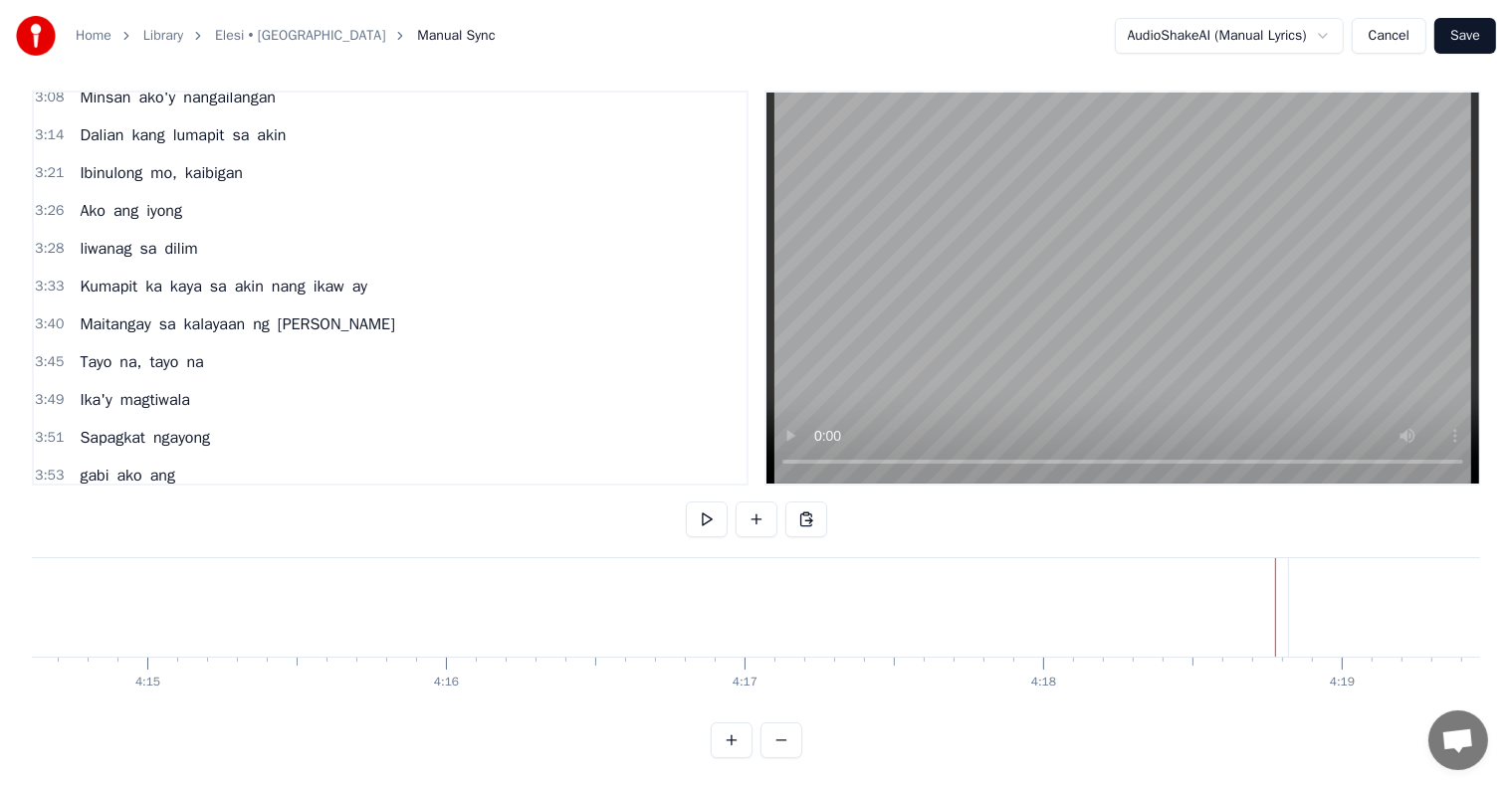 click on "elesi" at bounding box center [-843, 607] 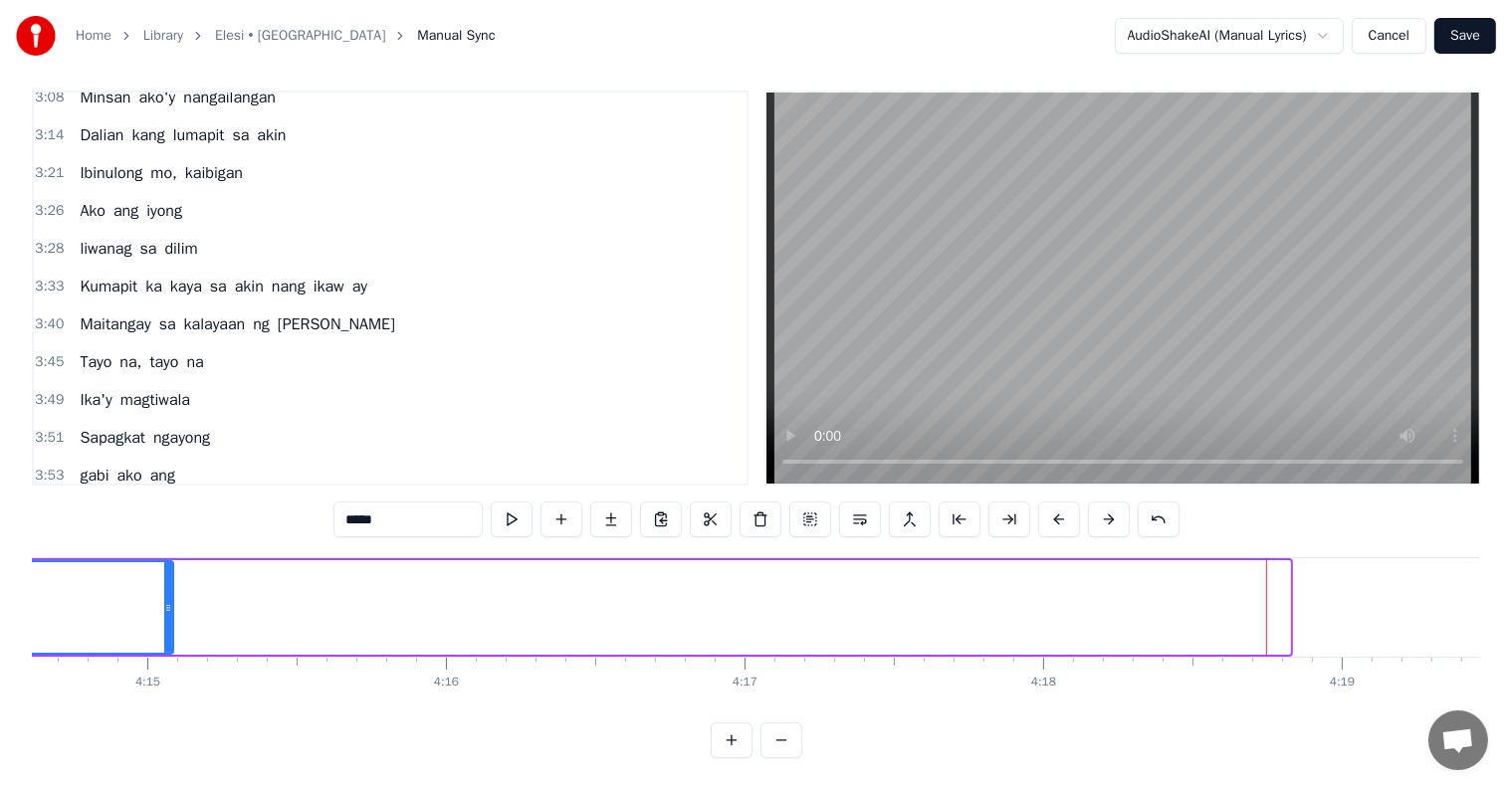 drag, startPoint x: 1284, startPoint y: 589, endPoint x: 110, endPoint y: 581, distance: 1174.0273 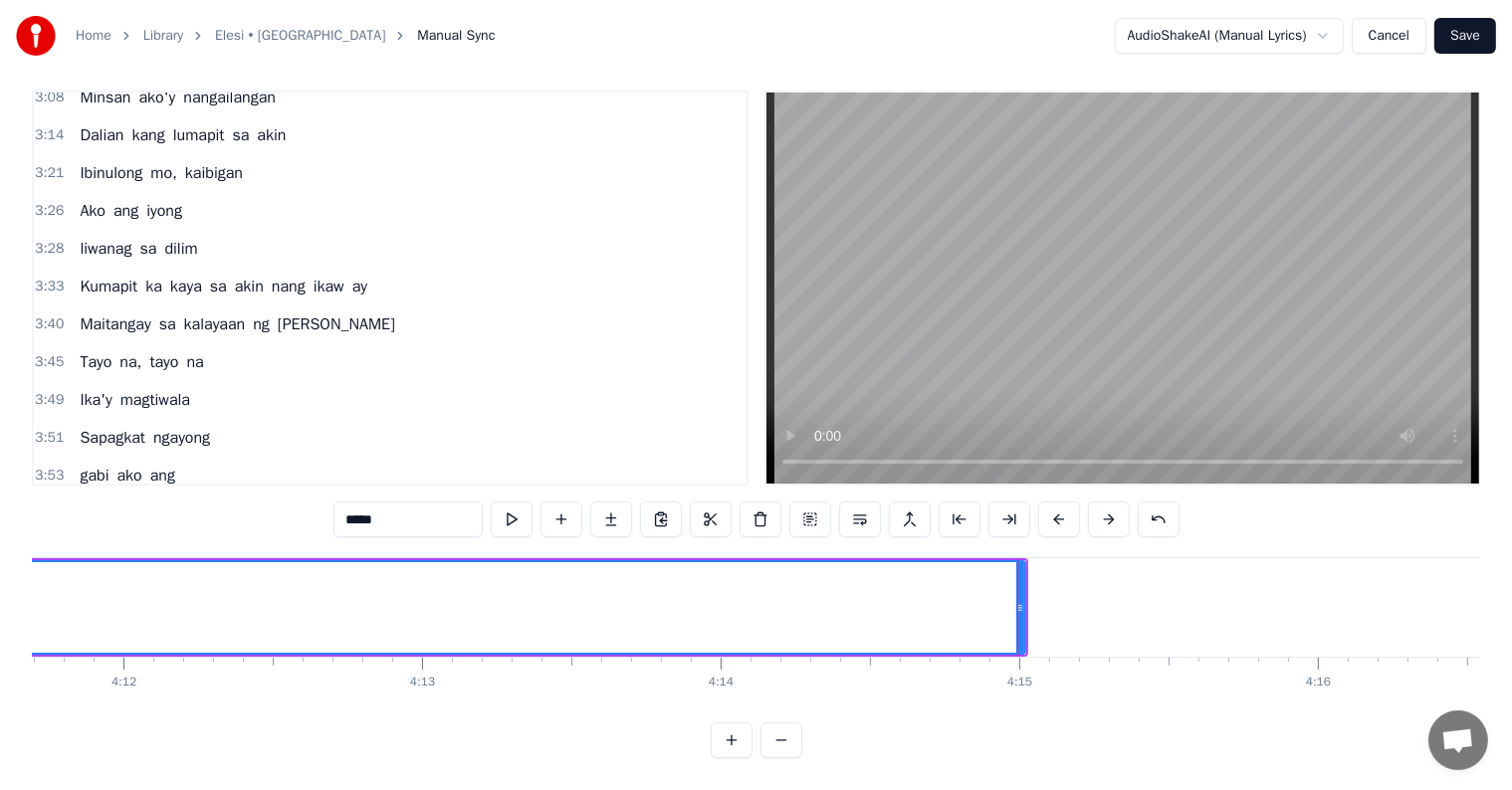 scroll, scrollTop: 0, scrollLeft: 75006, axis: horizontal 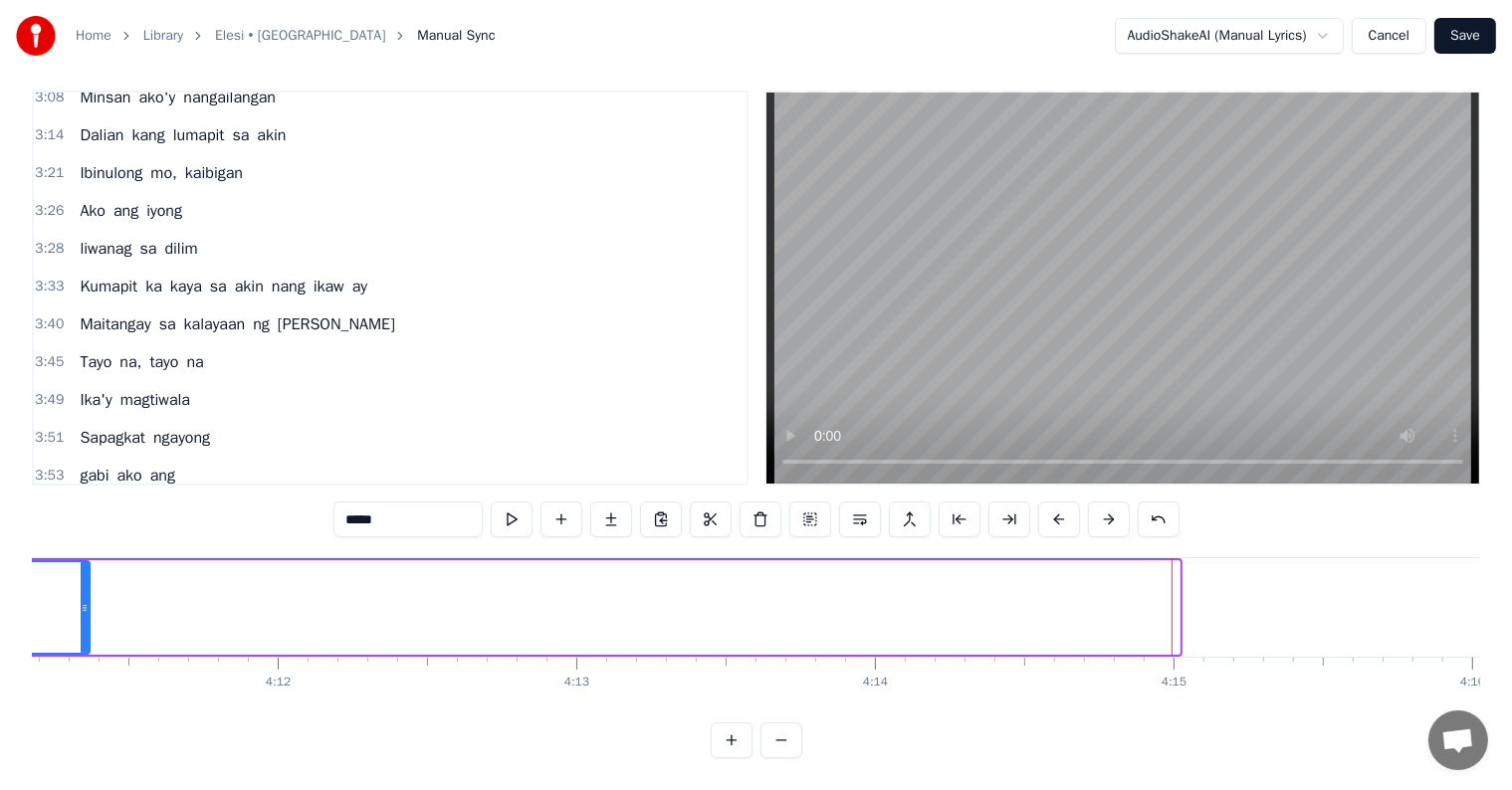drag, startPoint x: 1175, startPoint y: 585, endPoint x: 85, endPoint y: 572, distance: 1090.0775 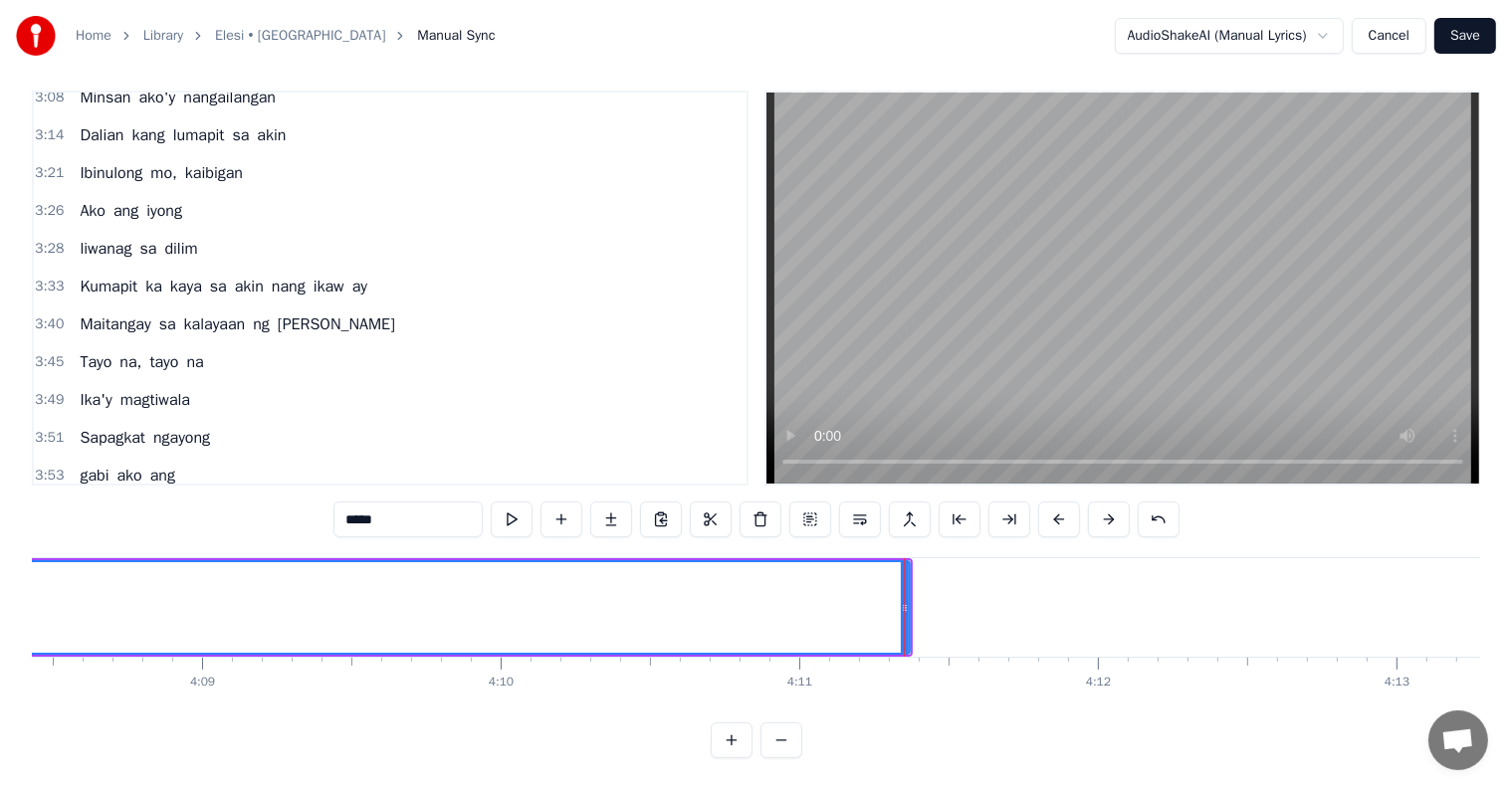 scroll, scrollTop: 0, scrollLeft: 74032, axis: horizontal 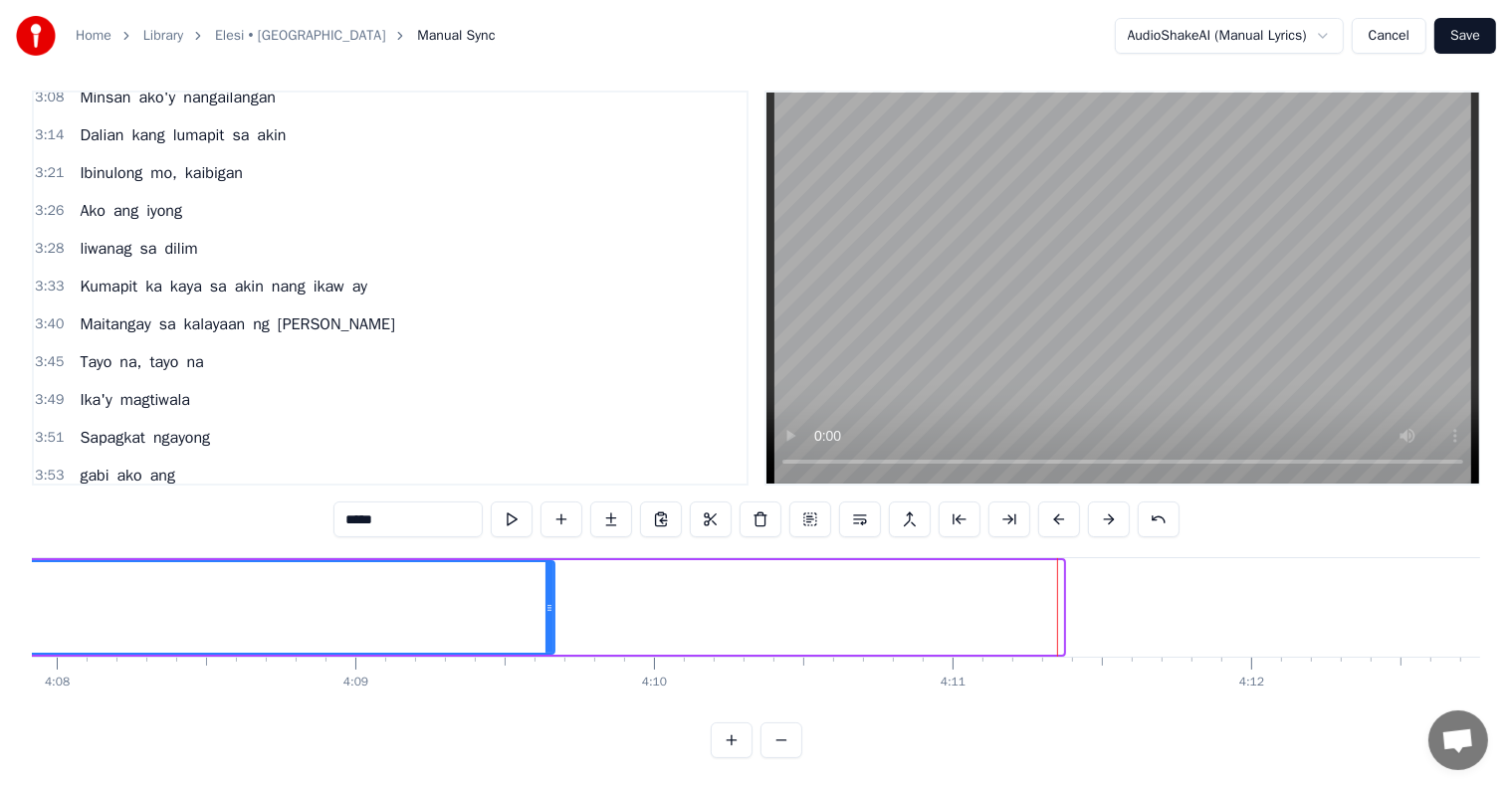 drag, startPoint x: 1058, startPoint y: 582, endPoint x: 538, endPoint y: 580, distance: 520.00385 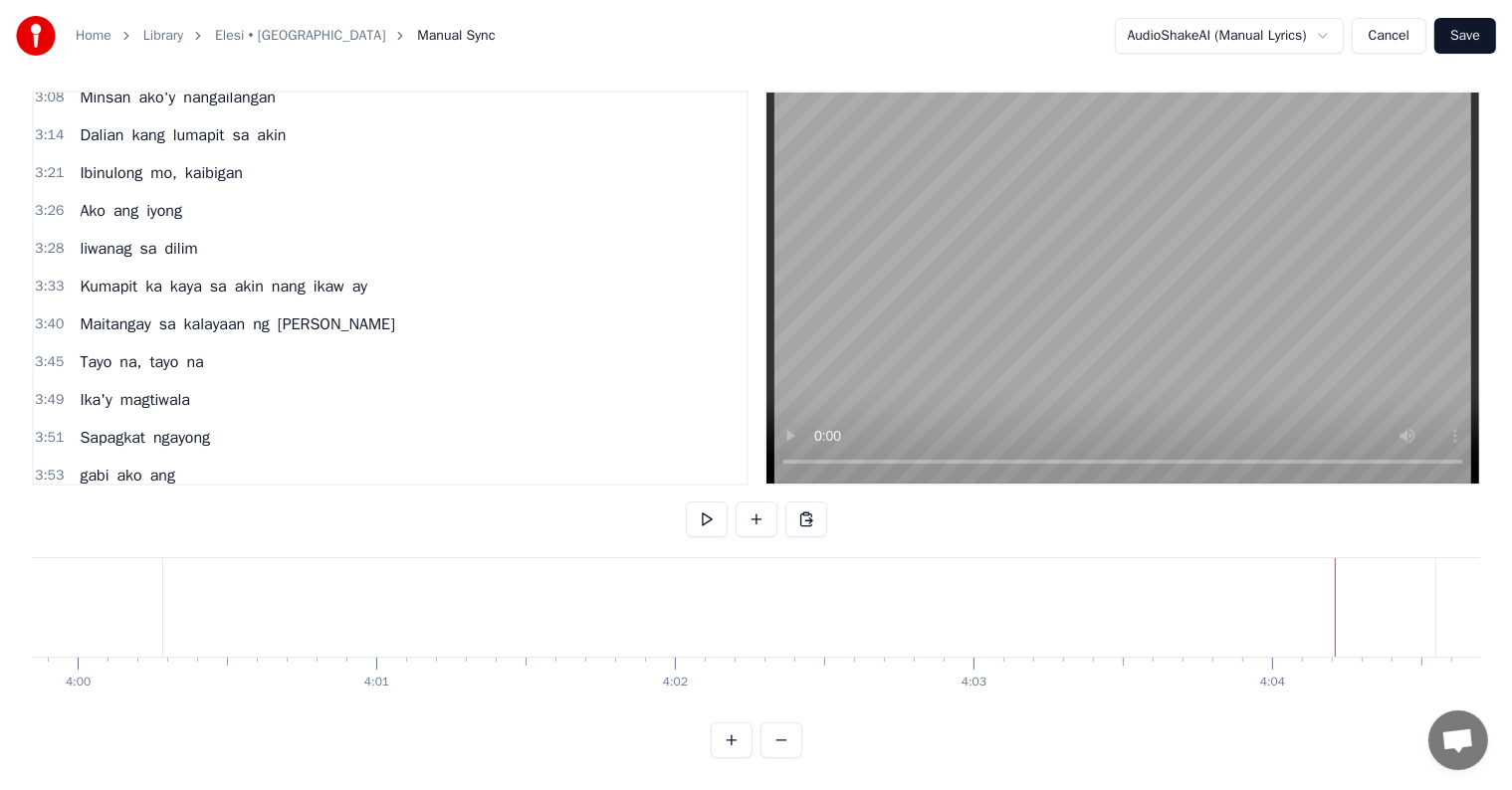 scroll, scrollTop: 0, scrollLeft: 71417, axis: horizontal 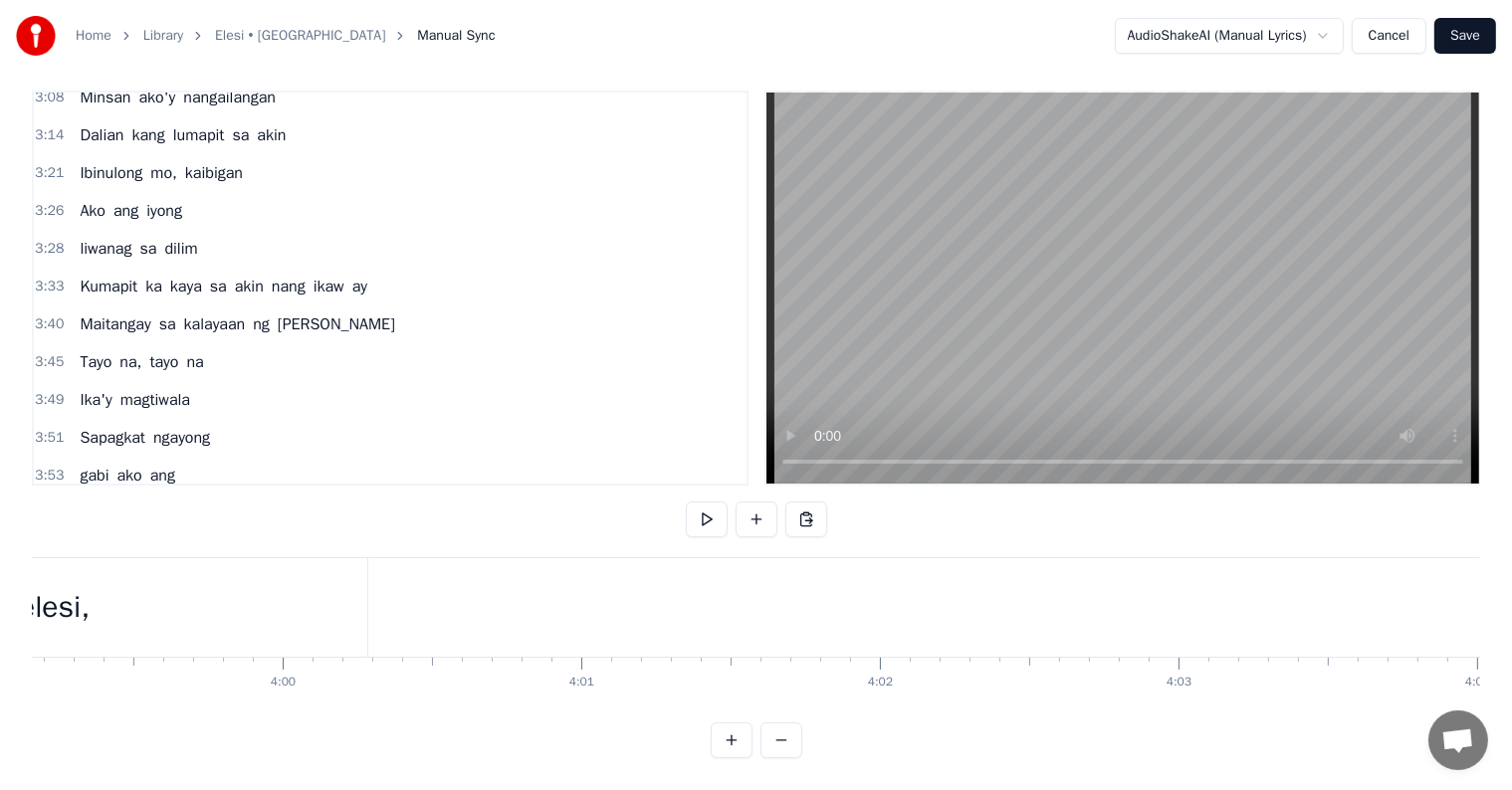drag, startPoint x: 247, startPoint y: 599, endPoint x: 315, endPoint y: 593, distance: 68.26419 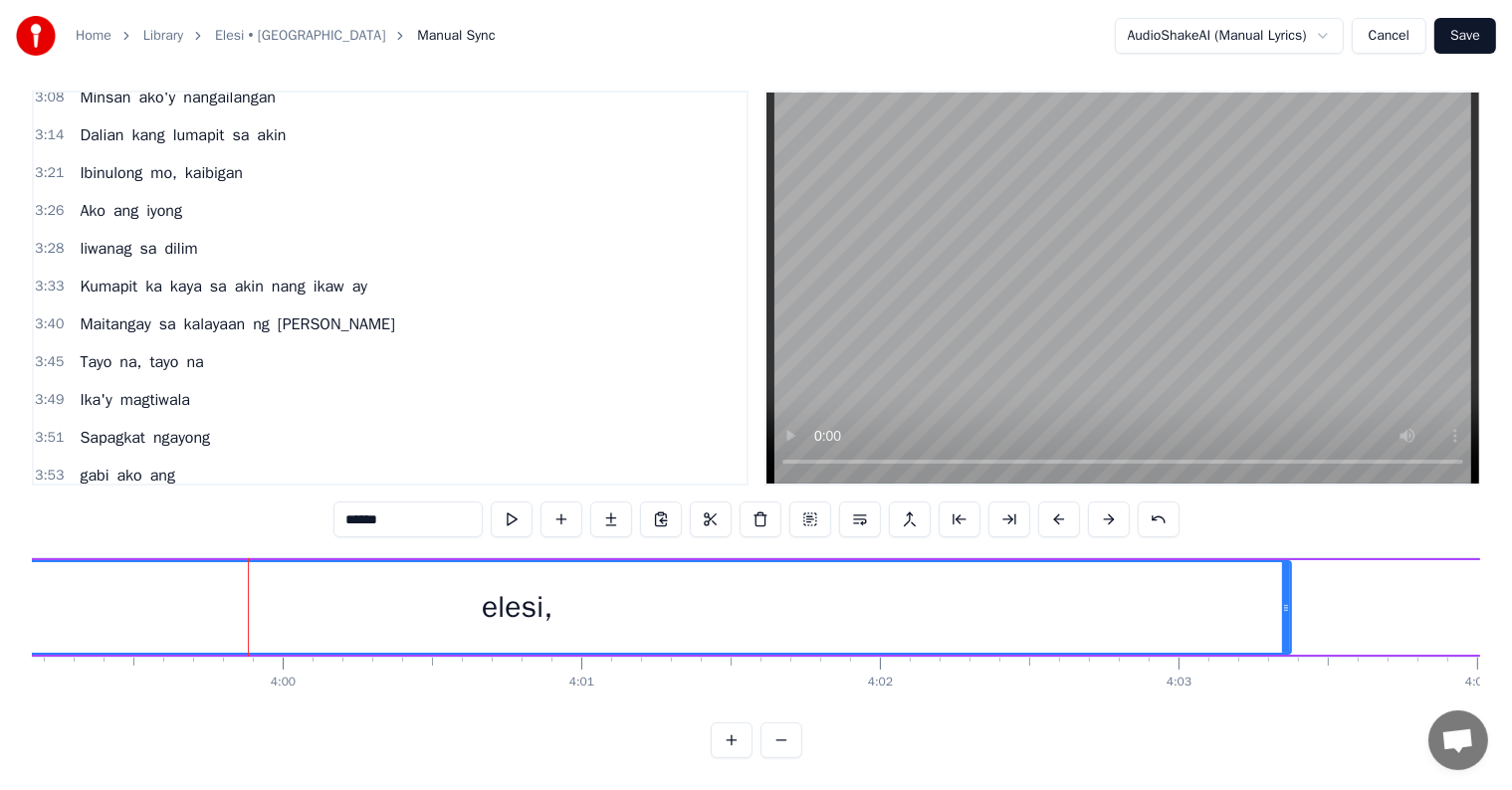 drag, startPoint x: 364, startPoint y: 587, endPoint x: 1286, endPoint y: 642, distance: 923.639 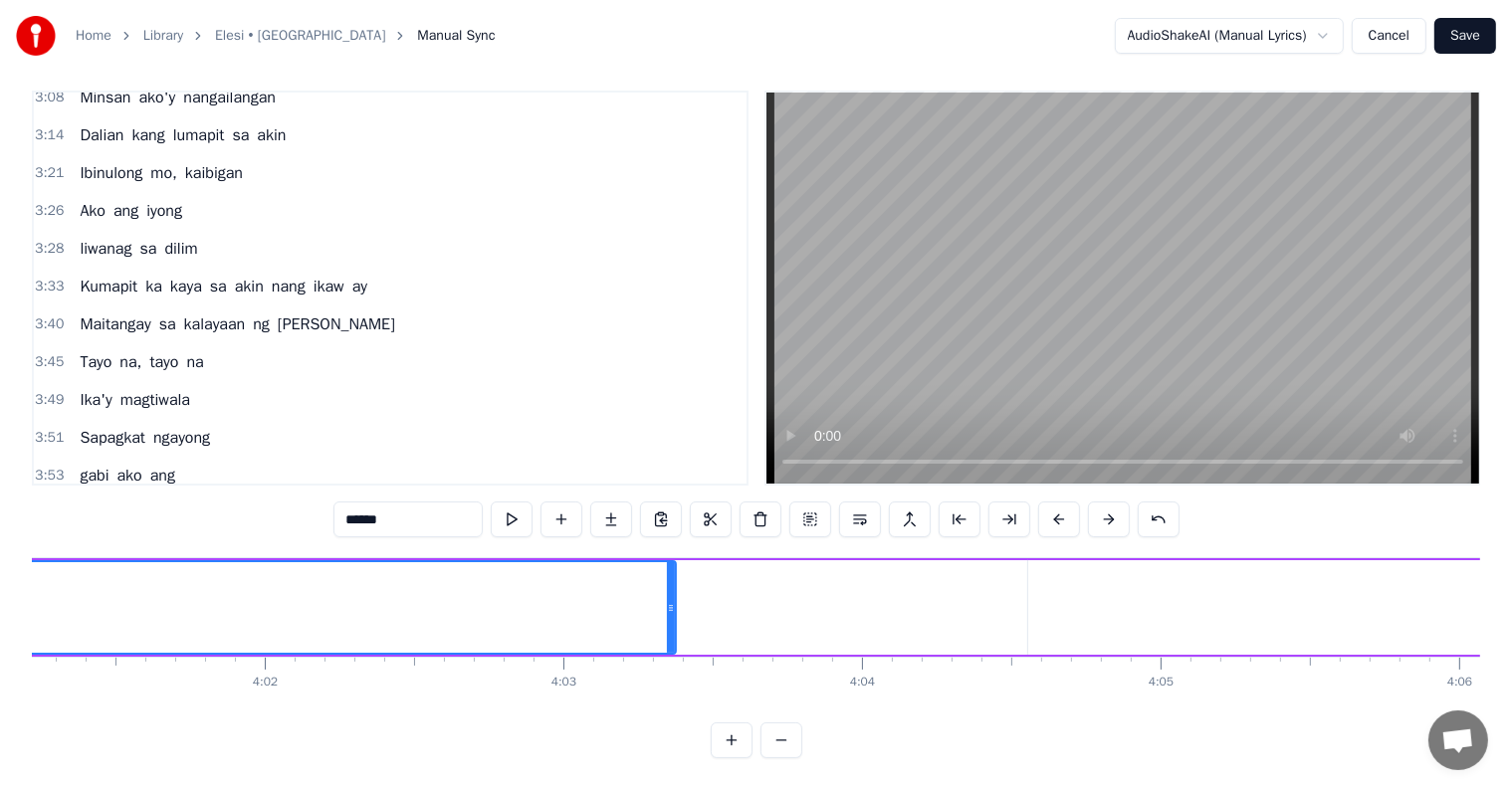 scroll, scrollTop: 0, scrollLeft: 72083, axis: horizontal 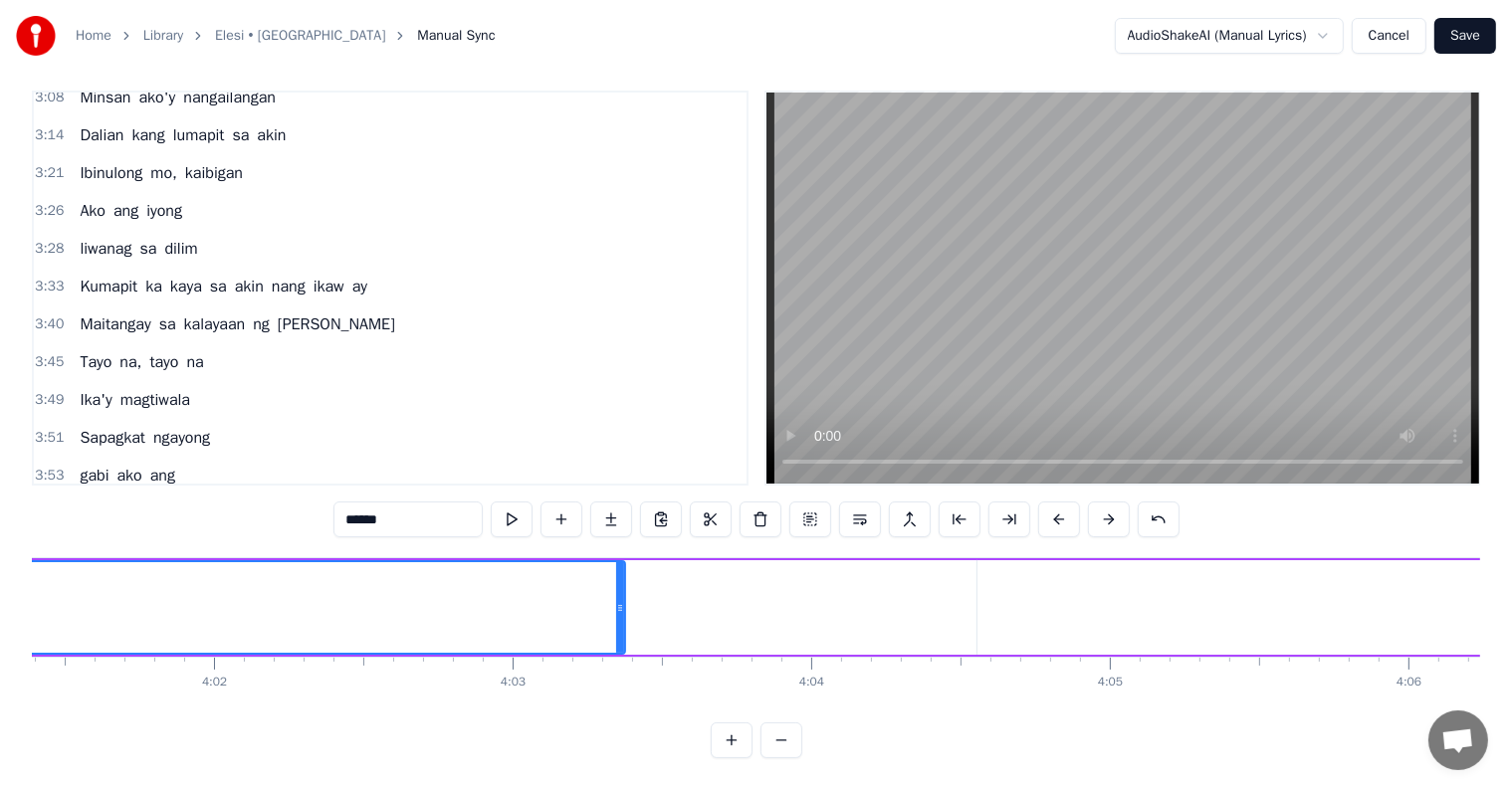 click on "Mahiwagang elesi, elesi" at bounding box center (429, 607) 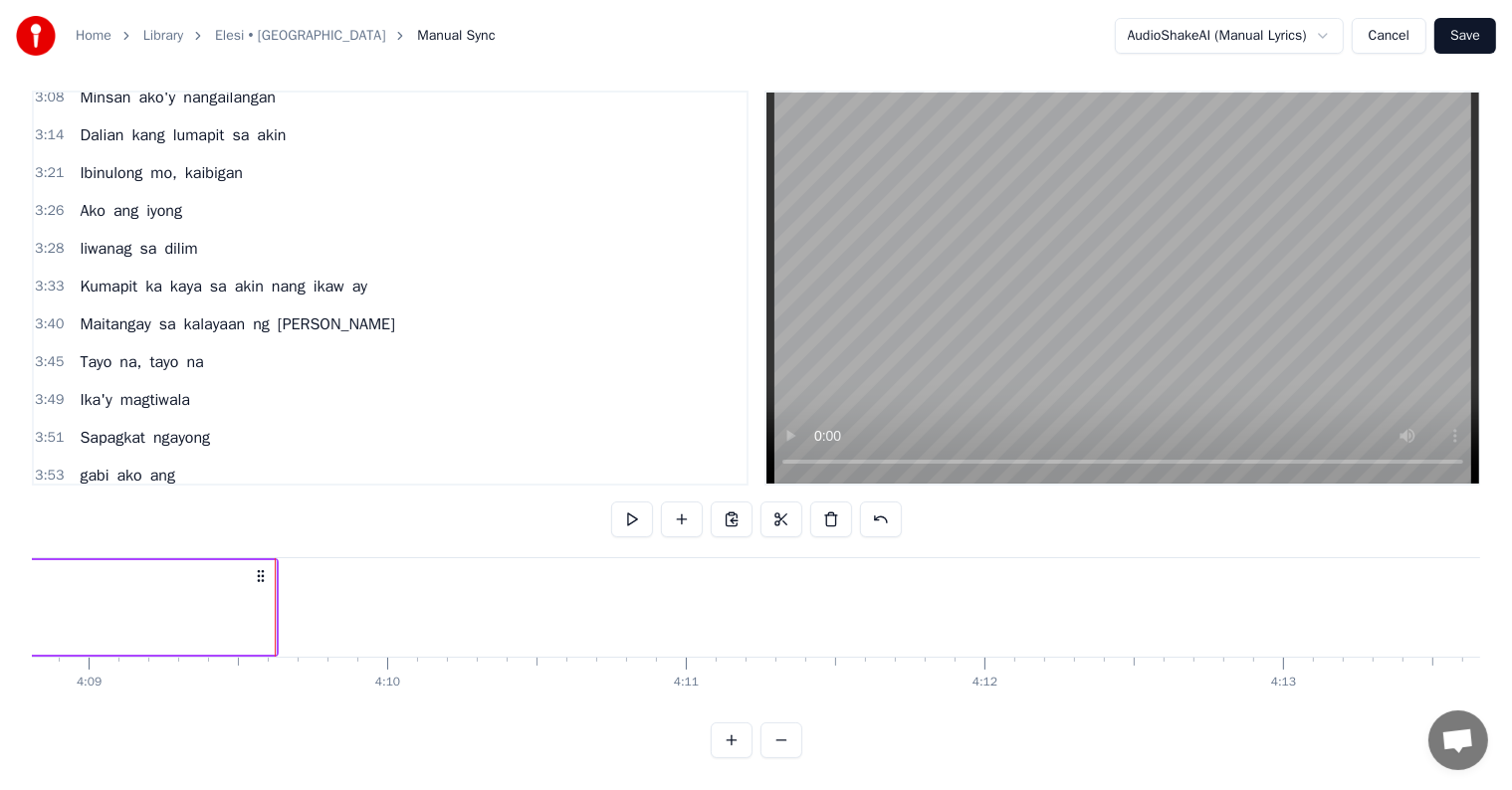 scroll, scrollTop: 0, scrollLeft: 74441, axis: horizontal 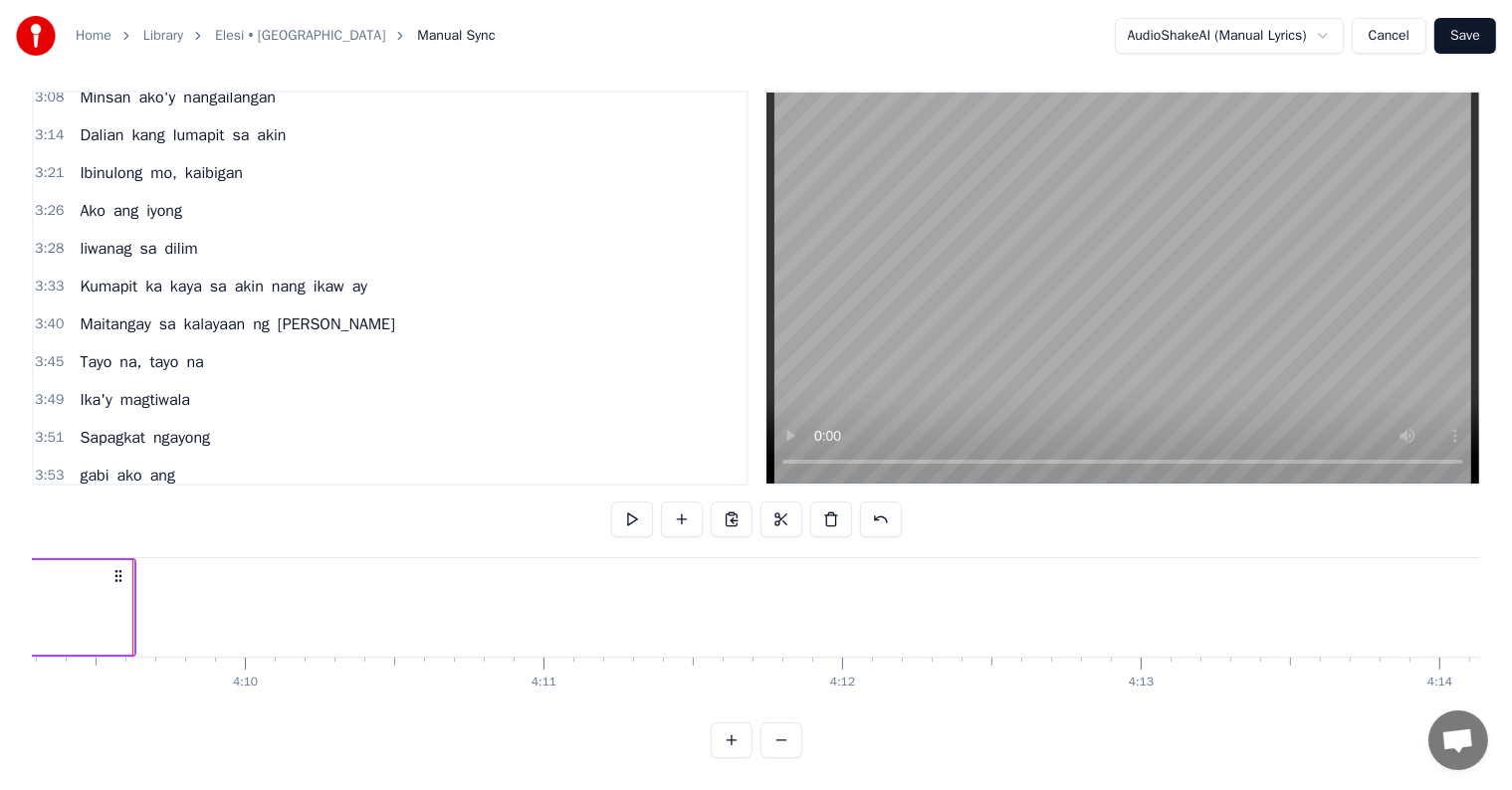 click on "elesi" at bounding box center [-624, 607] 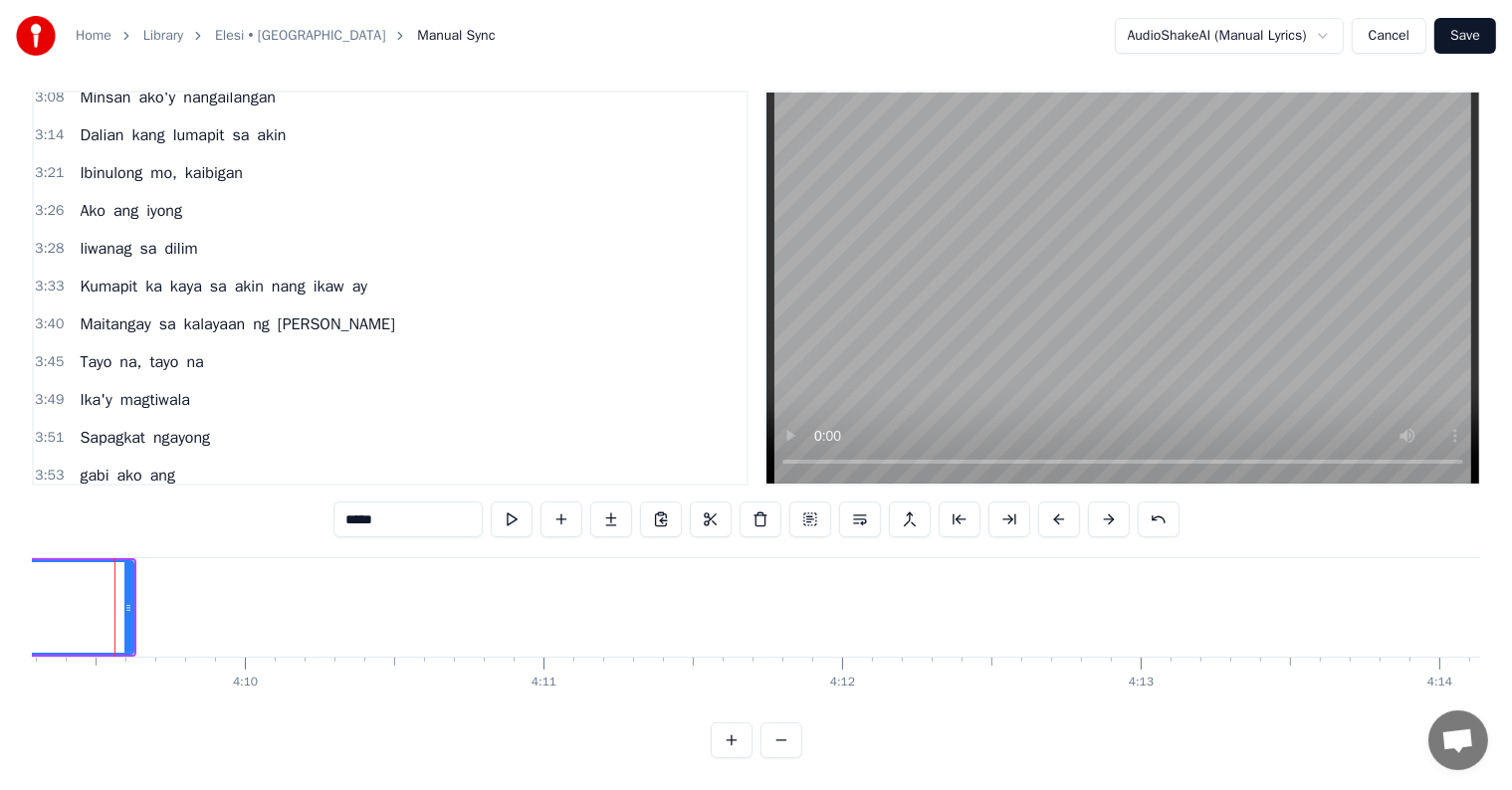 scroll, scrollTop: 0, scrollLeft: 74423, axis: horizontal 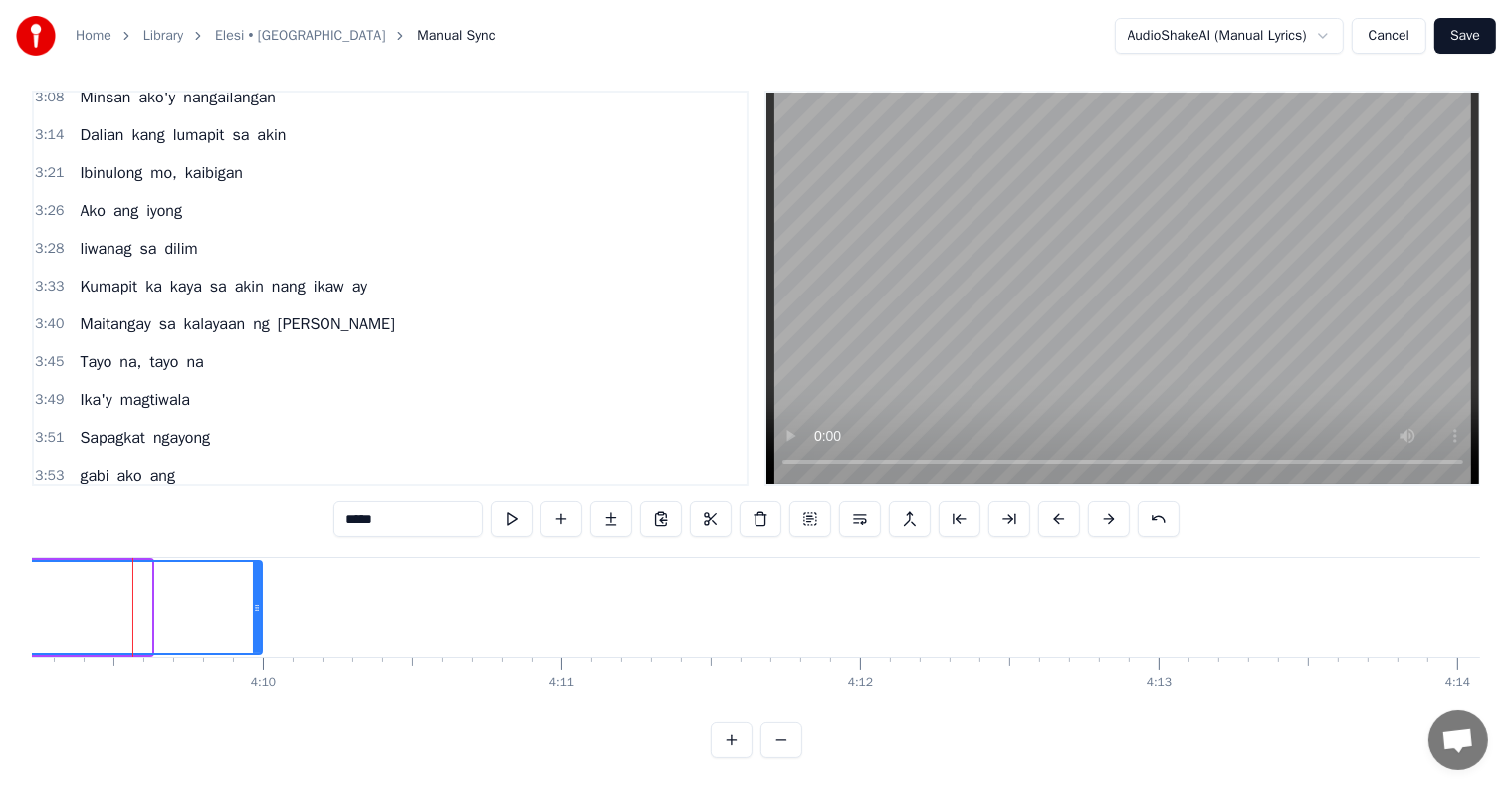 drag, startPoint x: 146, startPoint y: 597, endPoint x: 263, endPoint y: 601, distance: 117.06836 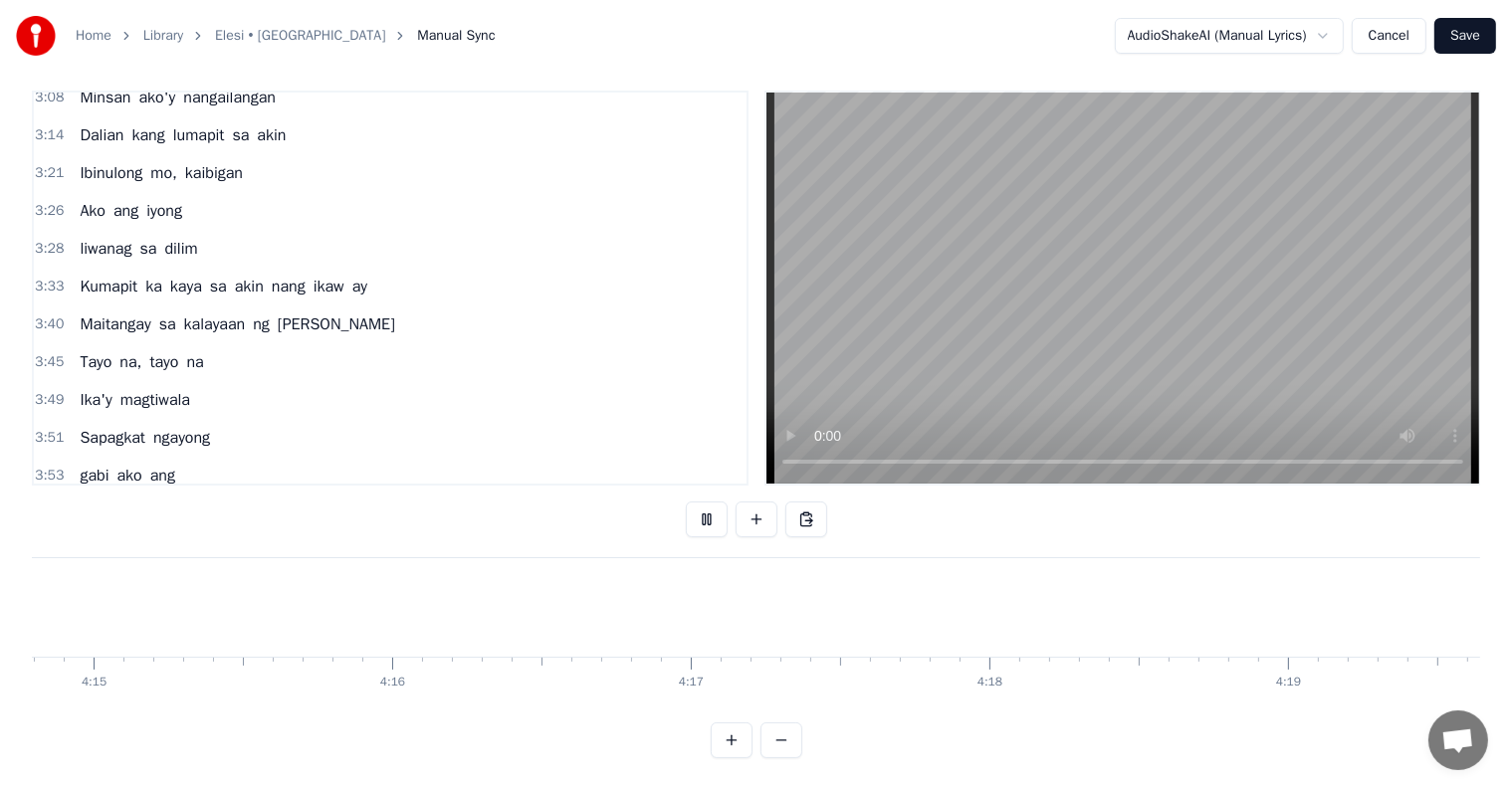 scroll, scrollTop: 0, scrollLeft: 75858, axis: horizontal 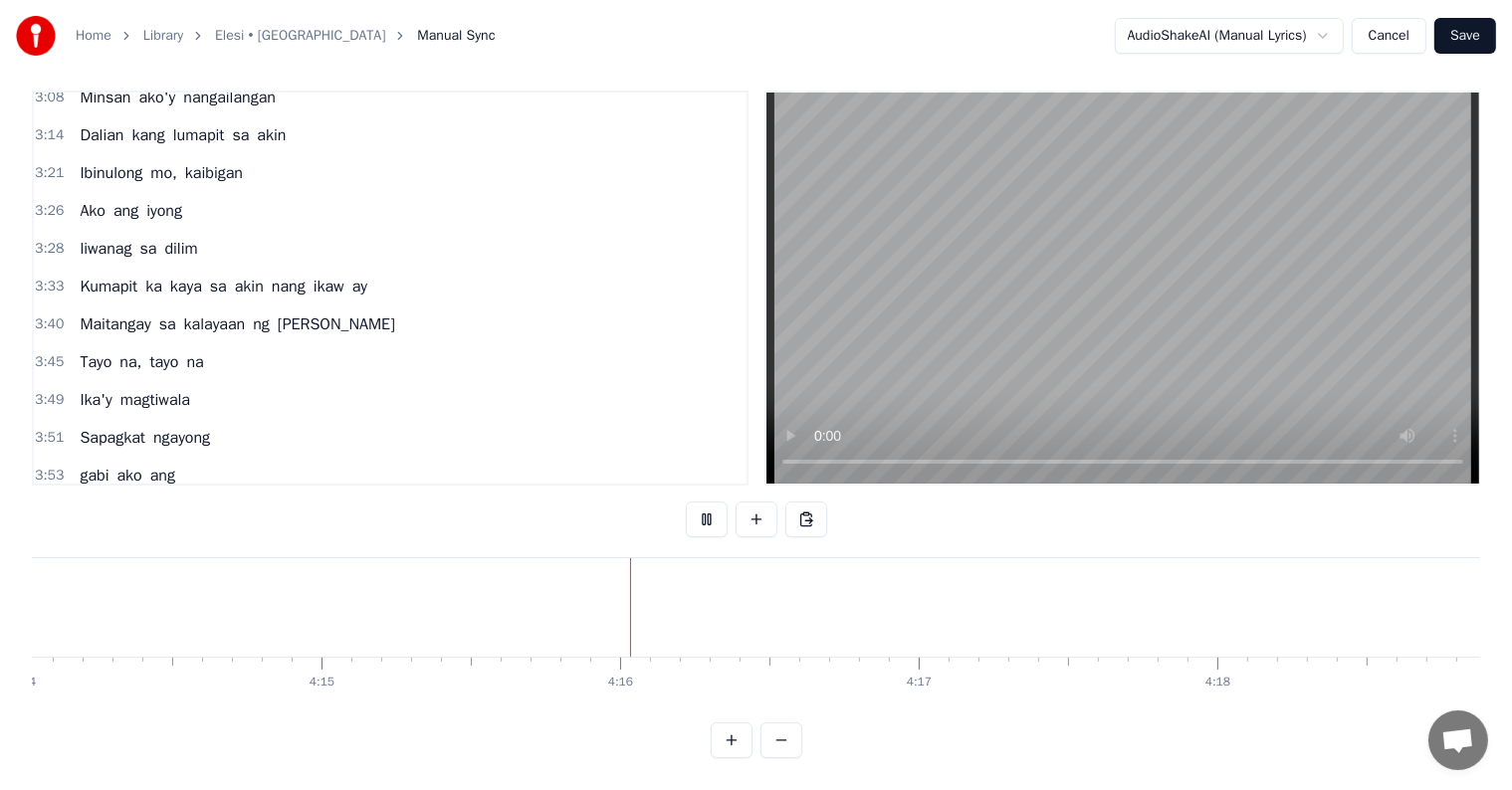 click on "Save" at bounding box center (1465, 36) 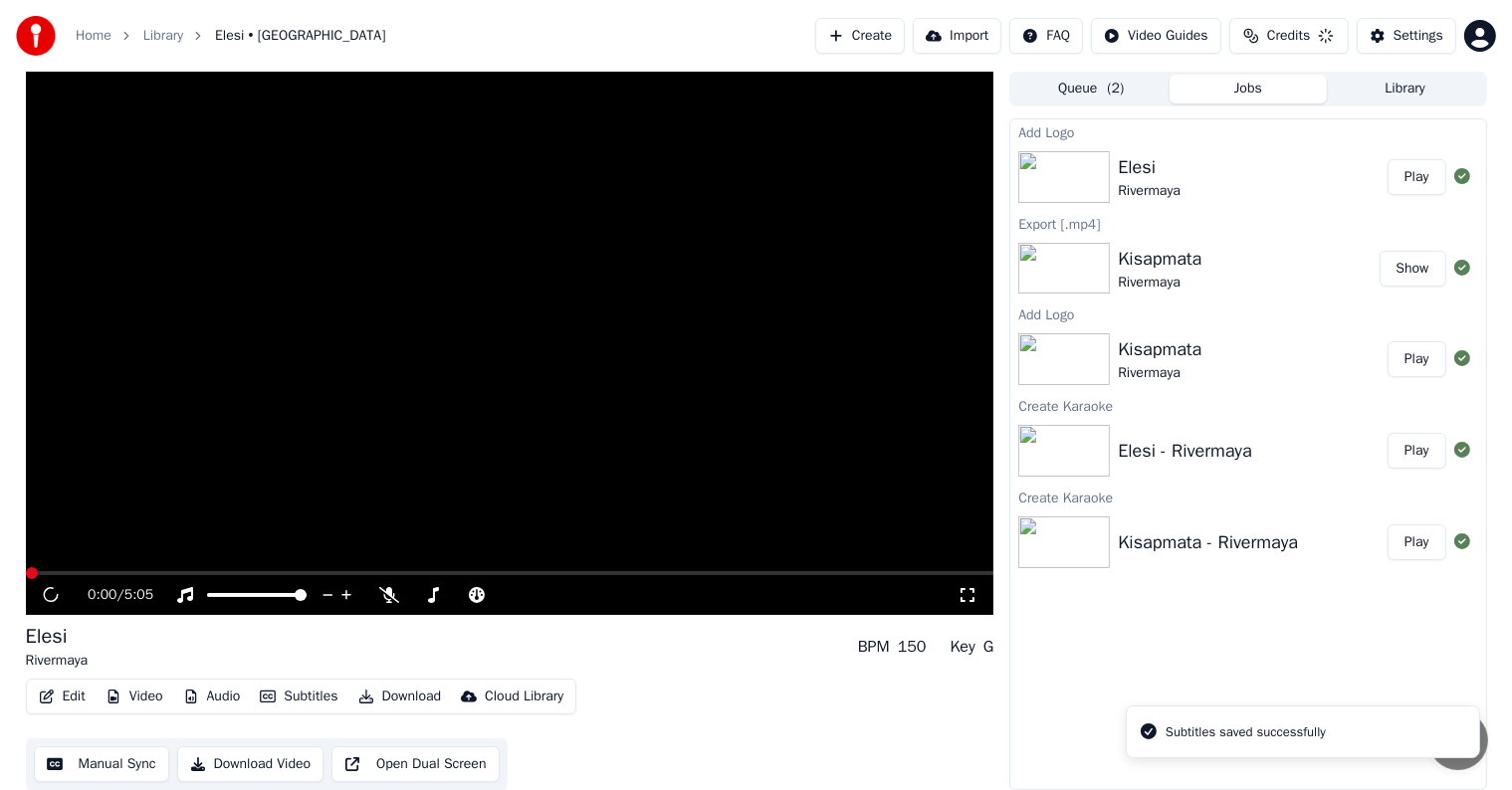 scroll, scrollTop: 1, scrollLeft: 0, axis: vertical 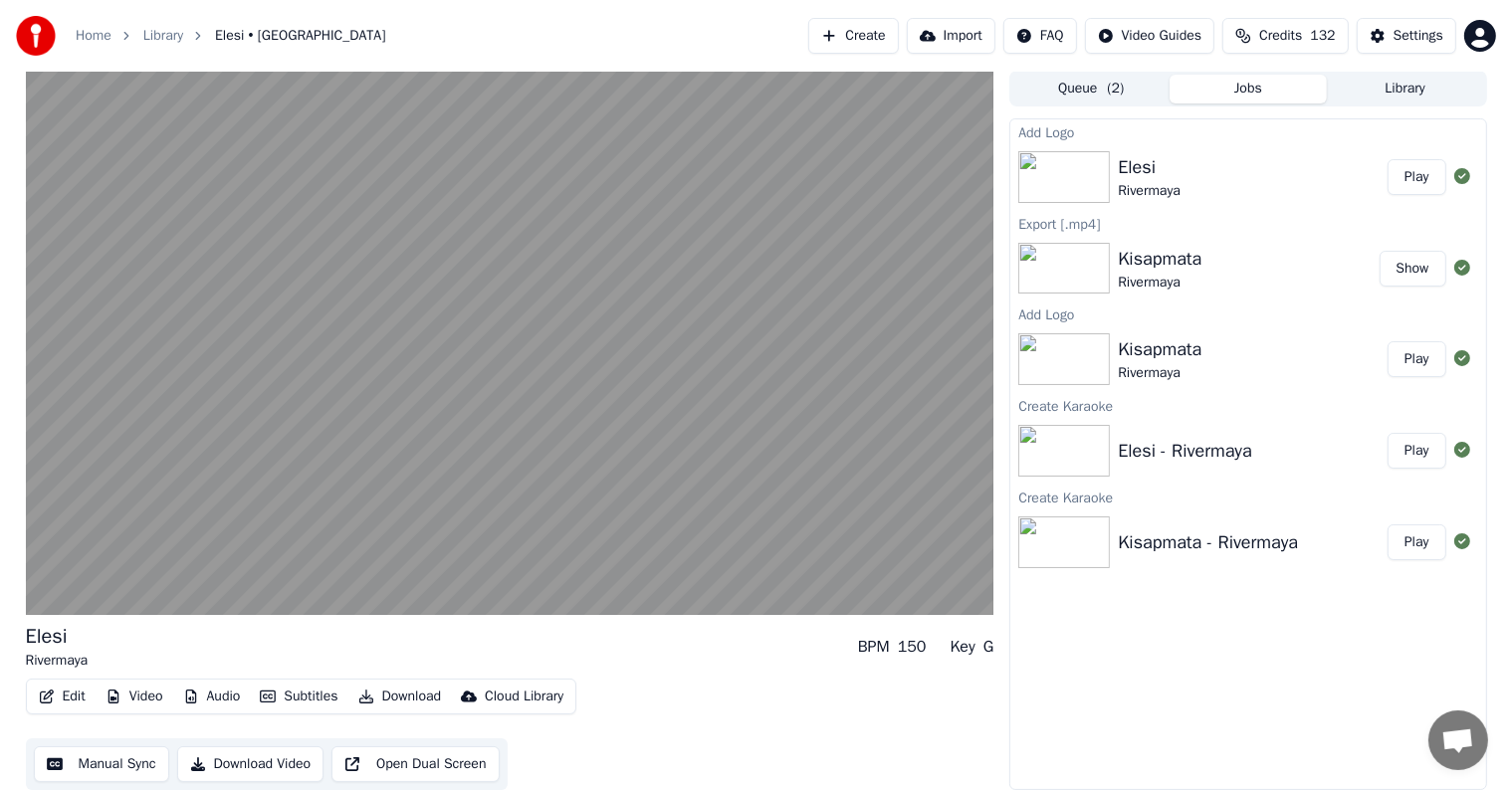 click on "Download" at bounding box center [400, 696] 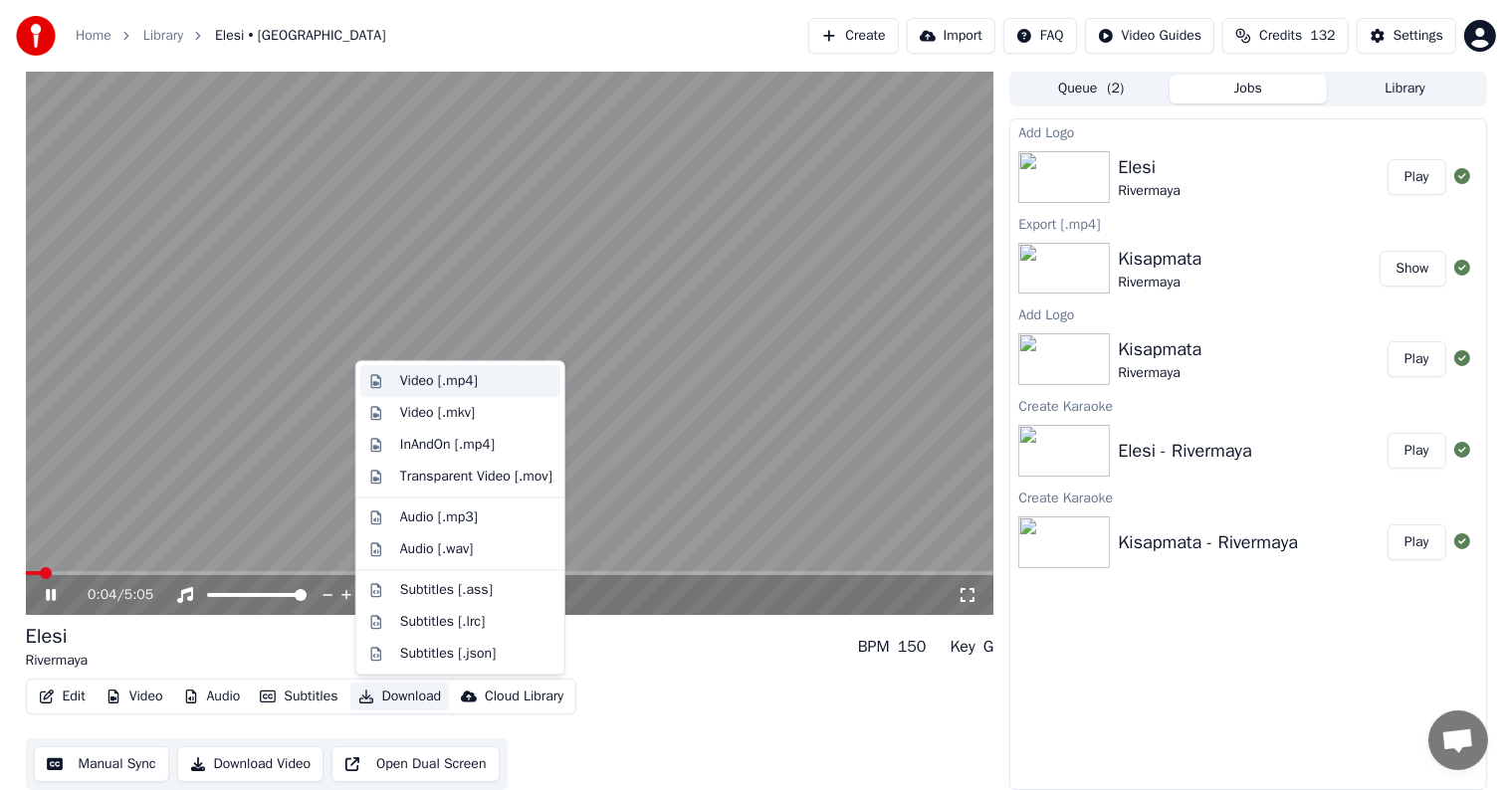 click on "Video [.mp4]" at bounding box center [460, 381] 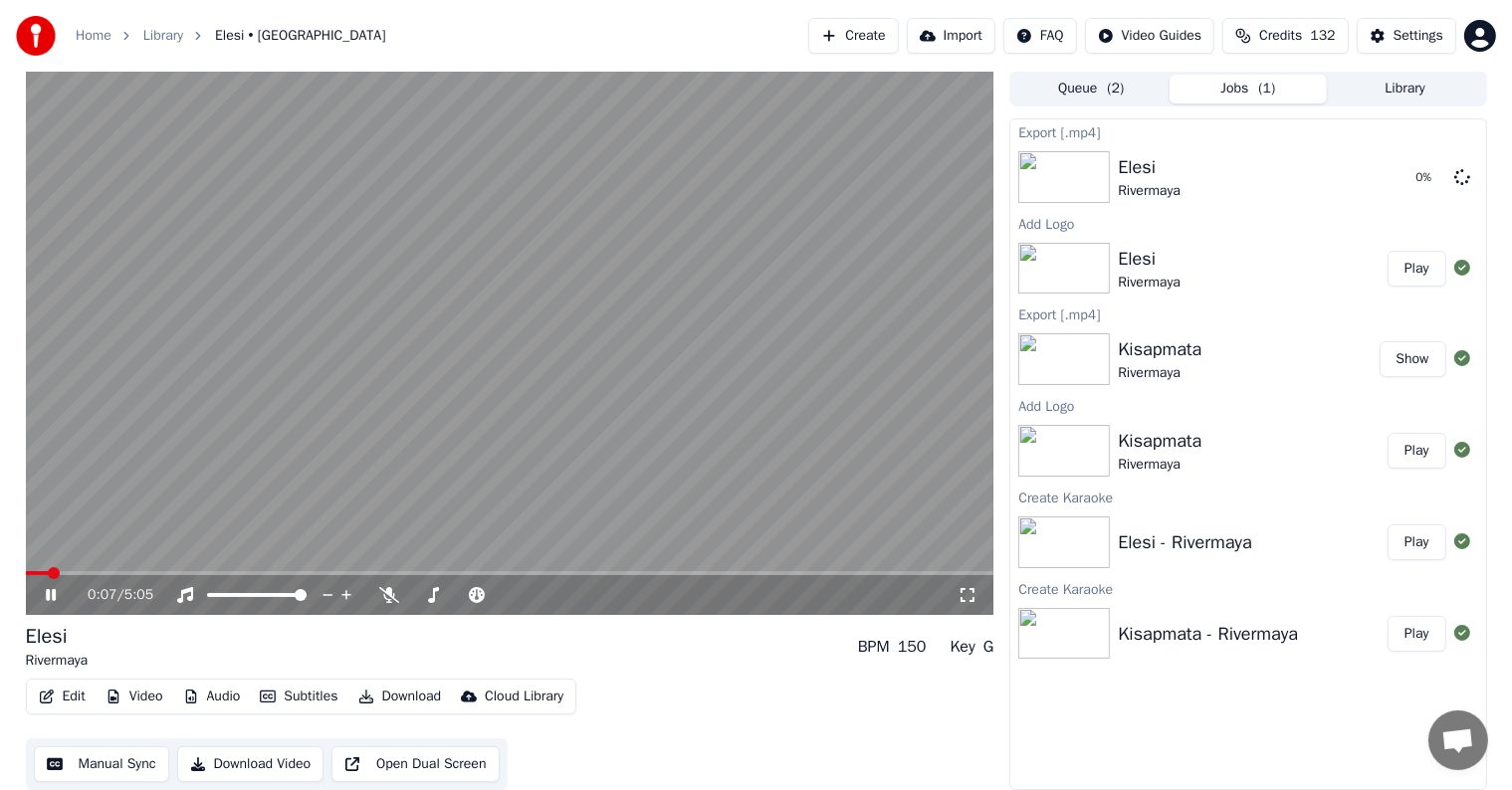 click 